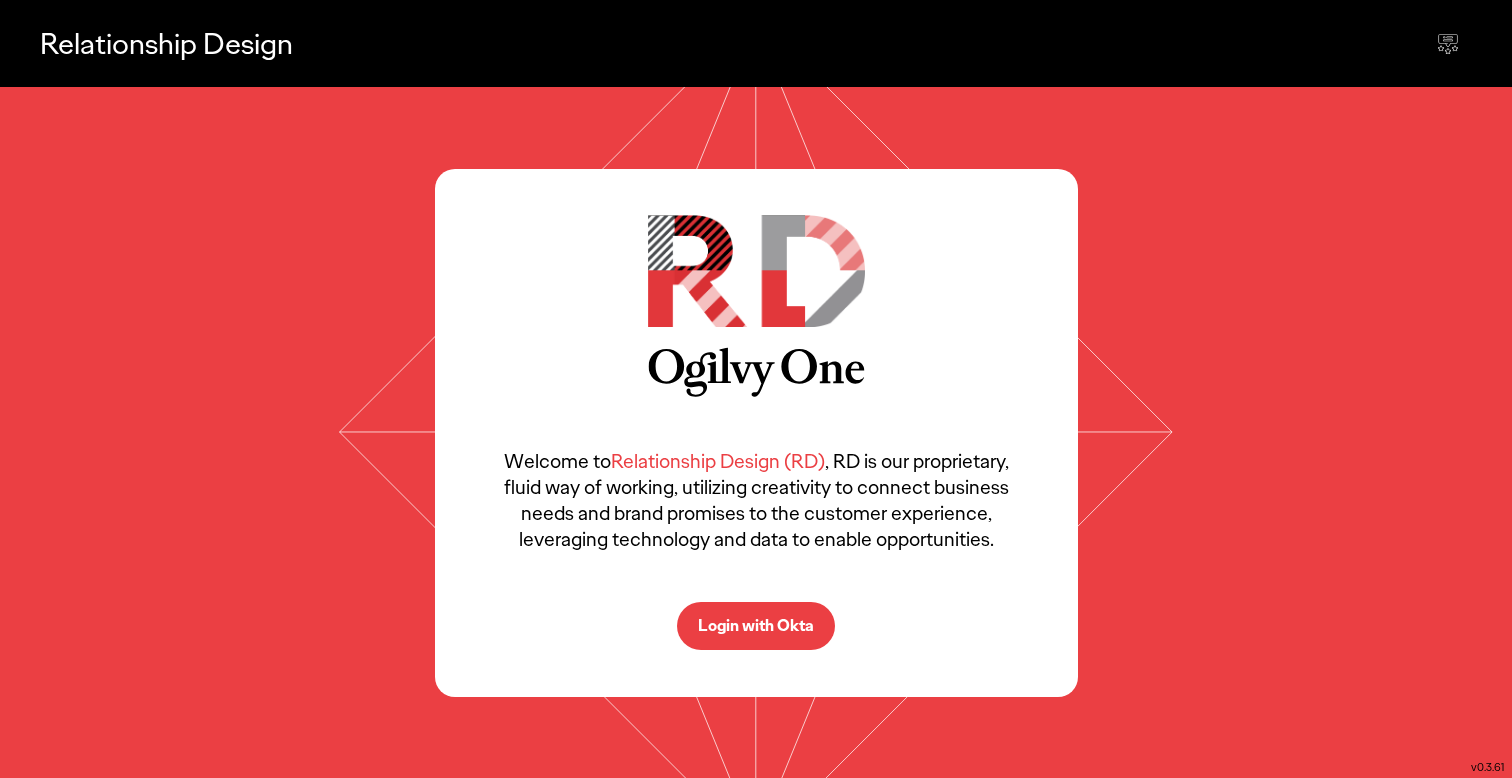 scroll, scrollTop: 0, scrollLeft: 0, axis: both 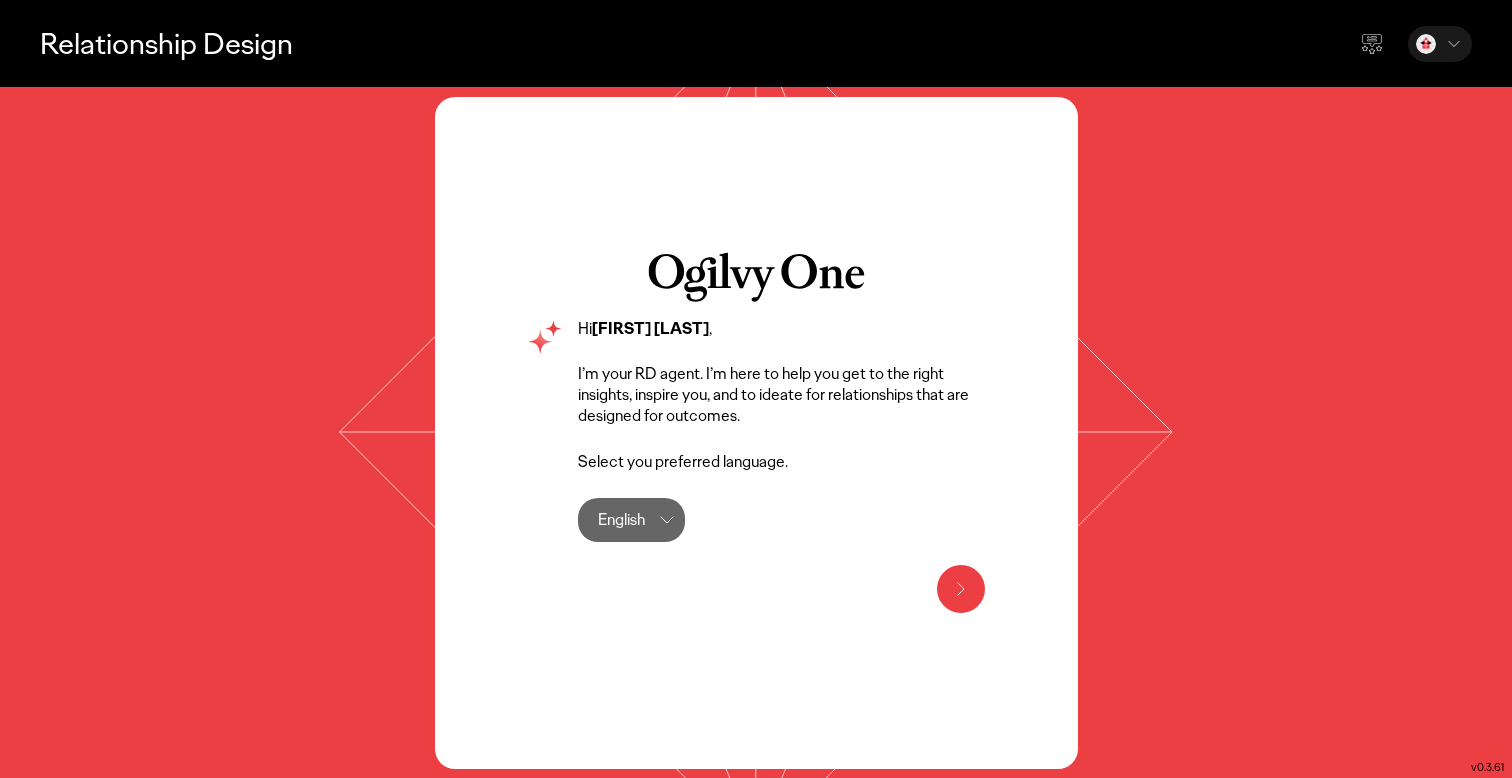 click 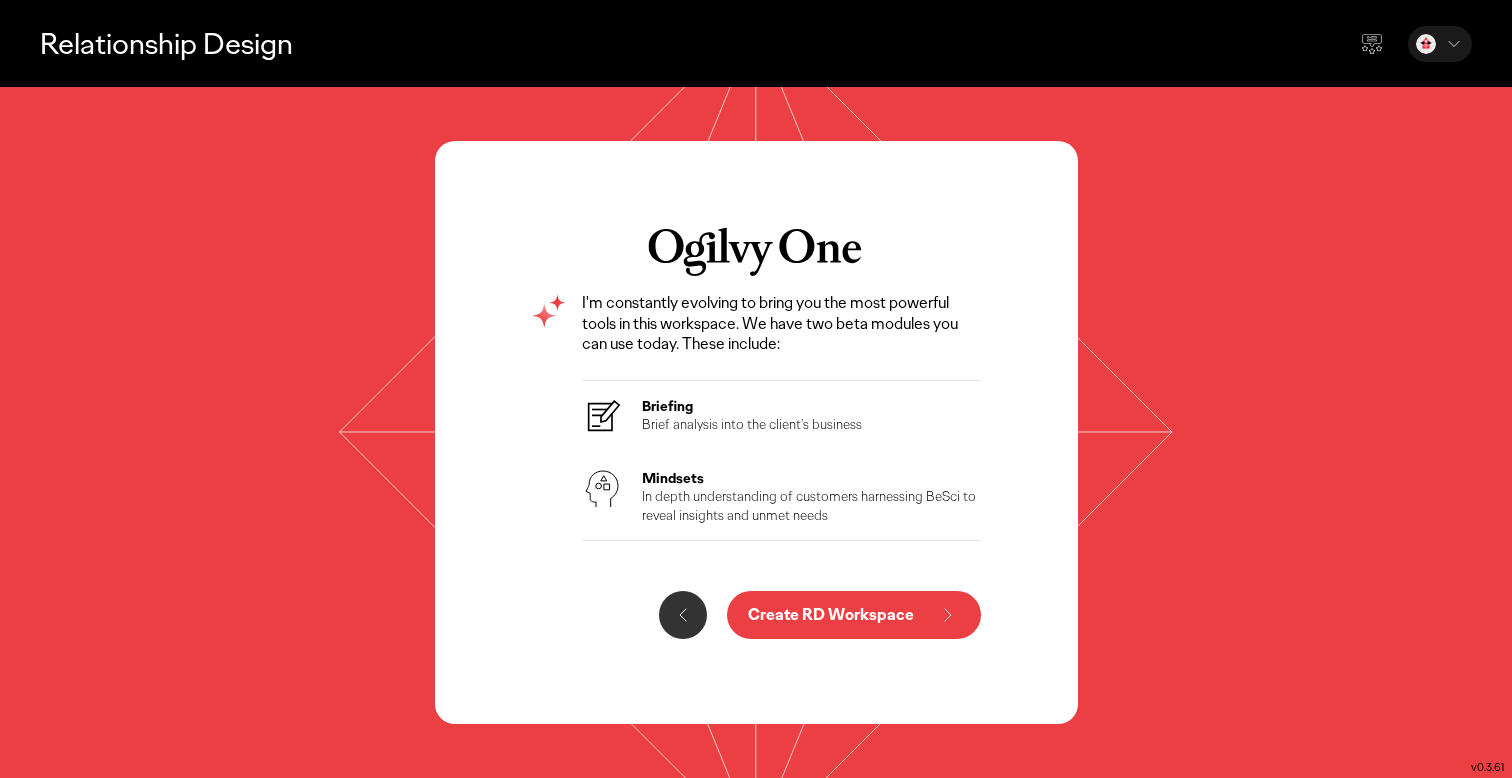 click on "Create RD Workspace" at bounding box center (854, 615) 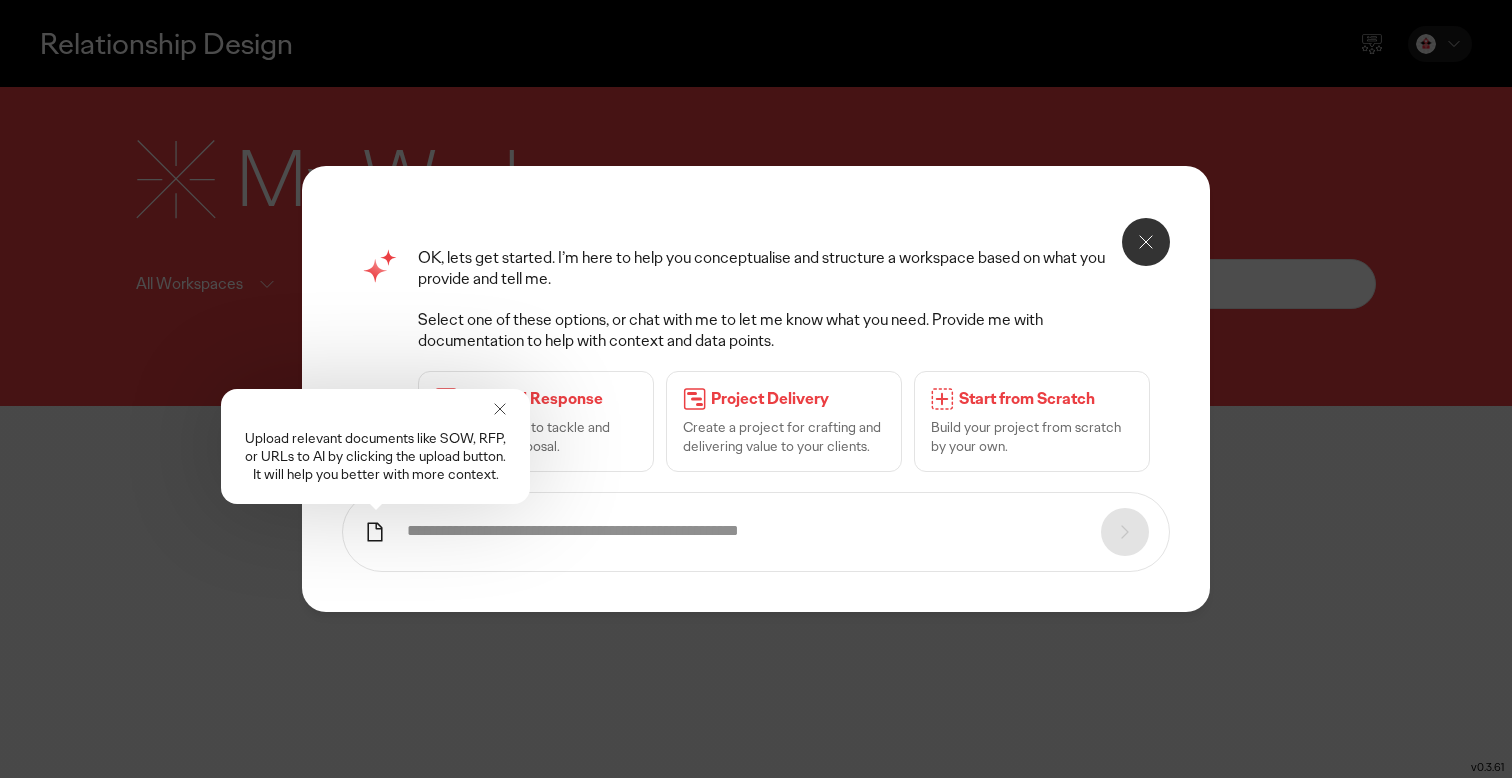 click on "Build your project from scratch by your own." at bounding box center [1032, 436] 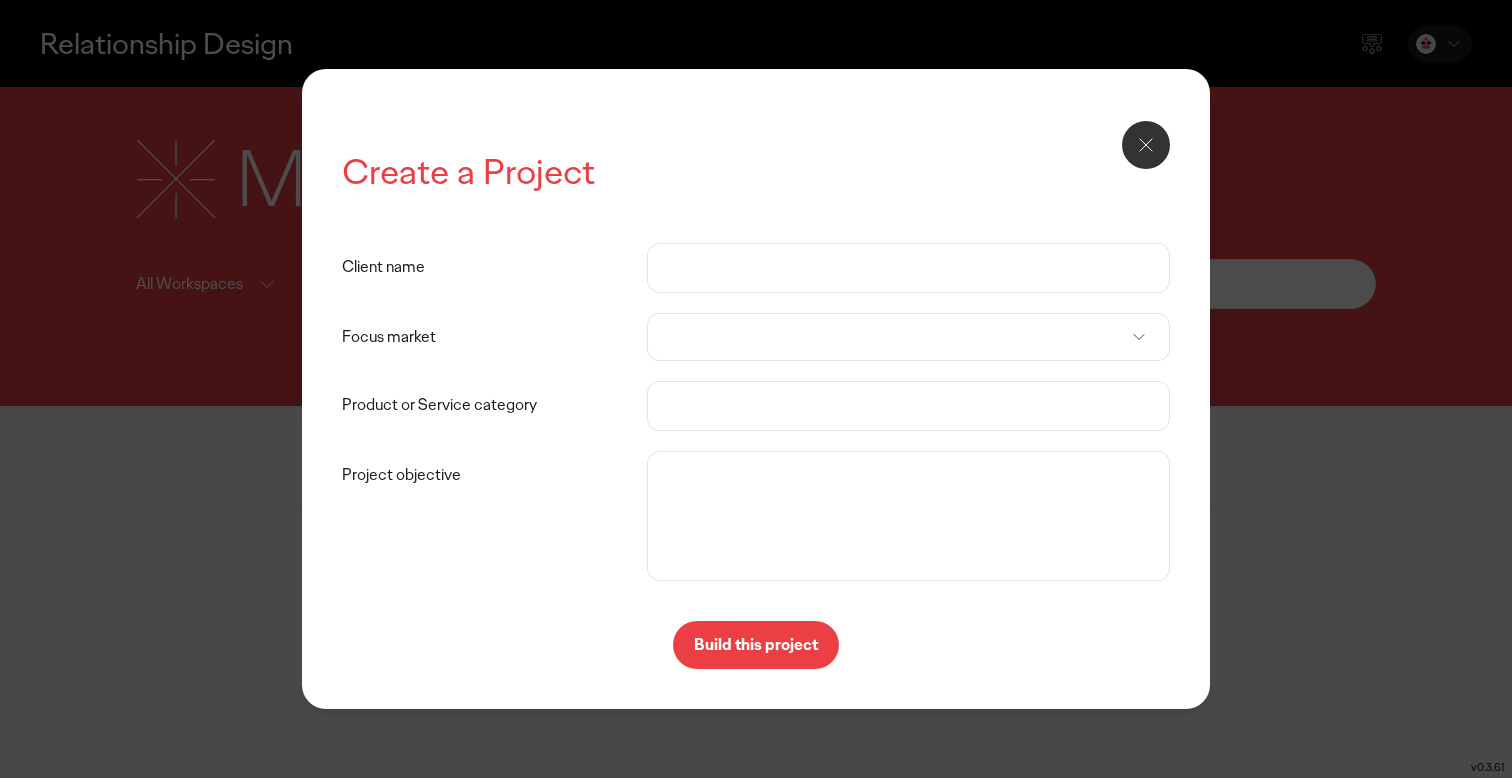 click on "Client name" at bounding box center [908, 268] 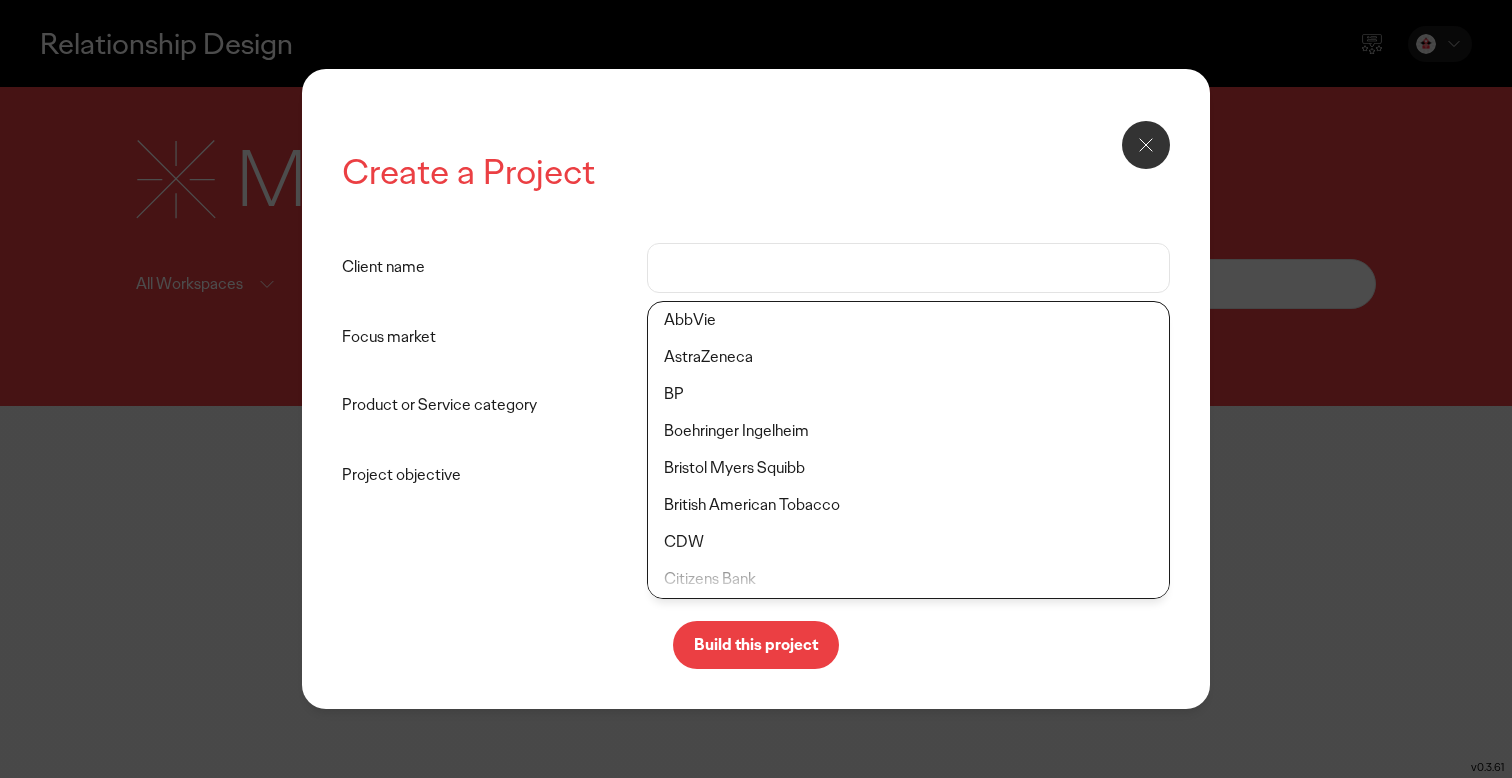 type on "*" 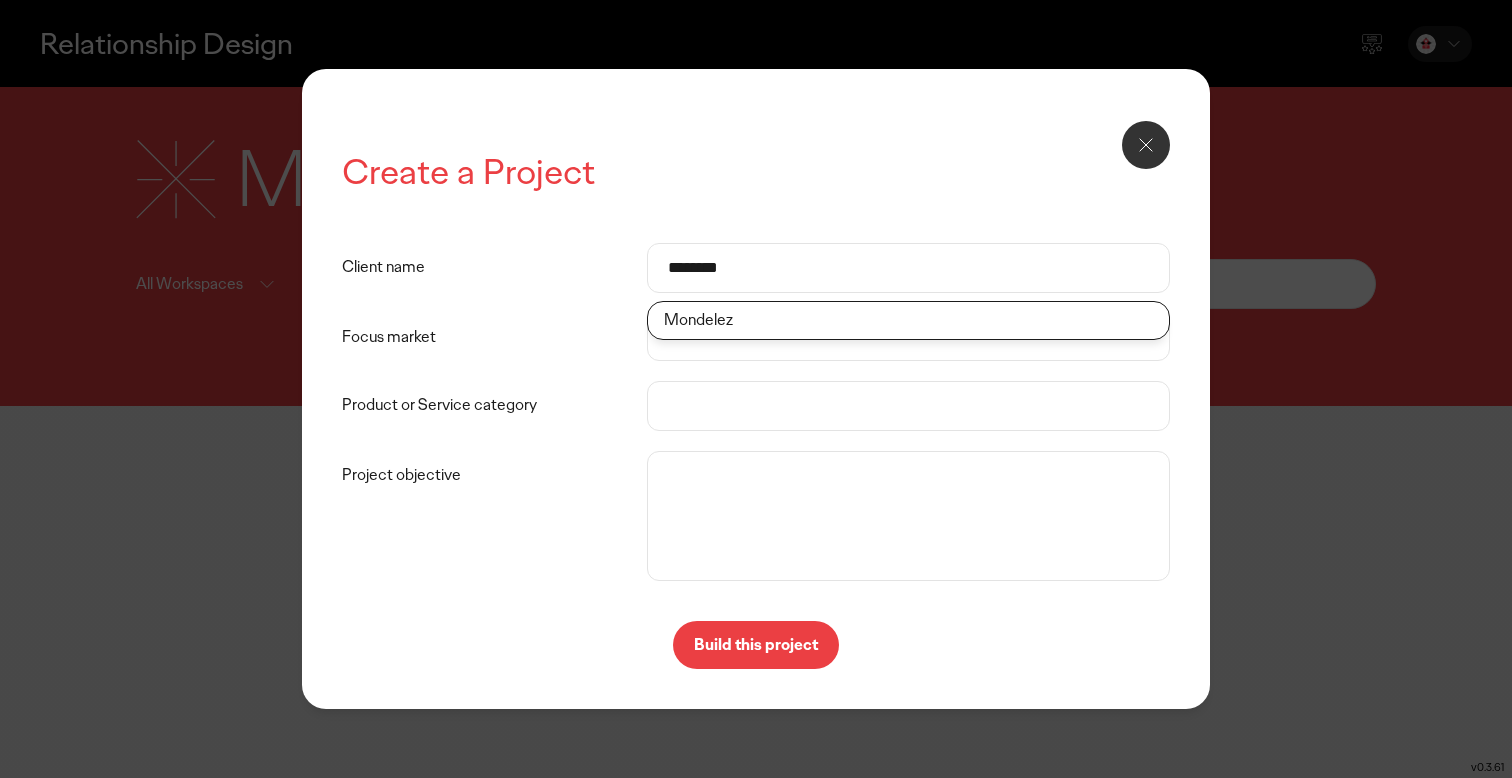 type on "********" 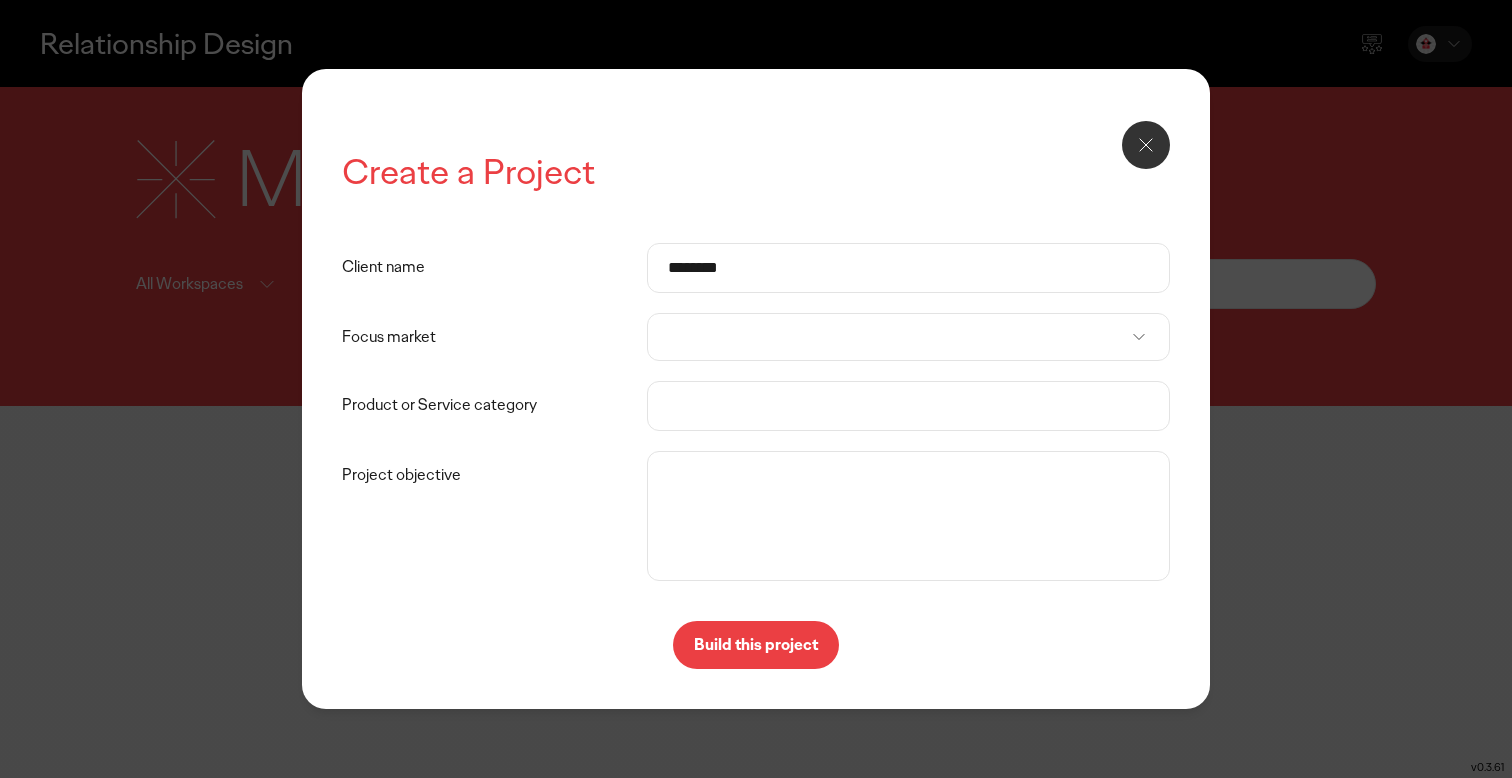 click on "Mondelez" 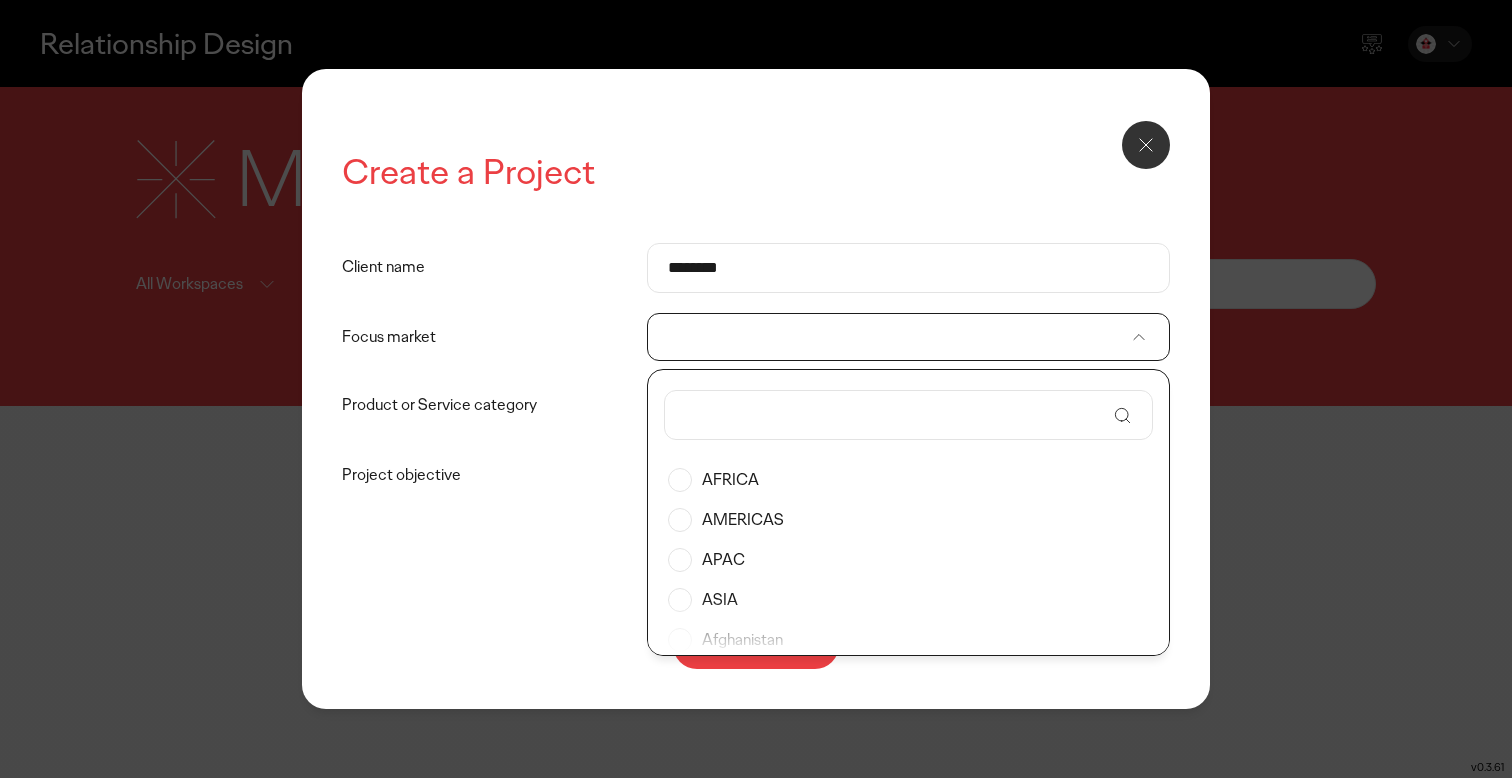 click at bounding box center (895, 415) 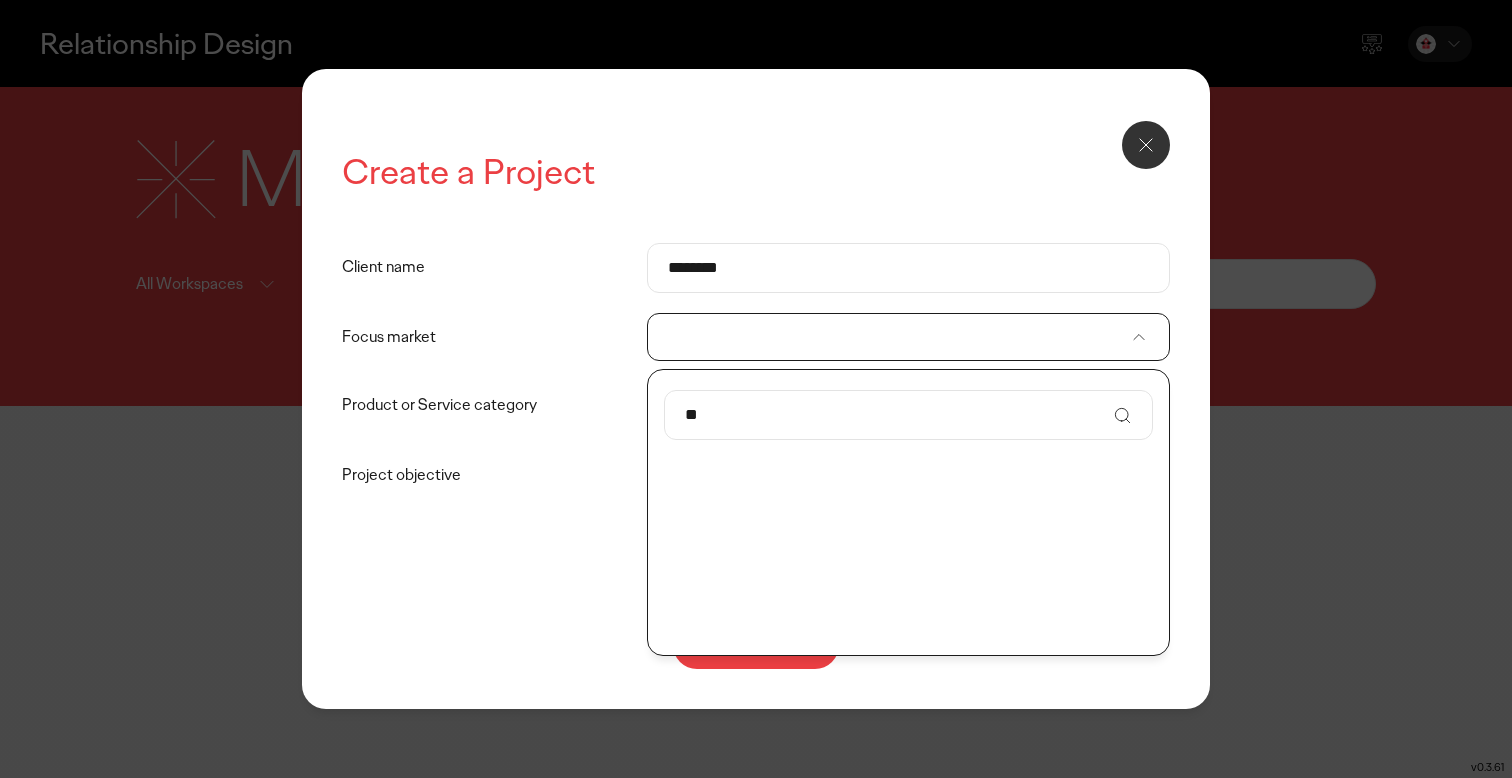 type on "*" 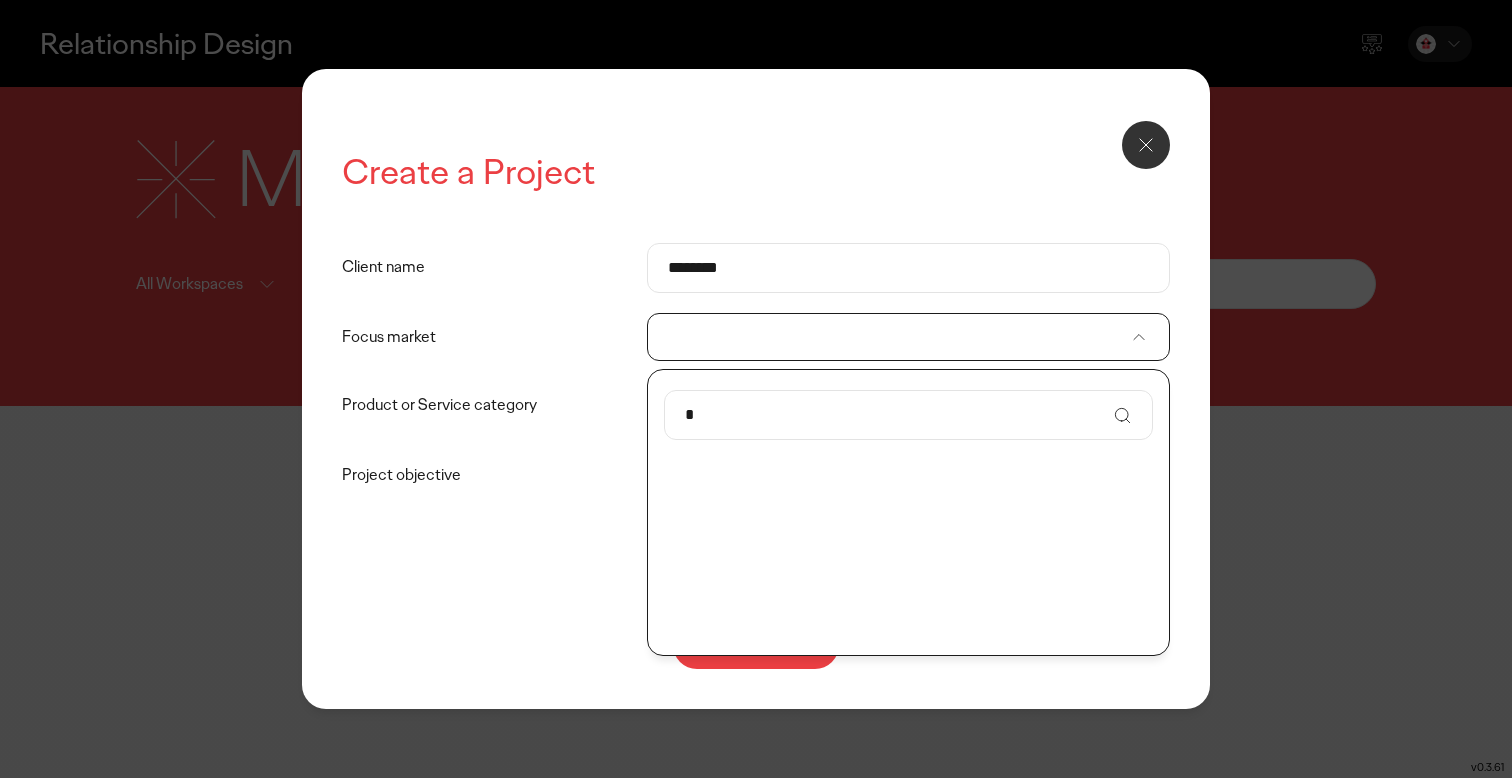 type 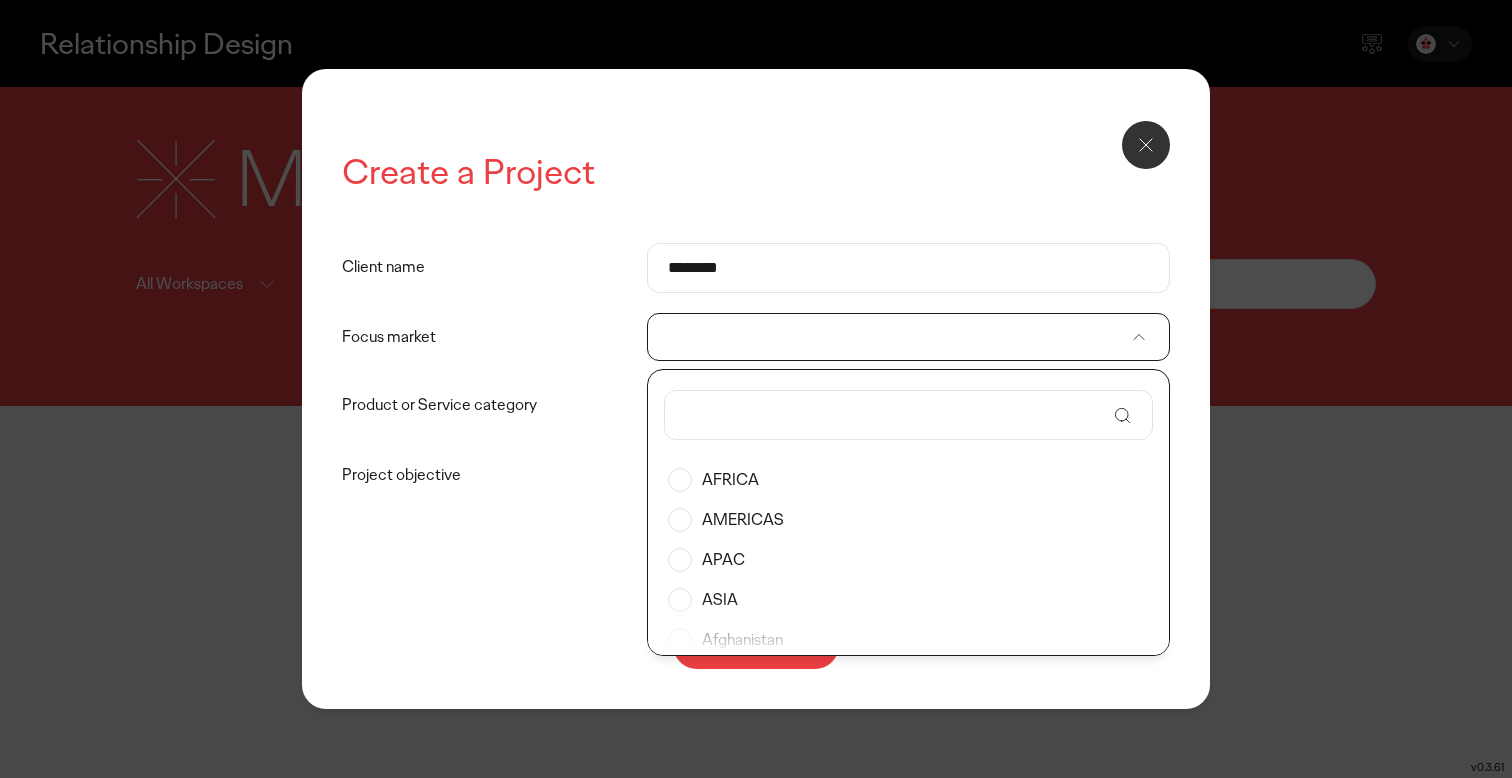 click on "APAC" at bounding box center [908, 560] 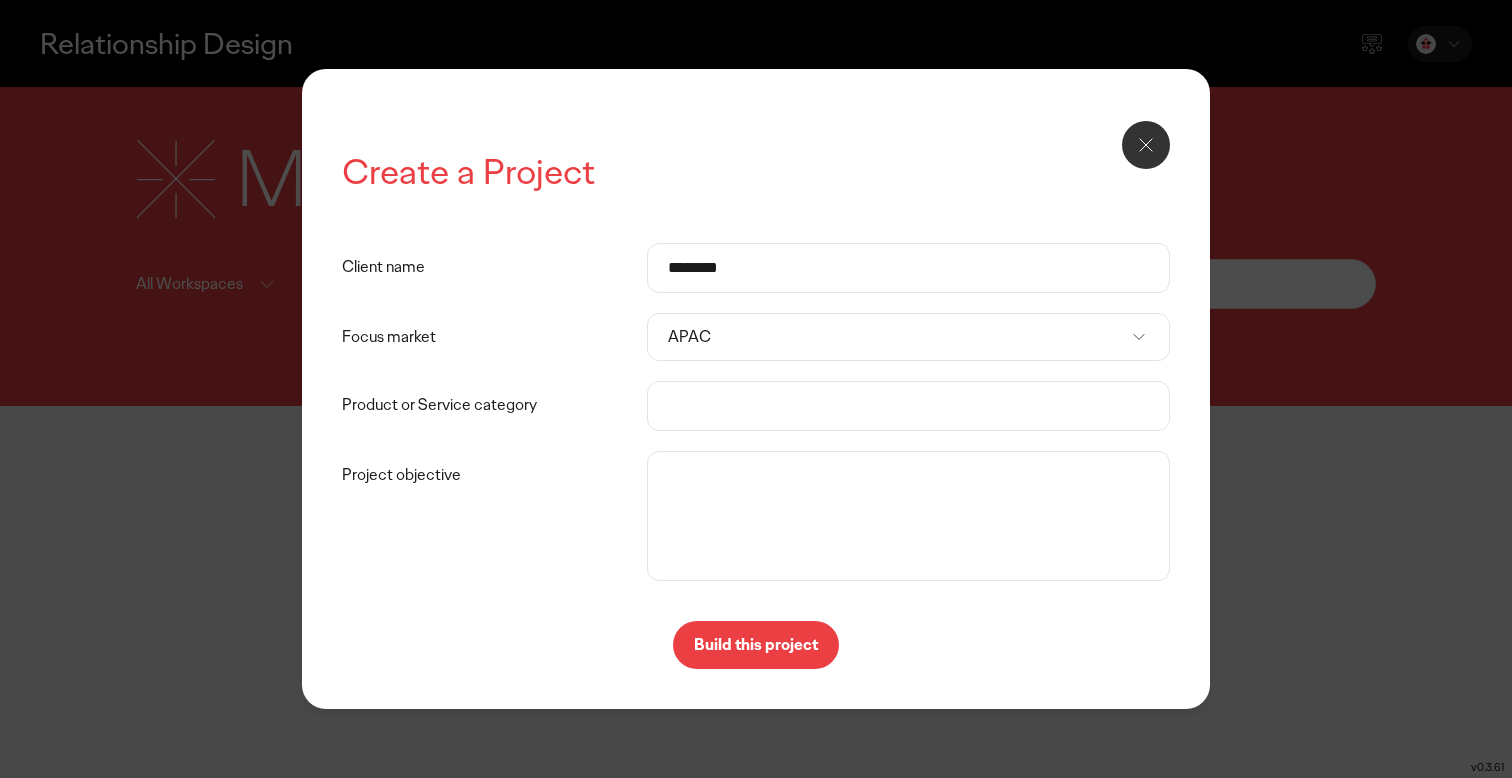 click on "Product or Service category" at bounding box center [908, 406] 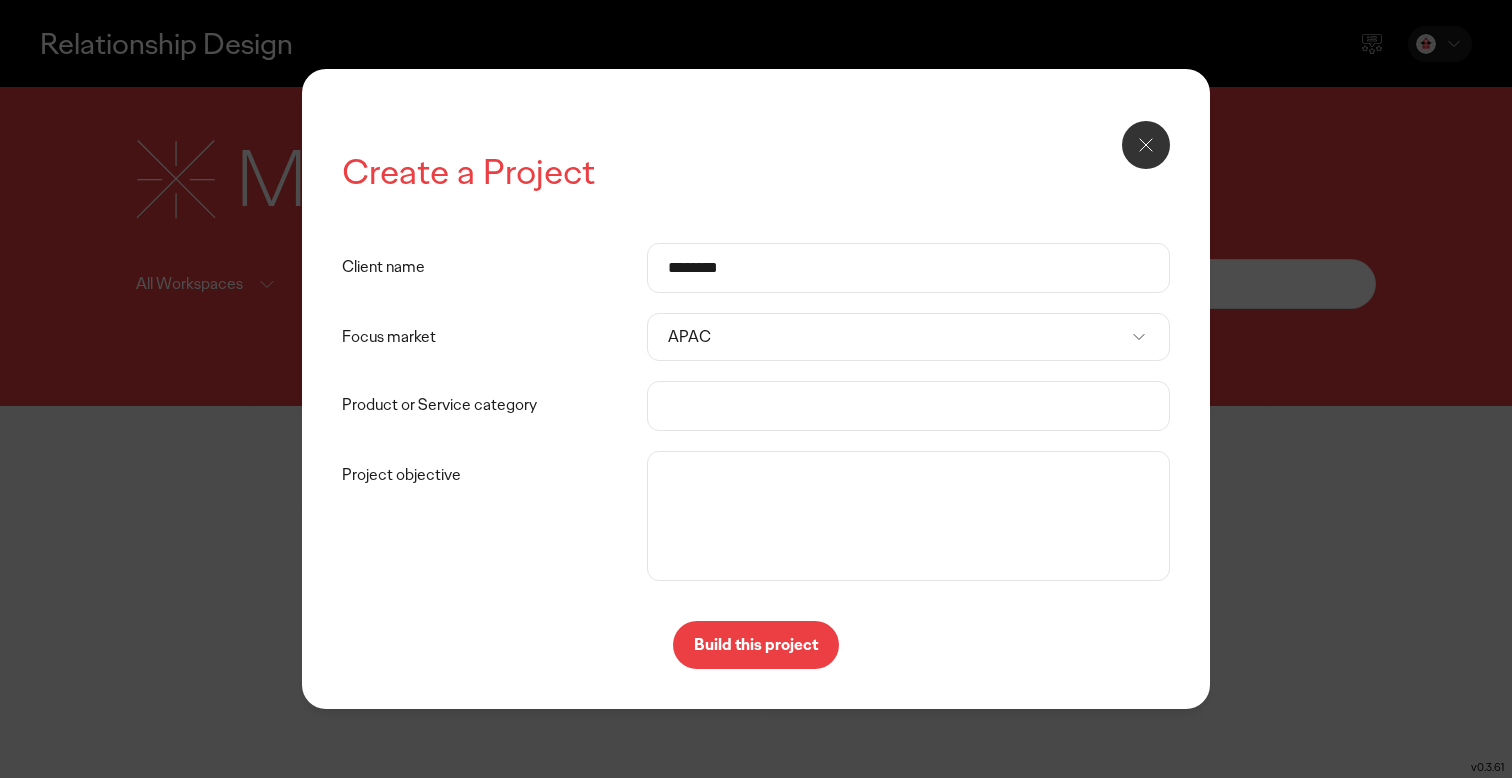 click on "APAC" at bounding box center [898, 337] 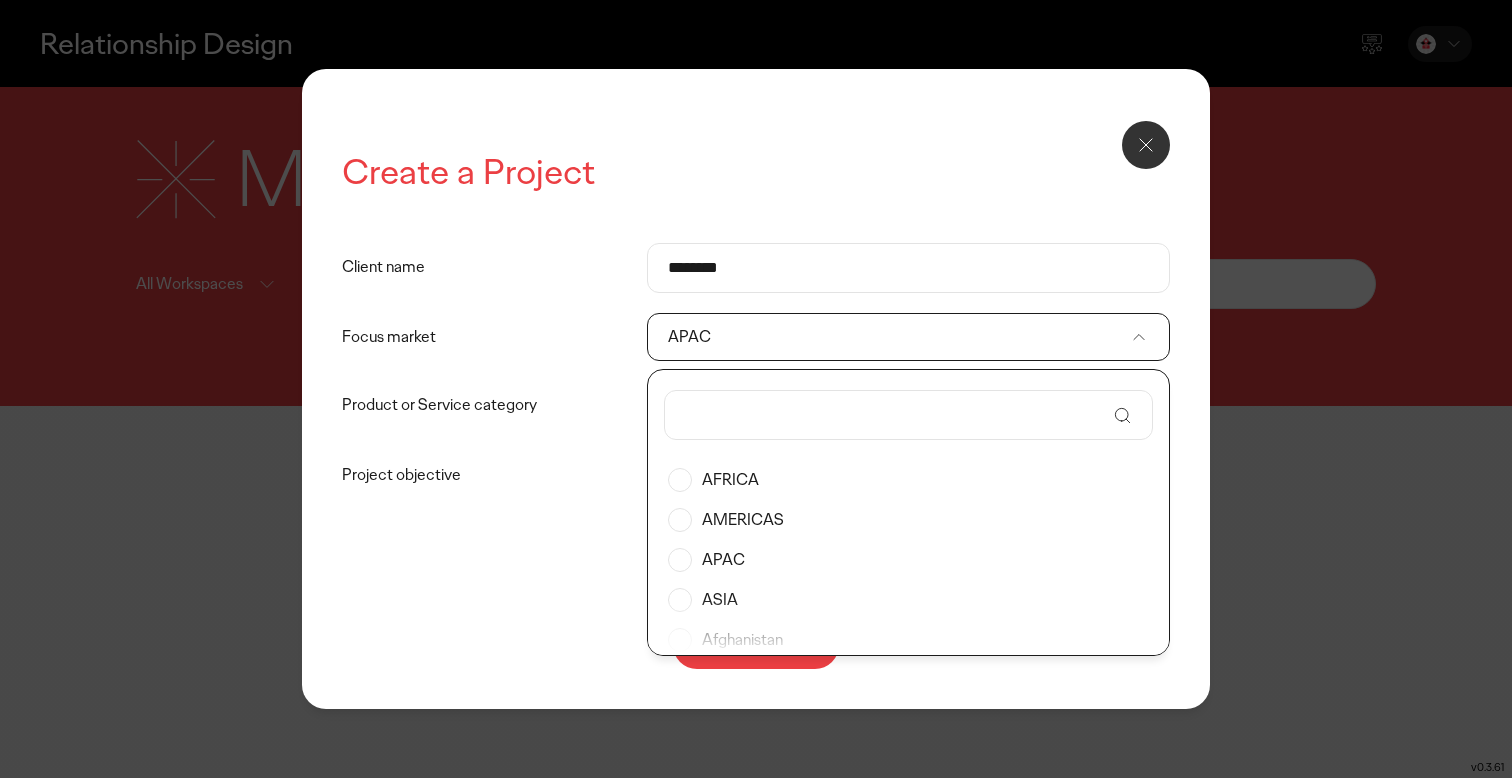 click at bounding box center (895, 415) 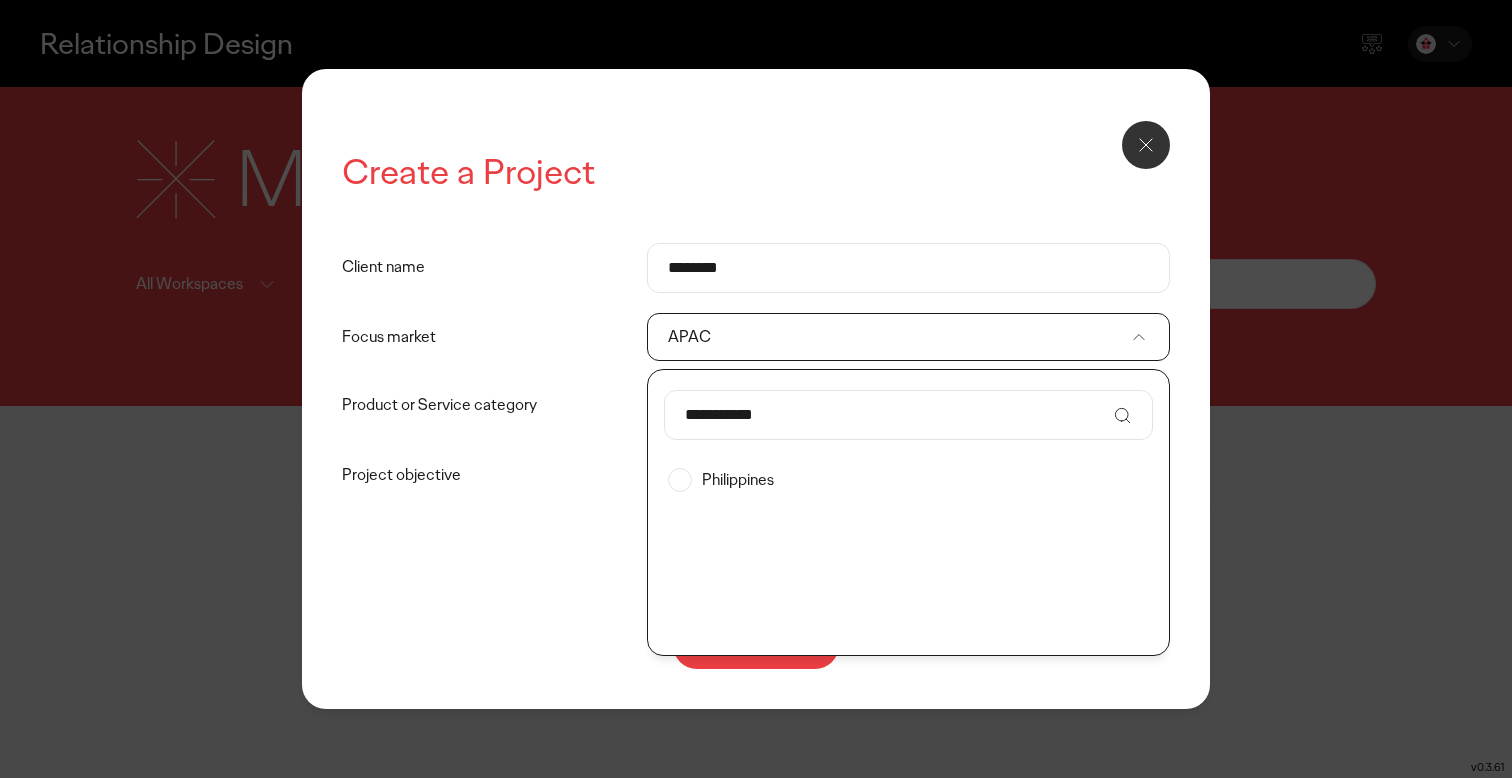type on "**********" 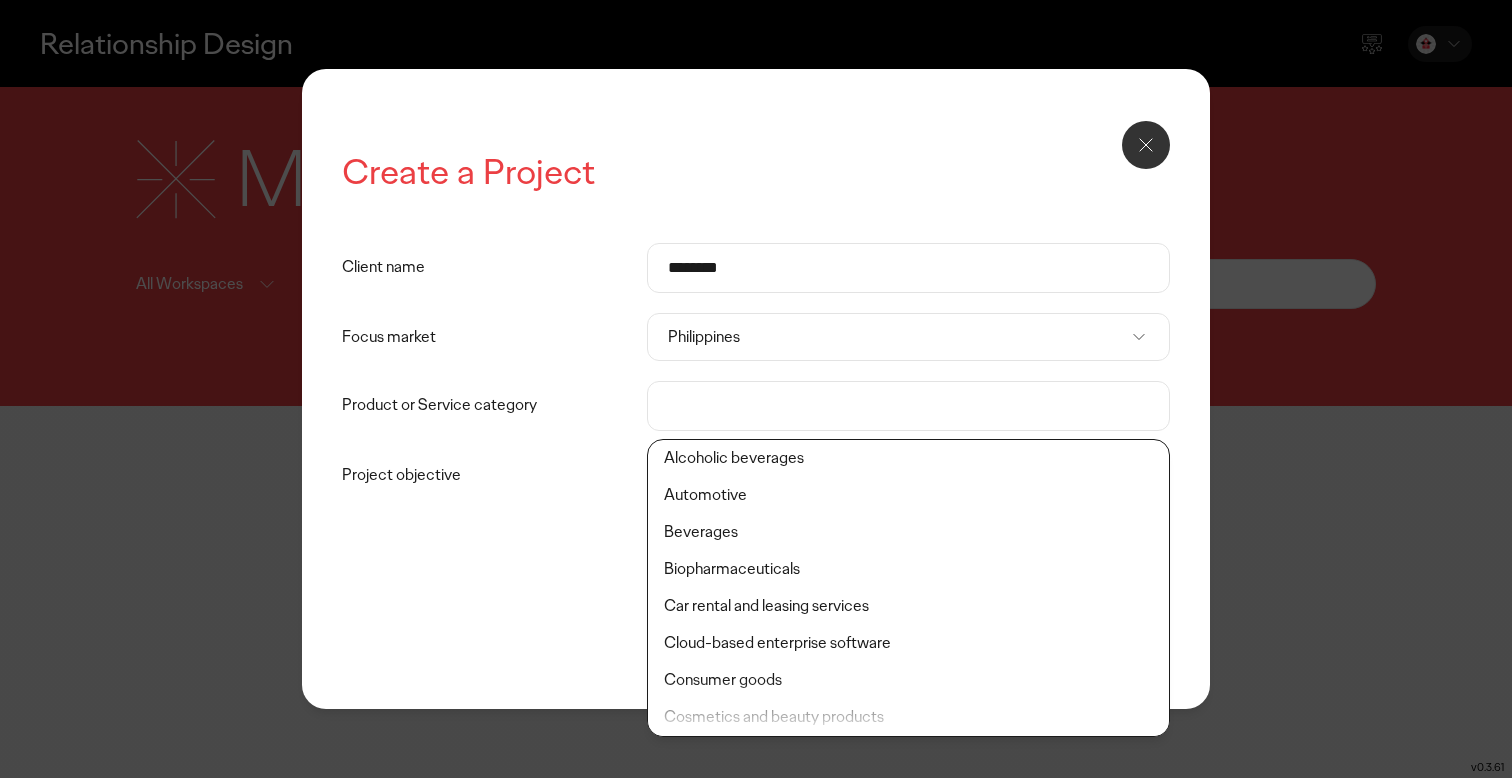 click on "Product or Service category" at bounding box center (908, 406) 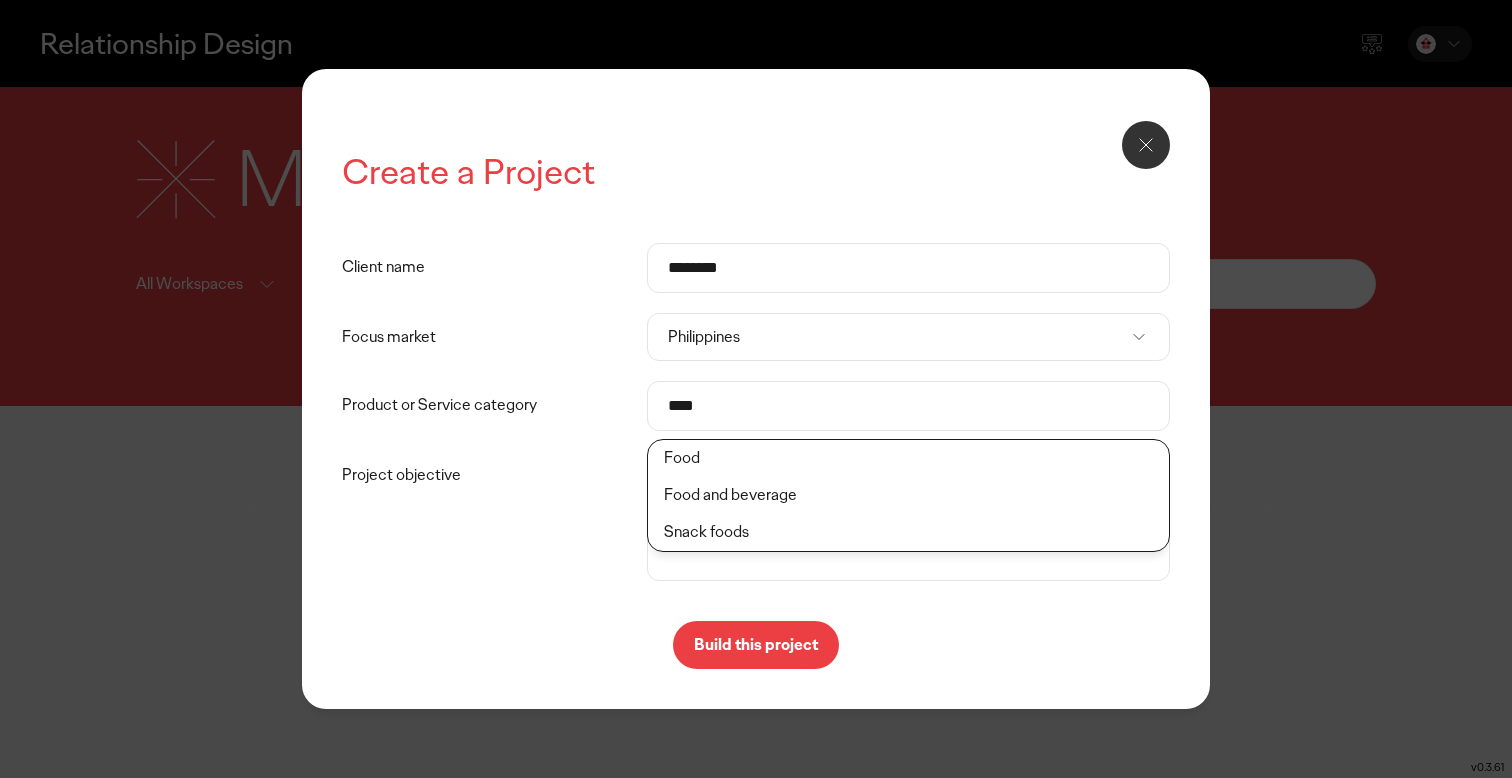 click on "Food and beverage" 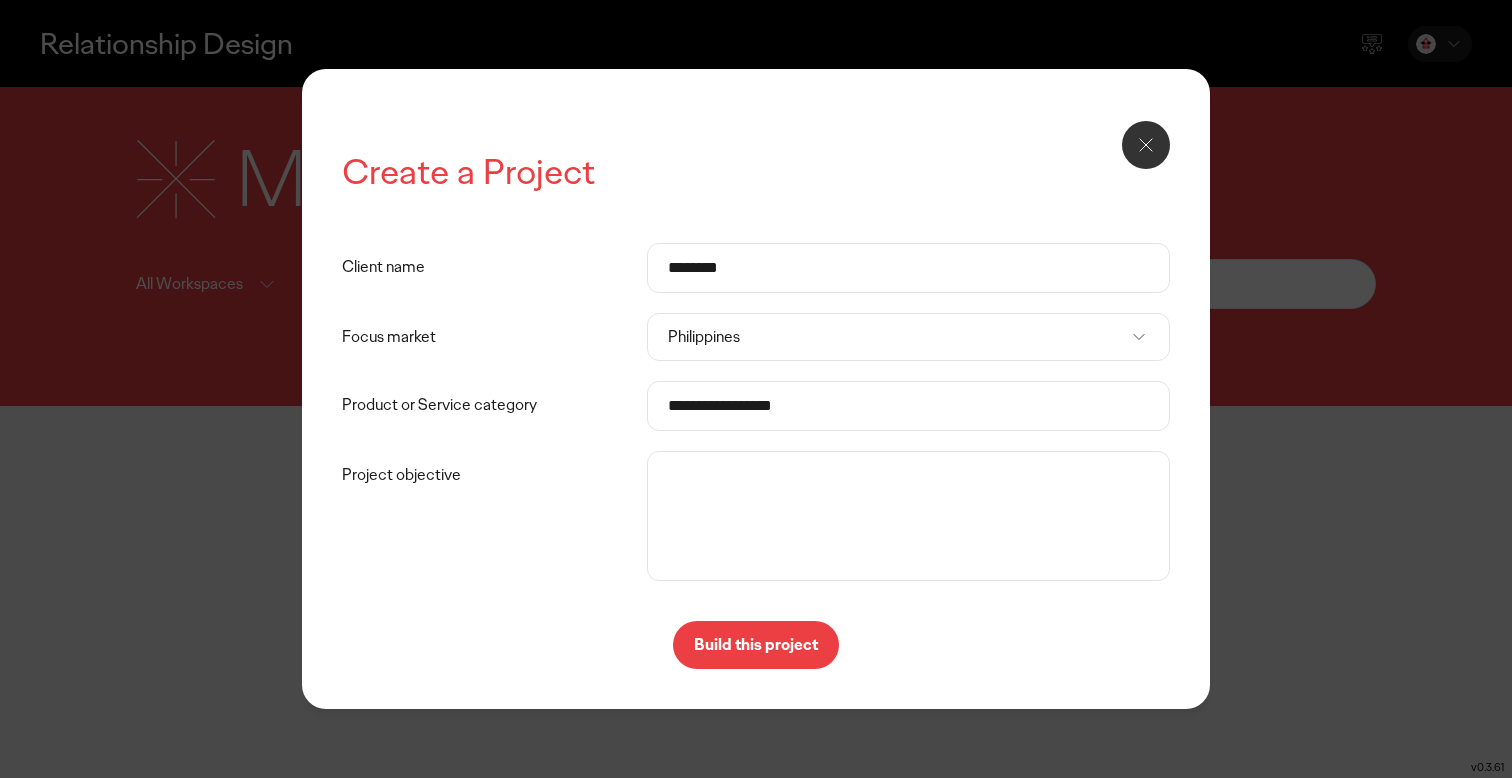 click on "Project objective" at bounding box center [908, 516] 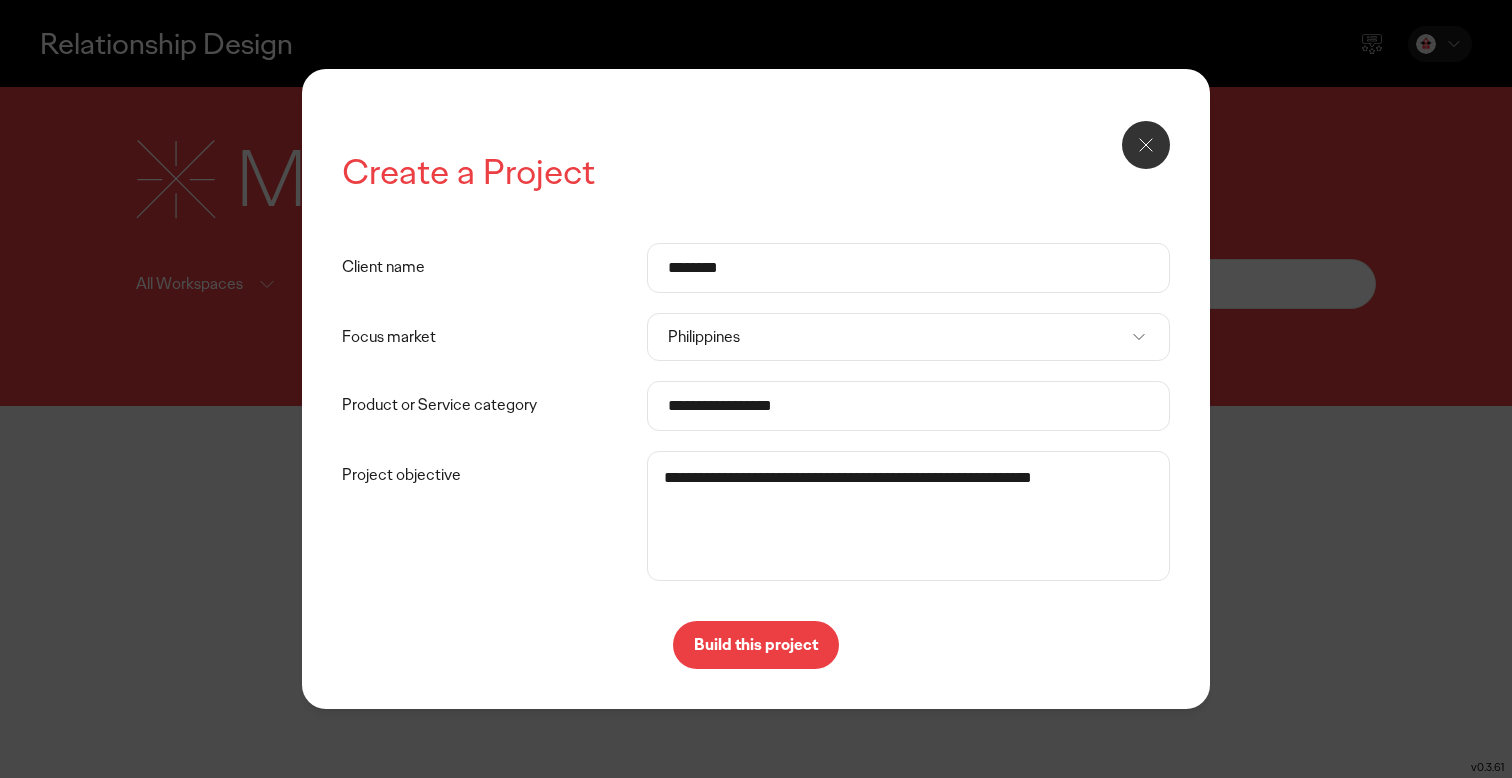 type on "**********" 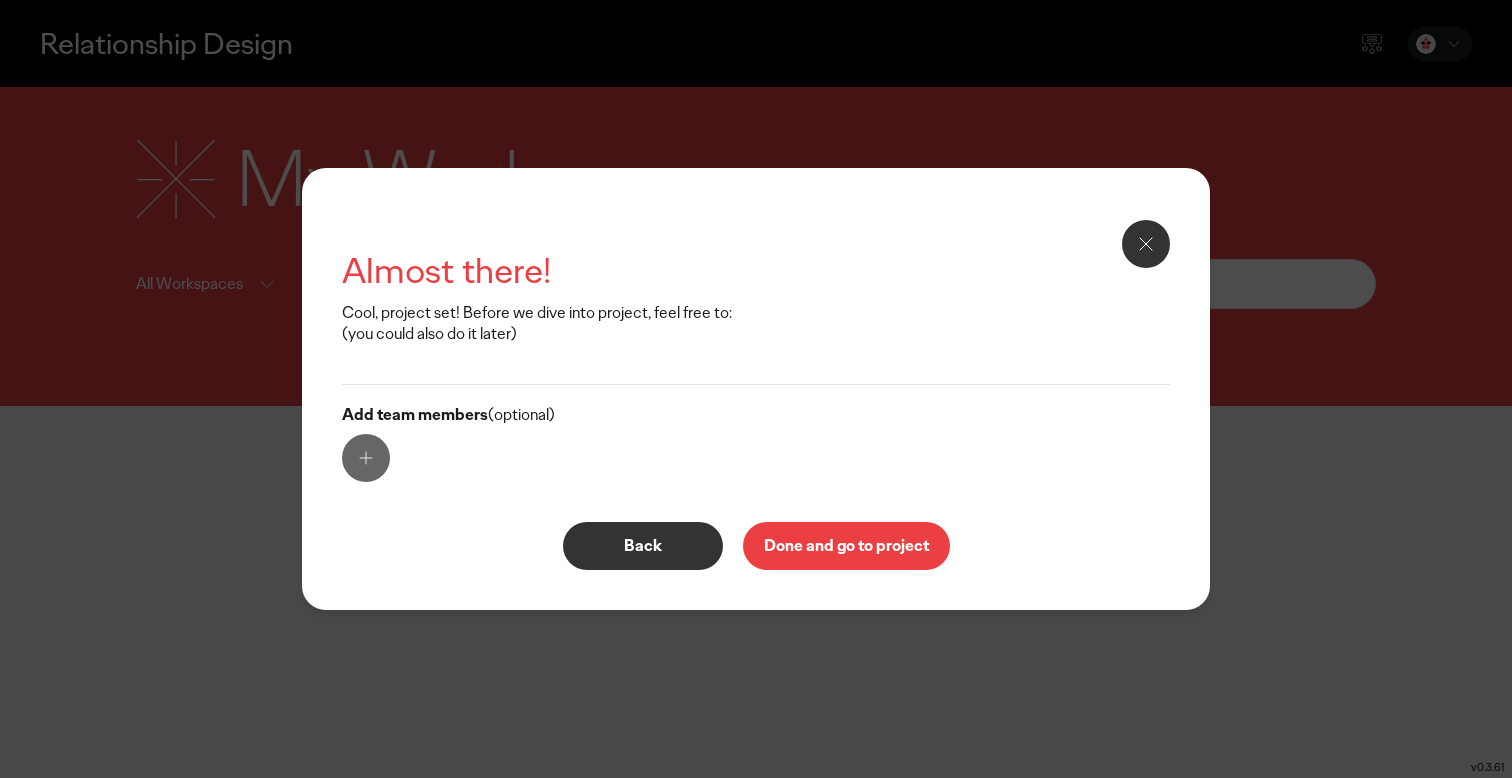 click 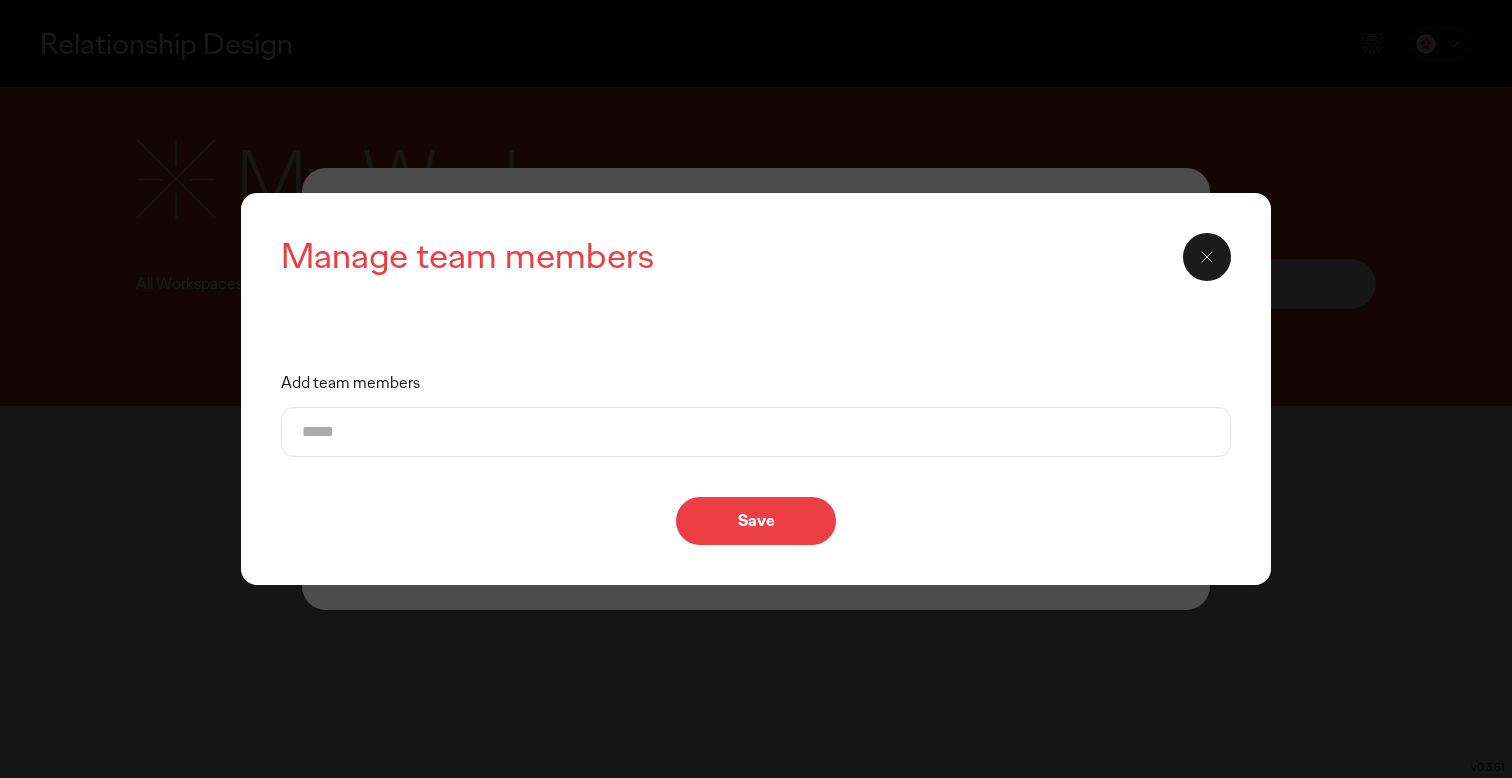 click on "Add team members" at bounding box center (756, 432) 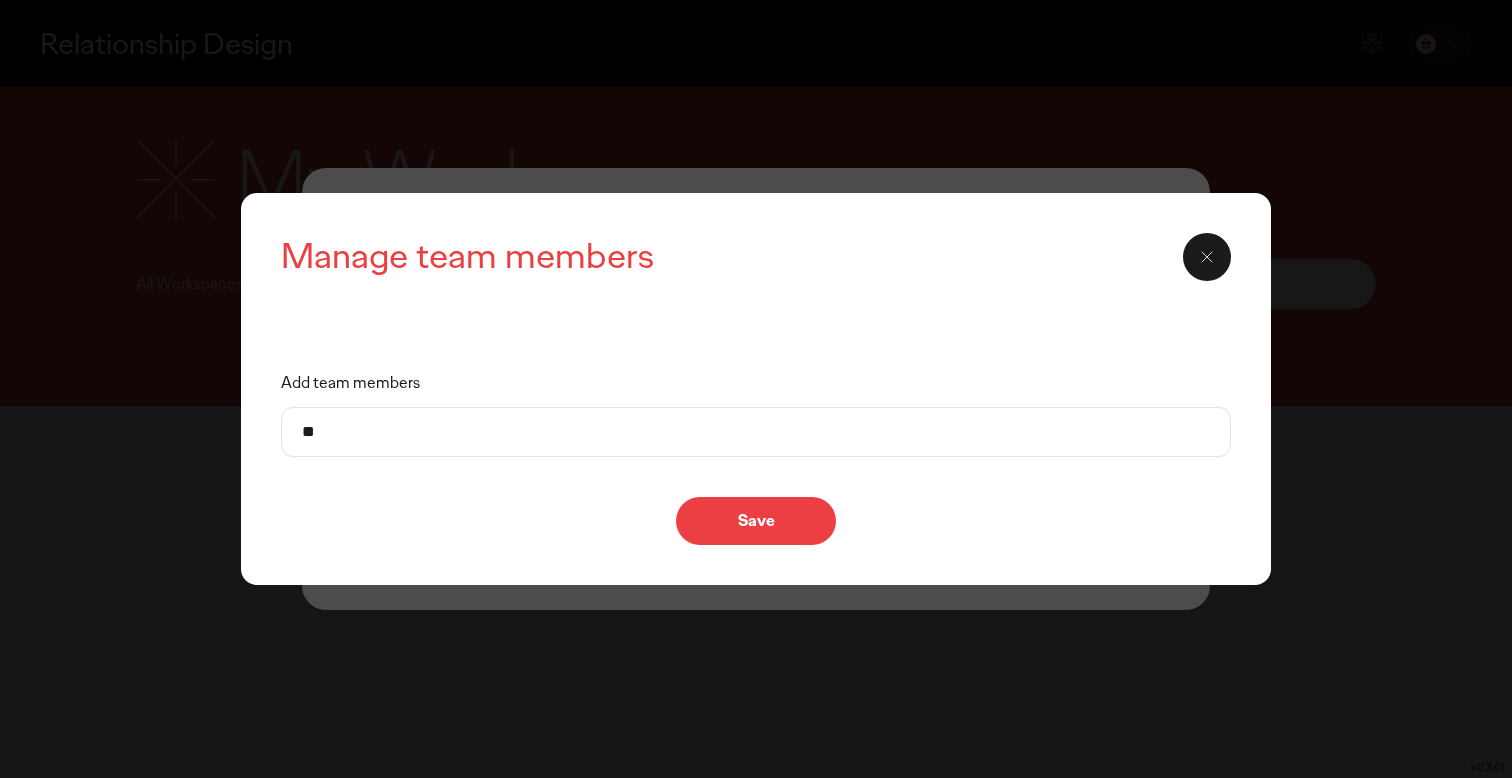 type on "*" 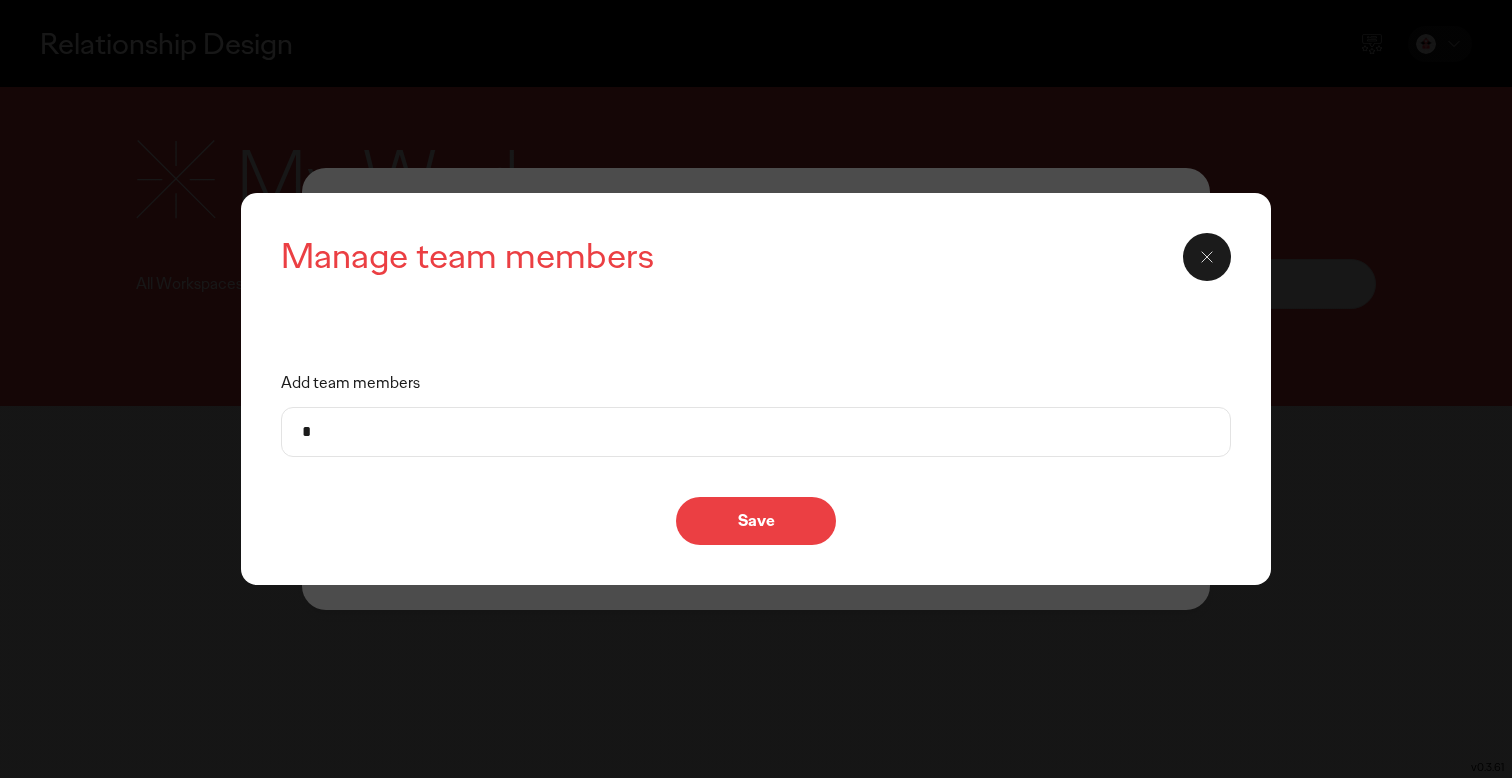 type 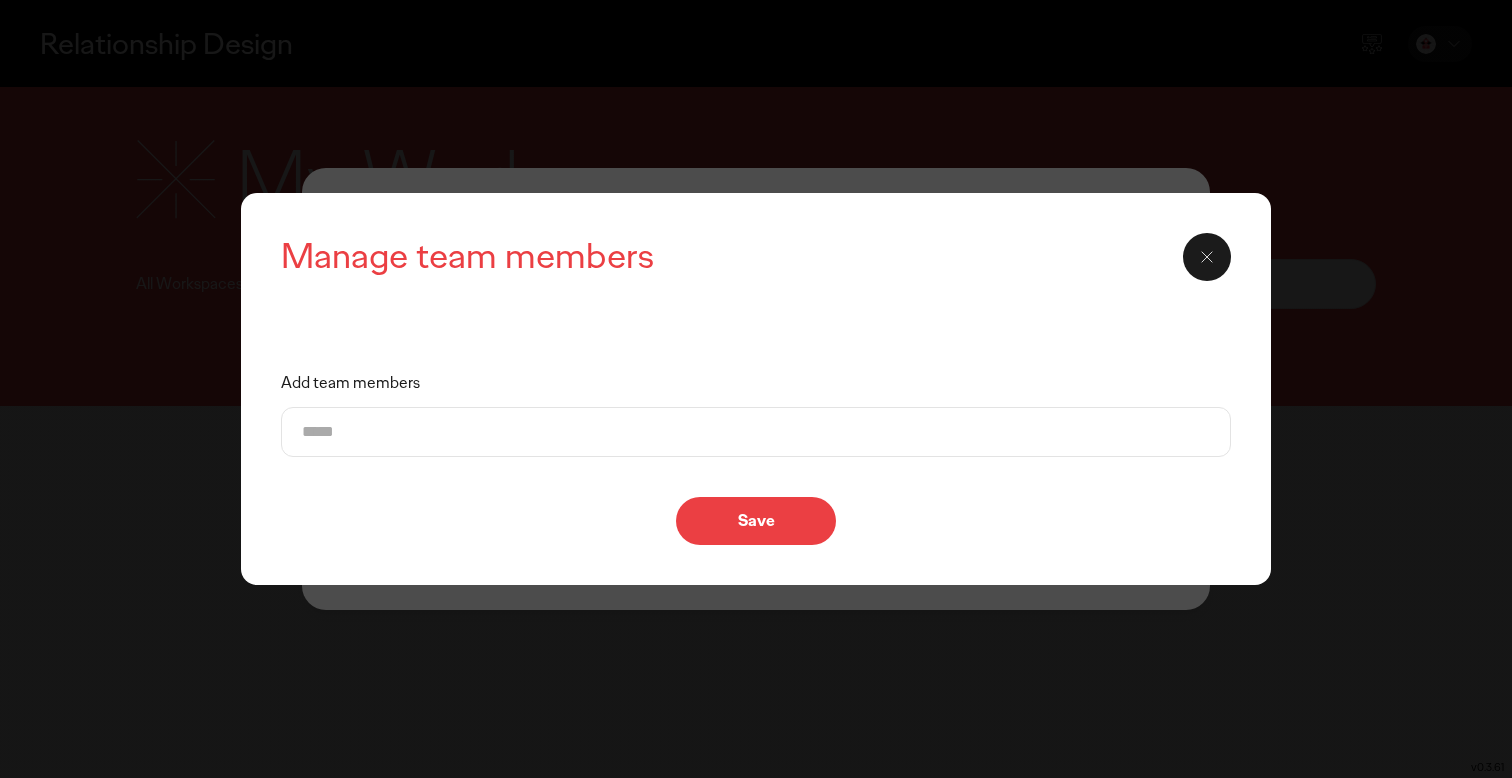 click 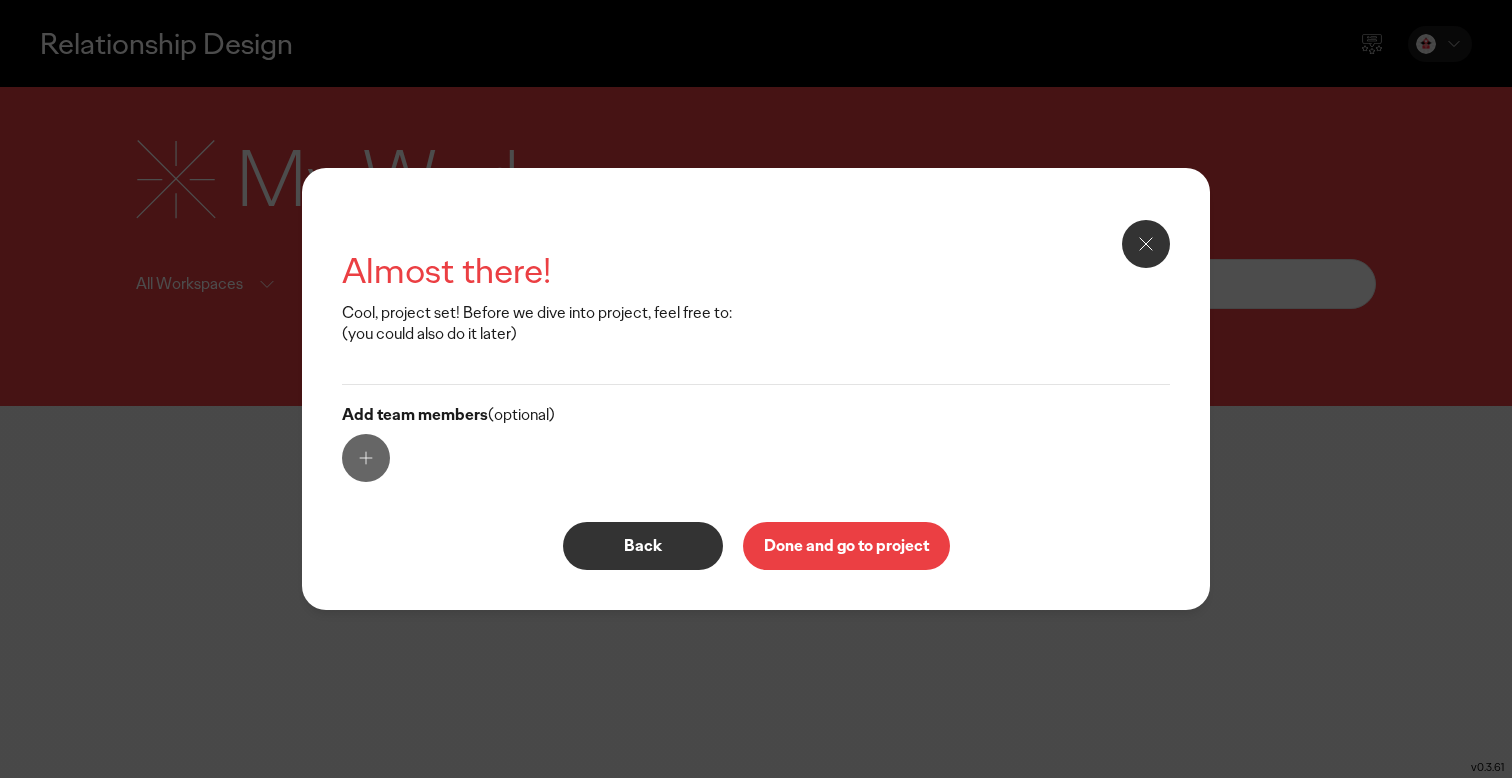 click on "Done and go to project" at bounding box center (846, 546) 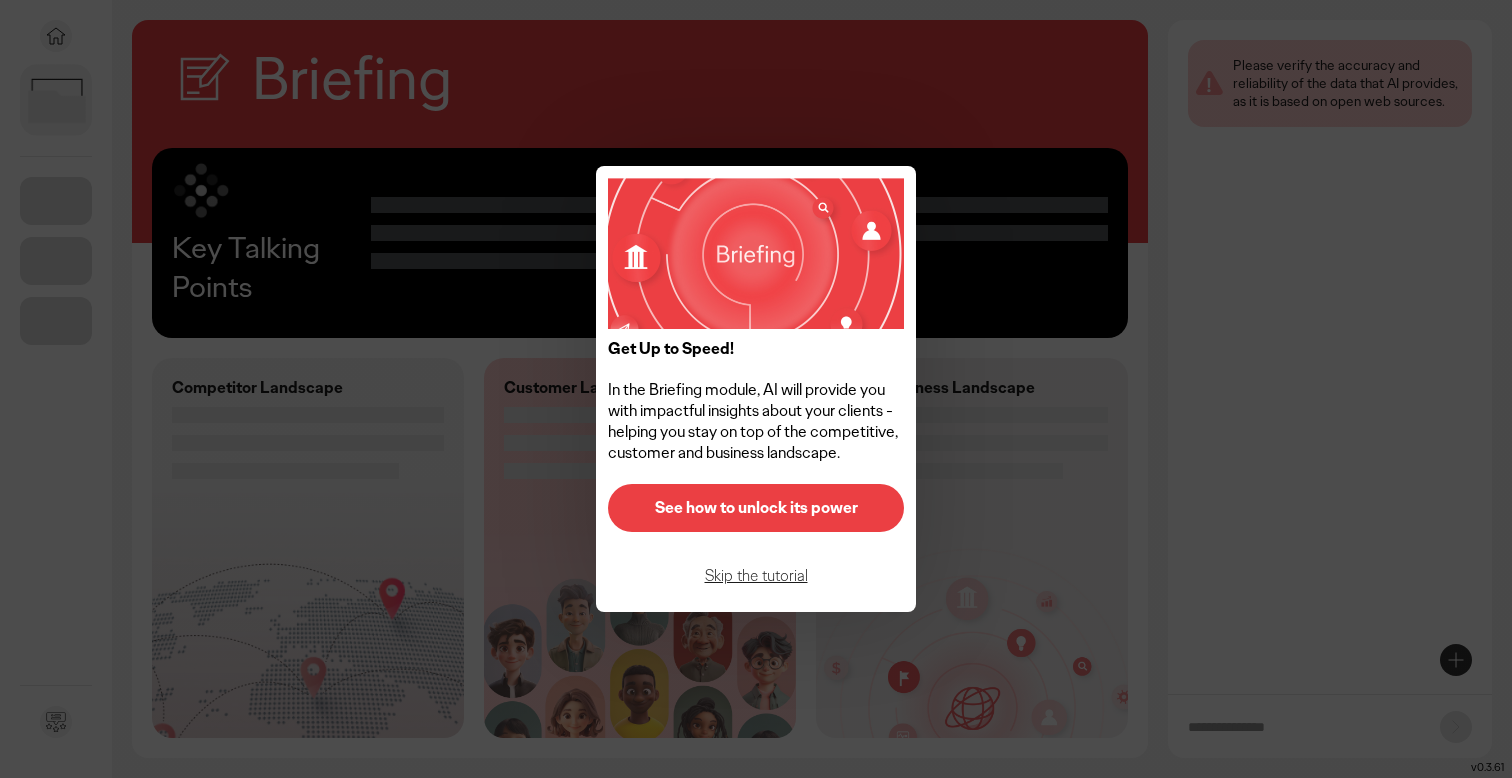 click on "Skip the tutorial" at bounding box center [756, 576] 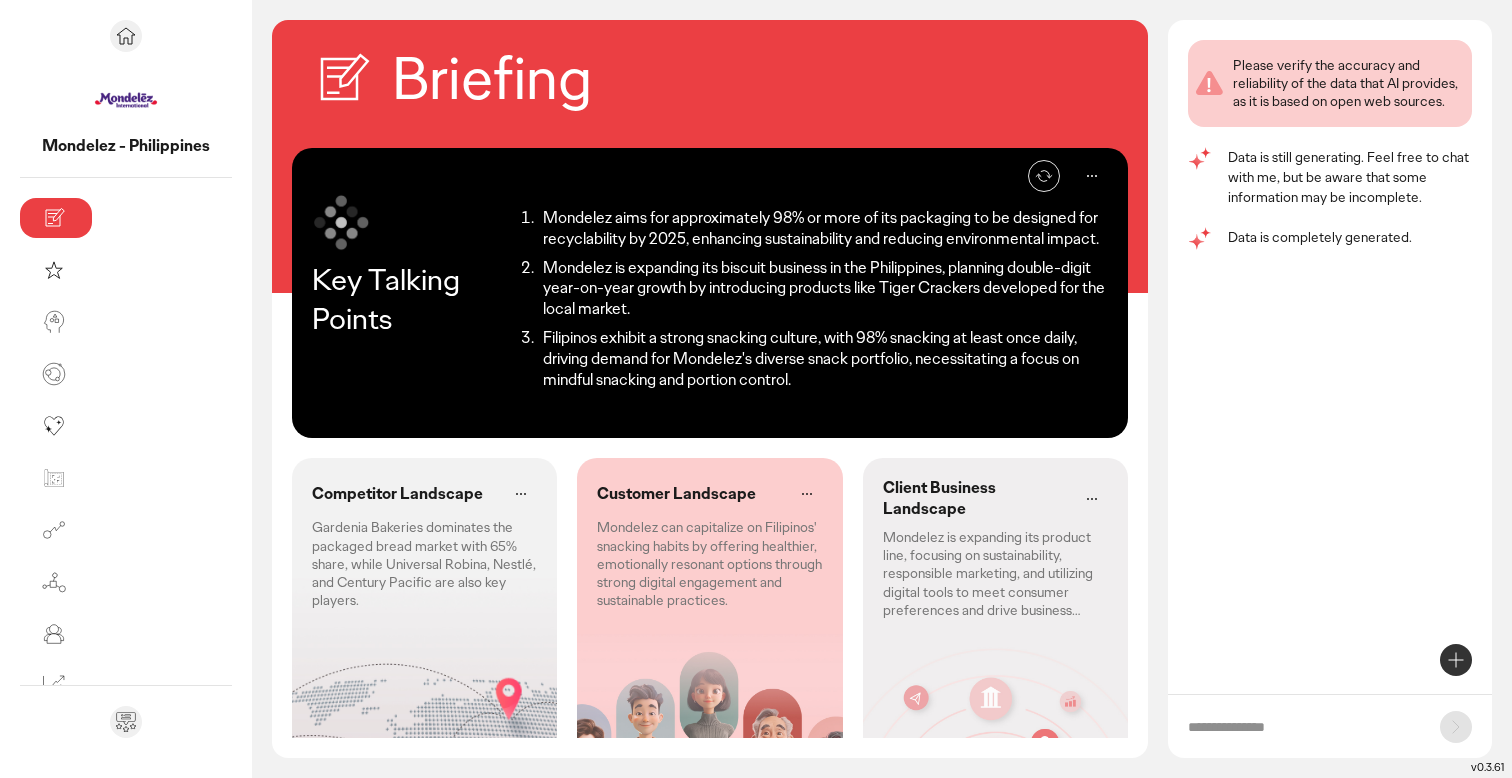 scroll, scrollTop: 79, scrollLeft: 0, axis: vertical 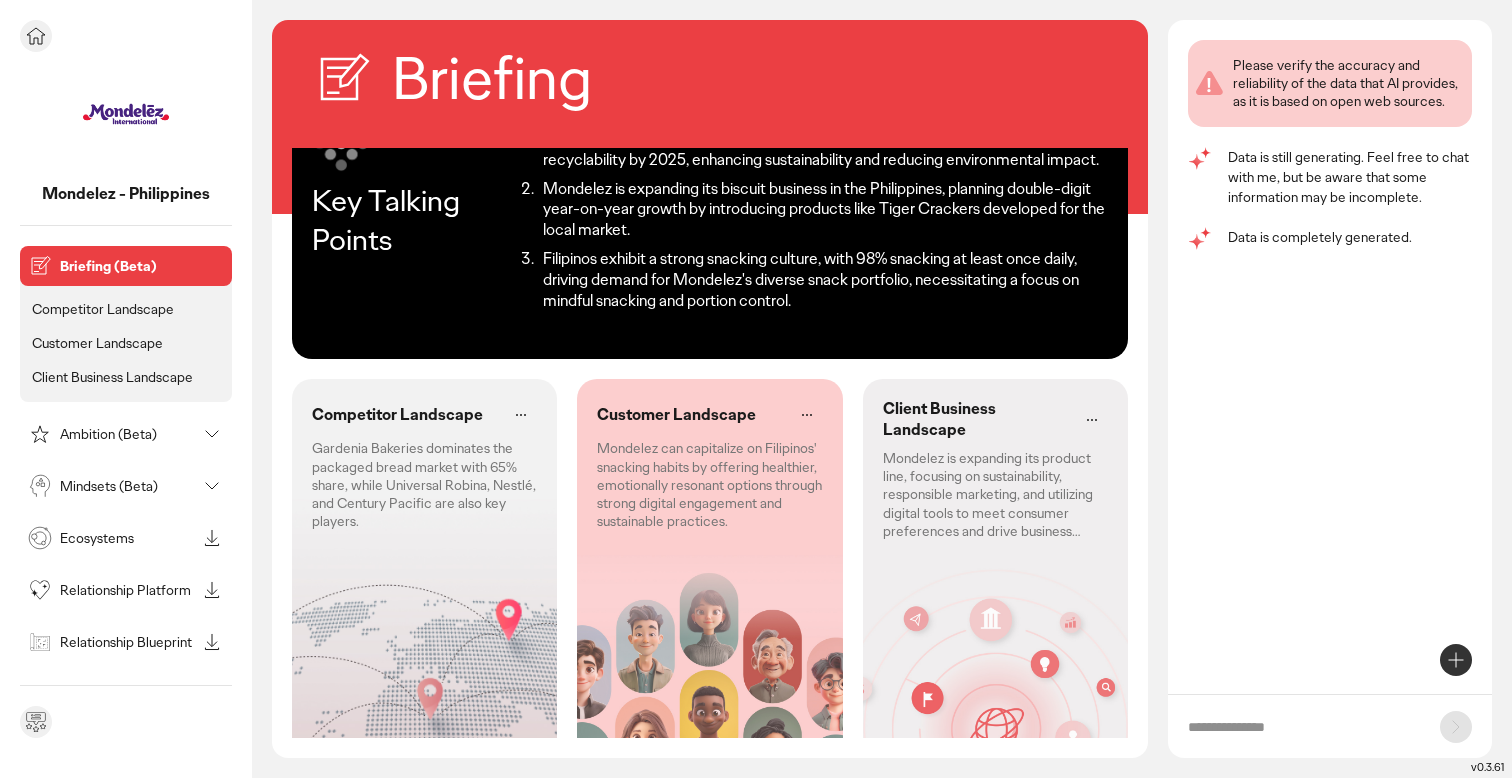 click on "Ambition (Beta)" at bounding box center (128, 434) 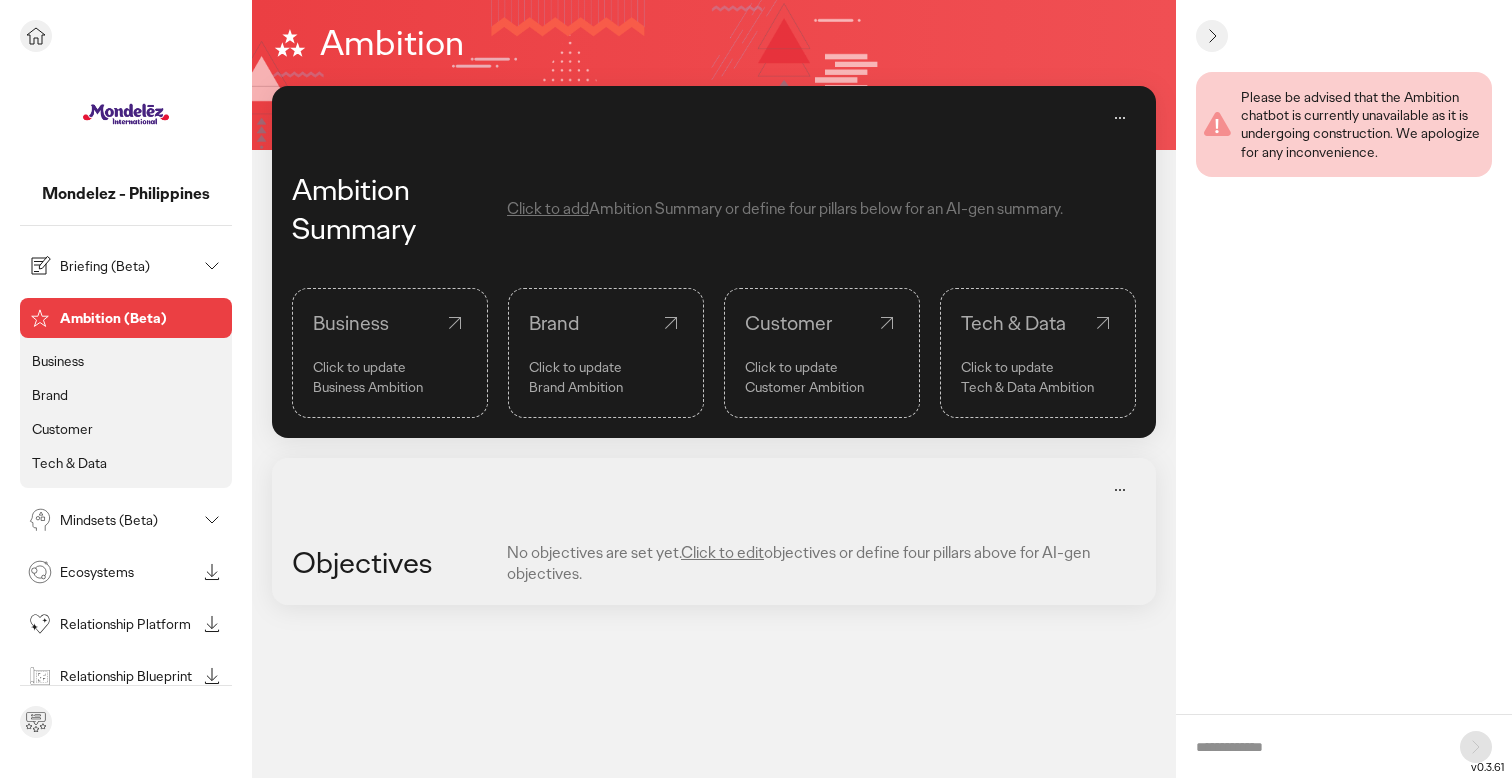 click on "Business" 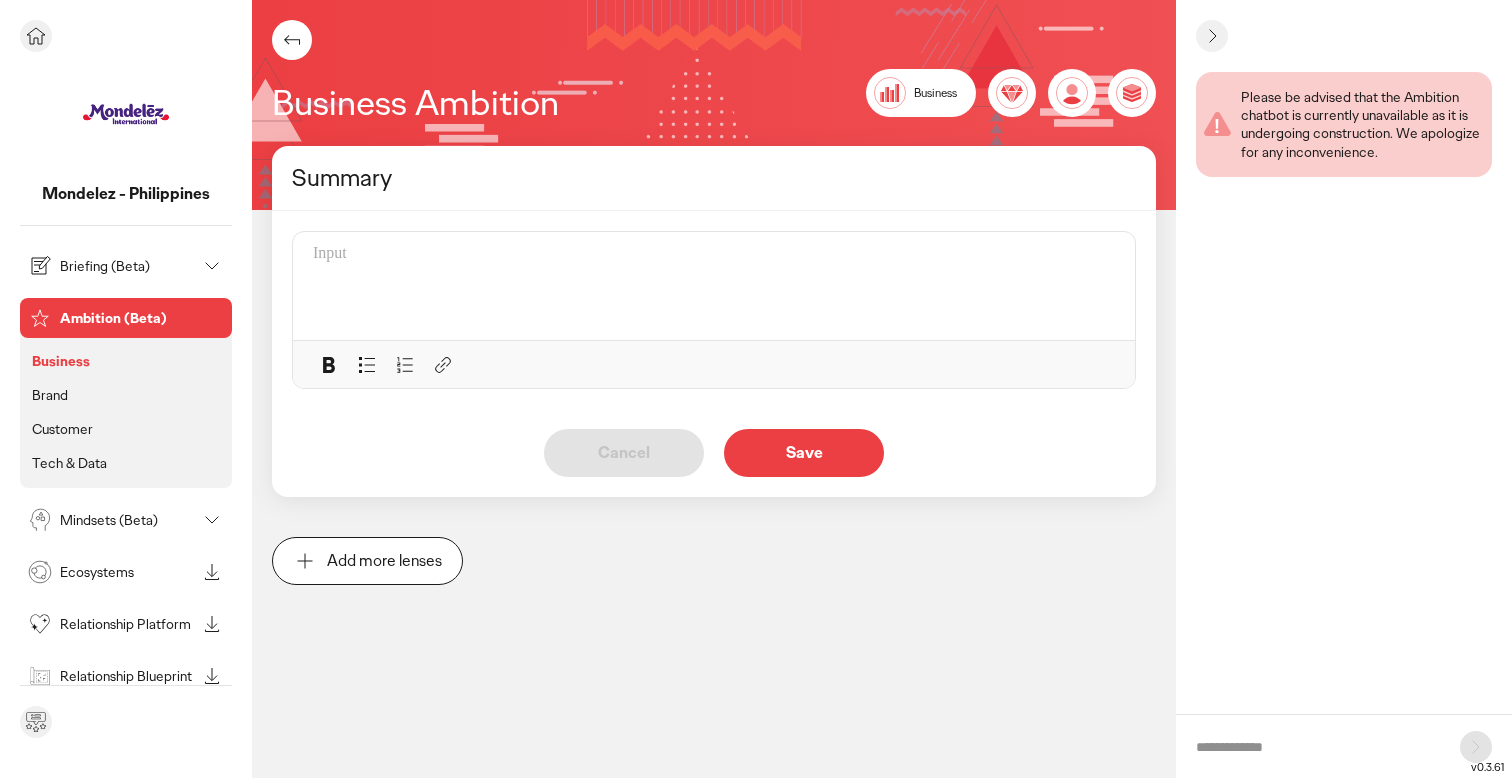 click on "Briefing (Beta)" at bounding box center (128, 266) 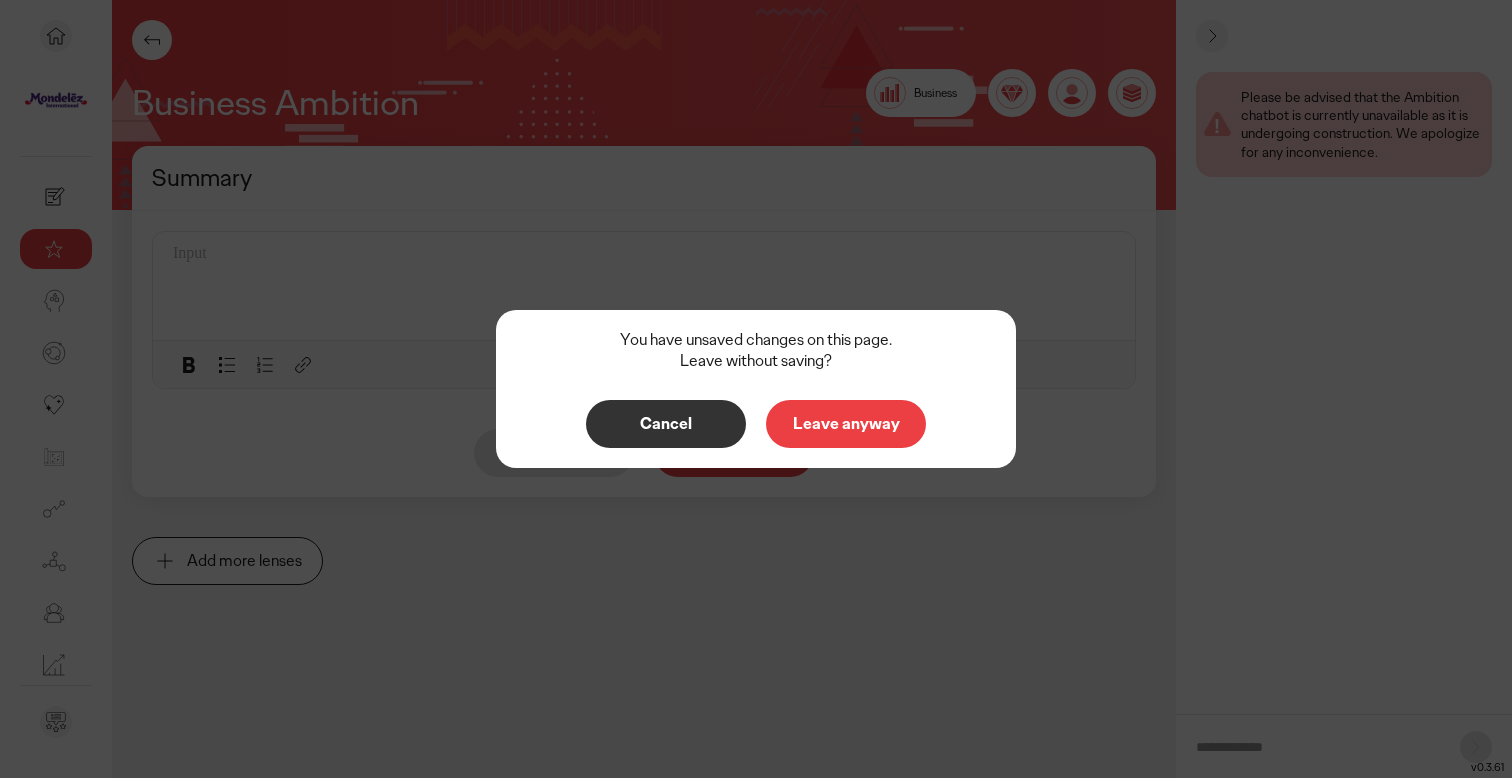 click on "Leave anyway" at bounding box center (846, 424) 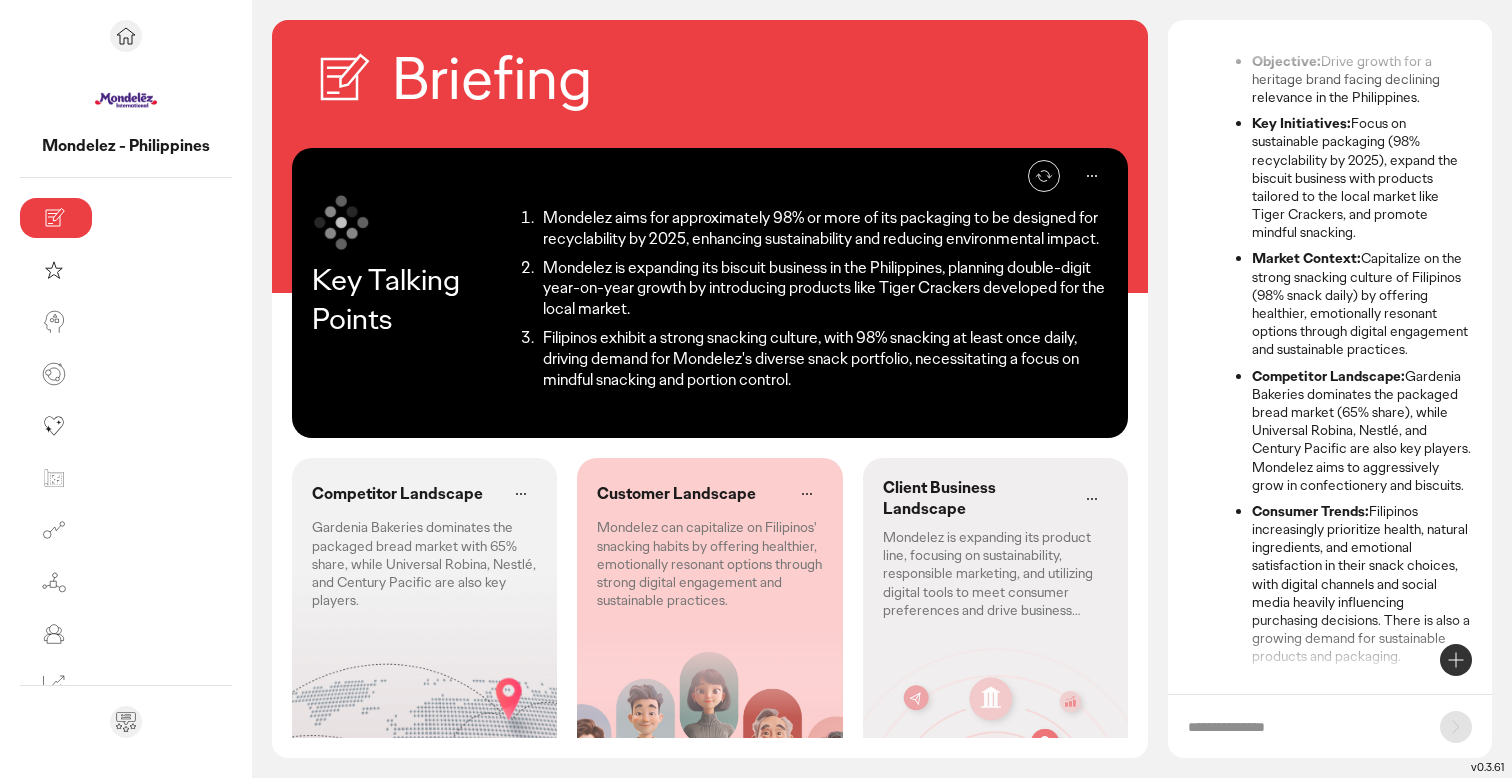scroll, scrollTop: 187, scrollLeft: 0, axis: vertical 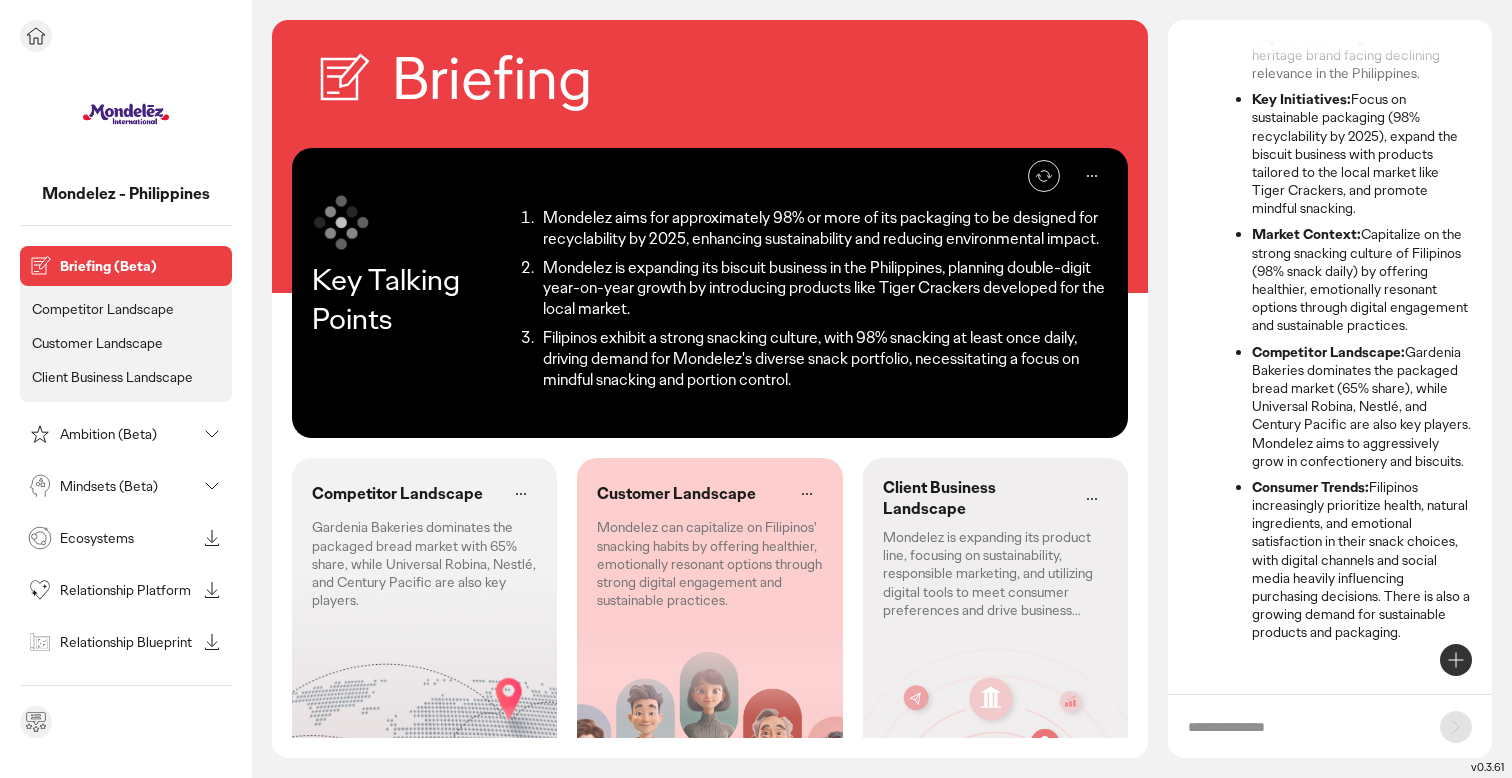 click on "Ambition (Beta)" at bounding box center [128, 434] 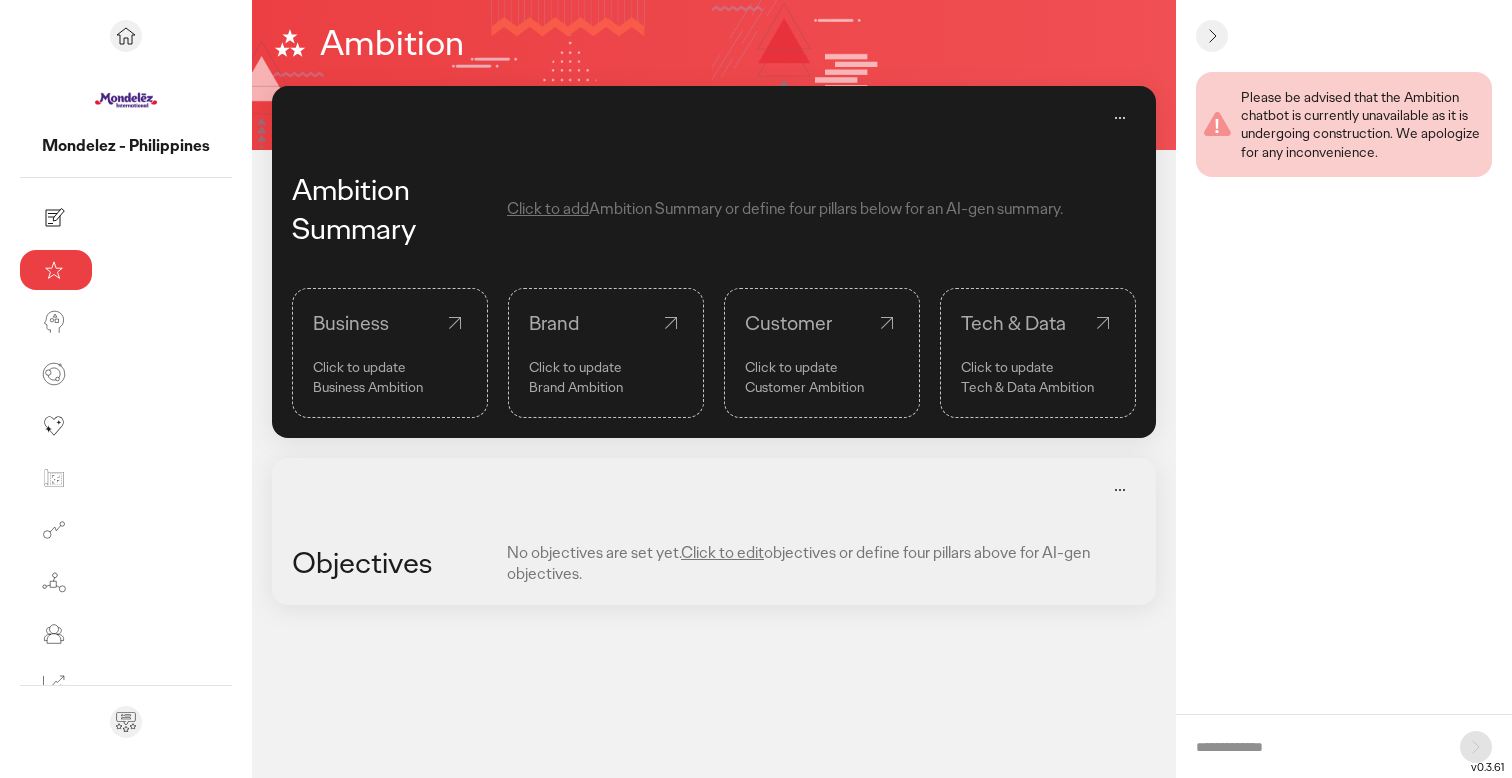 click on "Click to add" at bounding box center (548, 208) 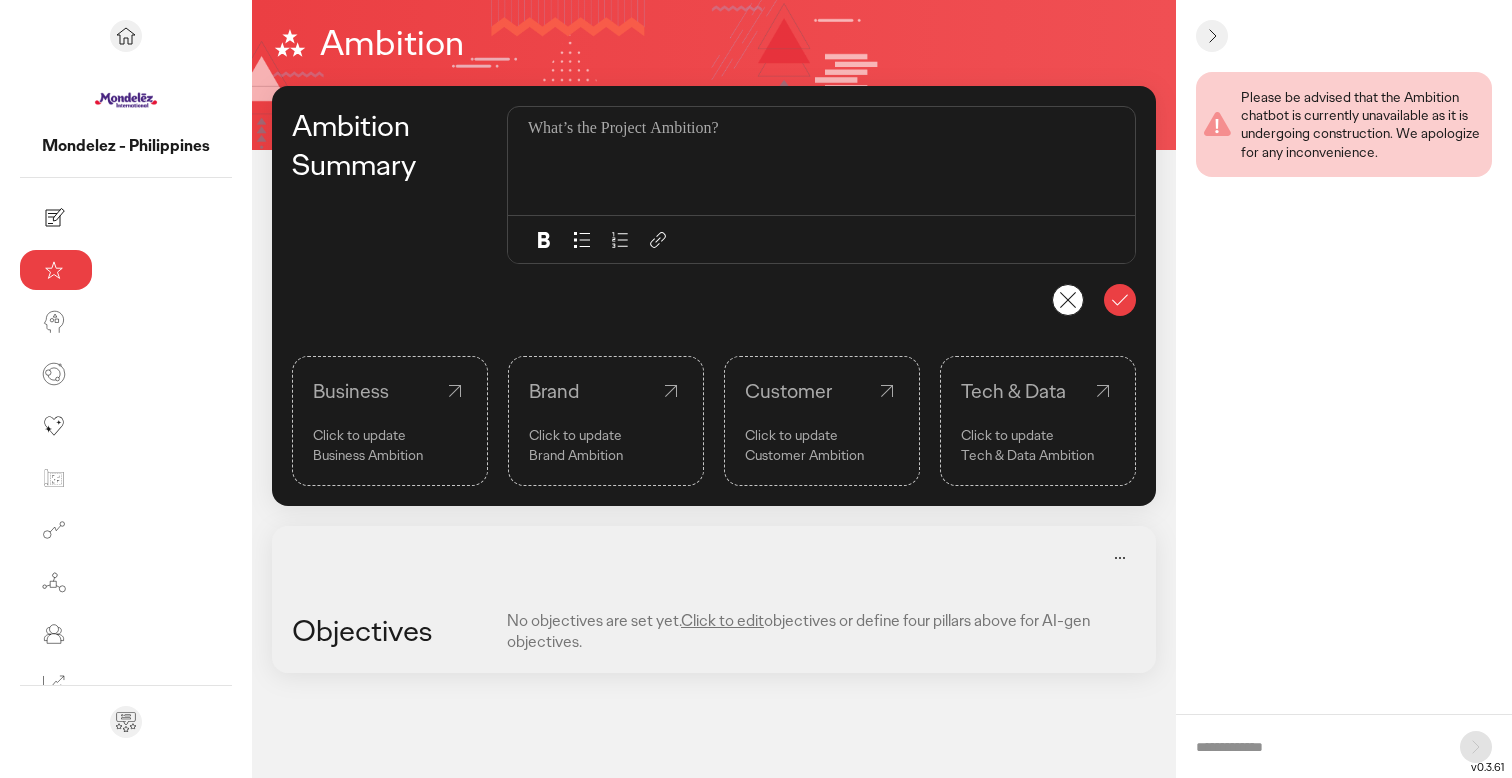 click at bounding box center (821, 129) 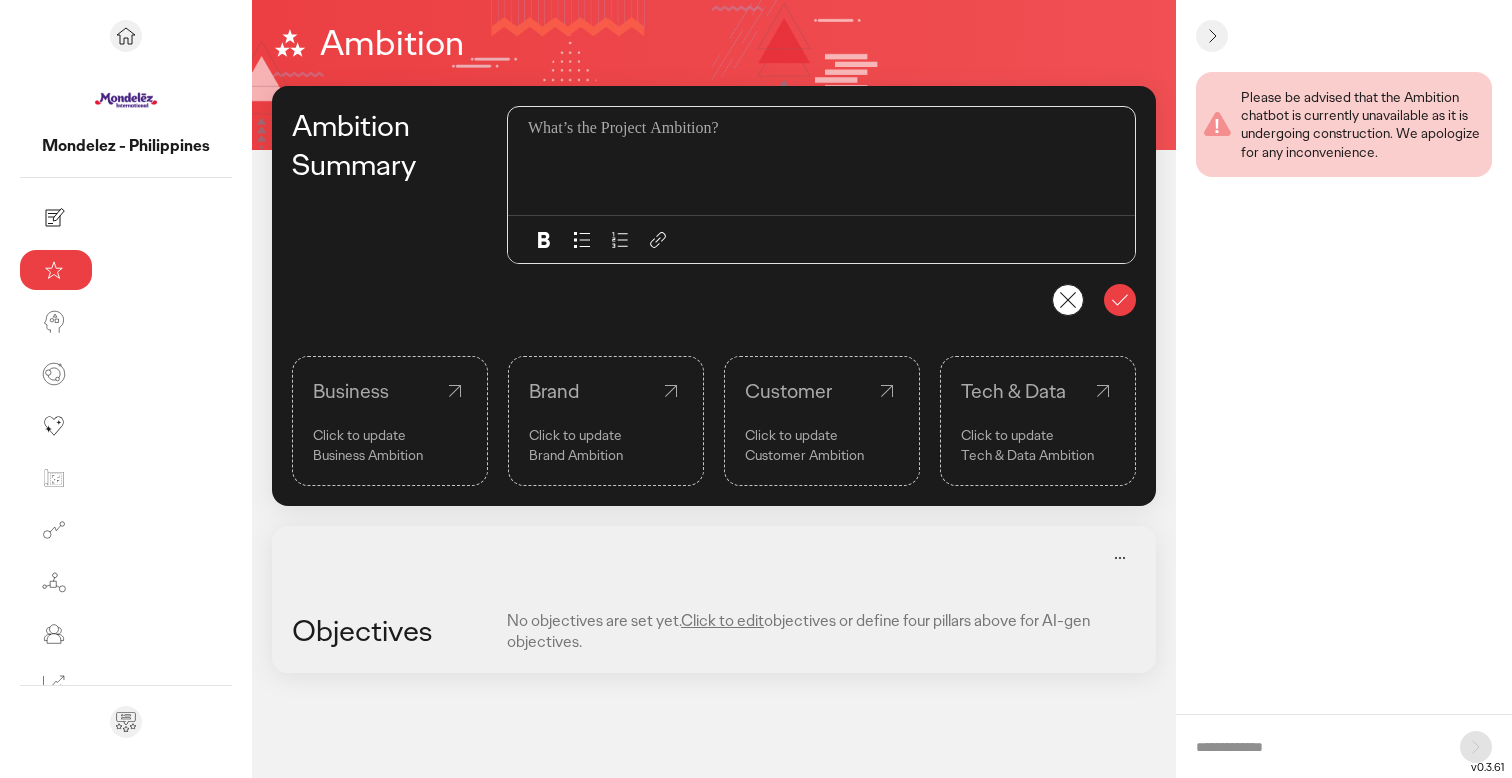 click at bounding box center (821, 129) 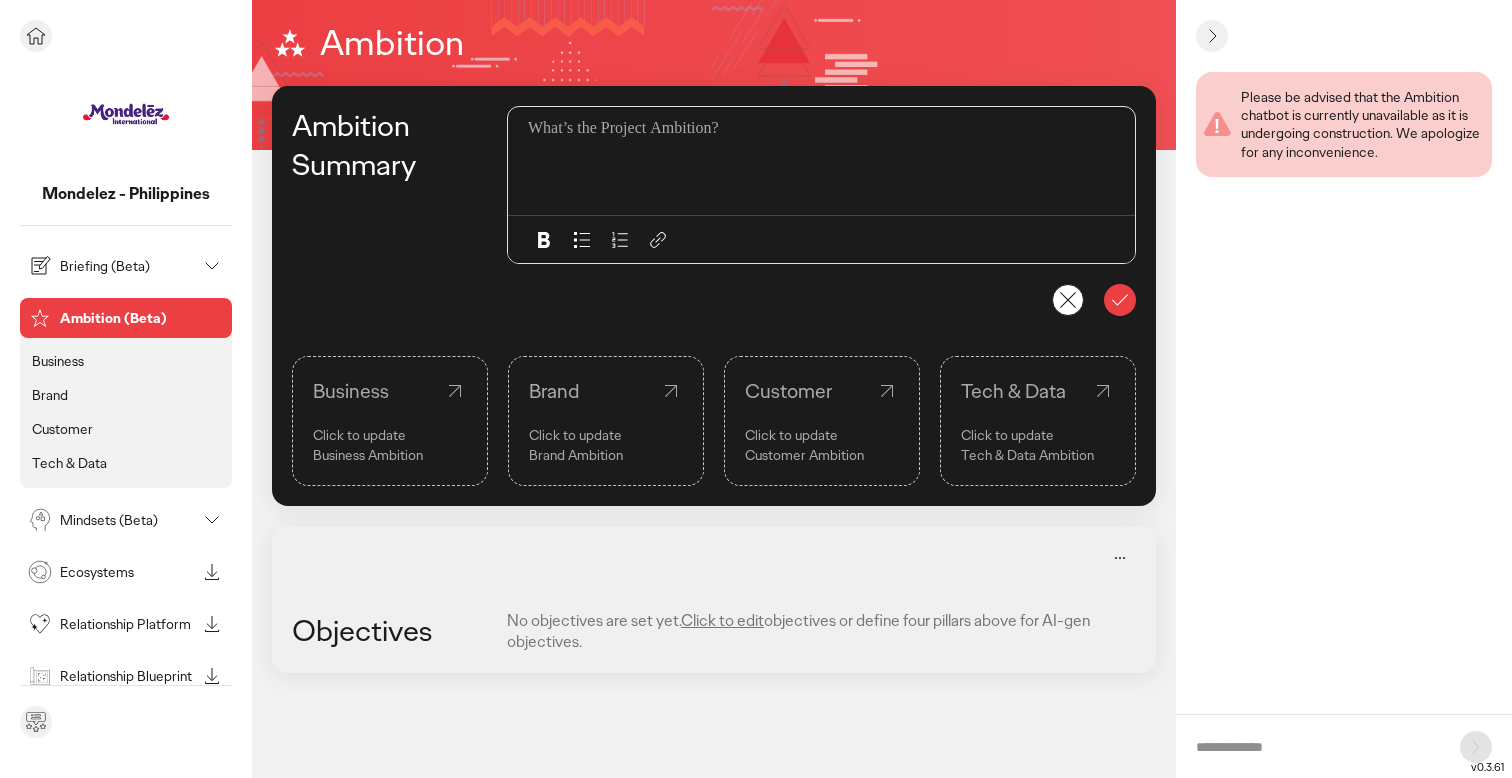 click on "Briefing (Beta)" at bounding box center (110, 266) 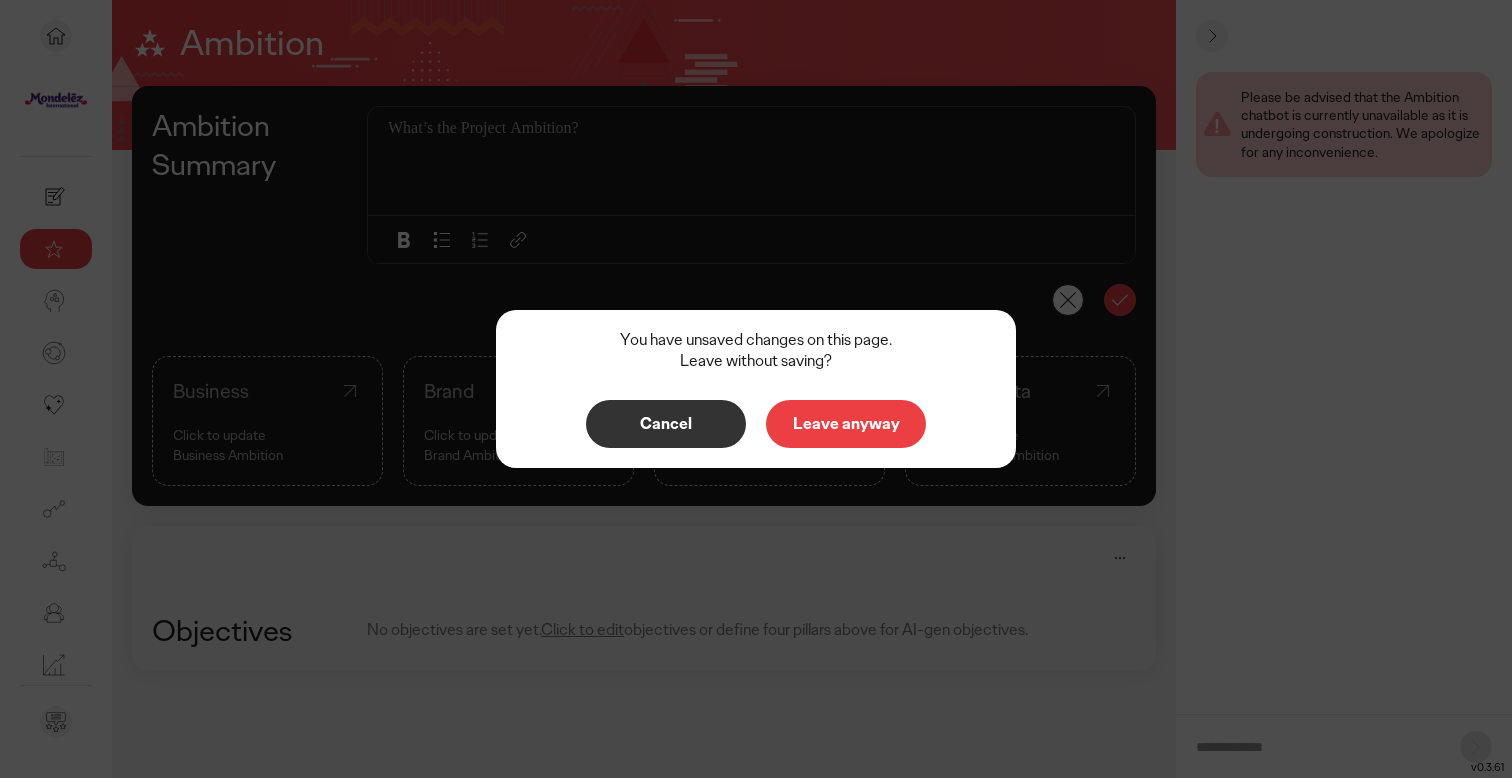 click on "Leave anyway" at bounding box center [846, 424] 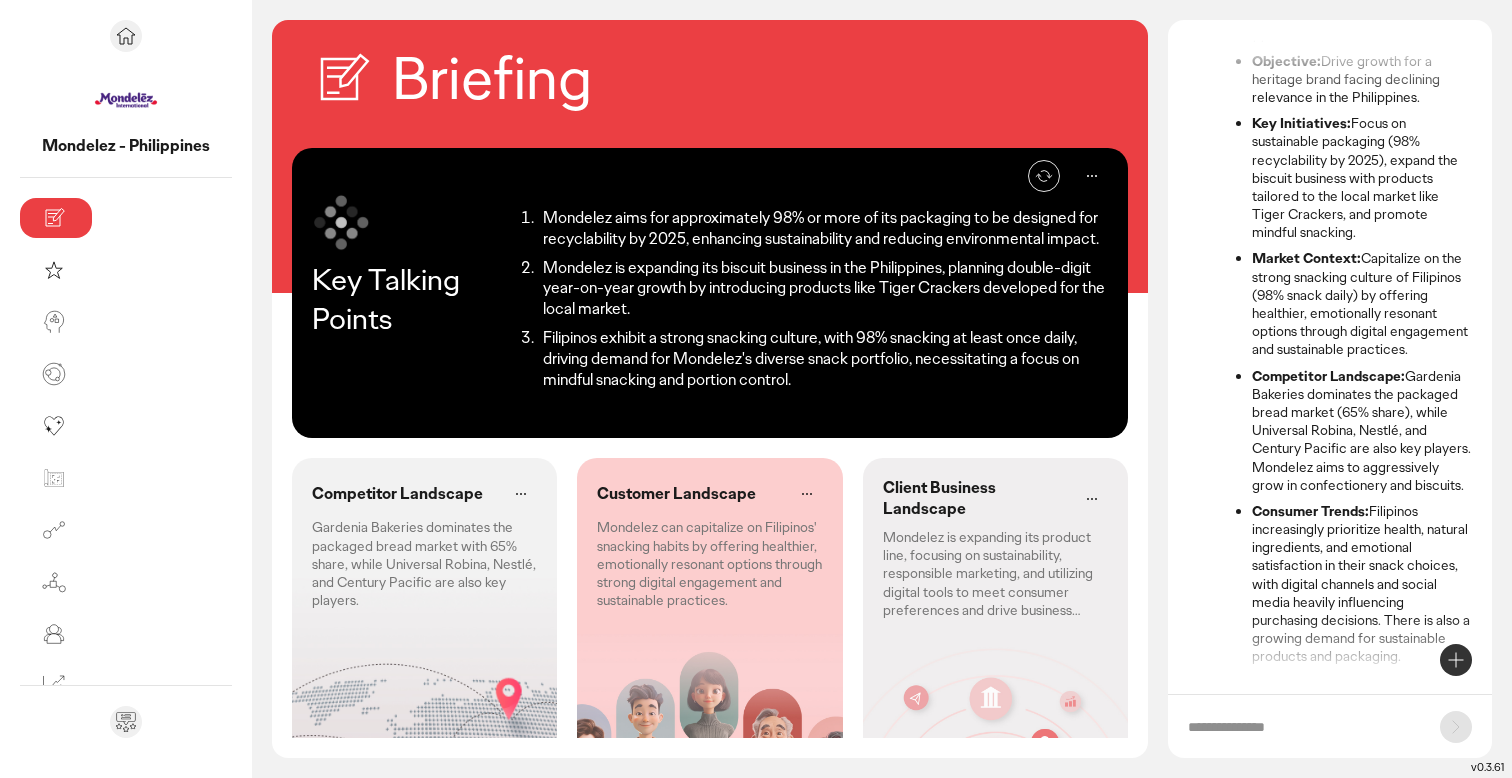 scroll, scrollTop: 187, scrollLeft: 0, axis: vertical 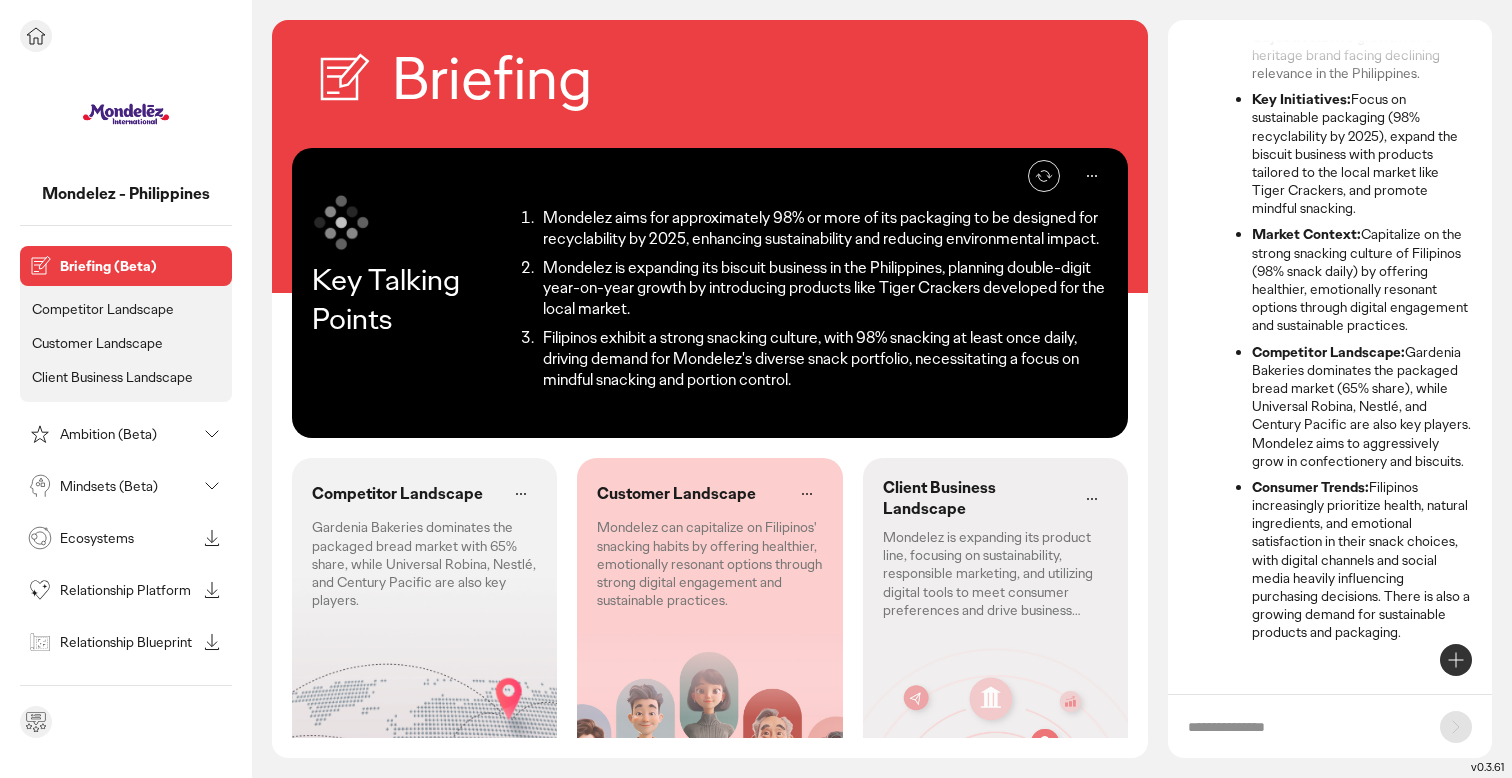click on "Ambition (Beta)" at bounding box center [128, 434] 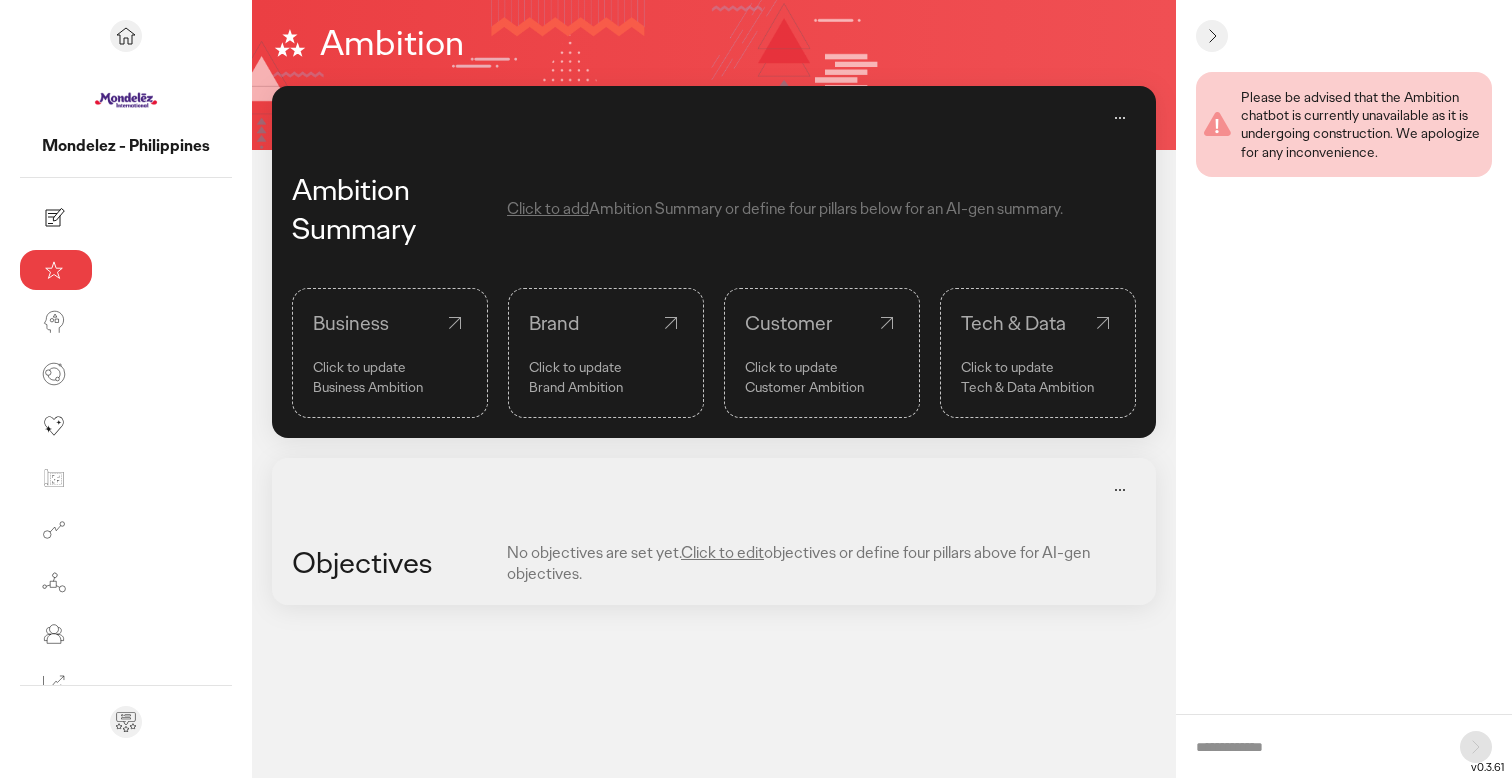 click on "Click to add" at bounding box center [548, 208] 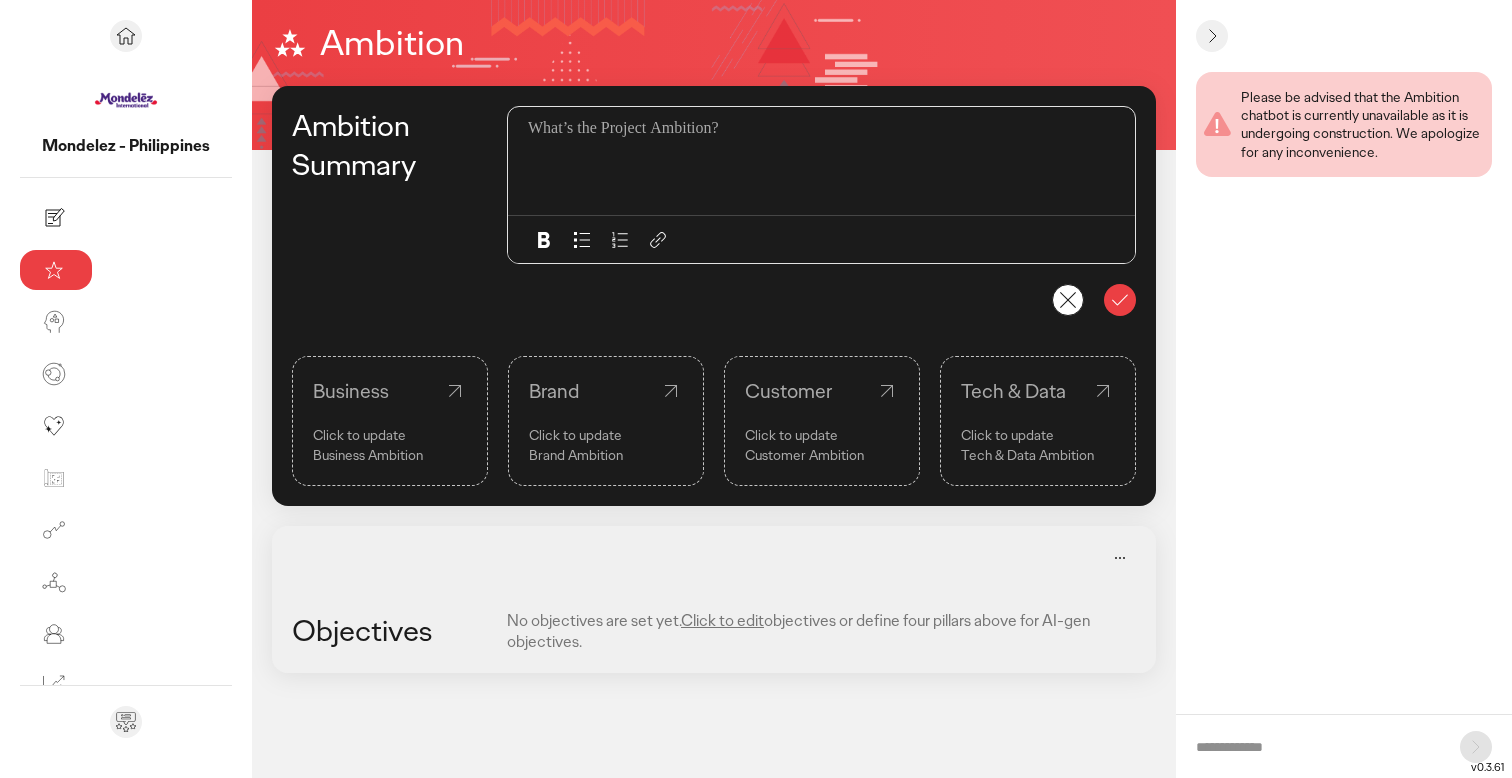 click at bounding box center (827, 161) 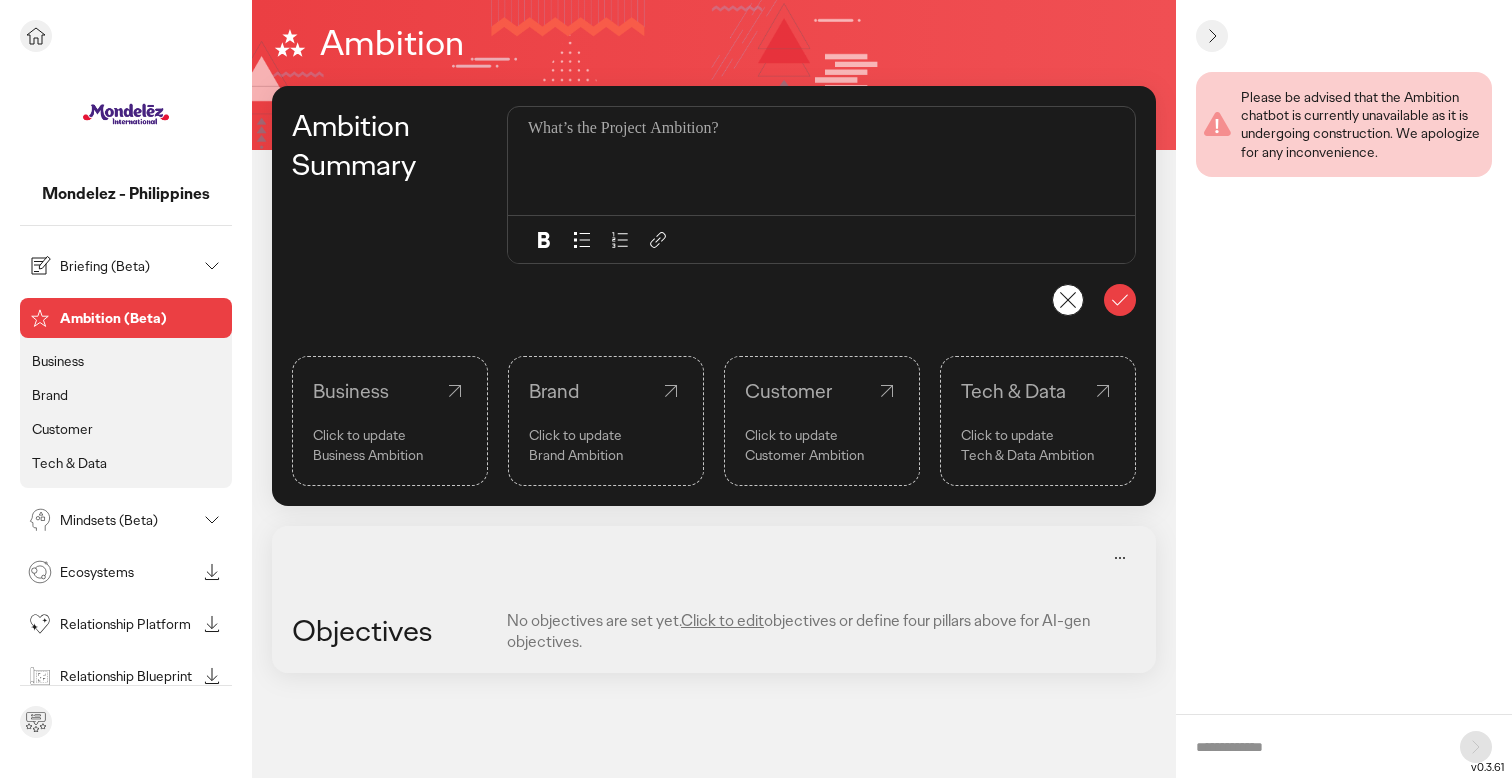 click on "Mondelez - Philippines" at bounding box center [126, 138] 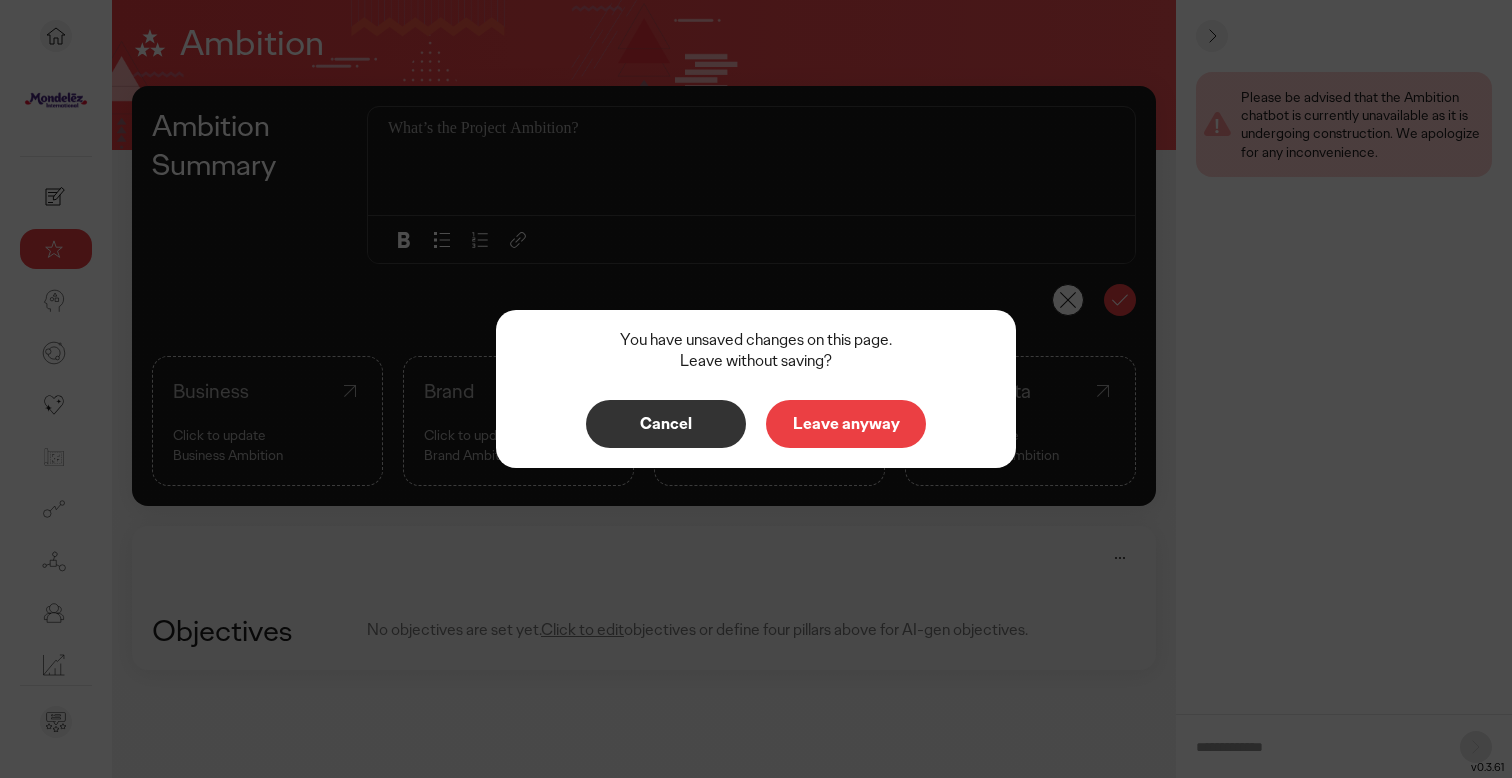 click on "Leave anyway" at bounding box center (846, 424) 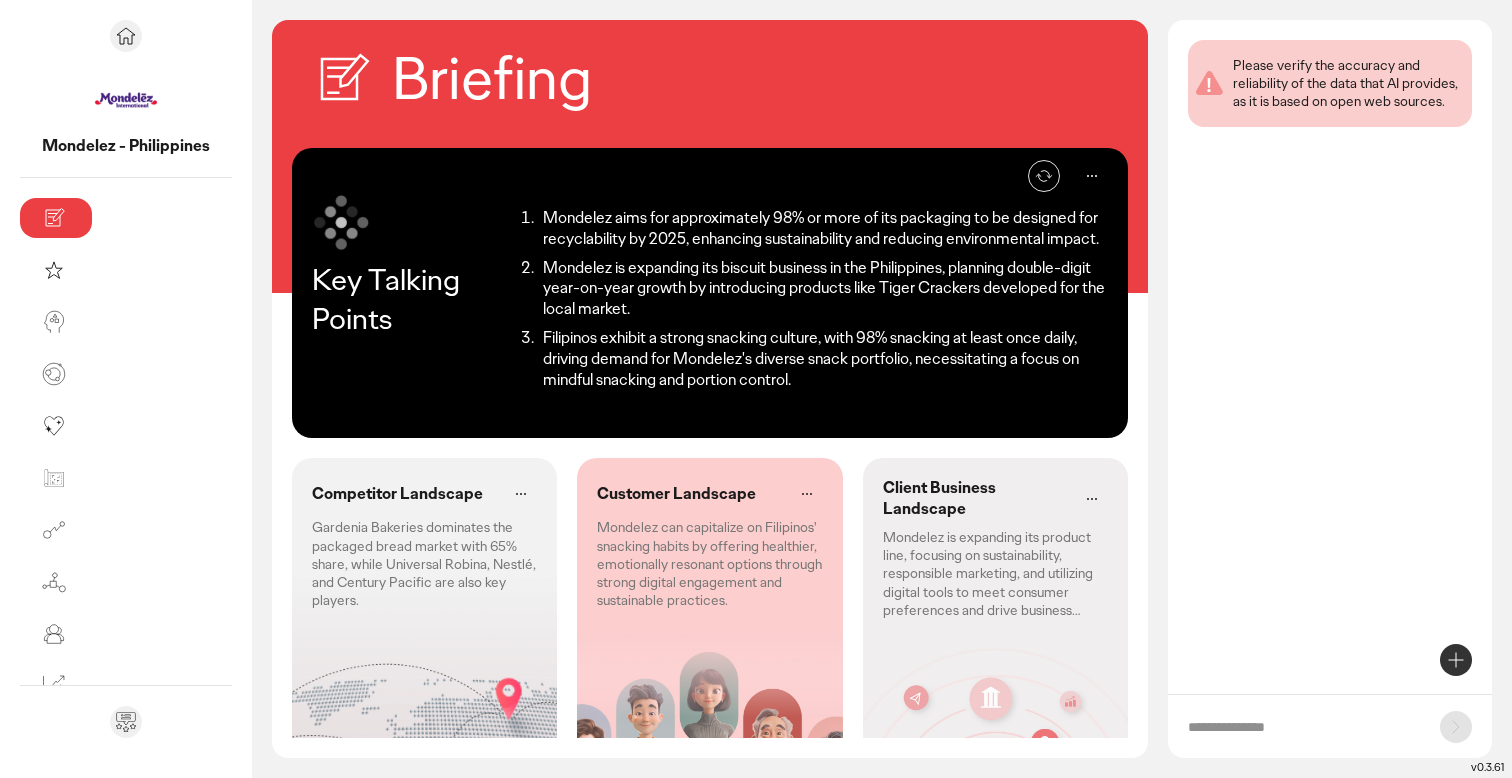 scroll, scrollTop: 79, scrollLeft: 0, axis: vertical 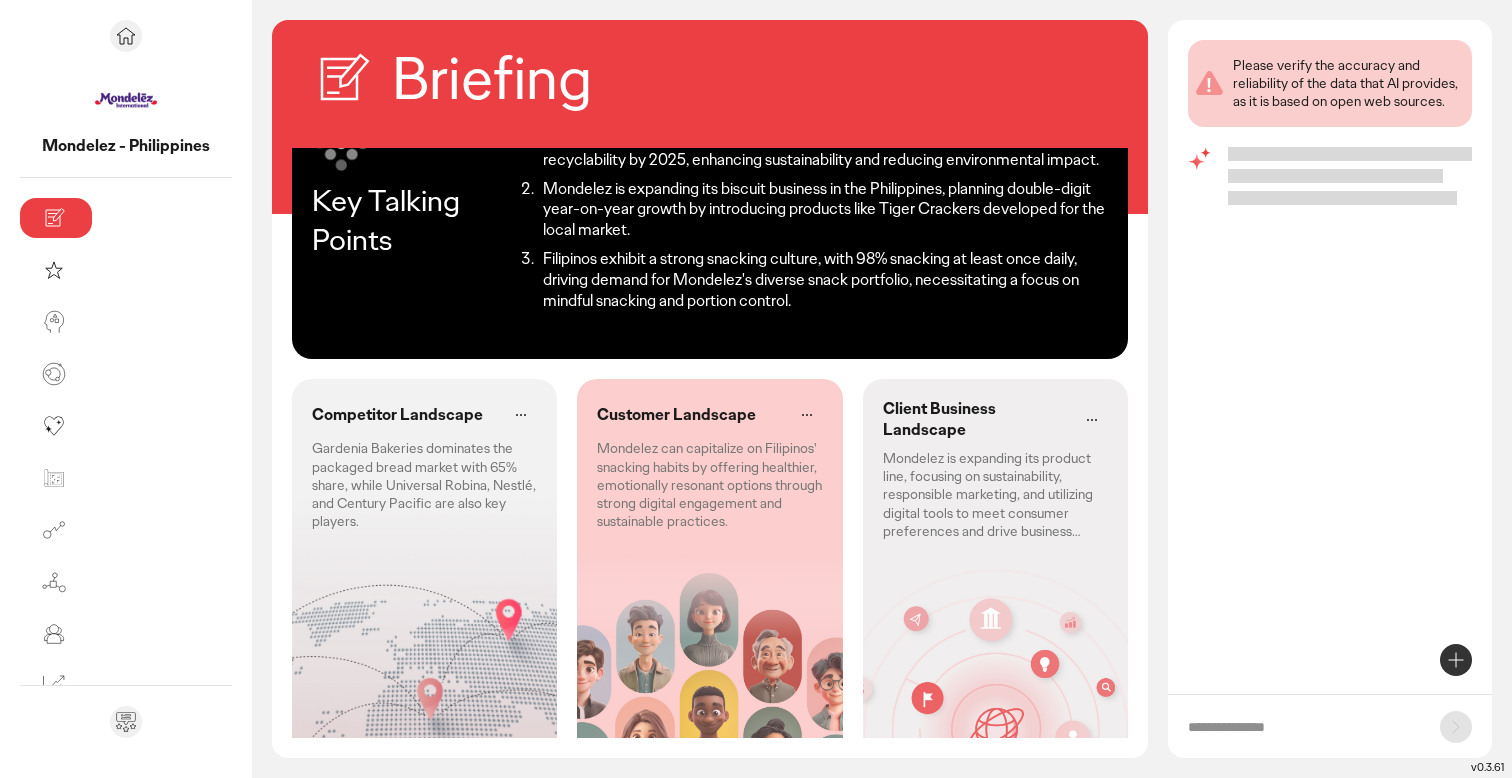 click on "Competitor Landscape Gardenia Bakeries dominates the packaged bread market with 65% share, while Universal Robina, Nestlé, and Century Pacific are also key players." 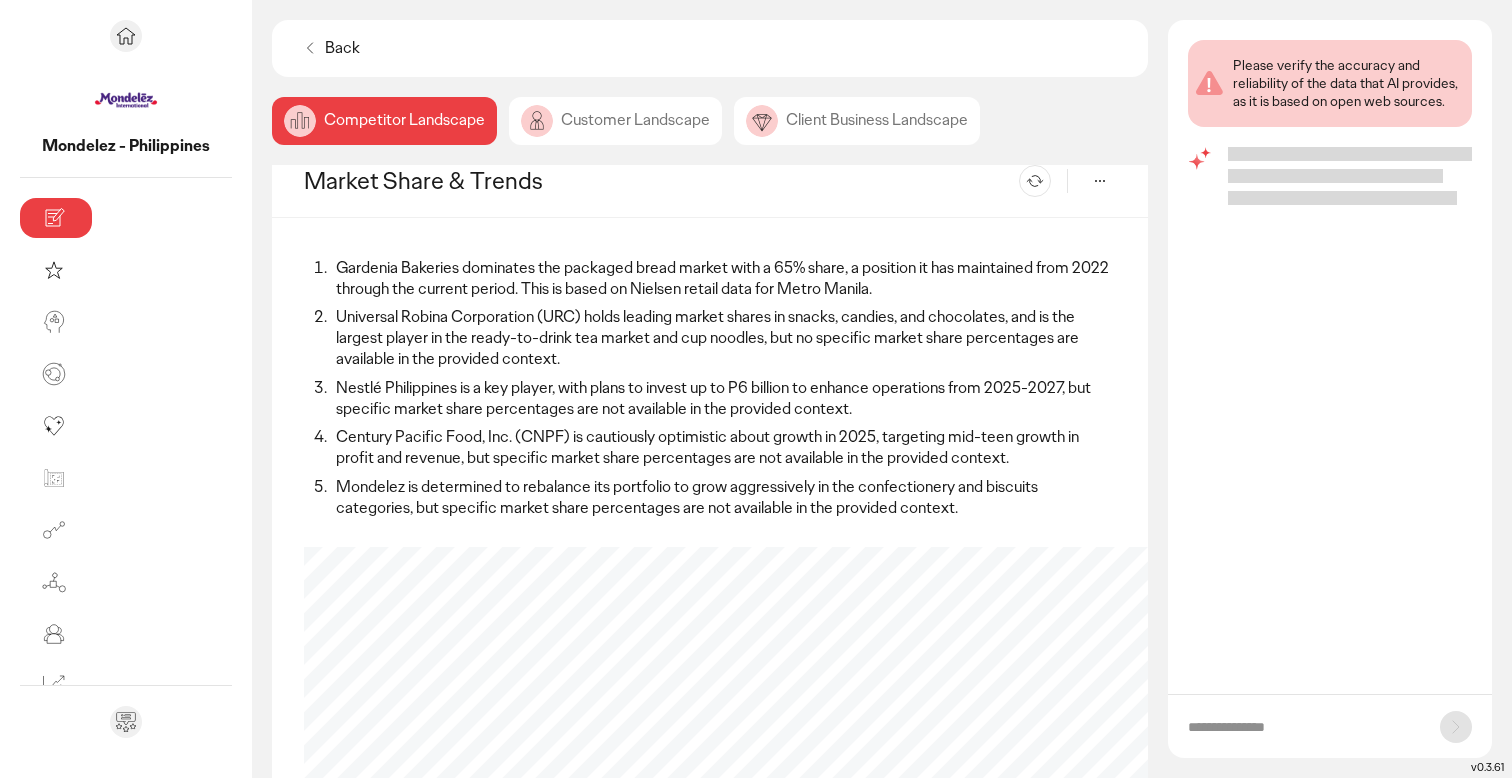 scroll, scrollTop: 0, scrollLeft: 0, axis: both 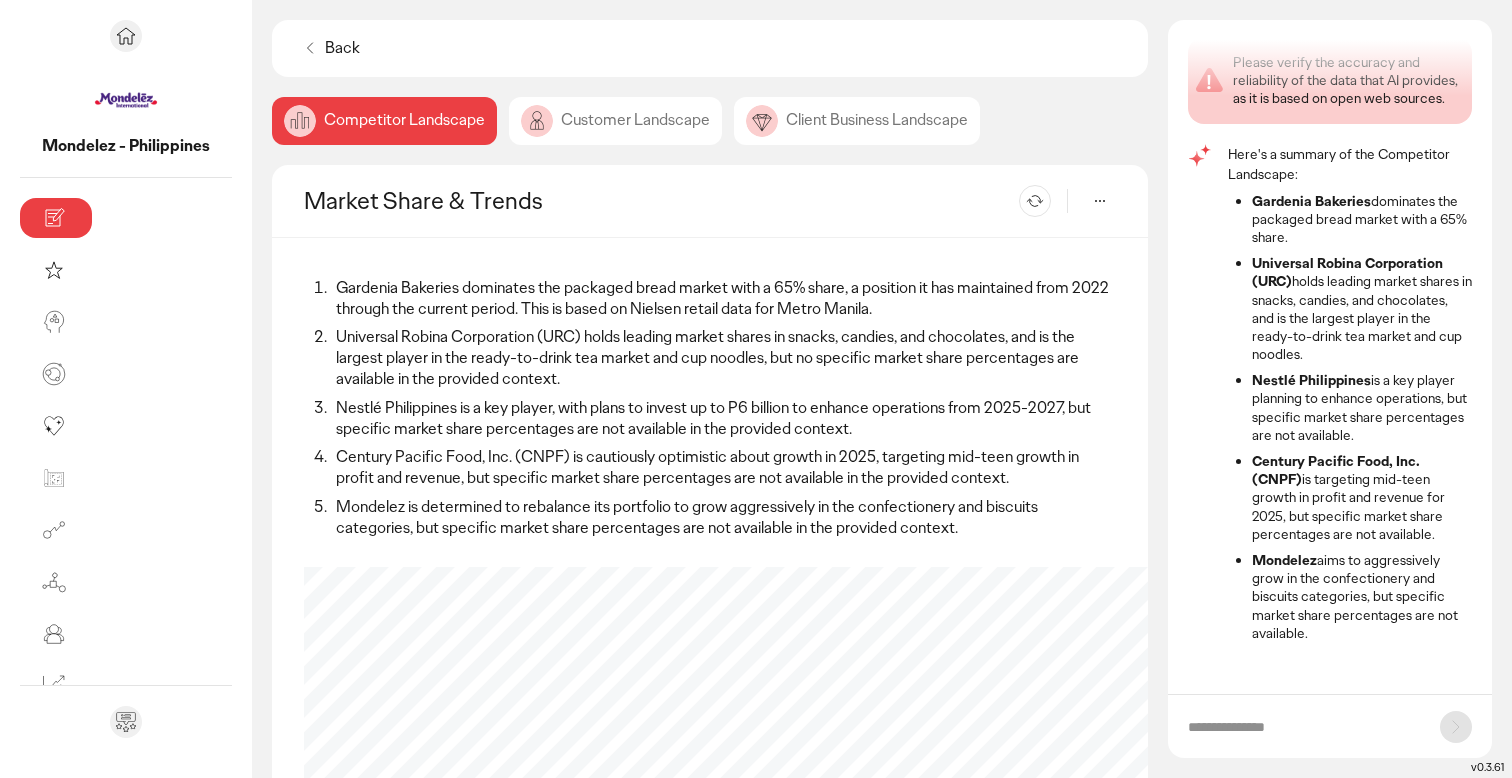 click on "Customer Landscape" 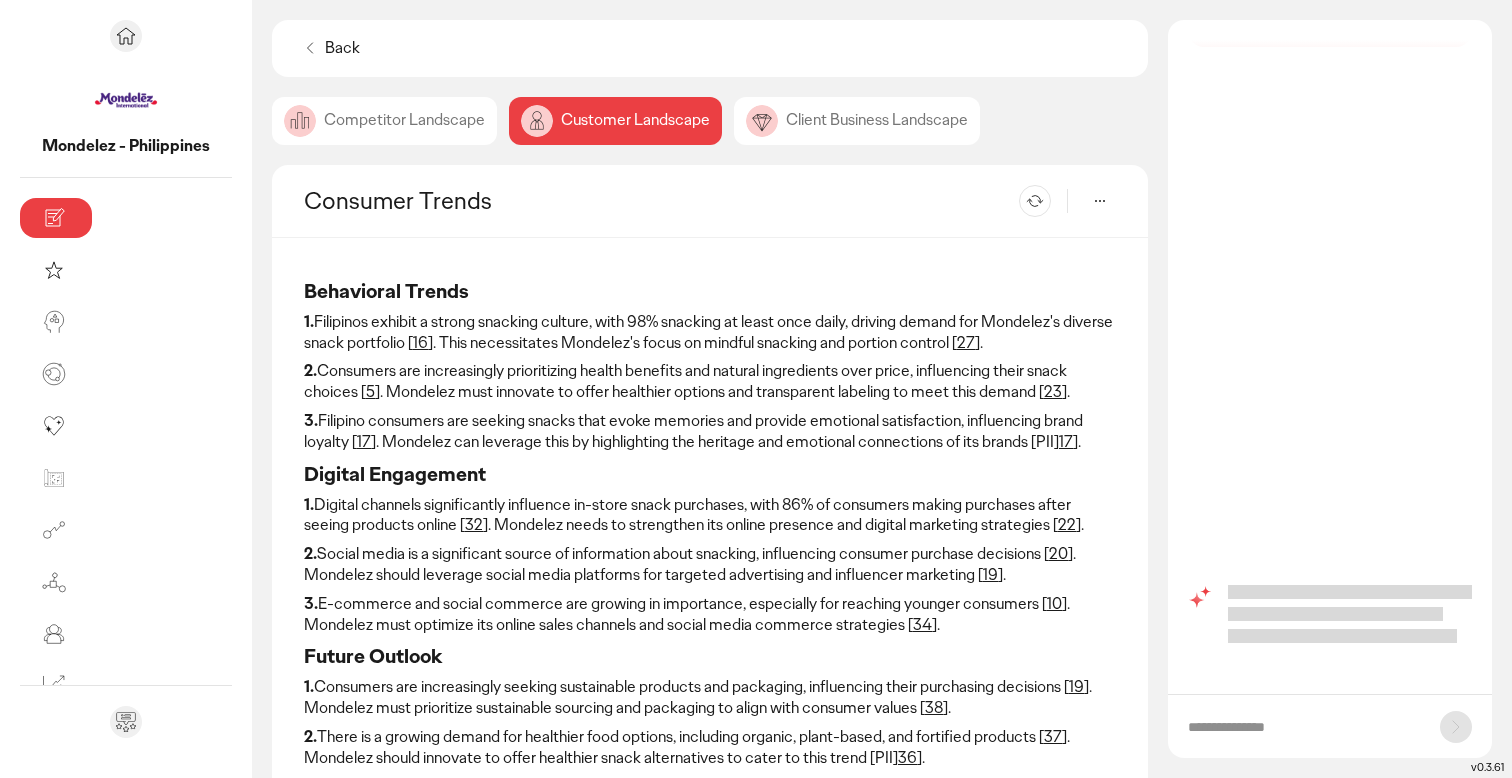 scroll, scrollTop: 0, scrollLeft: 0, axis: both 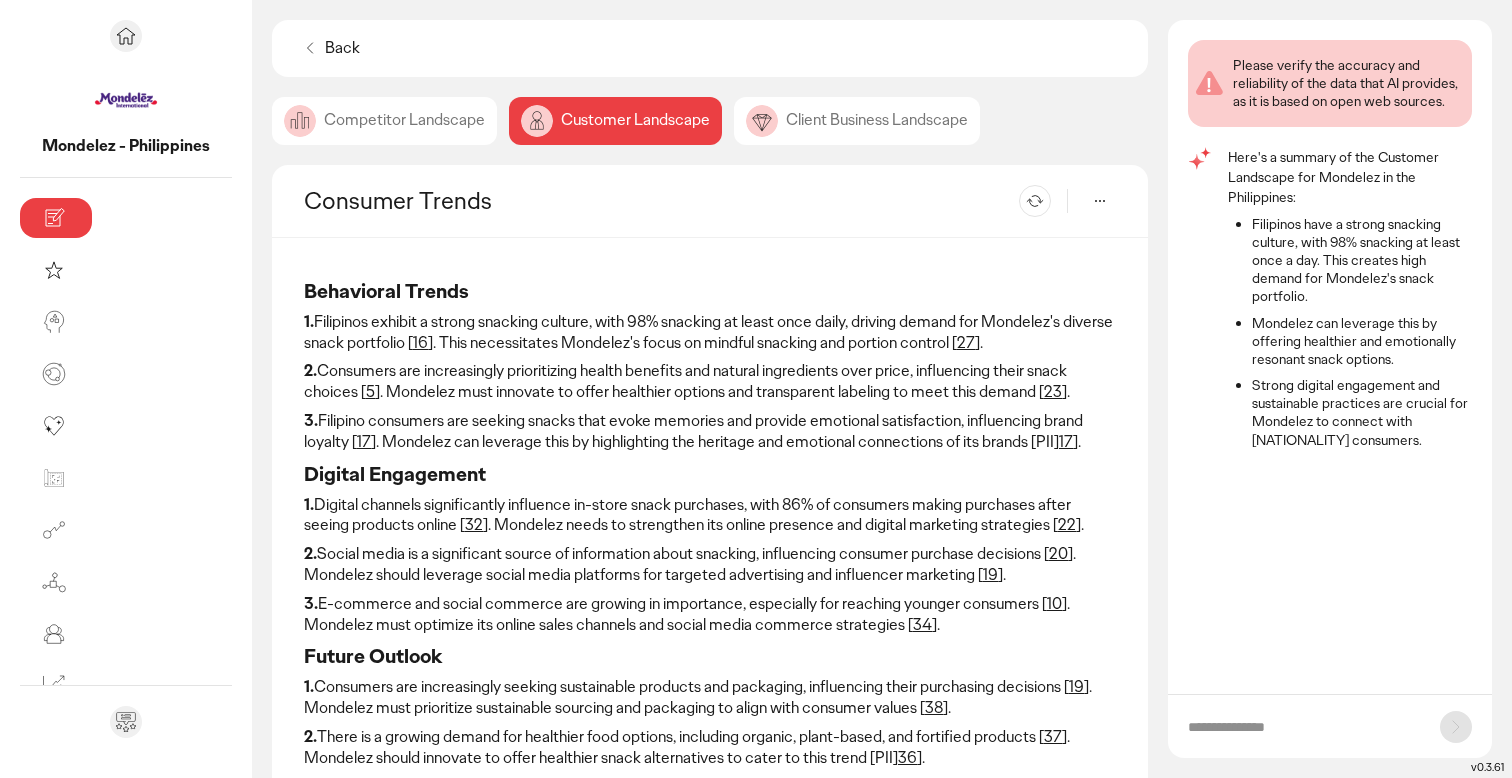 click on "Competitor Landscape" 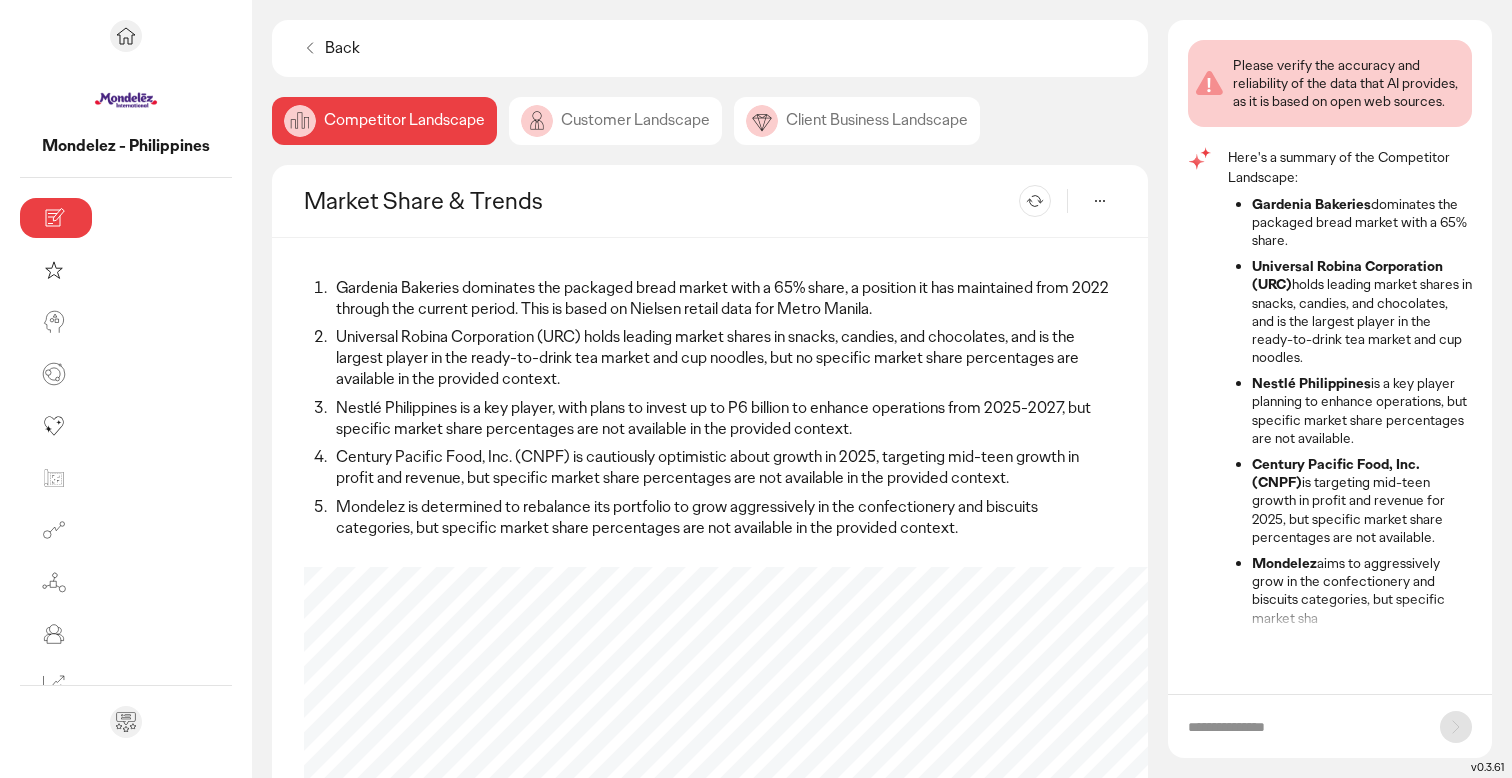 scroll, scrollTop: 3, scrollLeft: 0, axis: vertical 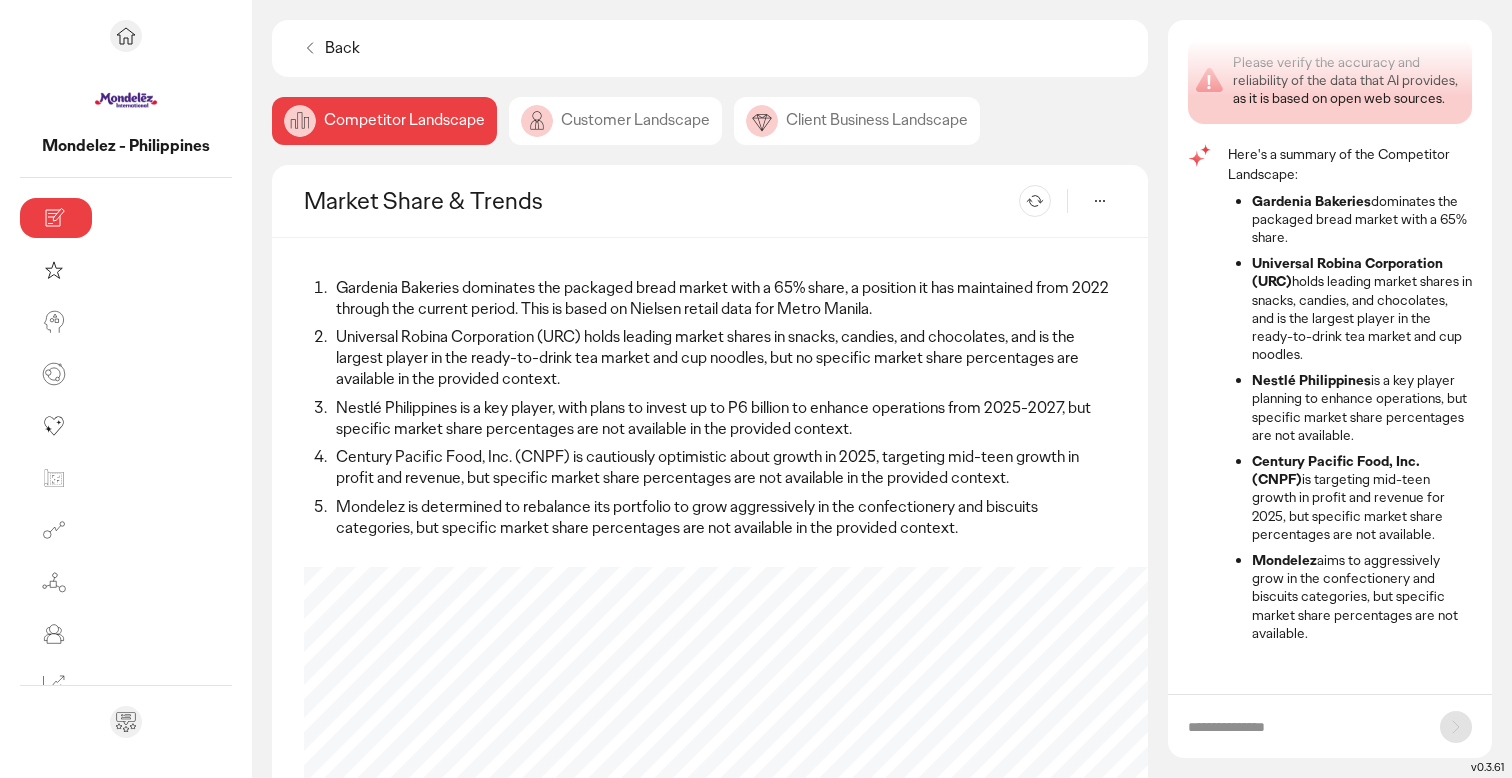 click 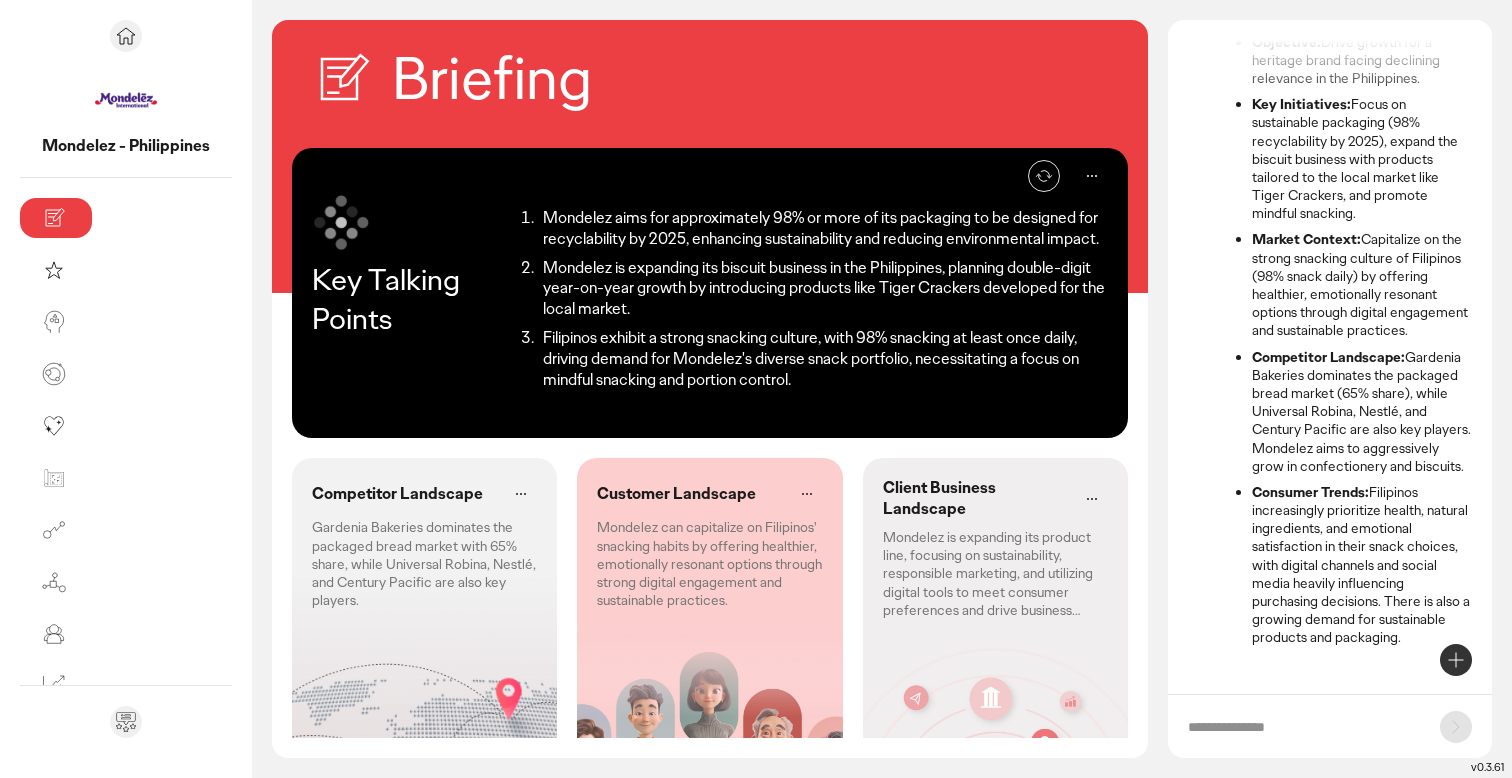 scroll, scrollTop: 187, scrollLeft: 0, axis: vertical 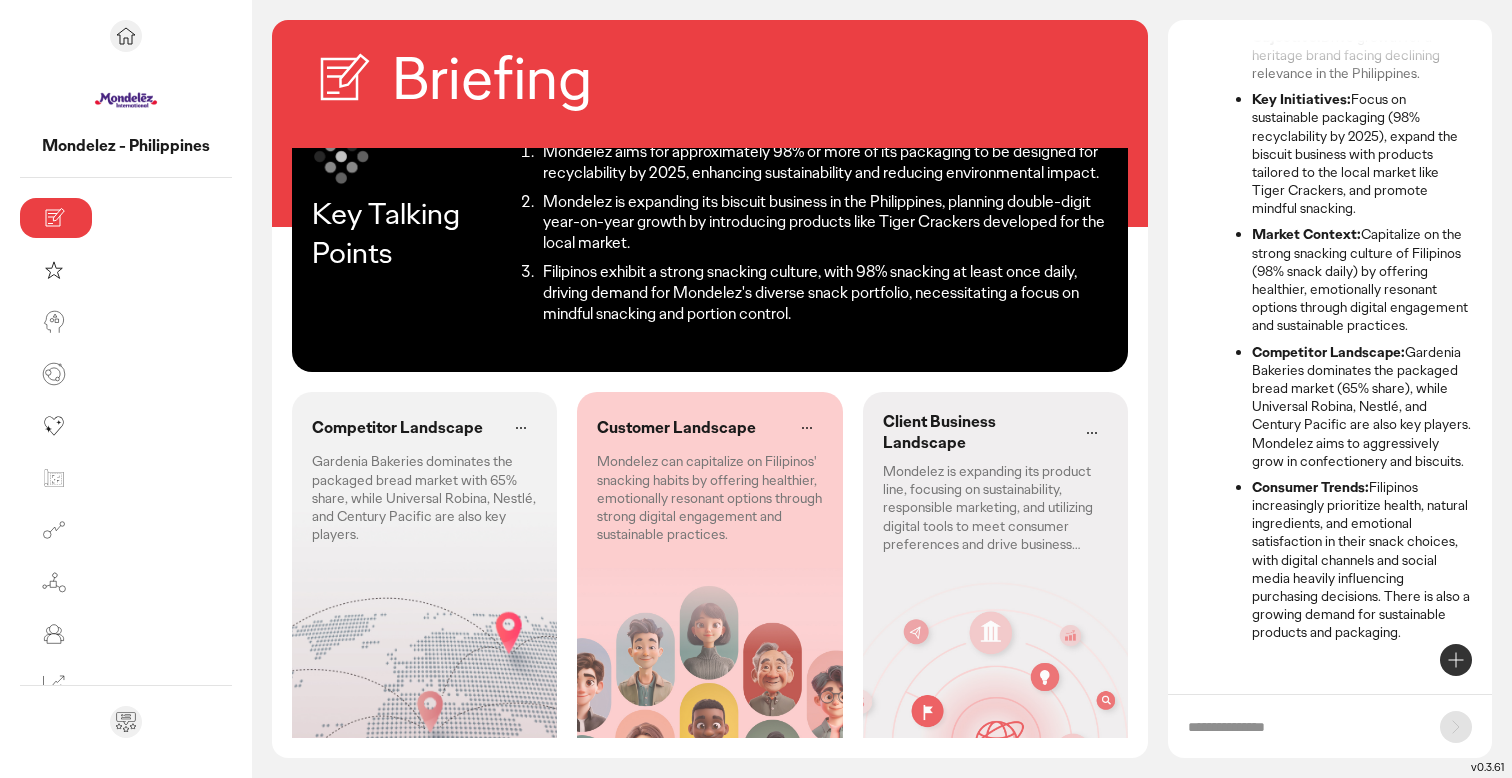 click on "Mondelez is expanding its product line, focusing on sustainability, responsible marketing, and utilizing digital tools to meet consumer preferences and drive business growth in the Philippines." 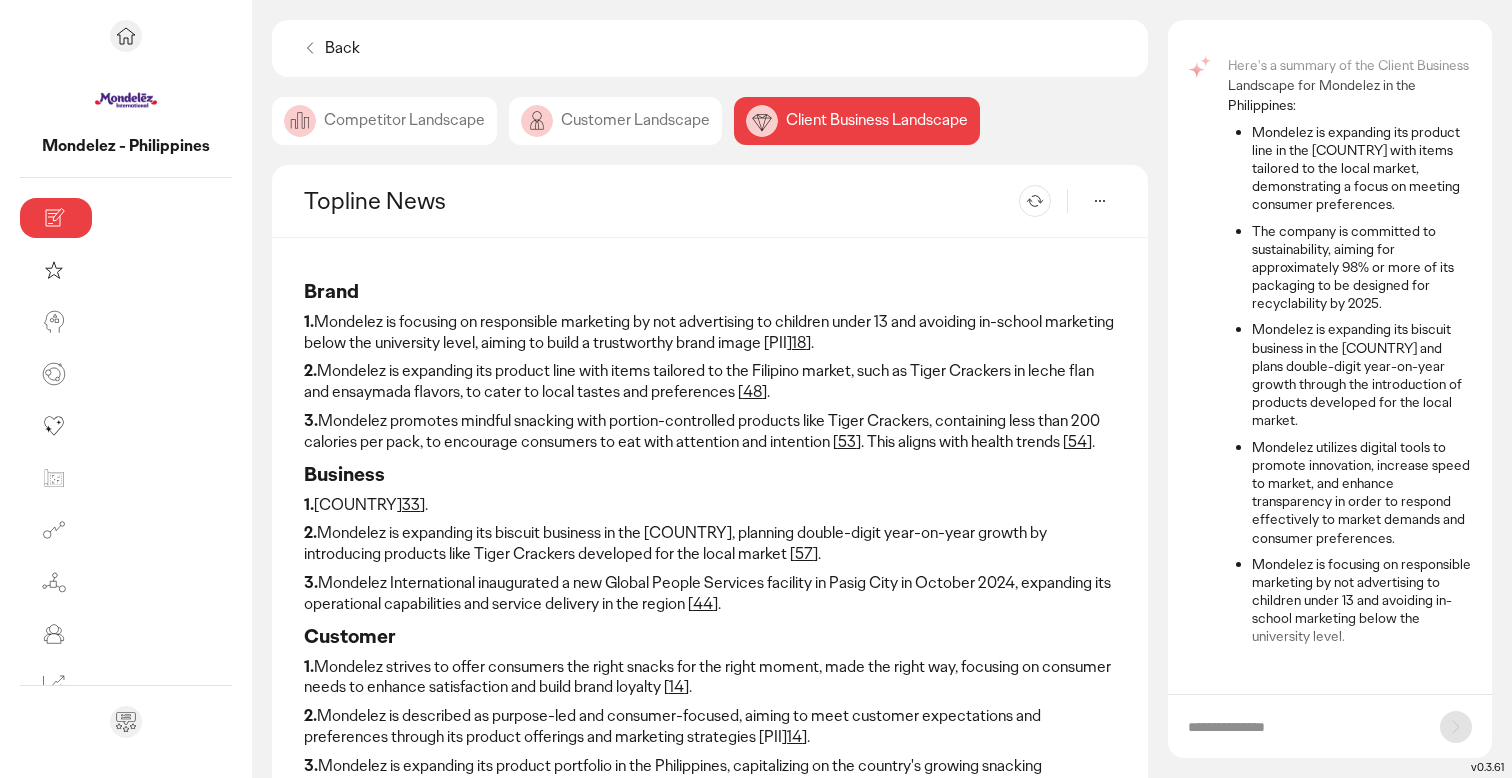 scroll, scrollTop: 96, scrollLeft: 0, axis: vertical 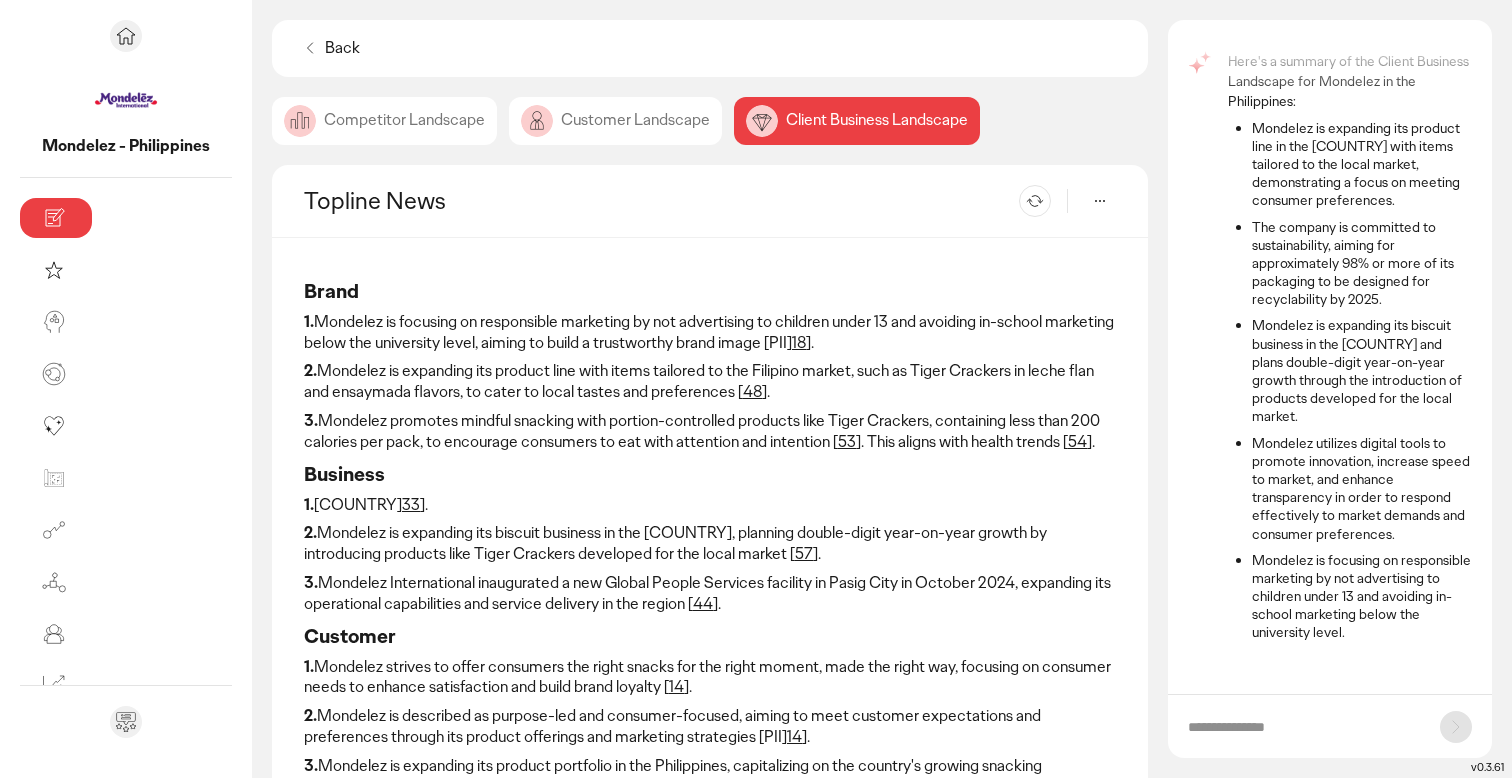 click at bounding box center [1304, 727] 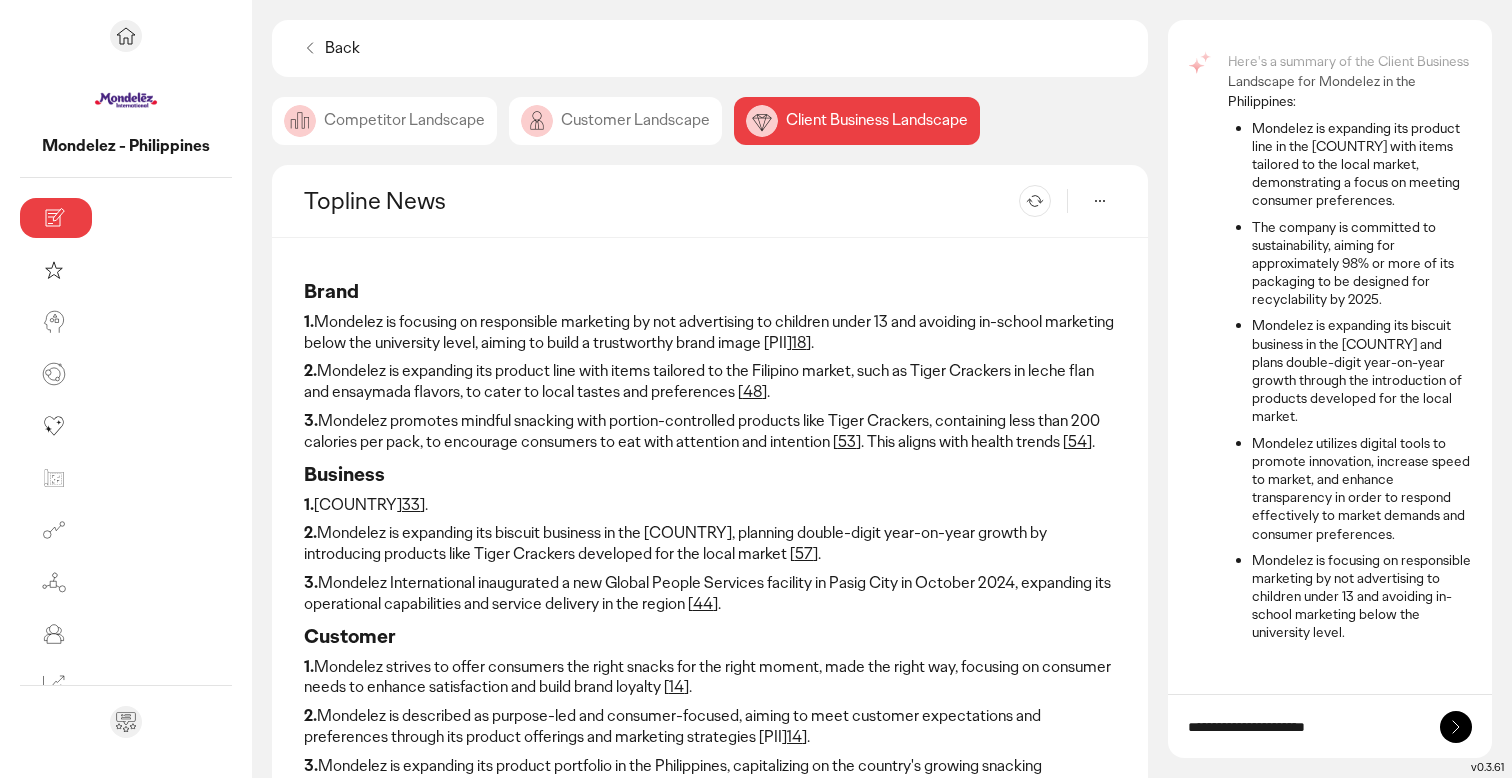 type on "**********" 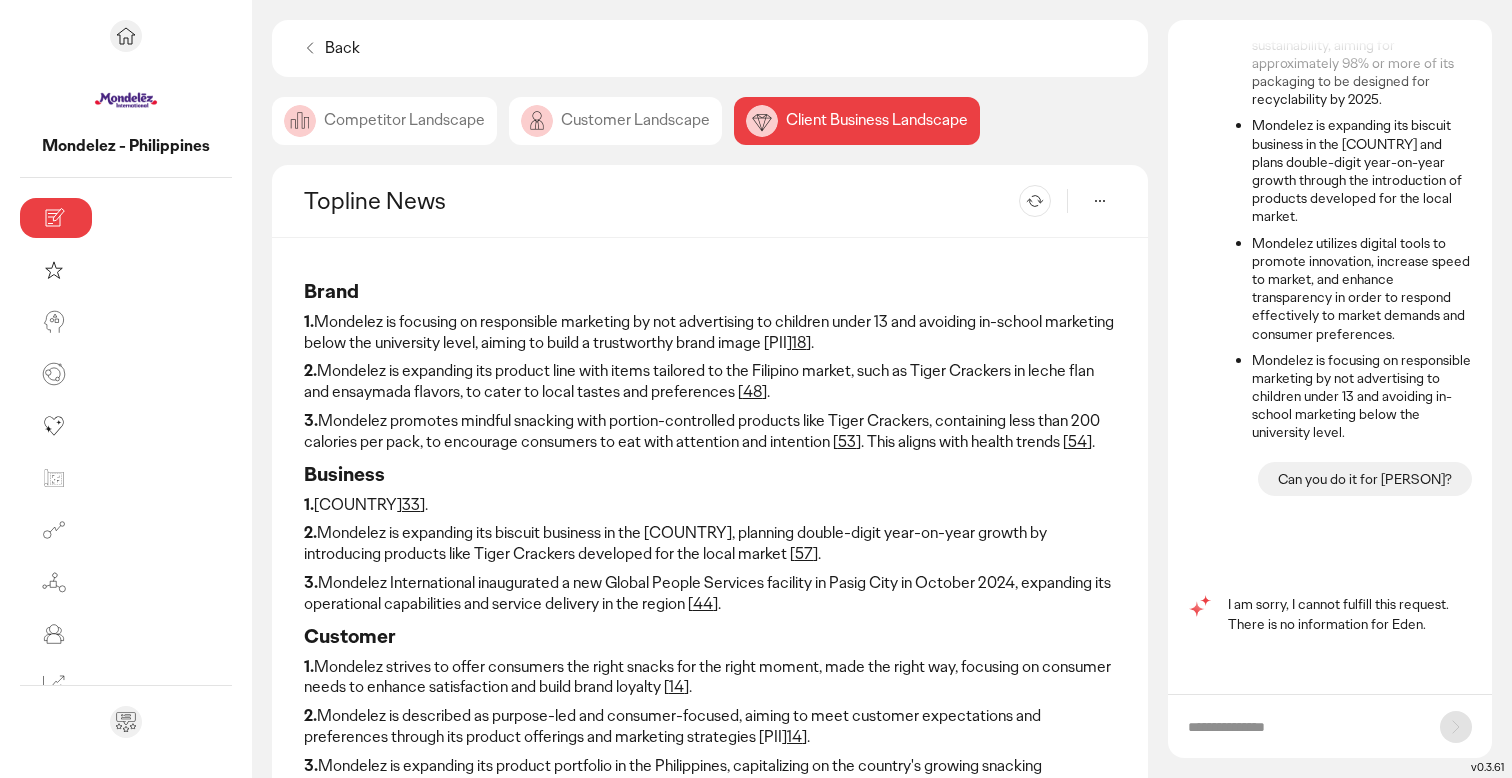 scroll, scrollTop: 220, scrollLeft: 0, axis: vertical 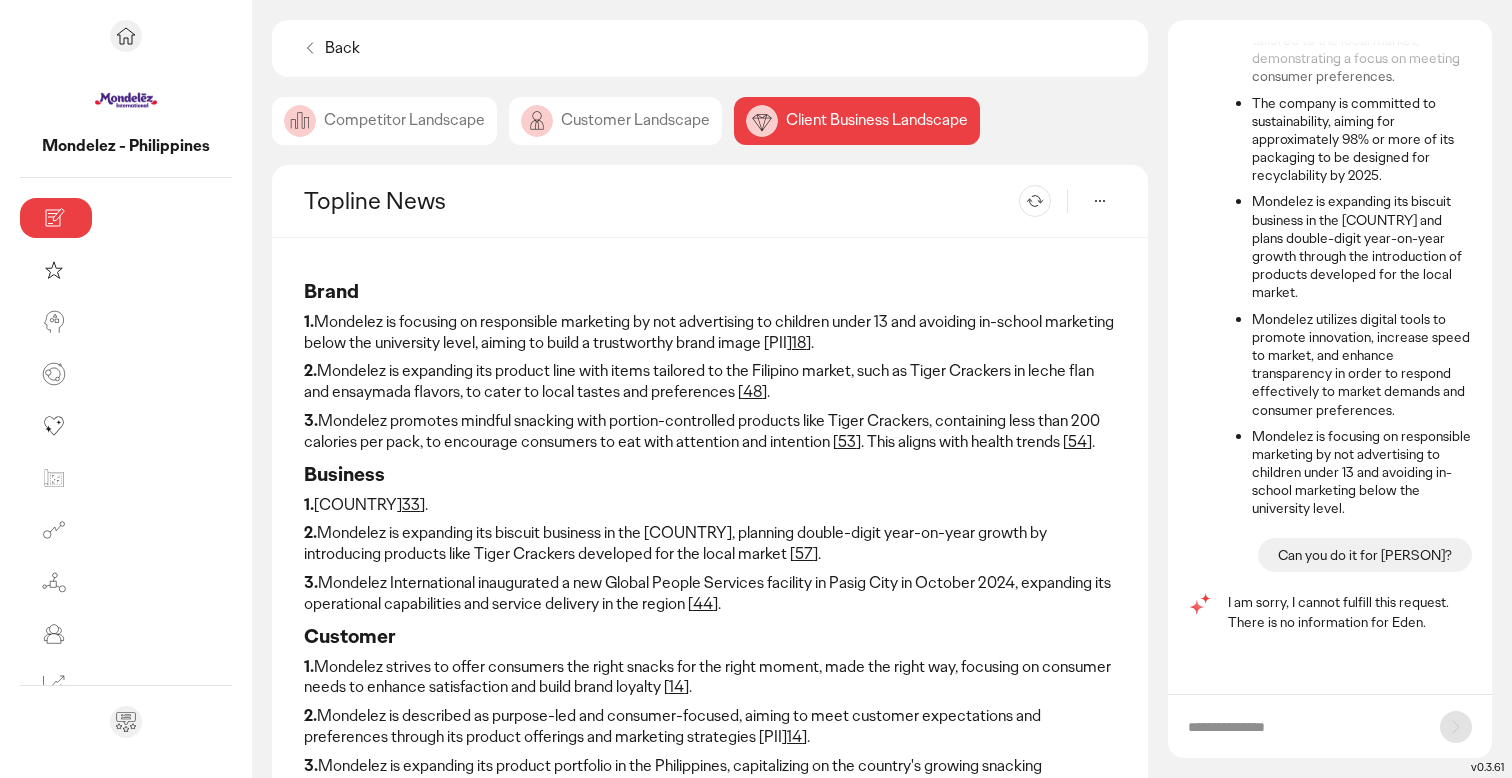 click at bounding box center [1304, 727] 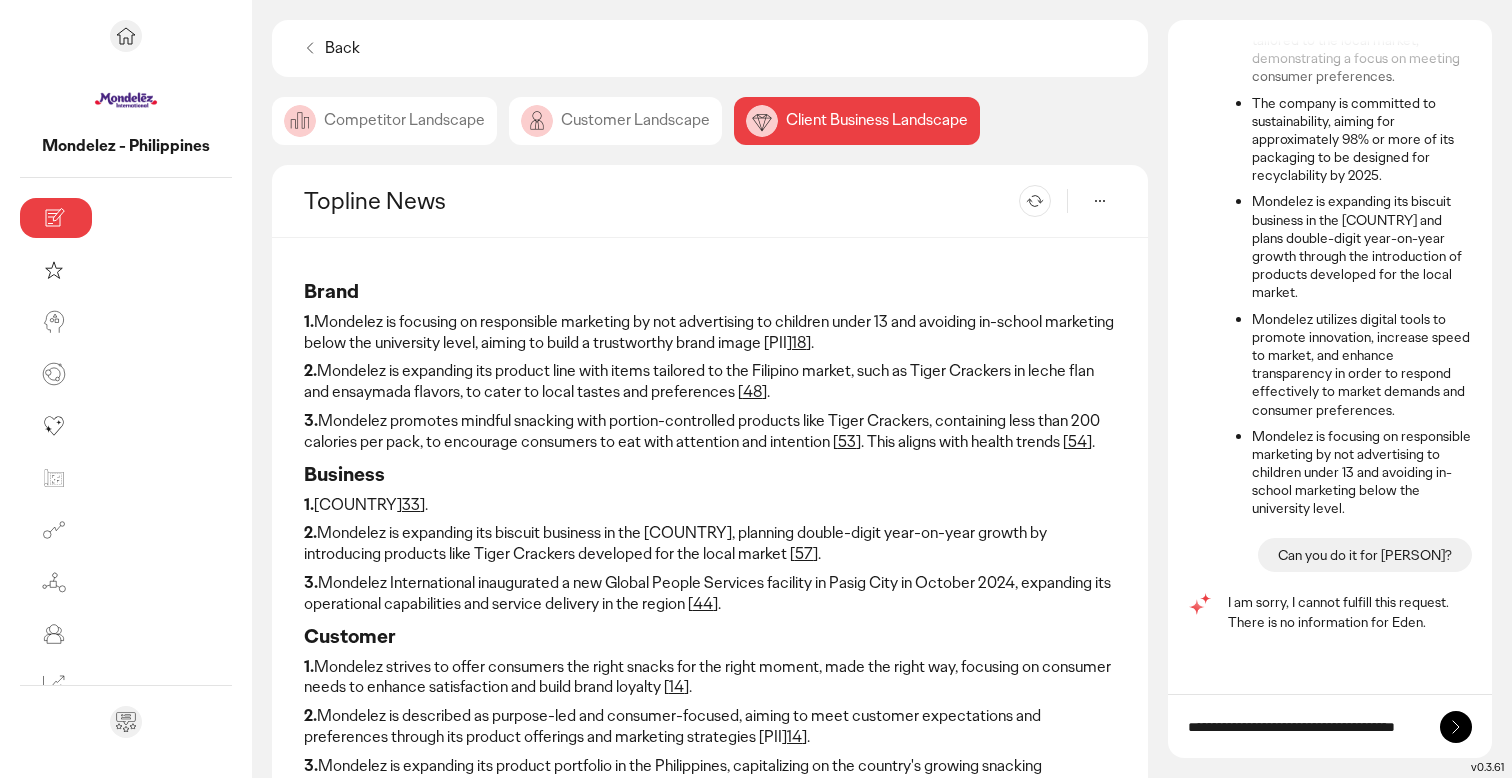 scroll, scrollTop: 0, scrollLeft: 9, axis: horizontal 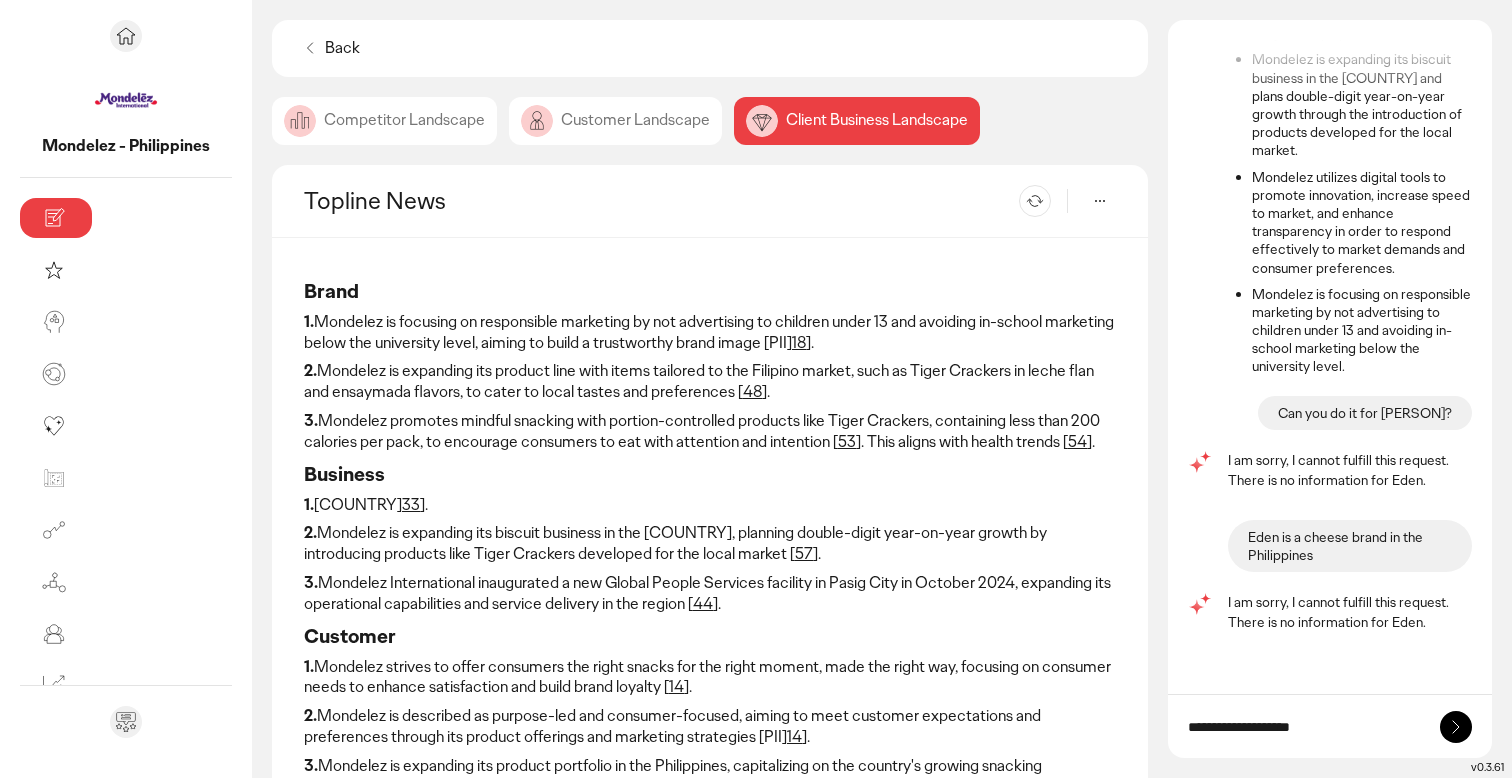type on "**********" 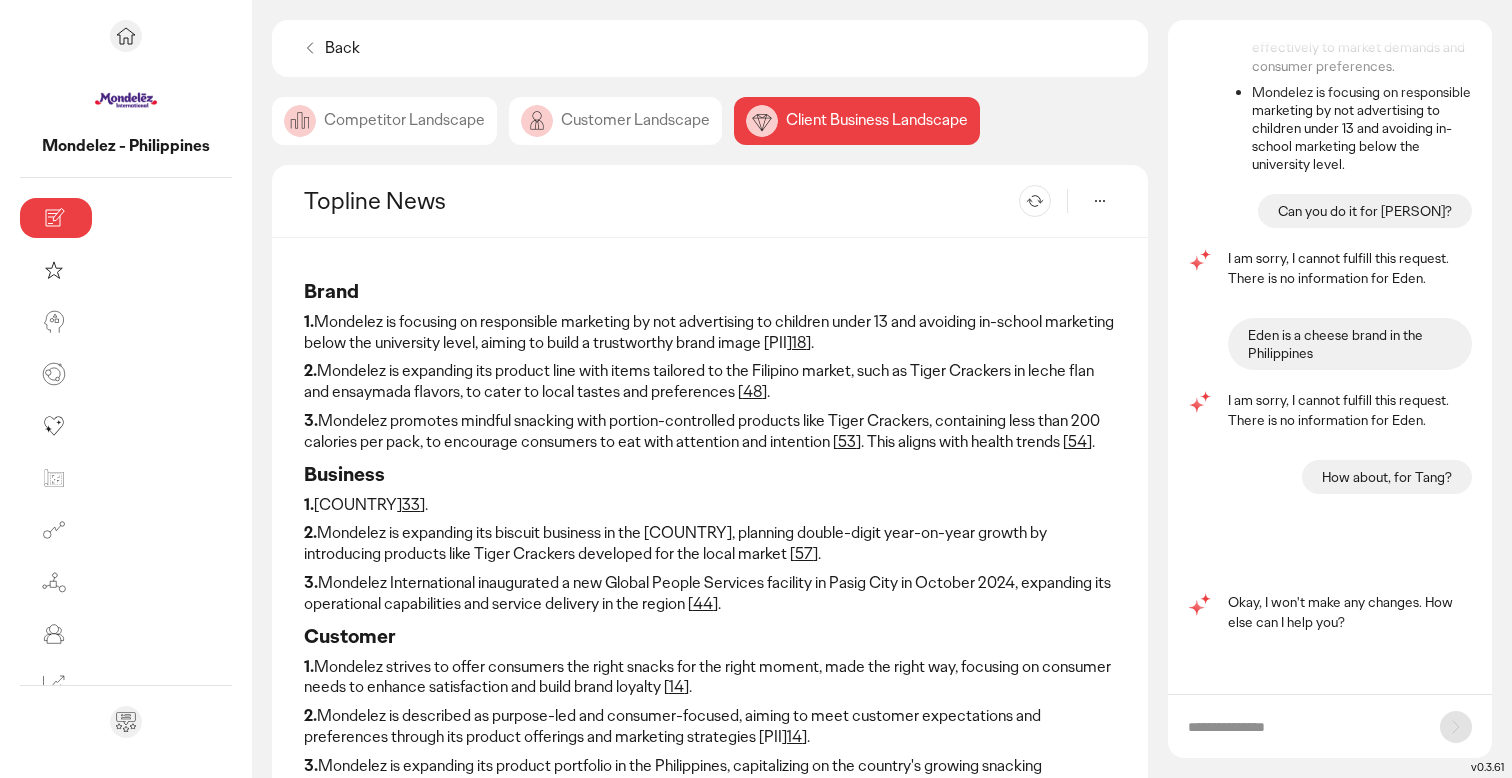 scroll, scrollTop: 486, scrollLeft: 0, axis: vertical 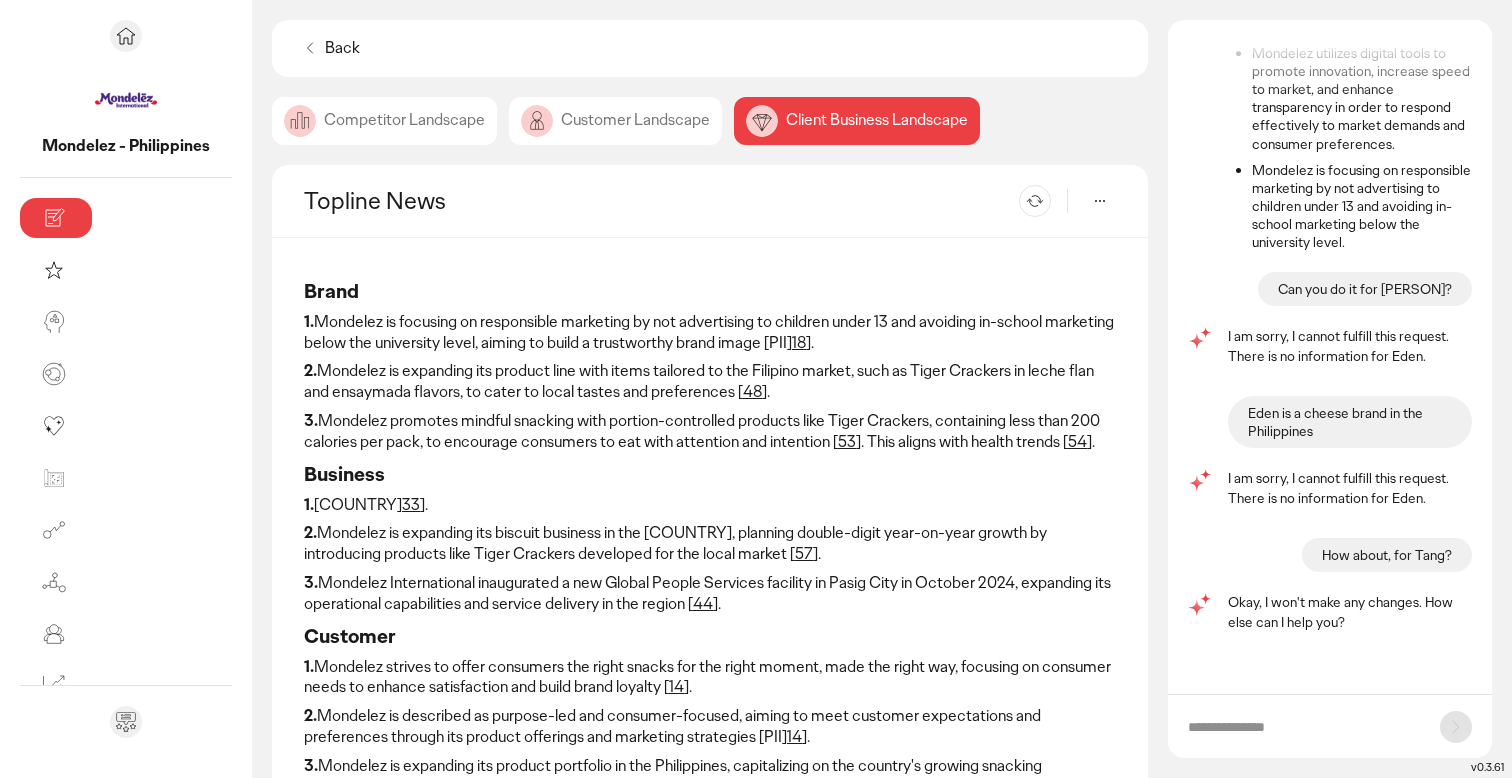 click on "Competitor Landscape" 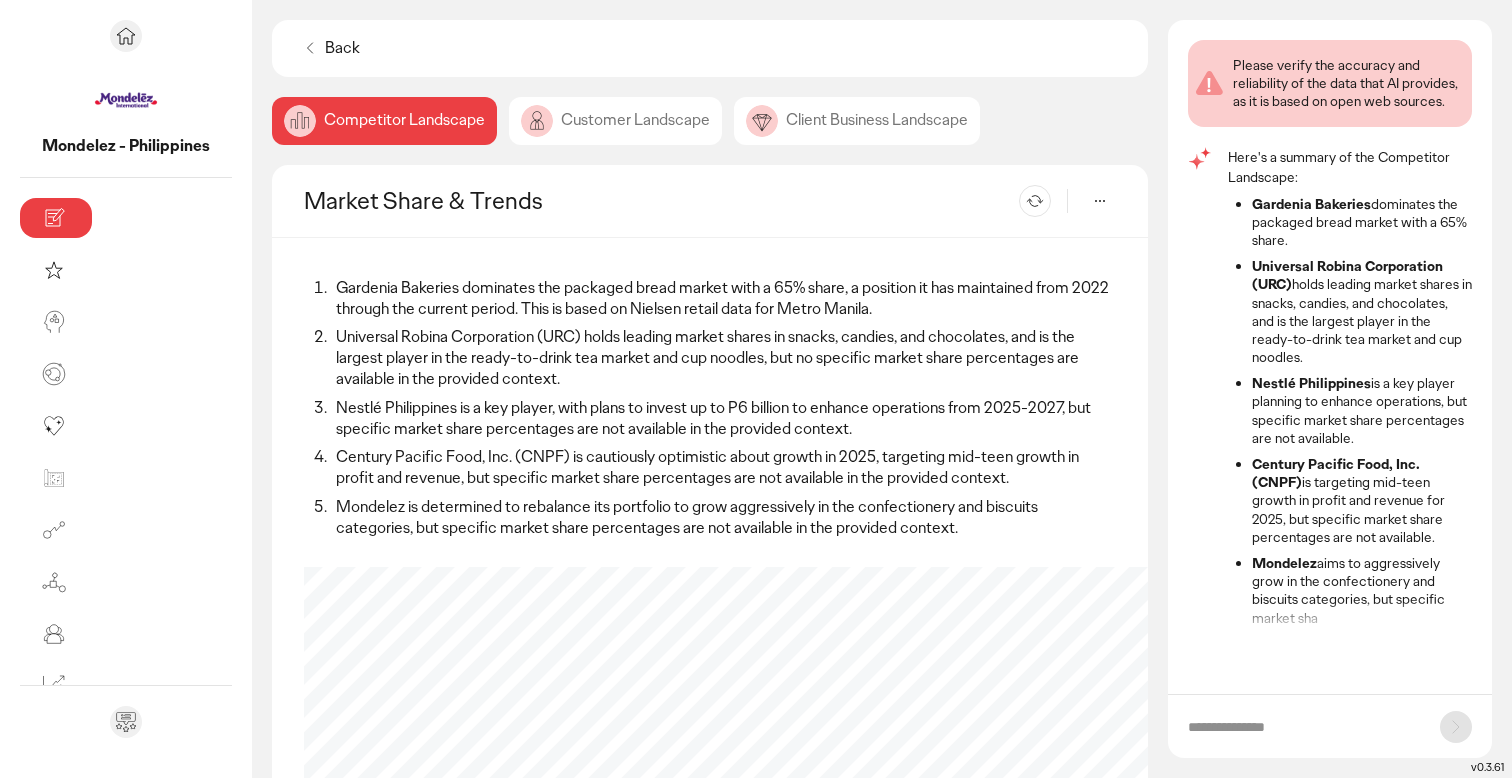 scroll, scrollTop: 3, scrollLeft: 0, axis: vertical 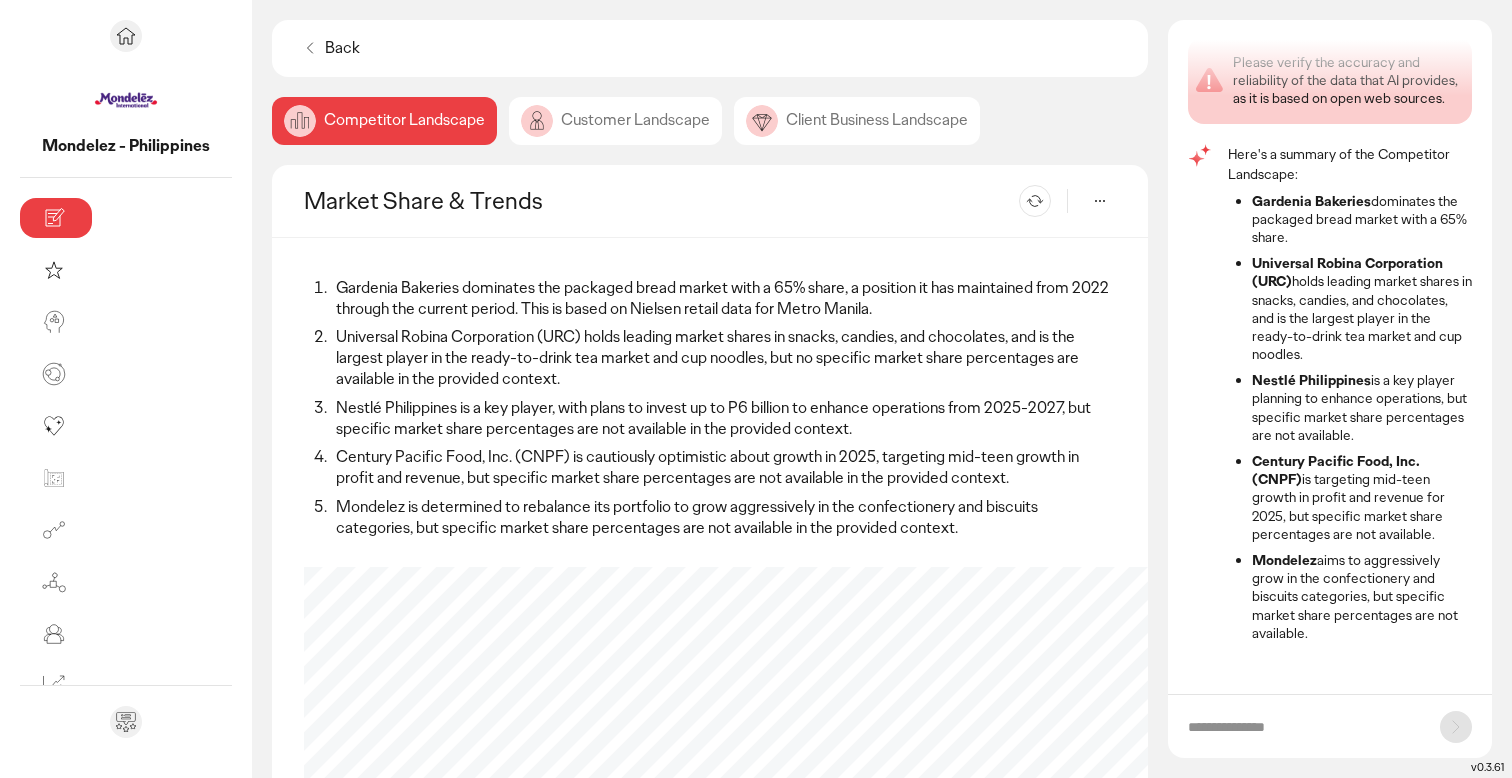 click at bounding box center [1304, 727] 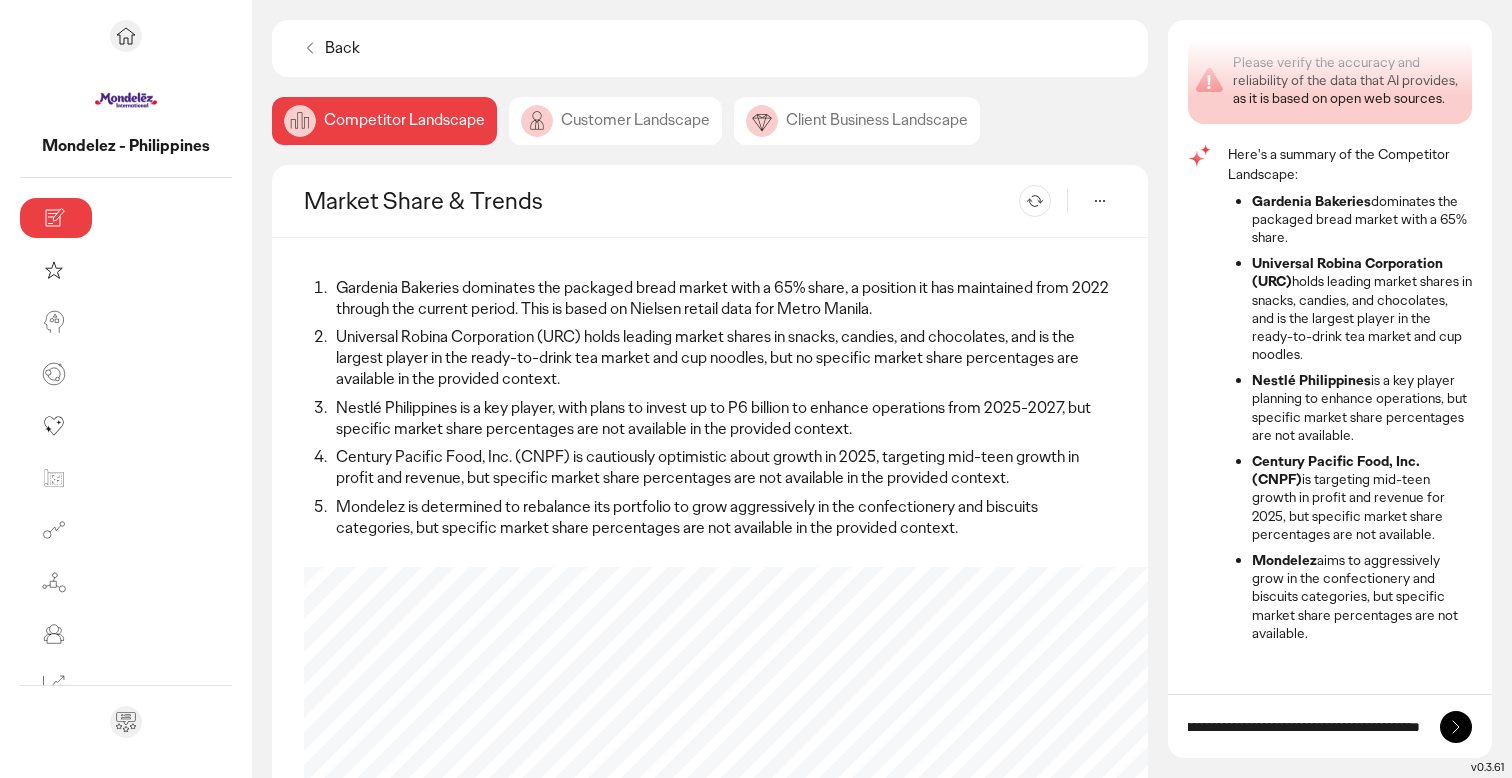 scroll, scrollTop: 0, scrollLeft: 169, axis: horizontal 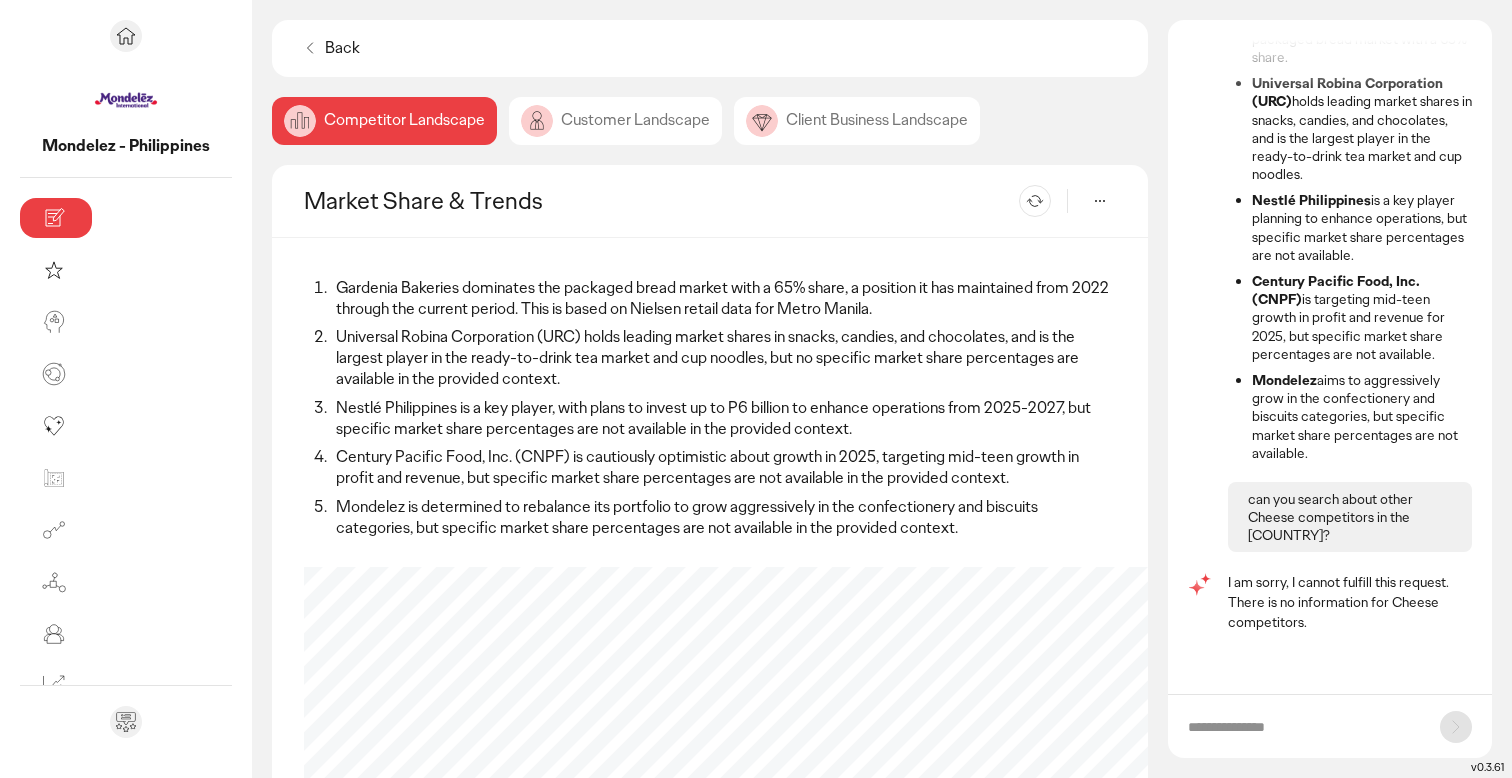 click on "Customer Landscape" 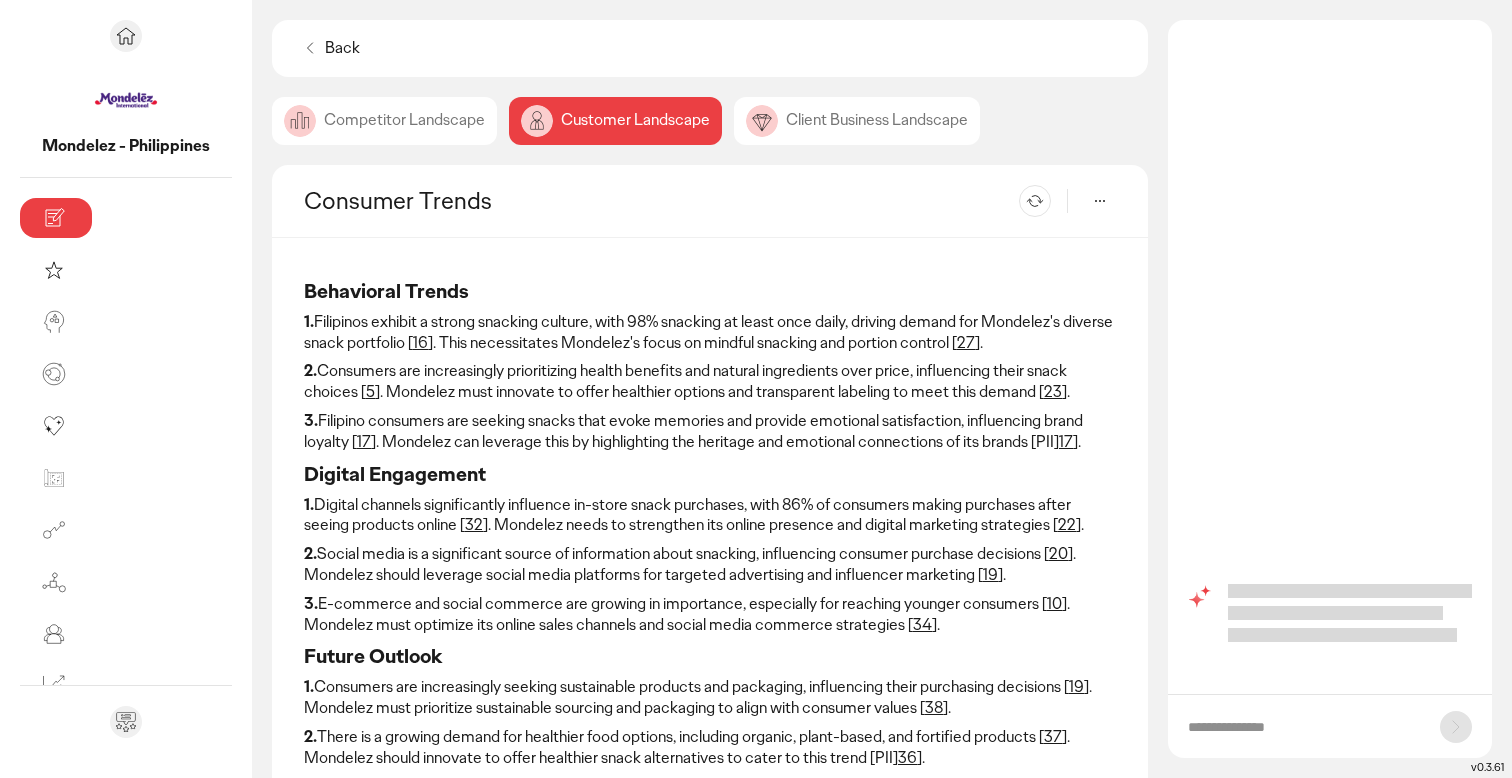 scroll, scrollTop: 0, scrollLeft: 0, axis: both 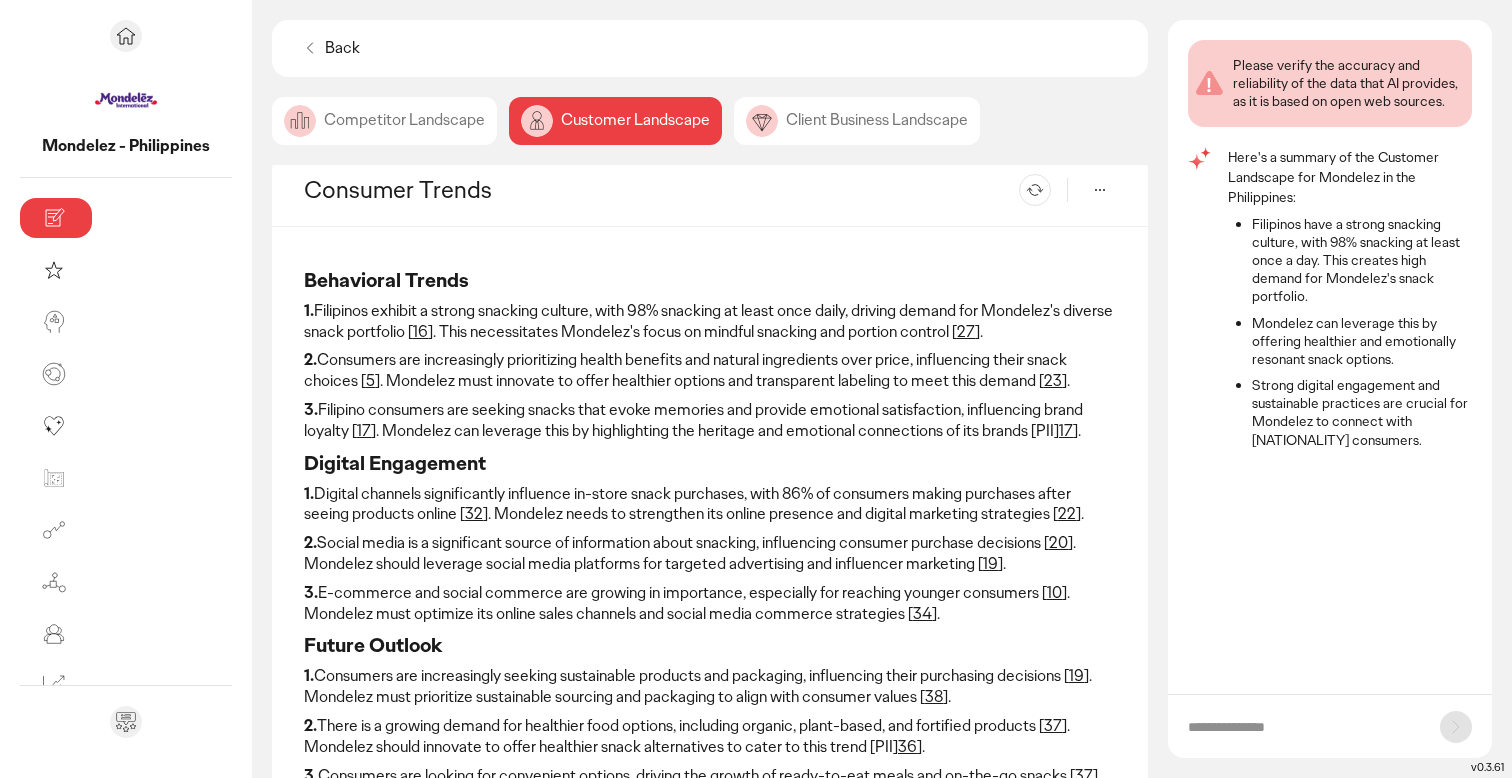 click on "Competitor Landscape" 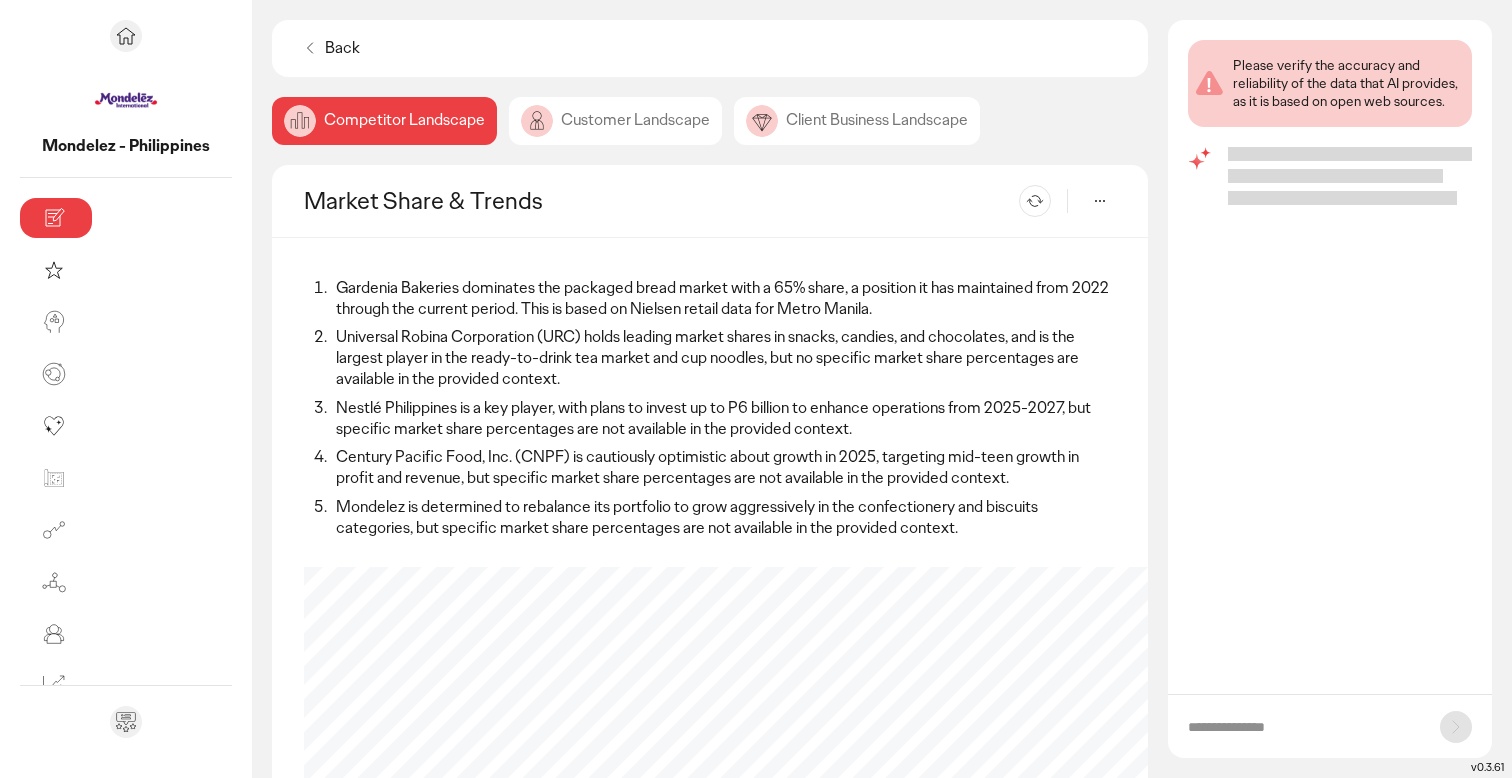 click at bounding box center [1304, 727] 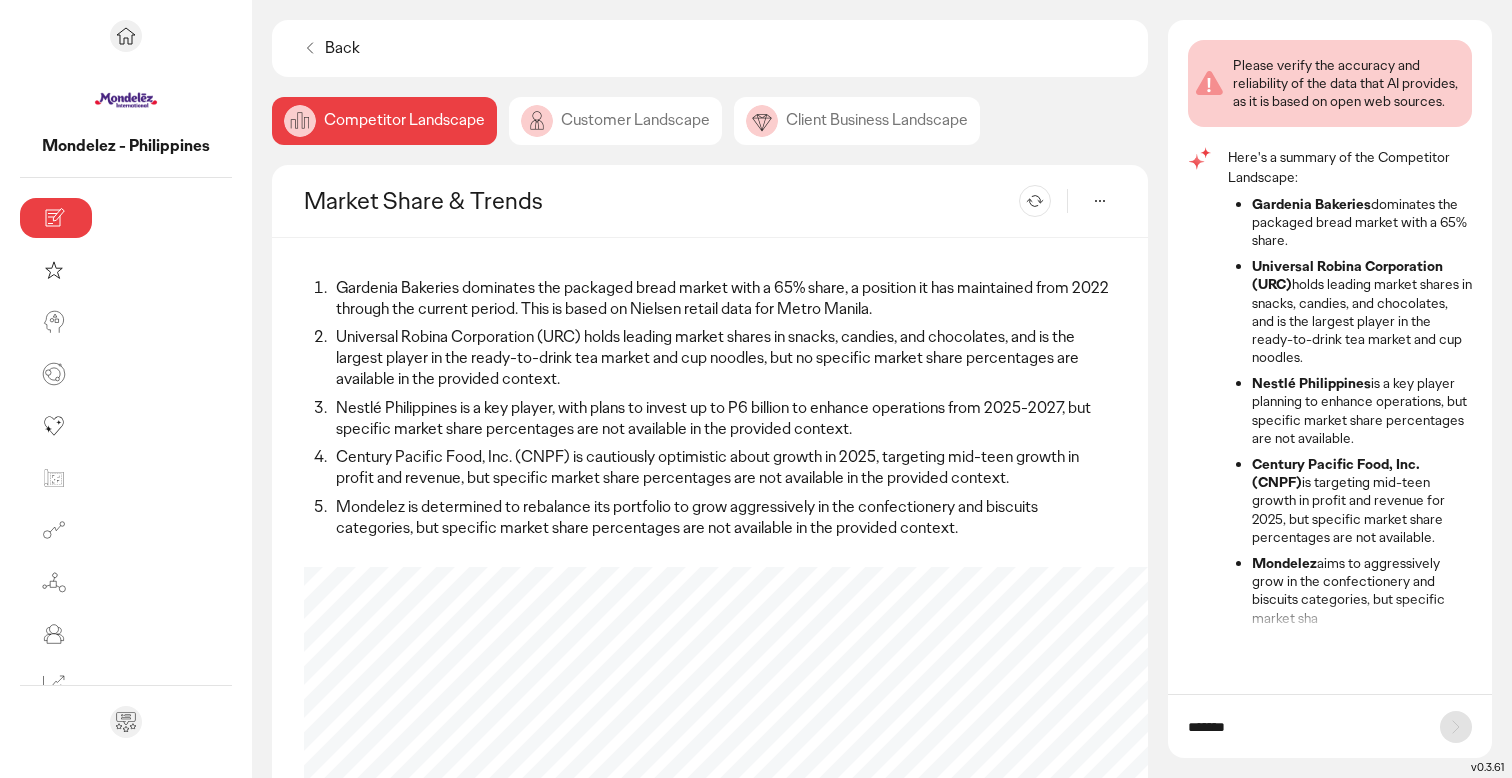 scroll, scrollTop: 3, scrollLeft: 0, axis: vertical 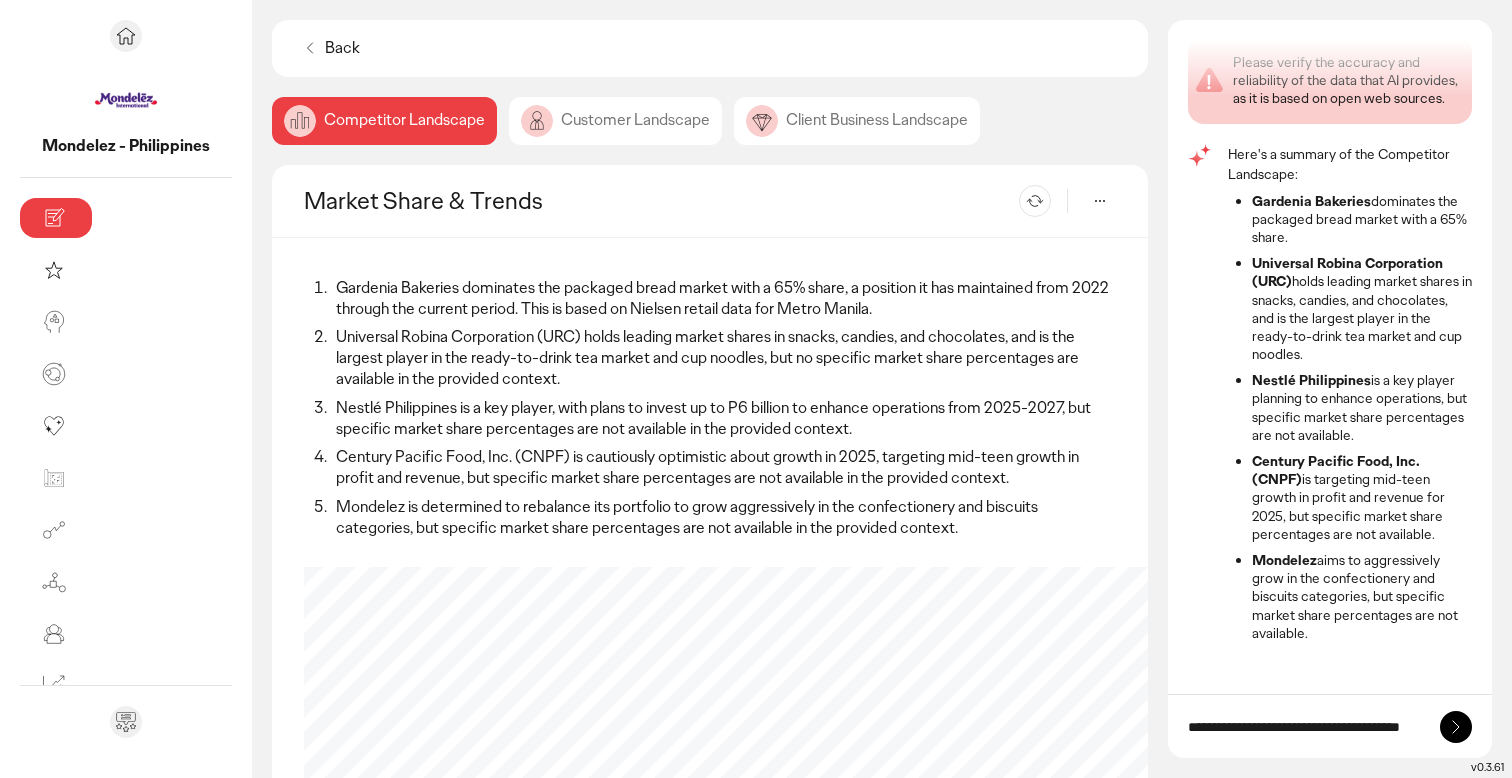 type on "**********" 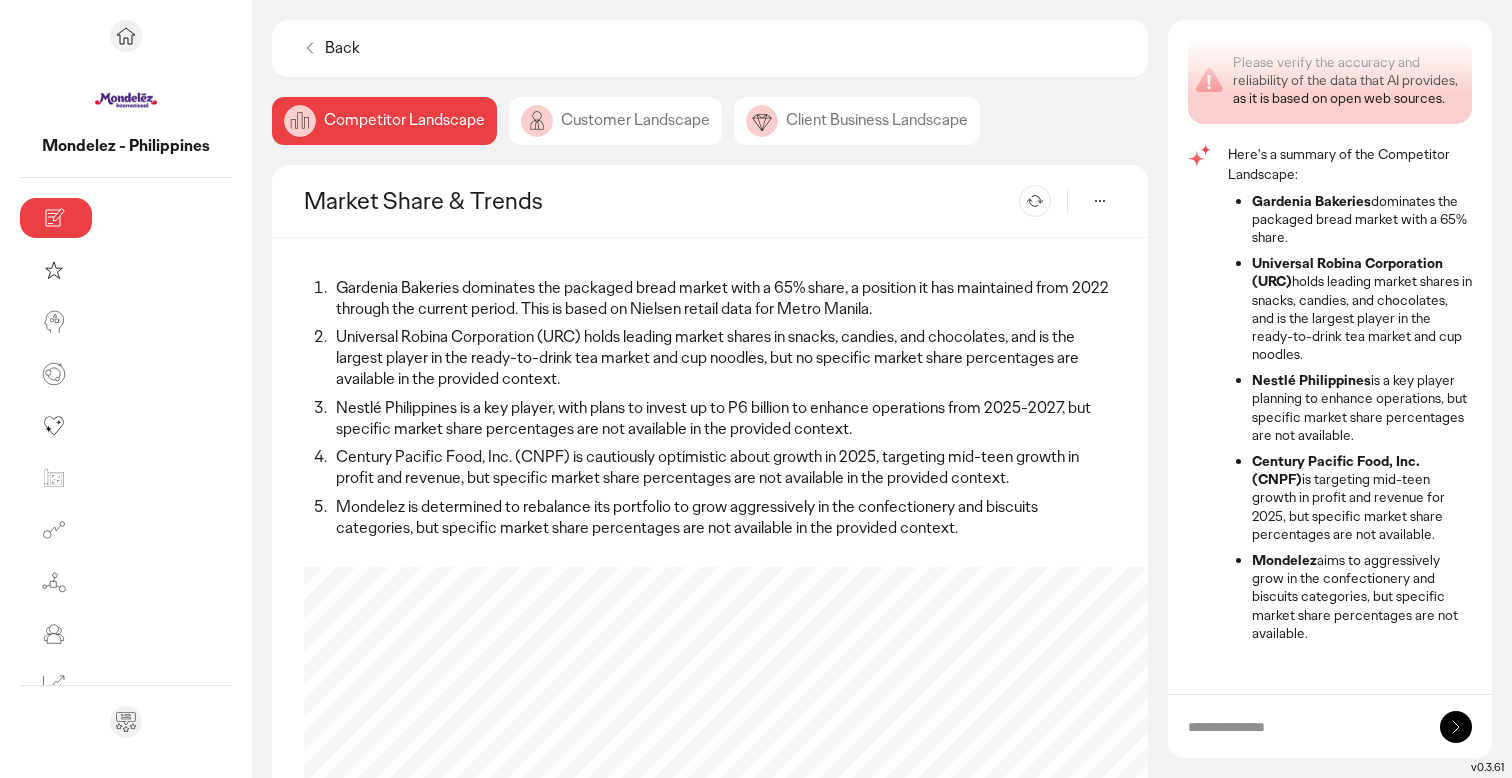 scroll, scrollTop: 0, scrollLeft: 0, axis: both 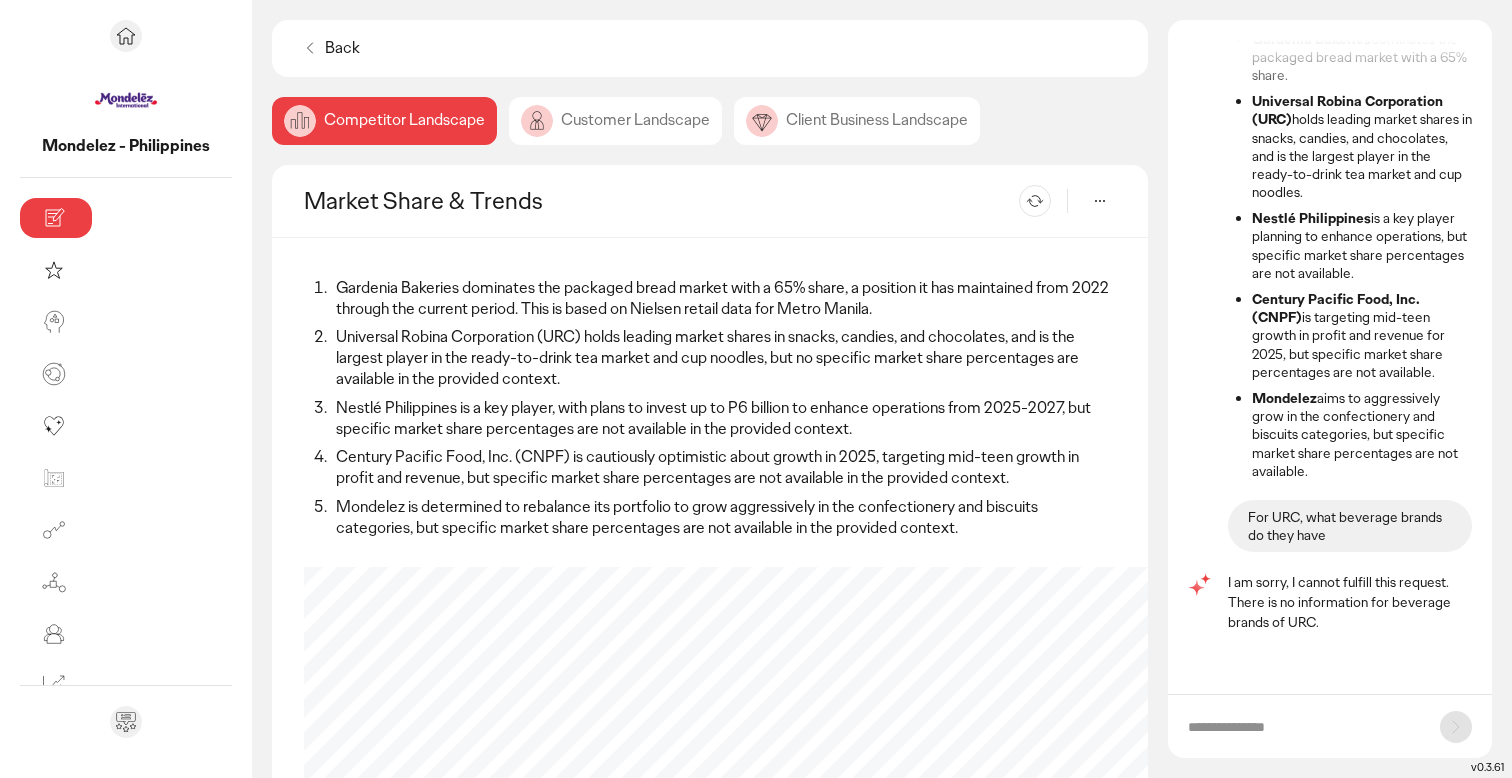 click at bounding box center (1304, 727) 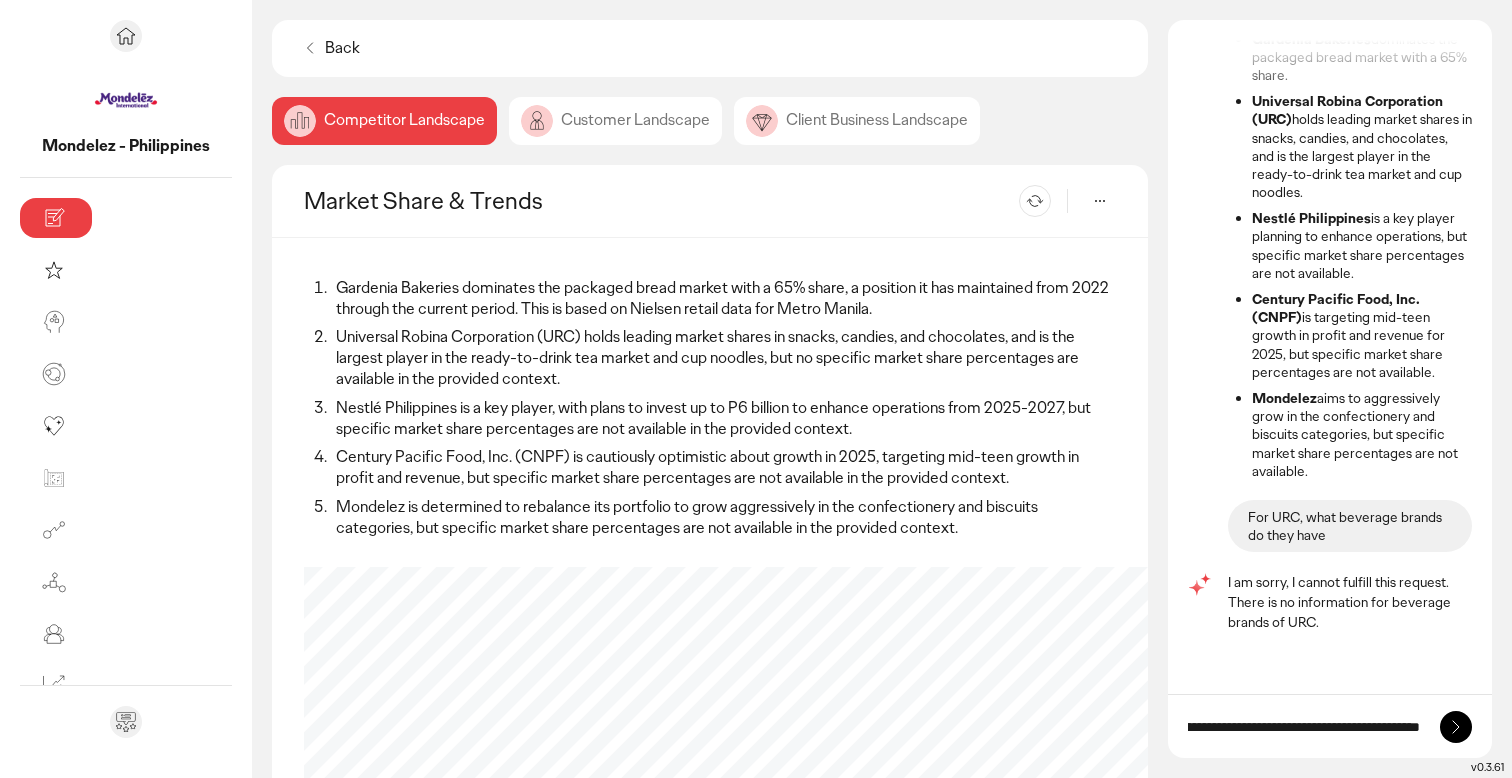 scroll, scrollTop: 0, scrollLeft: 463, axis: horizontal 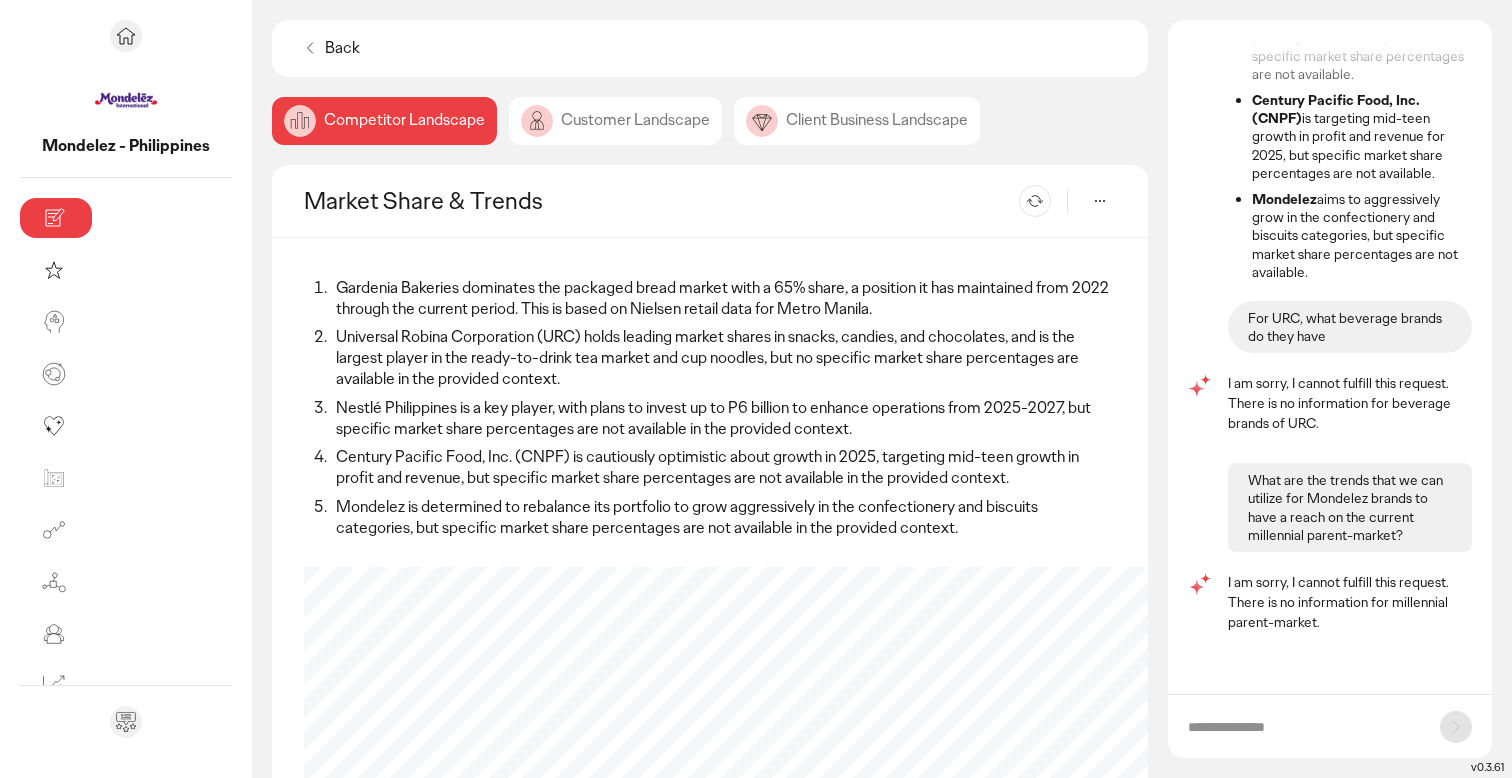 click on "Back   Competitor Landscape  Customer Landscape  Client Business Landscape Market Share & Trends  Re-generate
Gardenia Bakeries dominates the packaged bread market with a 65% share, a position it has maintained from 2022 through the current period. This is based on Nielsen retail data for Metro Manila.
Universal Robina Corporation (URC) holds leading market shares in snacks, candies, and chocolates, and is the largest player in the ready-to-drink tea market and cup noodles, but no specific market share percentages are available in the provided context.
Nestlé Philippines is a key player, with plans to invest up to P6 billion to enhance operations from 2025-2027, but specific market share percentages are not available in the provided context.
Century Pacific Food, Inc. (CNPF) is cautiously optimistic about growth in 2025, targeting mid-teen growth in profit and revenue, but specific market share percentages are not available in the provided context.
Gardenia Bakeries (Philippines), Inc." 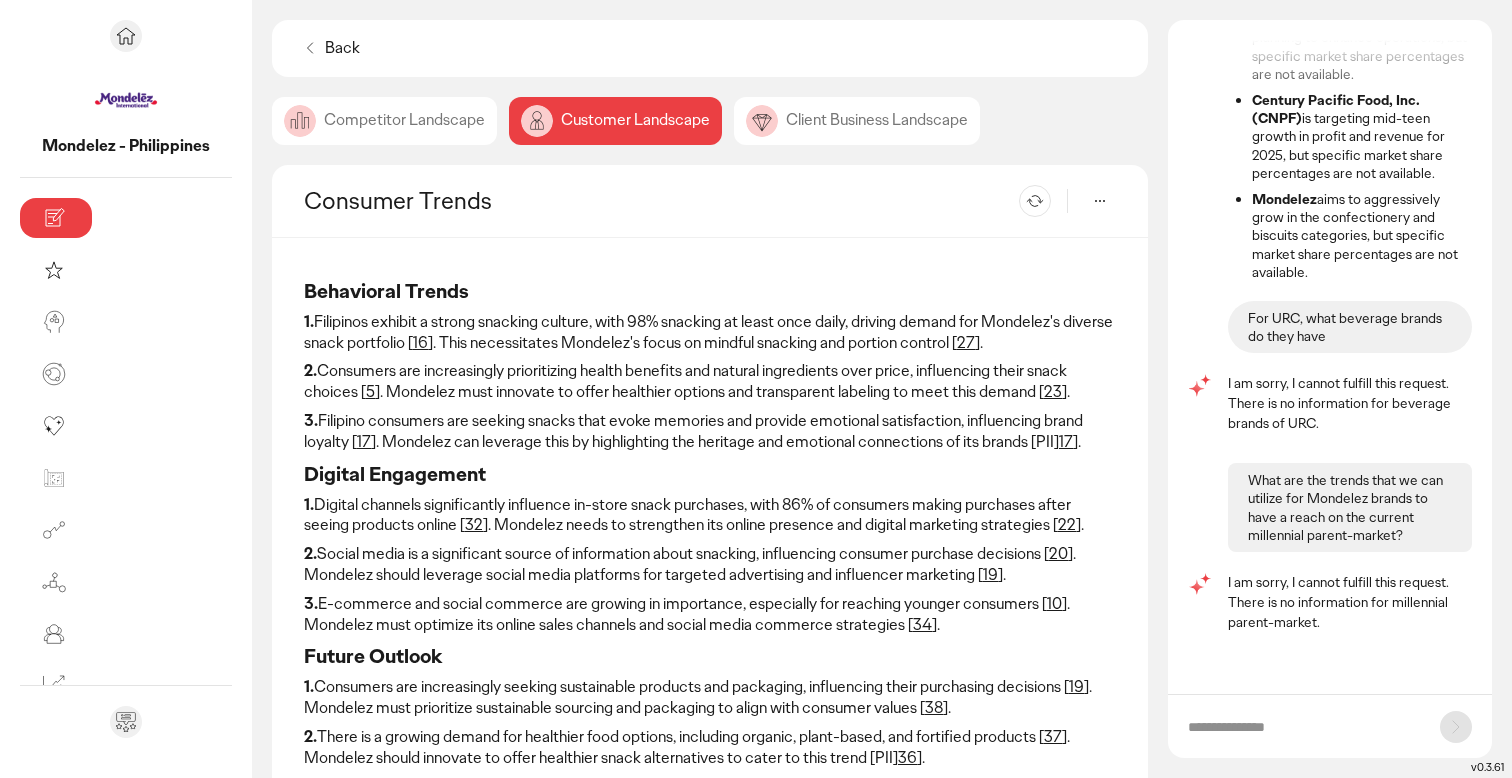 click on "Competitor Landscape" 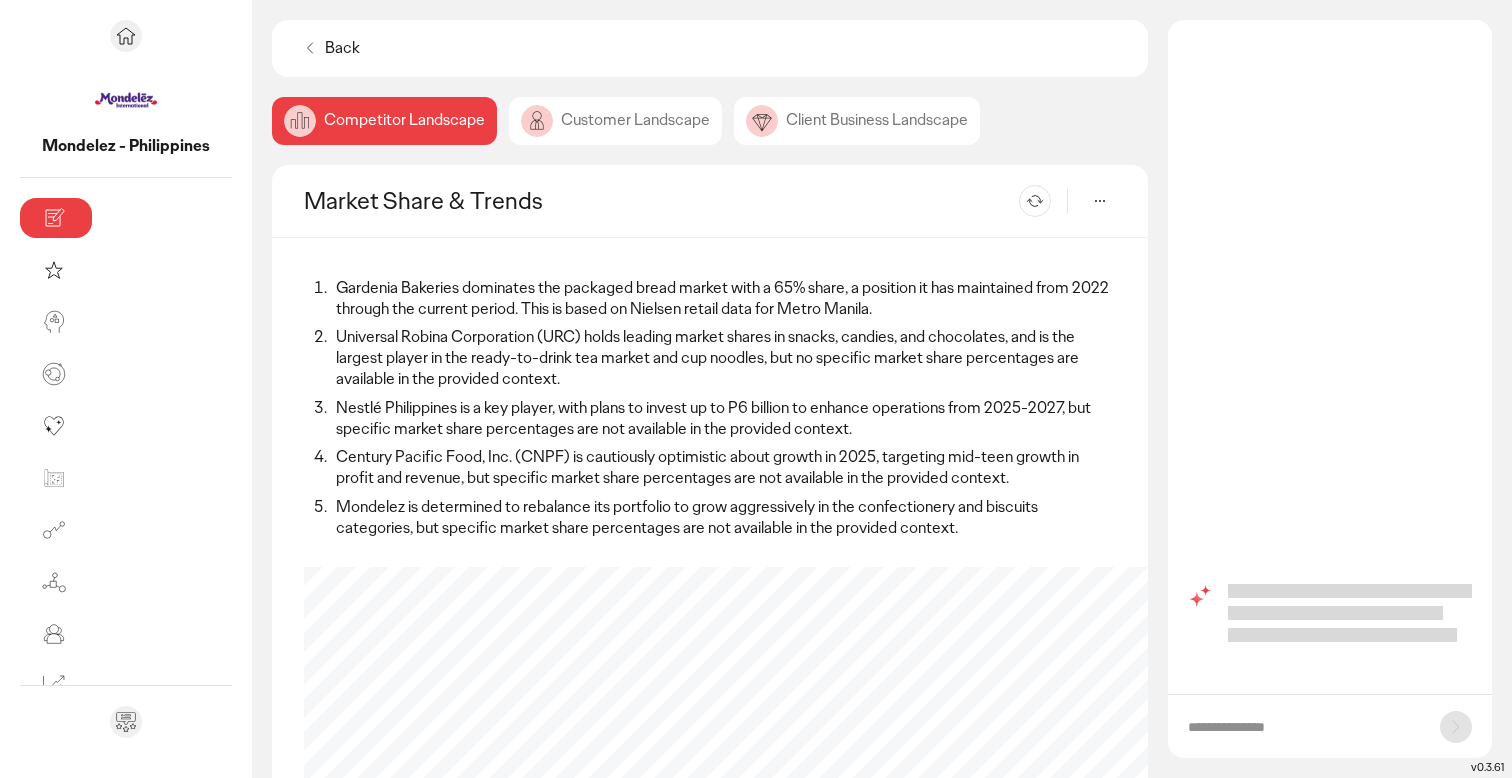 scroll, scrollTop: 0, scrollLeft: 0, axis: both 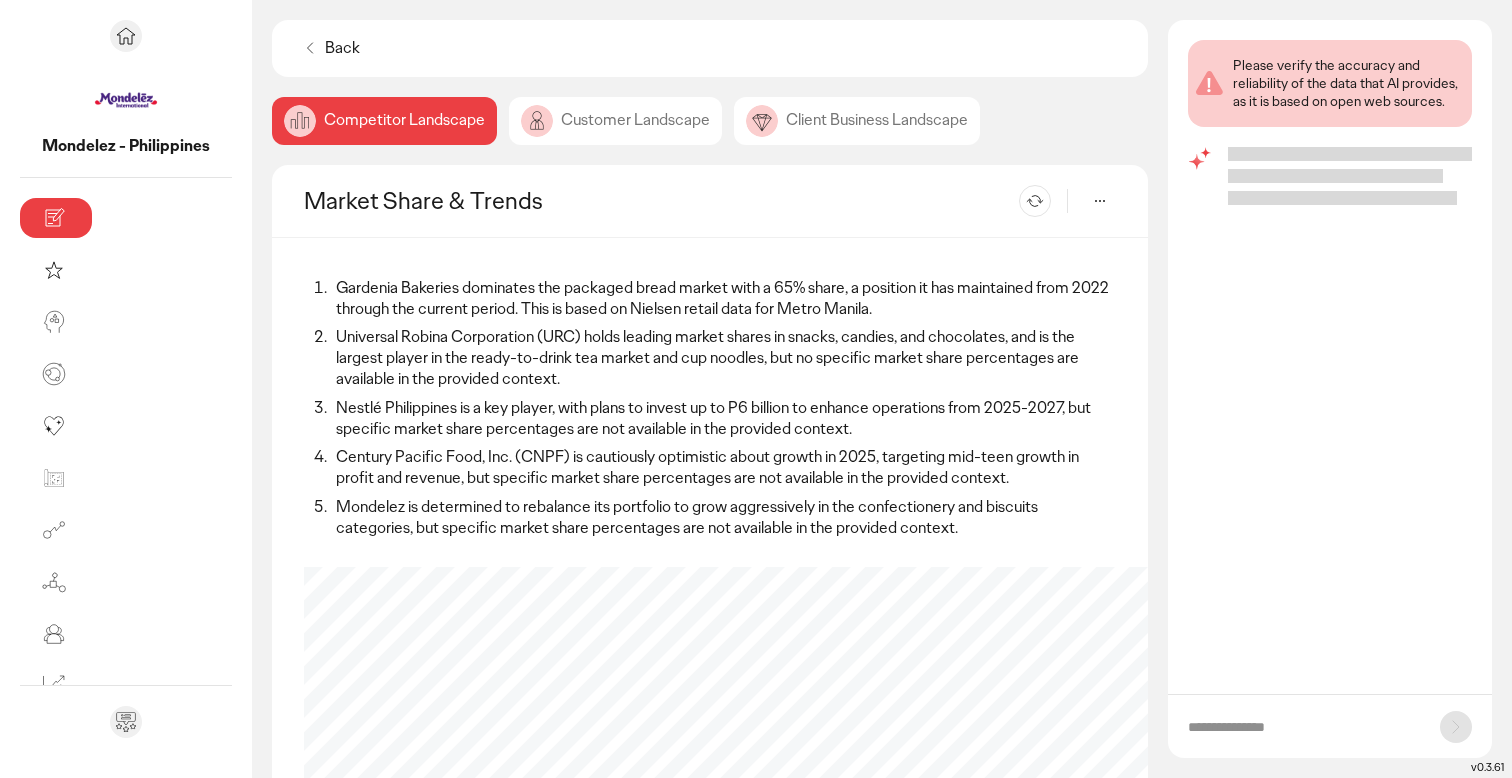click 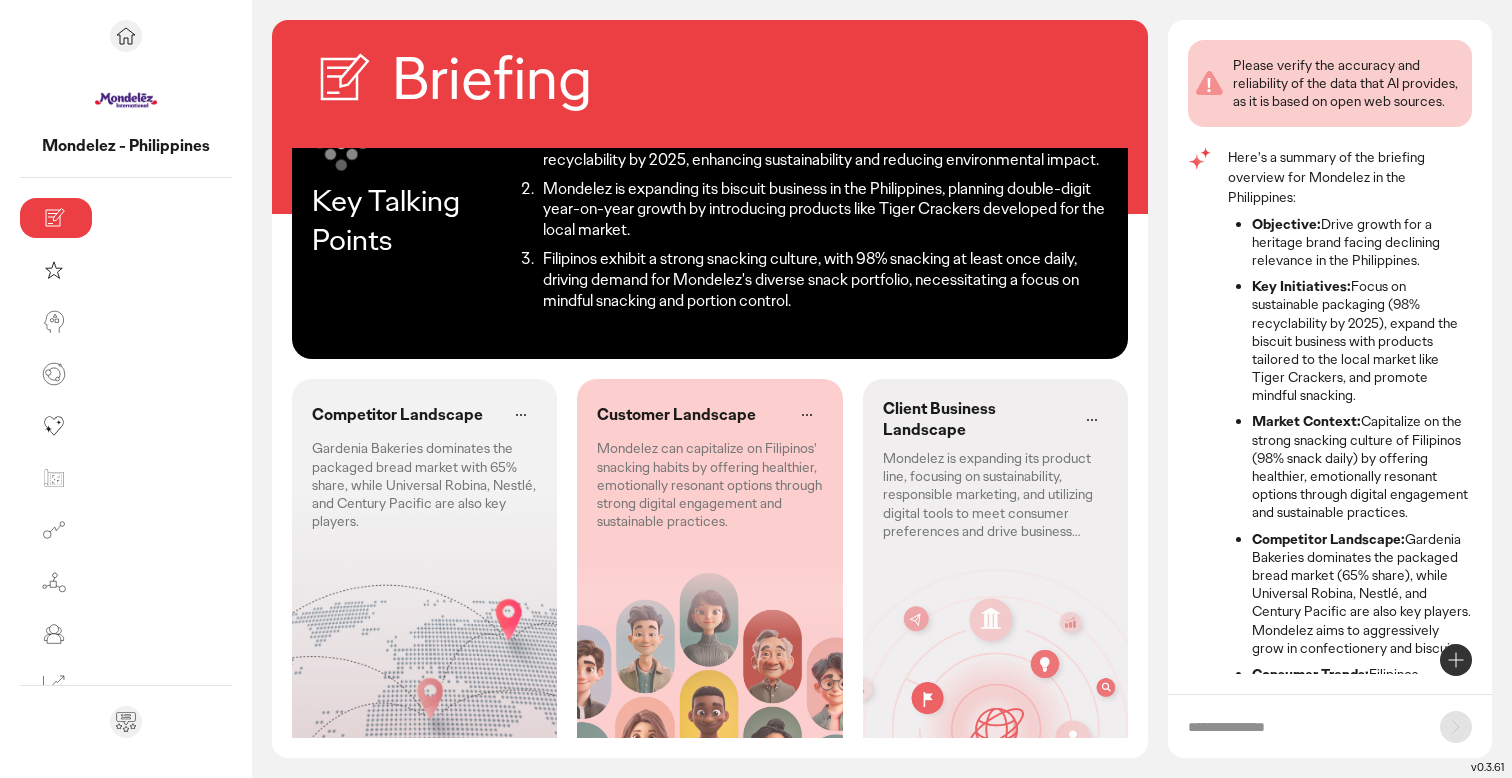 scroll, scrollTop: 0, scrollLeft: 0, axis: both 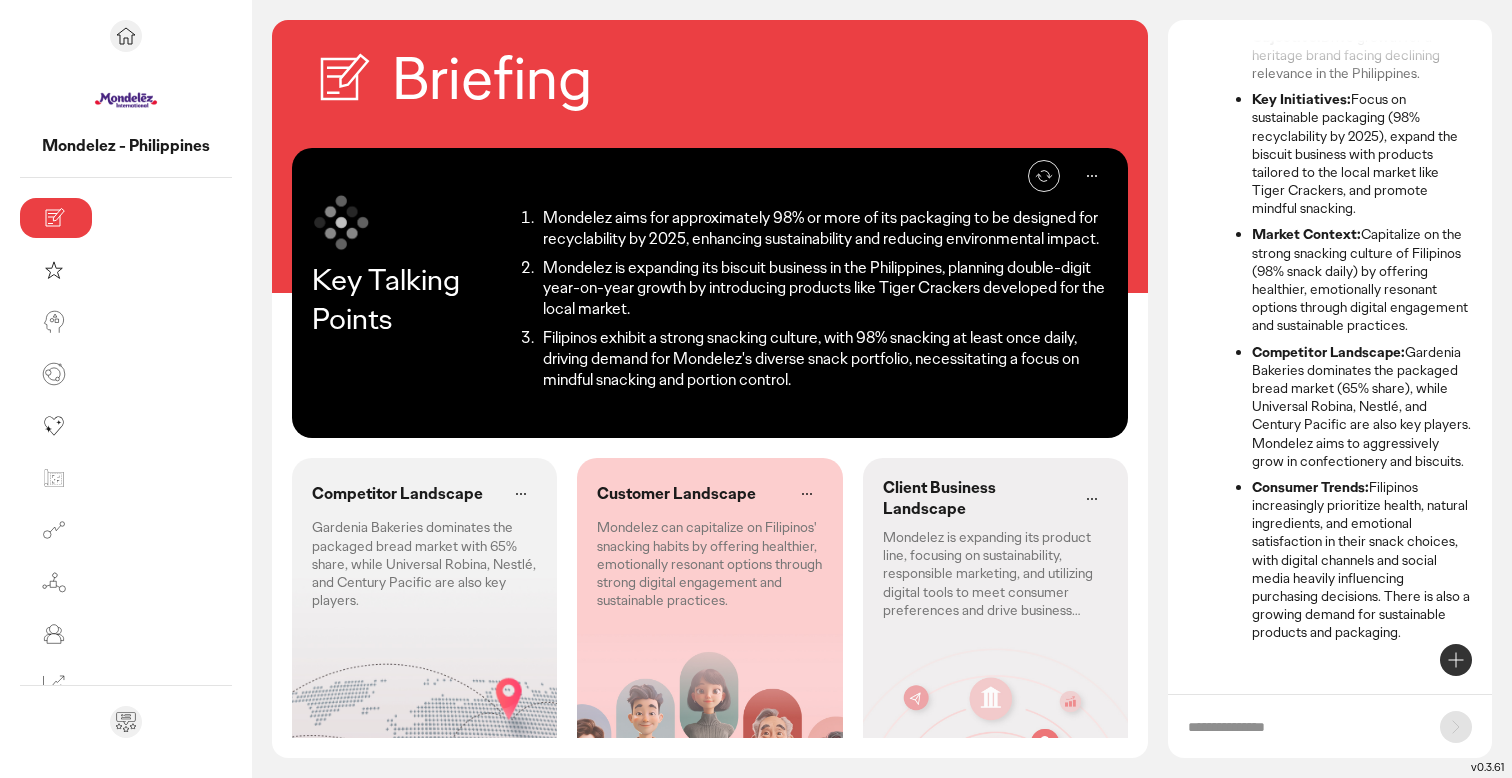 click 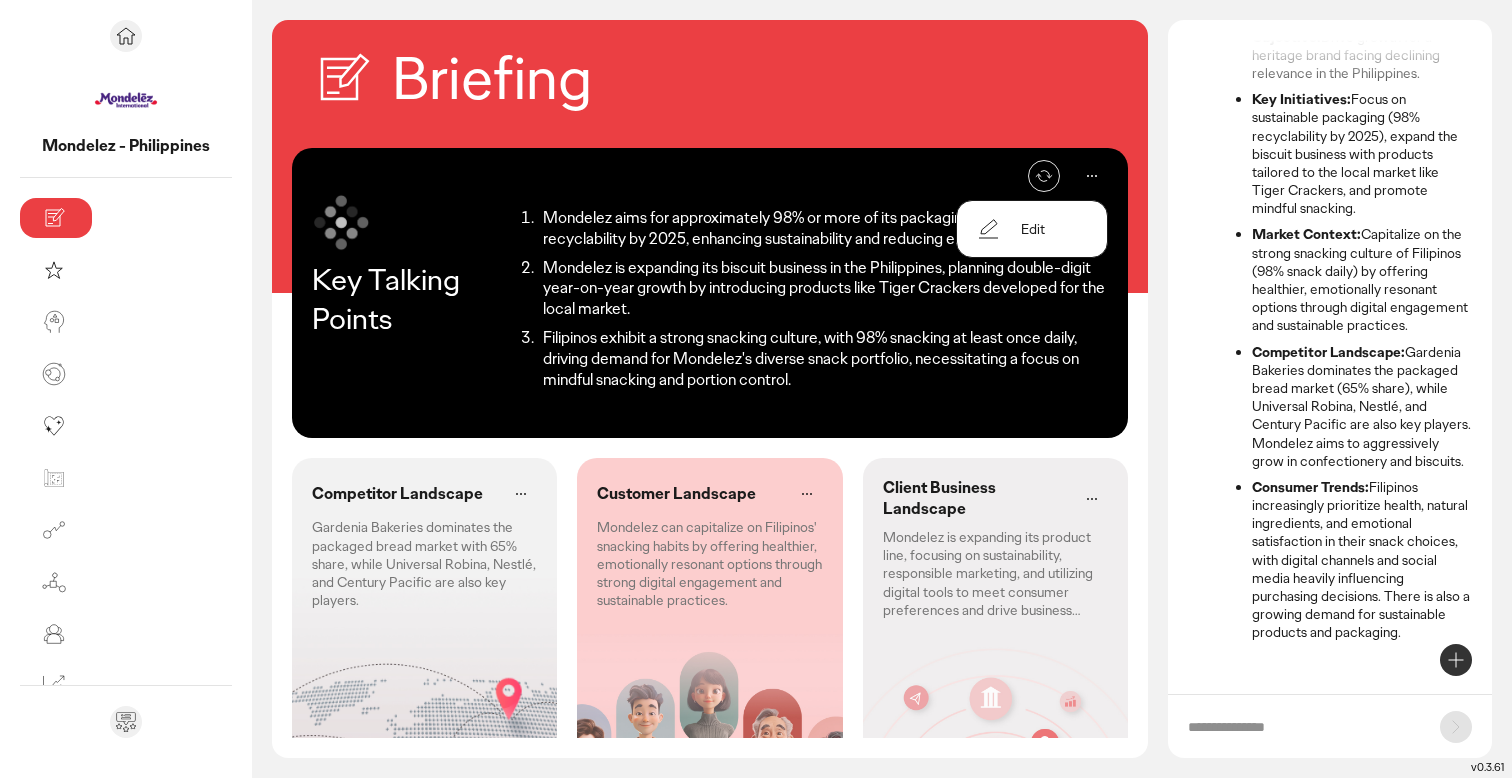 click on "Mondelez aims for approximately 98% or more of its packaging to be designed for recyclability by 2025, enhancing sustainability and reducing environmental impact.
Mondelez is expanding its biscuit business in the Philippines, planning double-digit year-on-year growth by introducing products like Tiger Crackers developed for the local market.
Filipinos exhibit a strong snacking culture, with 98% snacking at least once daily, driving demand for Mondelez's diverse snack portfolio, necessitating a focus on mindful snacking and portion control." at bounding box center [809, 299] 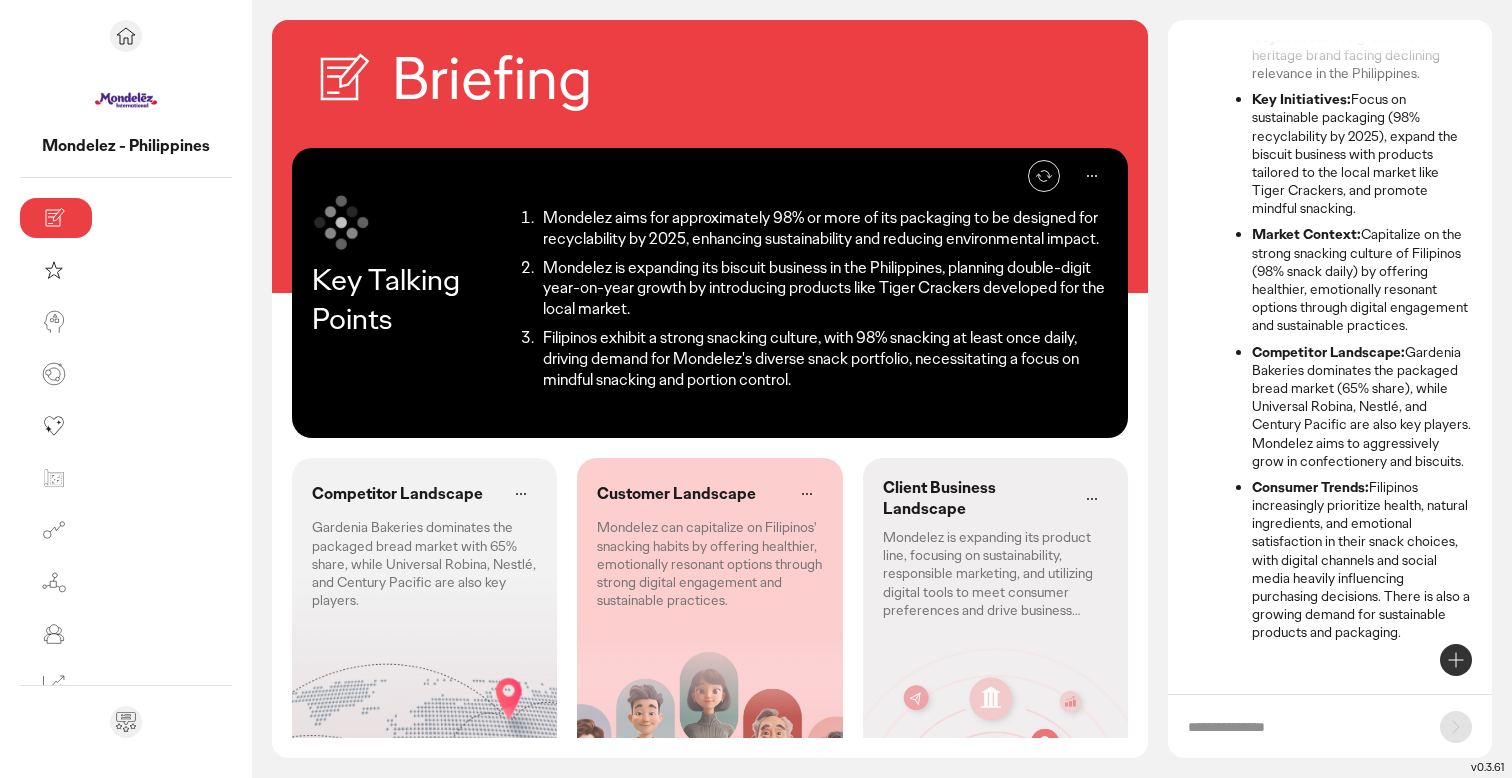 click 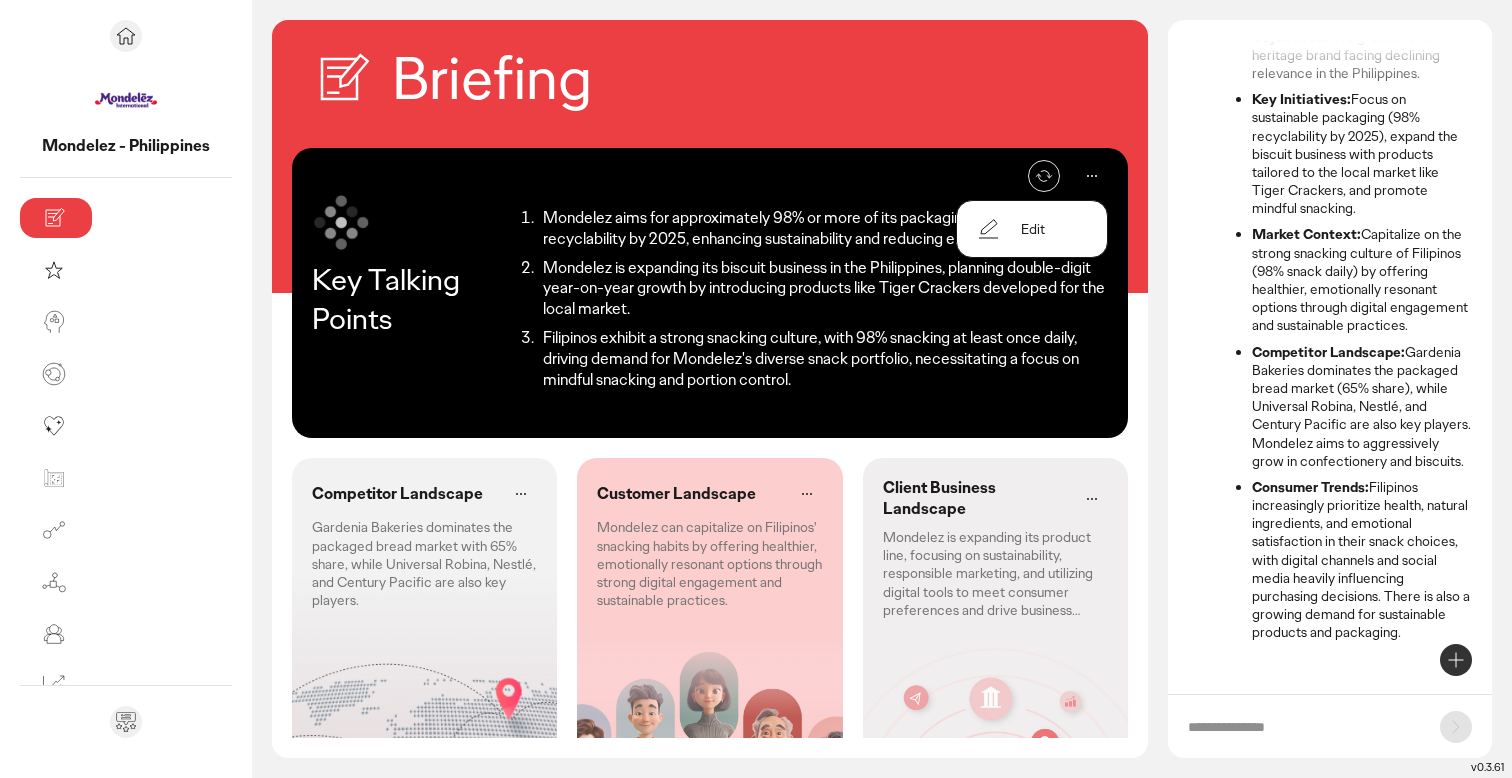 click on "Filipinos exhibit a strong snacking culture, with 98% snacking at least once daily, driving demand for Mondelez's diverse snack portfolio, necessitating a focus on mindful snacking and portion control." at bounding box center [822, 359] 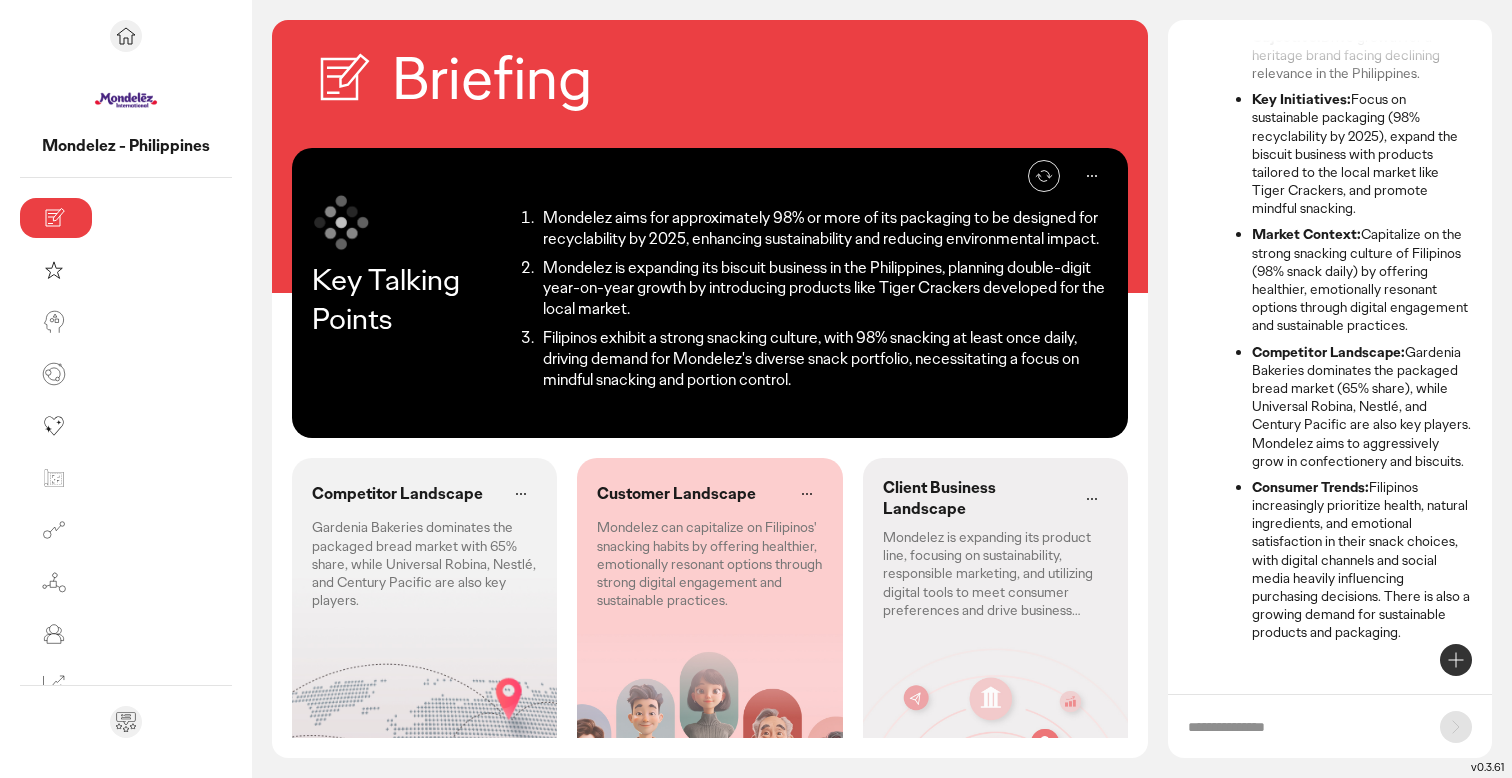 scroll, scrollTop: 9, scrollLeft: 0, axis: vertical 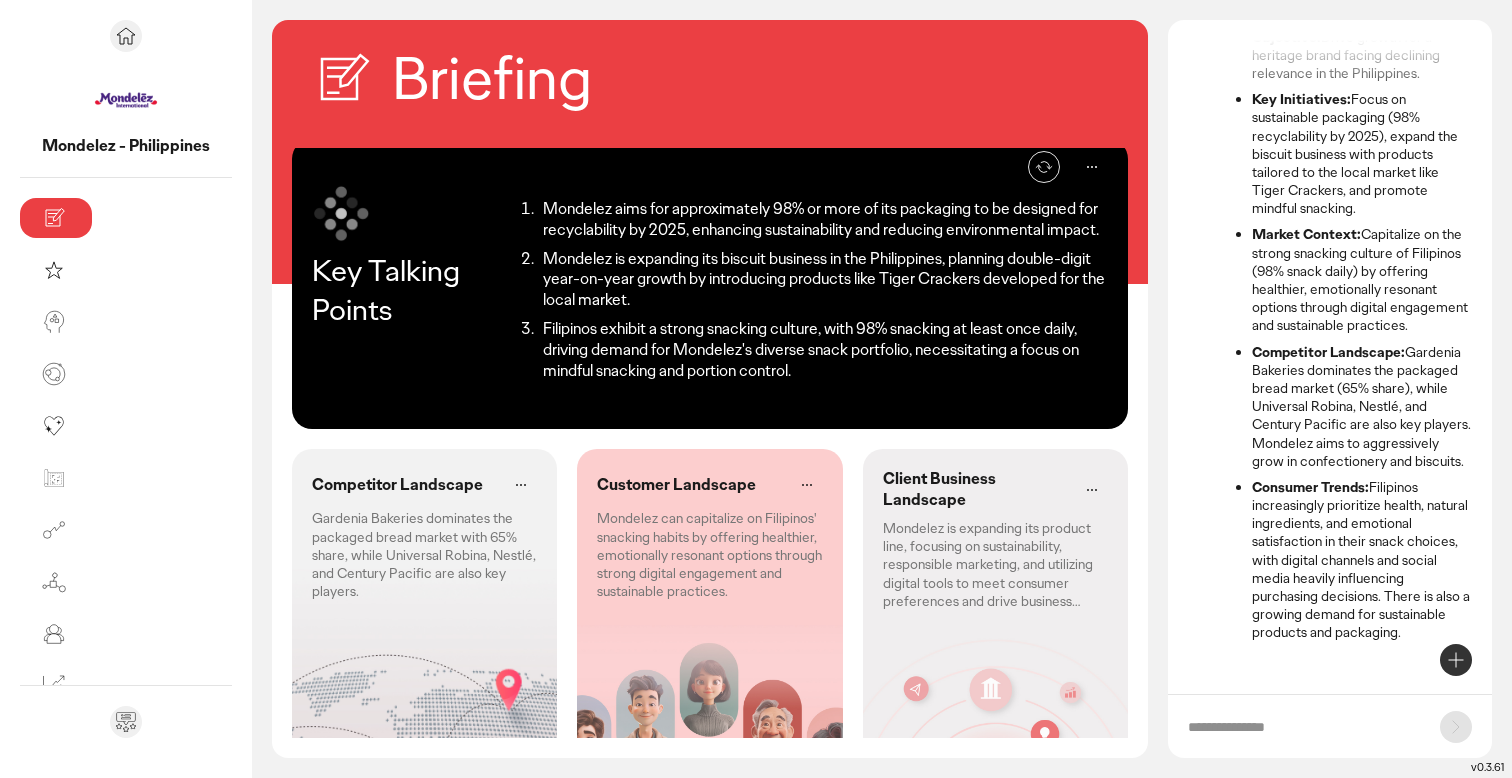 click at bounding box center (1304, 727) 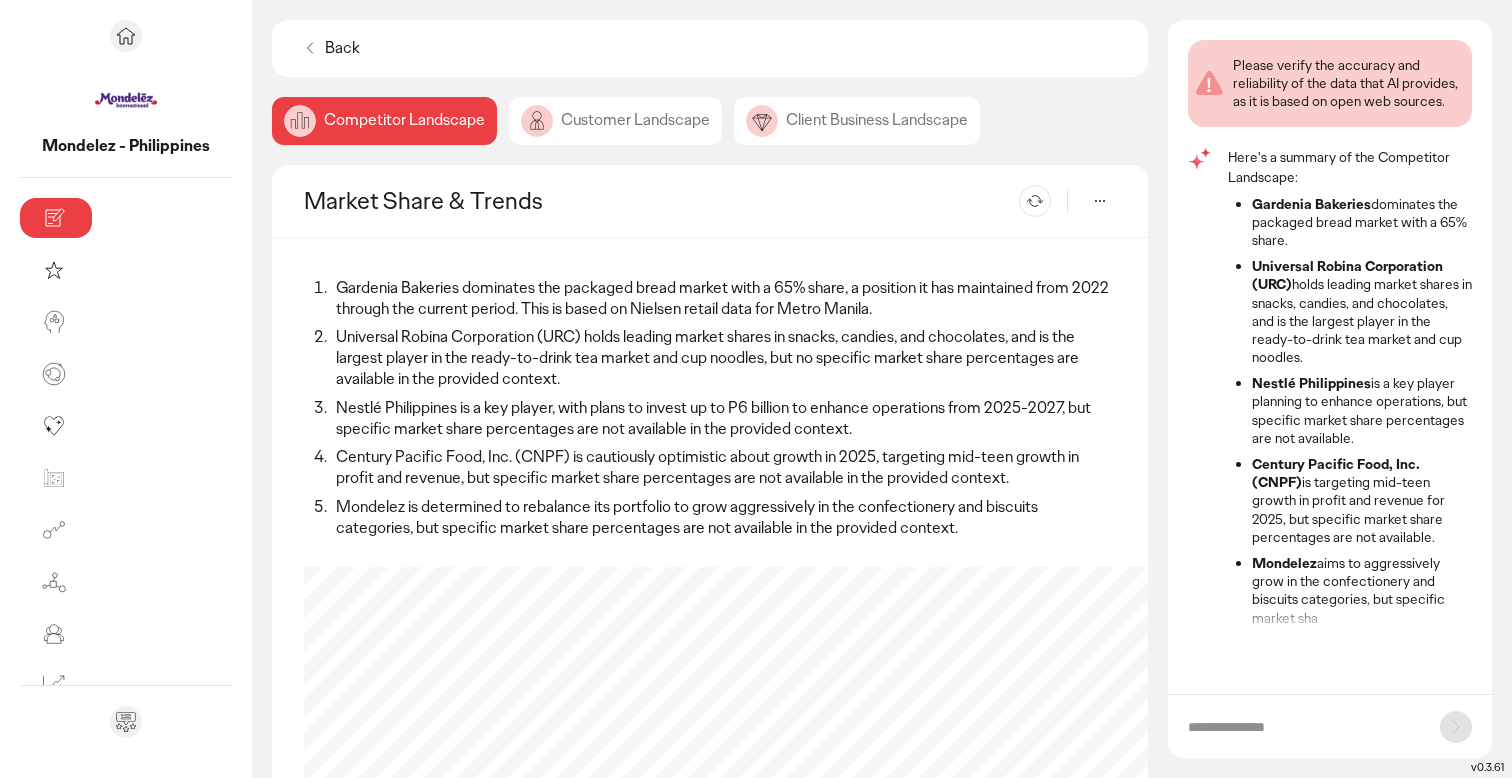 scroll, scrollTop: 3, scrollLeft: 0, axis: vertical 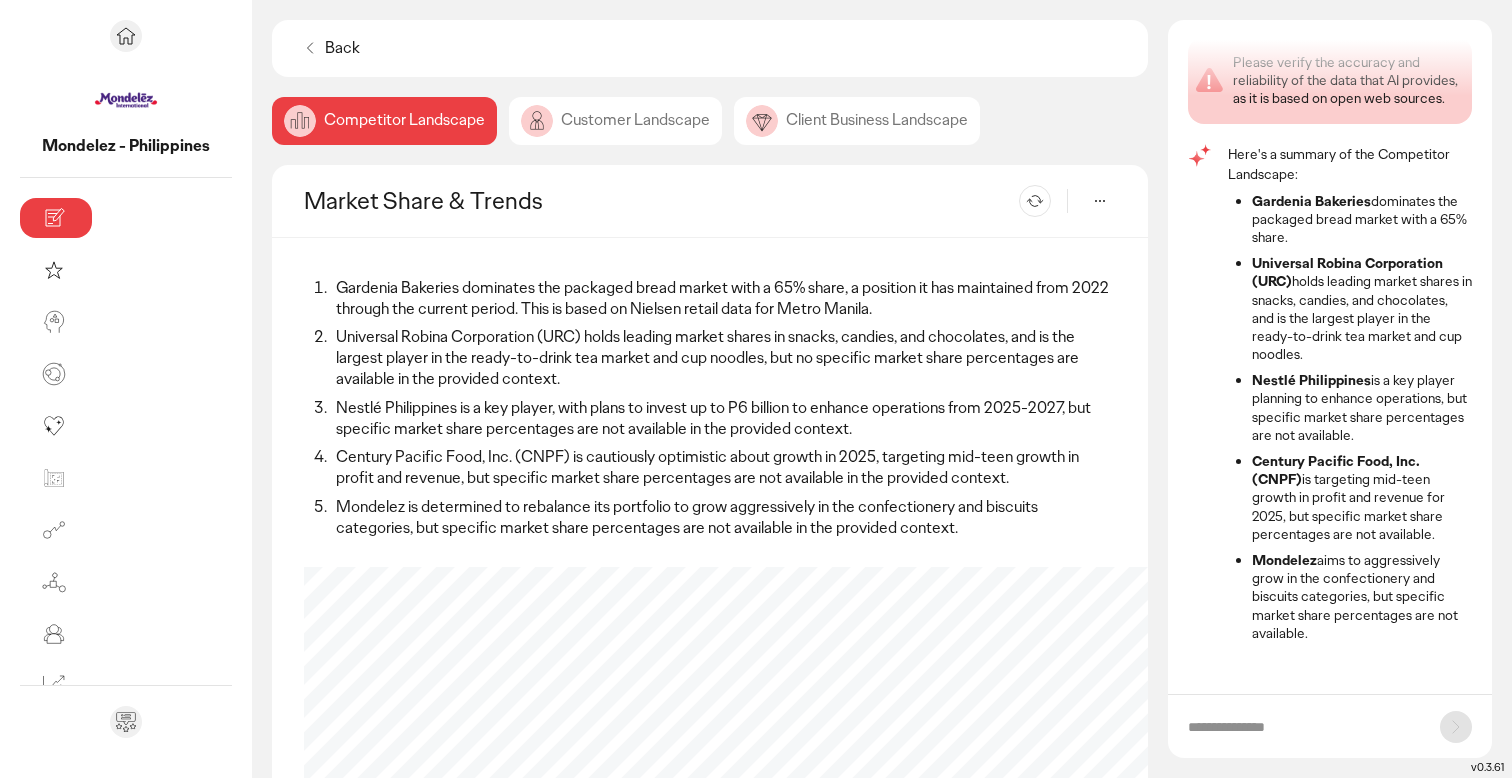 click on "Client Business Landscape" 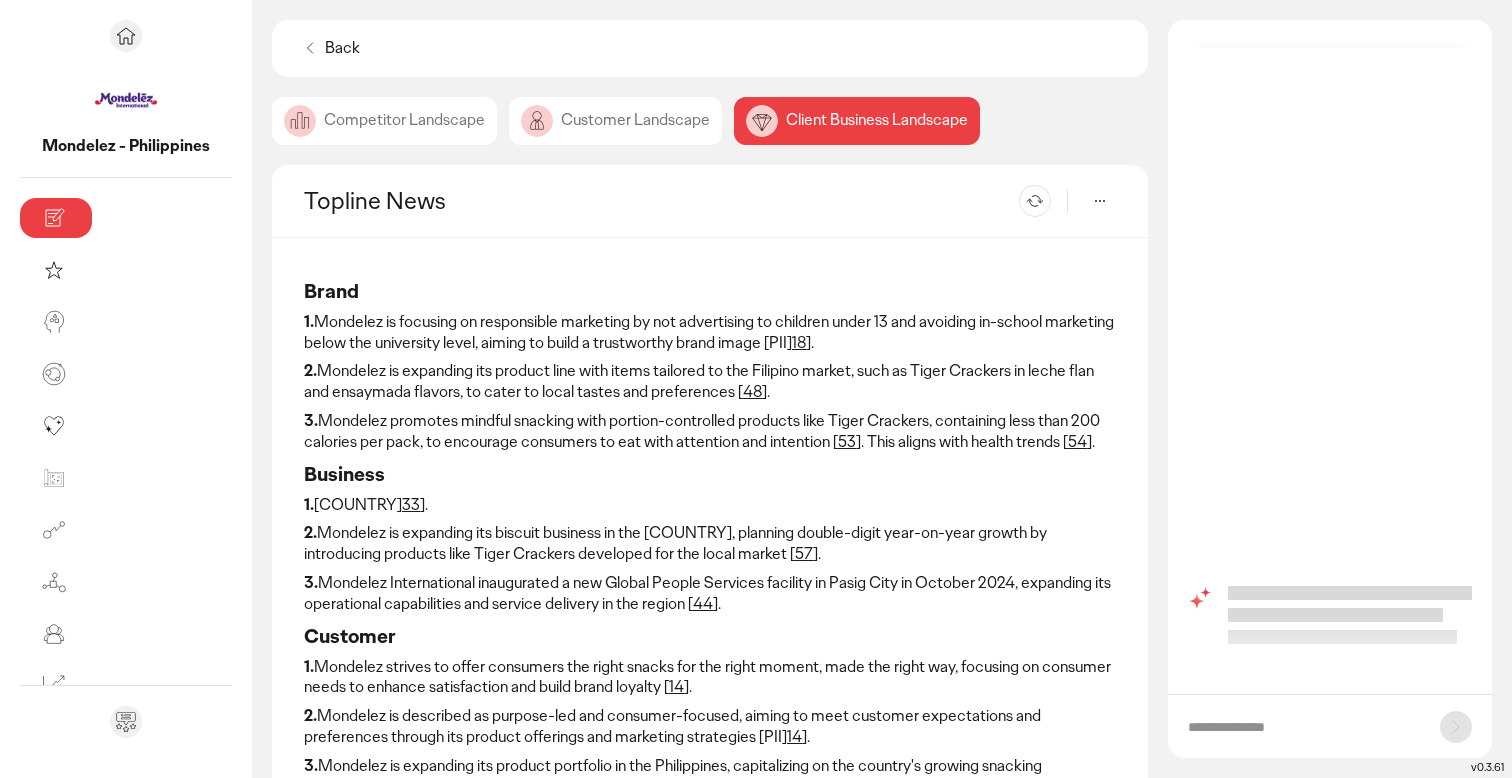 scroll, scrollTop: 121, scrollLeft: 0, axis: vertical 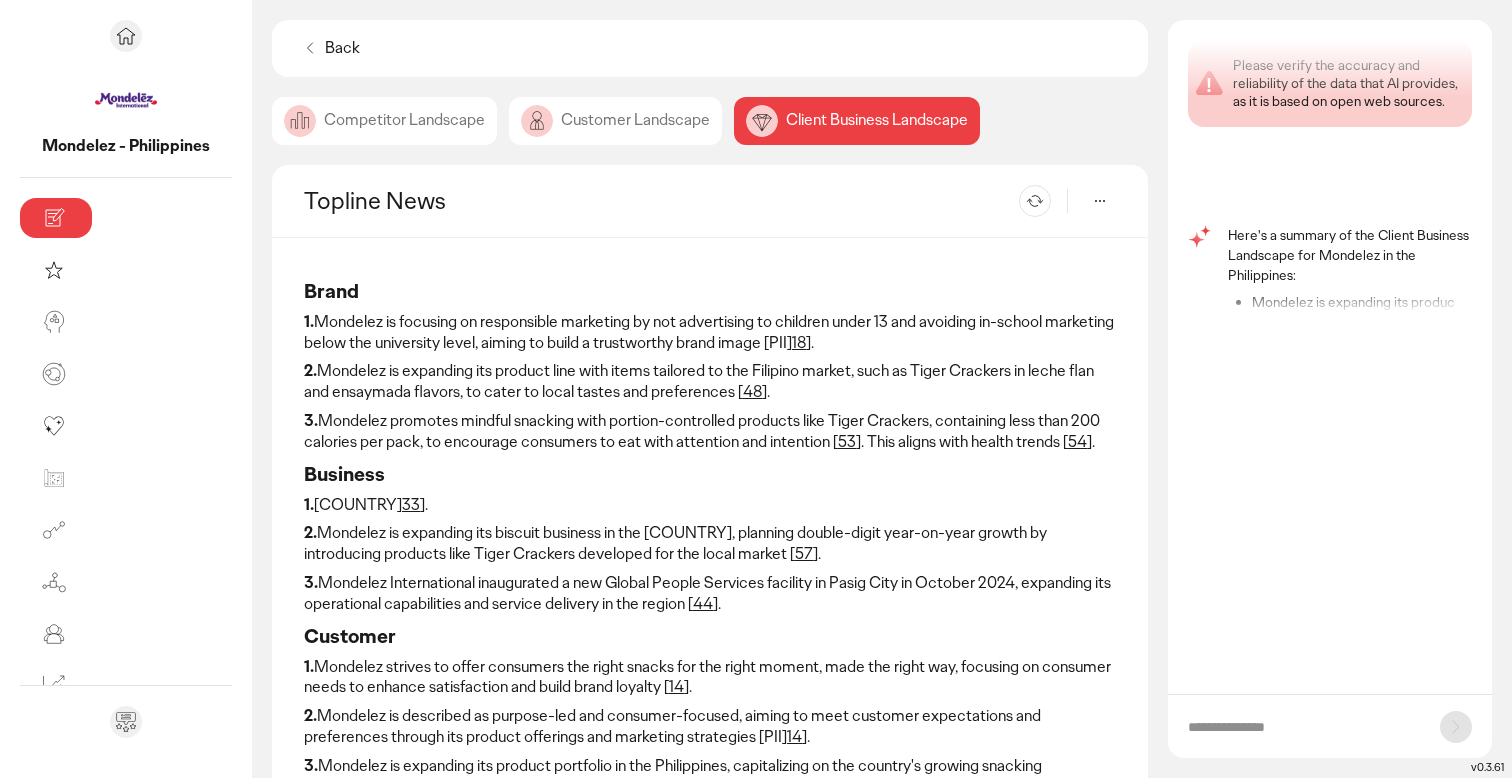 click on "Competitor Landscape" 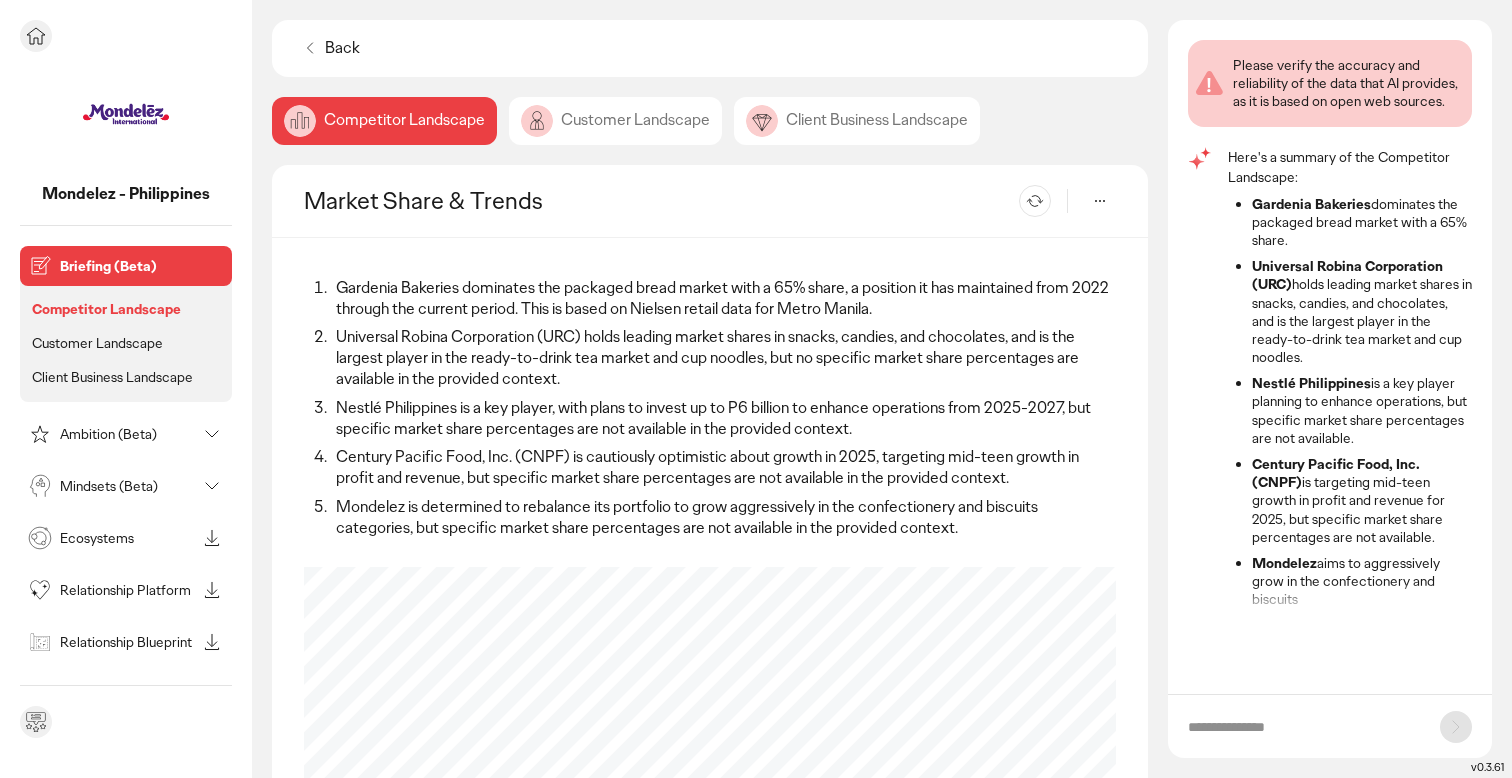 scroll, scrollTop: 3, scrollLeft: 0, axis: vertical 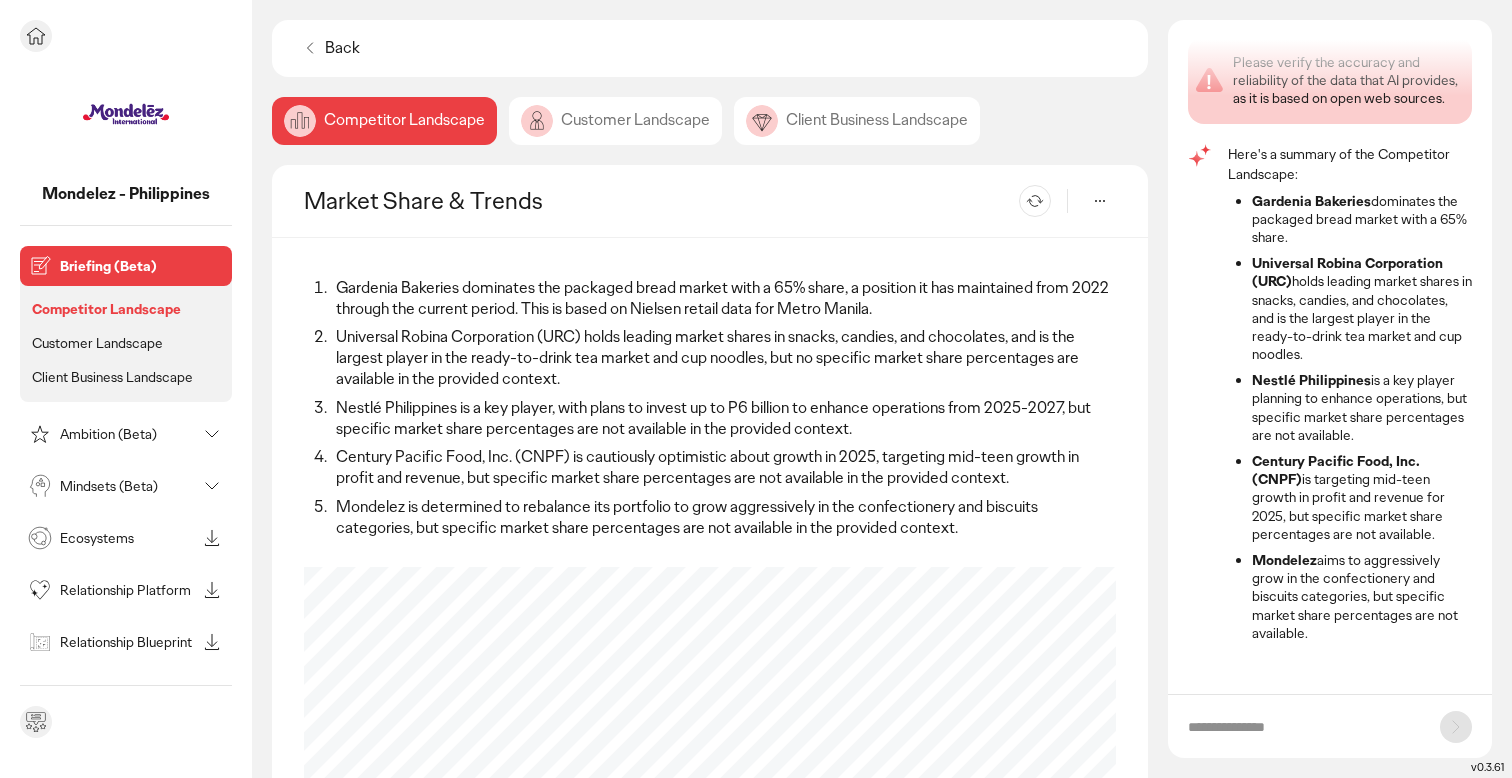 click on "Mindsets (Beta)" at bounding box center [128, 486] 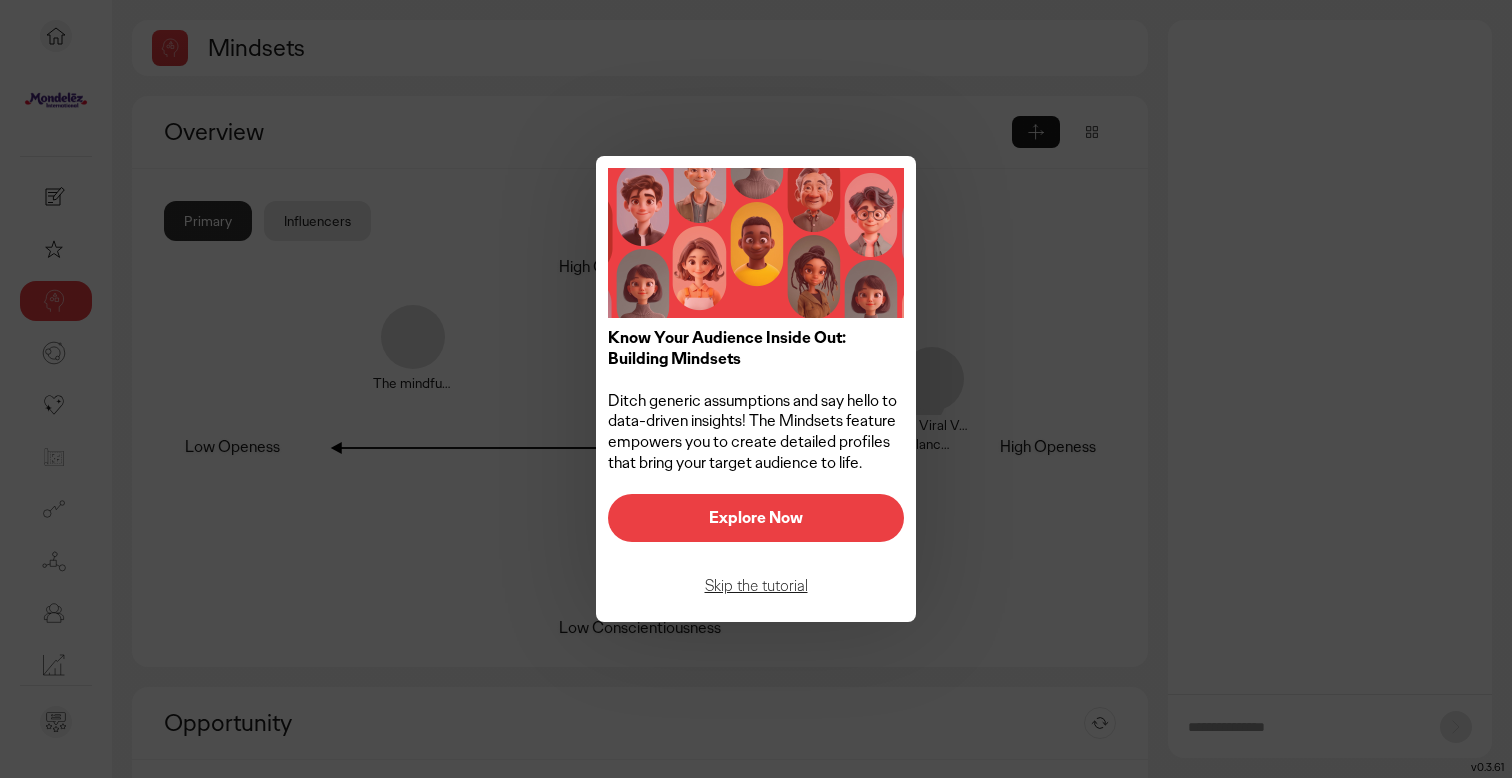 click on "Explore Now" at bounding box center [756, 518] 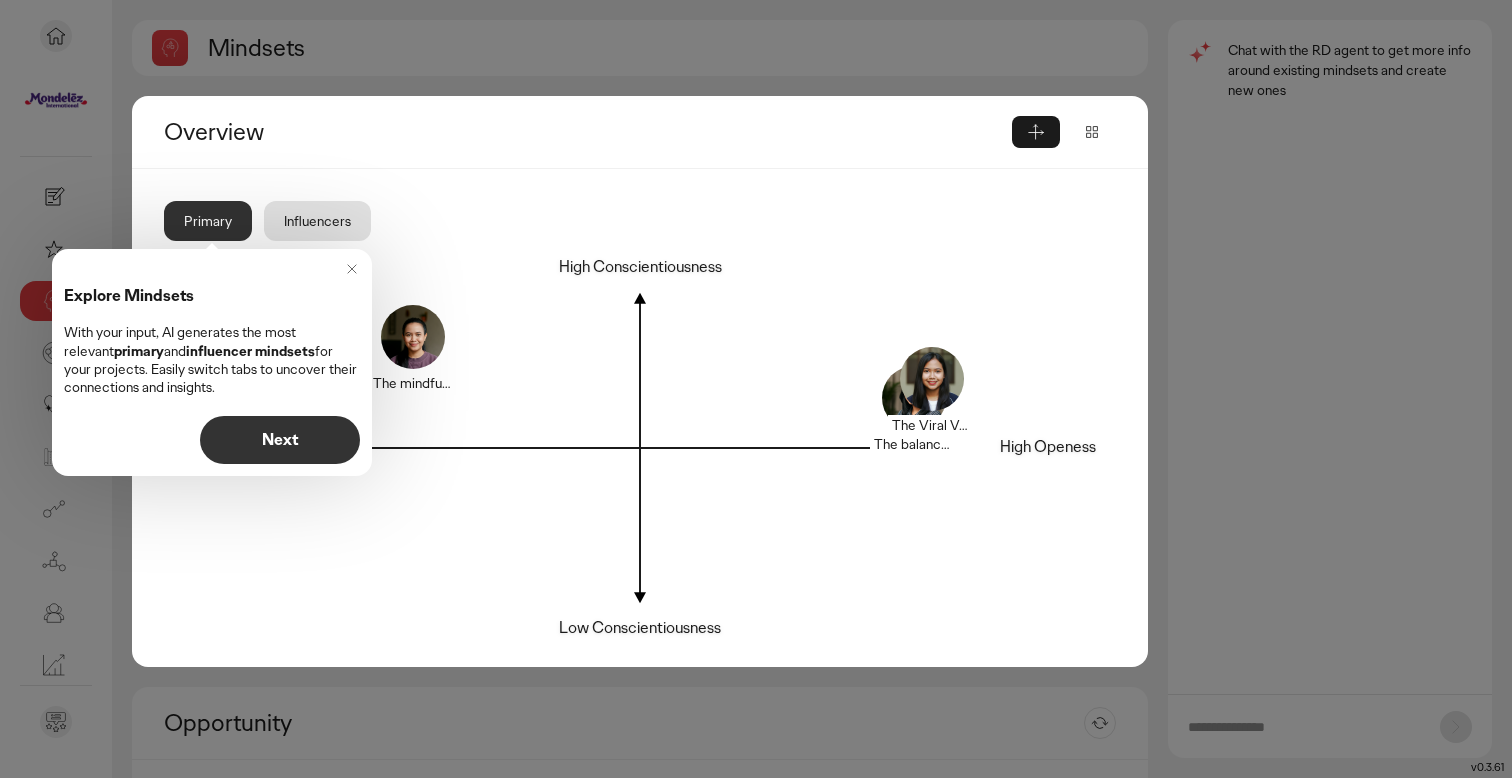 click on "Next" at bounding box center [280, 440] 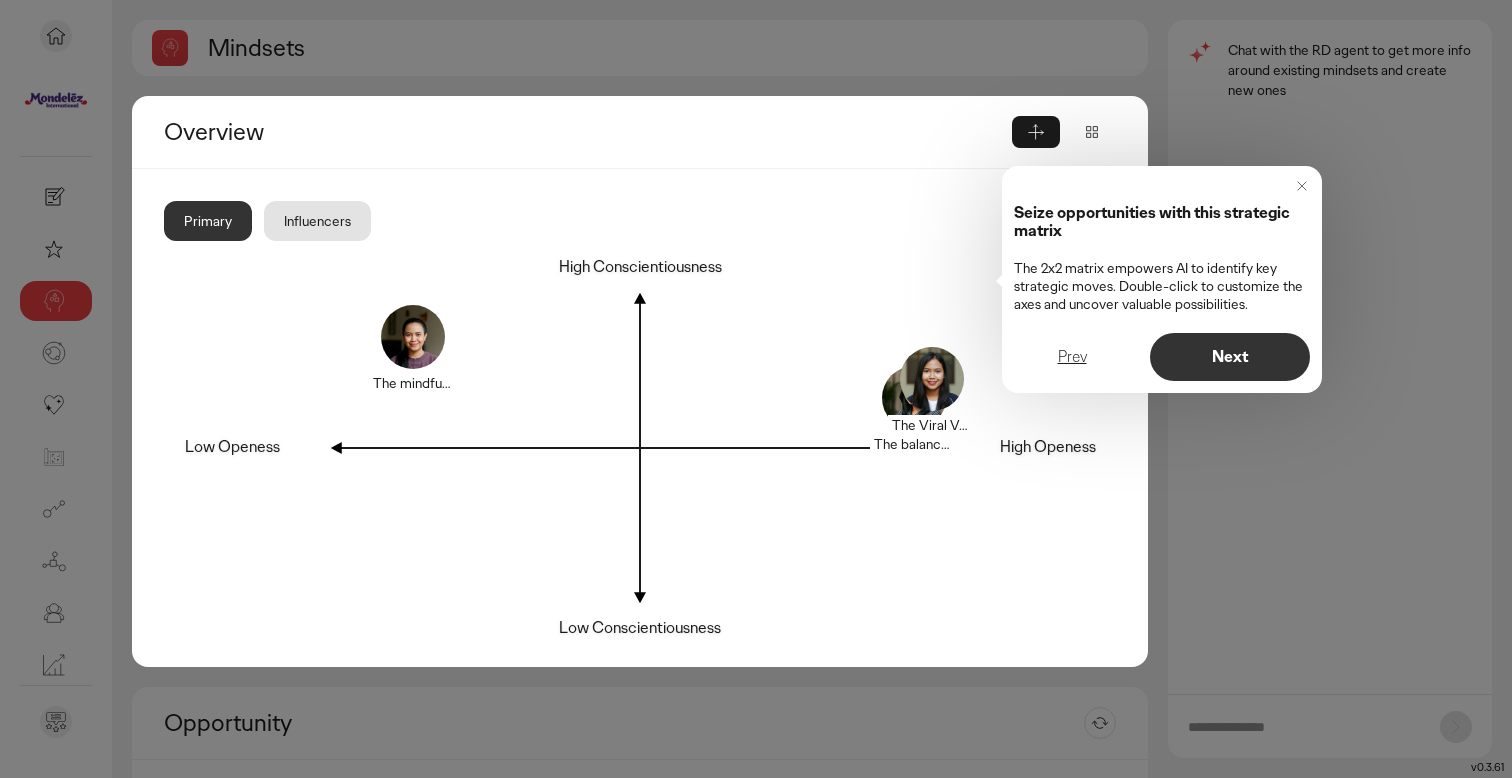 click on "Next" at bounding box center [1230, 357] 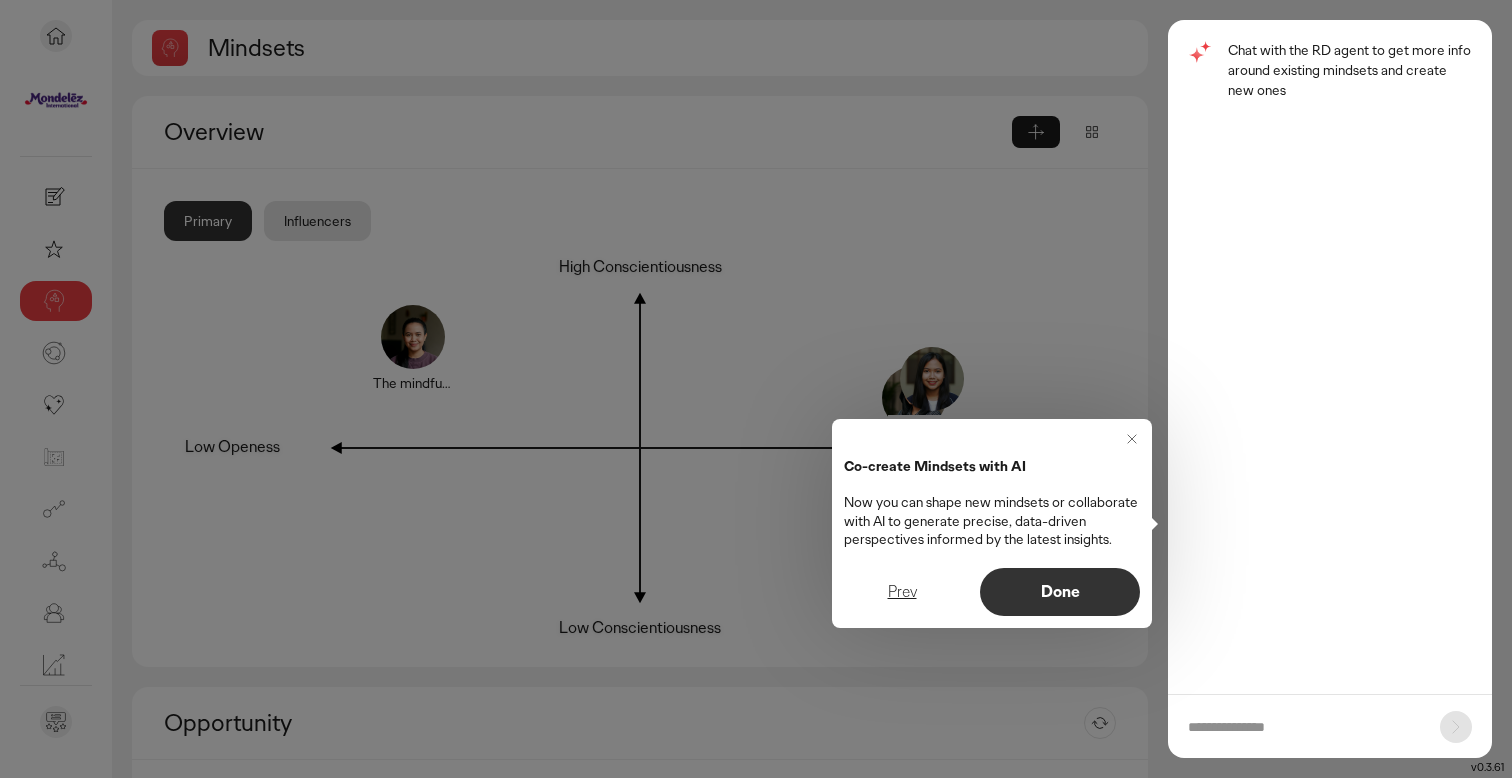 click on "Done" at bounding box center [1060, 592] 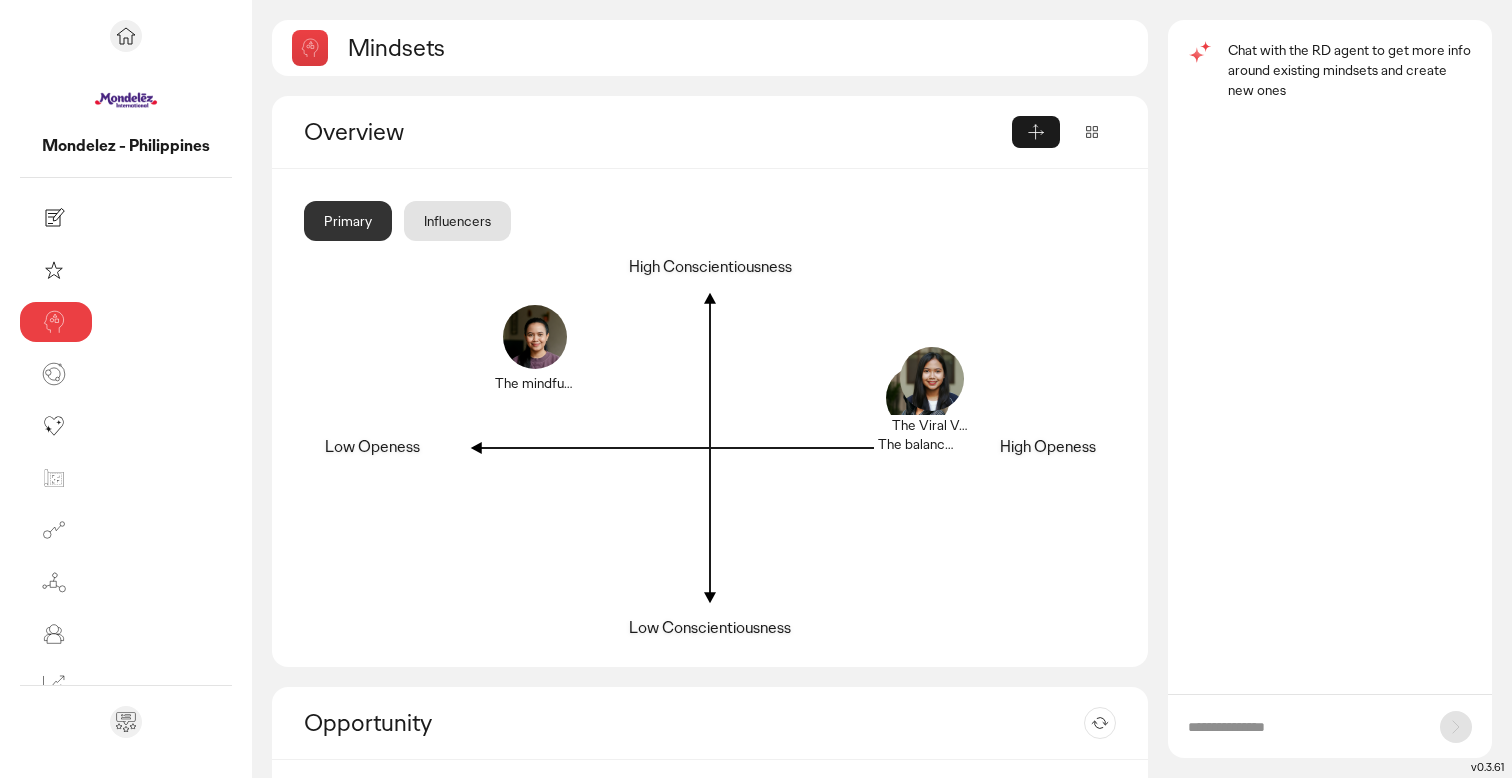 click on "Influencers" 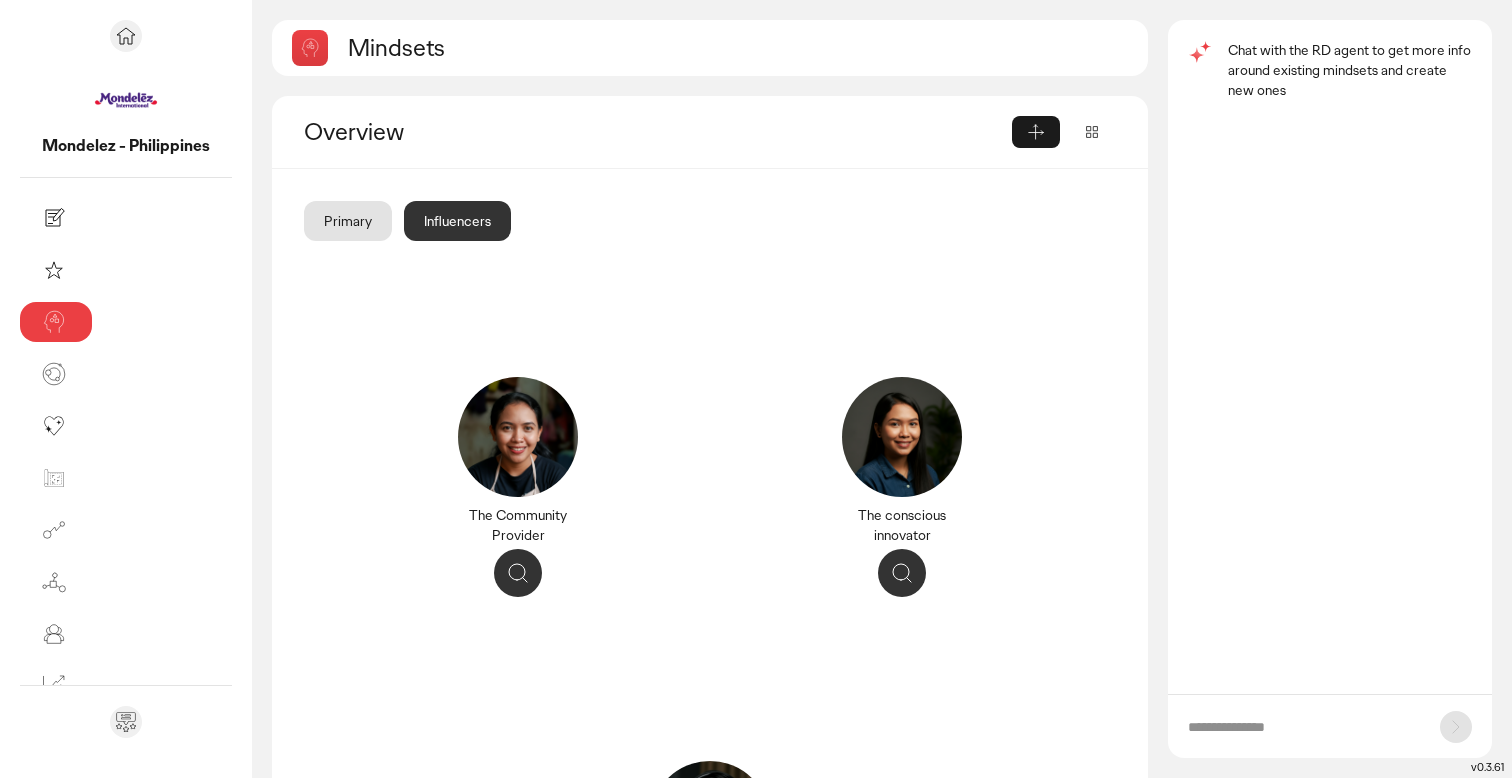 click on "Primary" 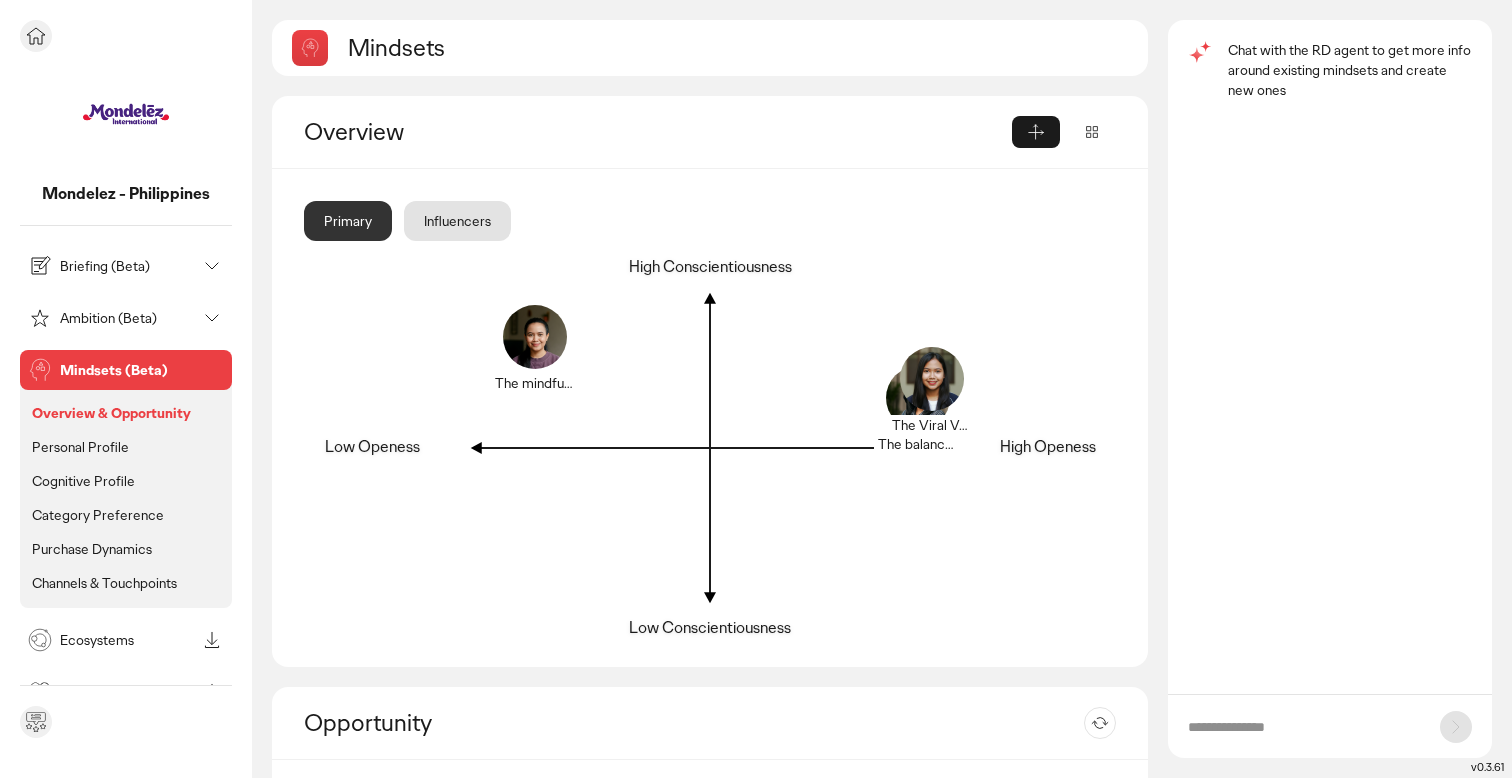 click on "Ambition (Beta)" at bounding box center [110, 318] 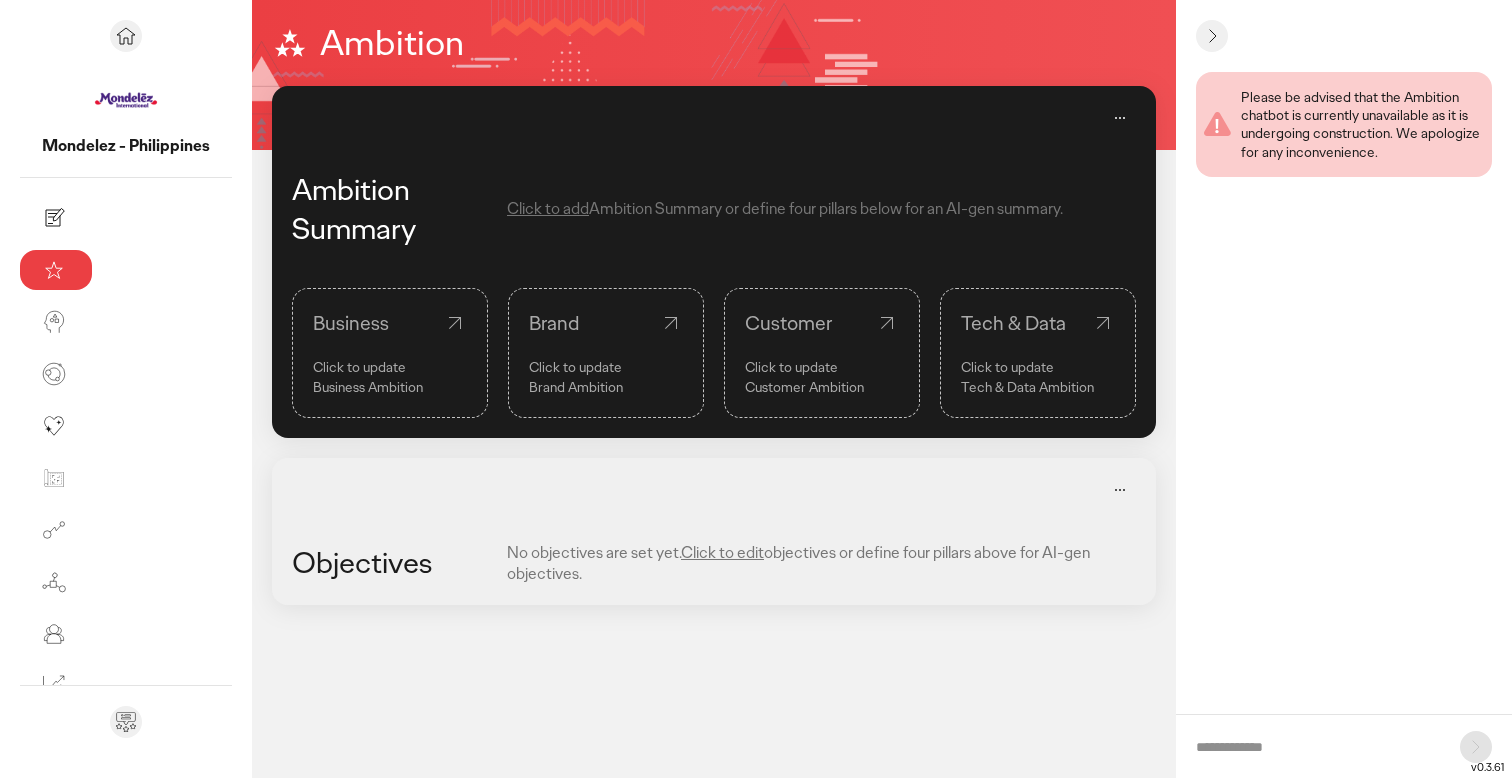 click on "Business Ambition" at bounding box center (390, 387) 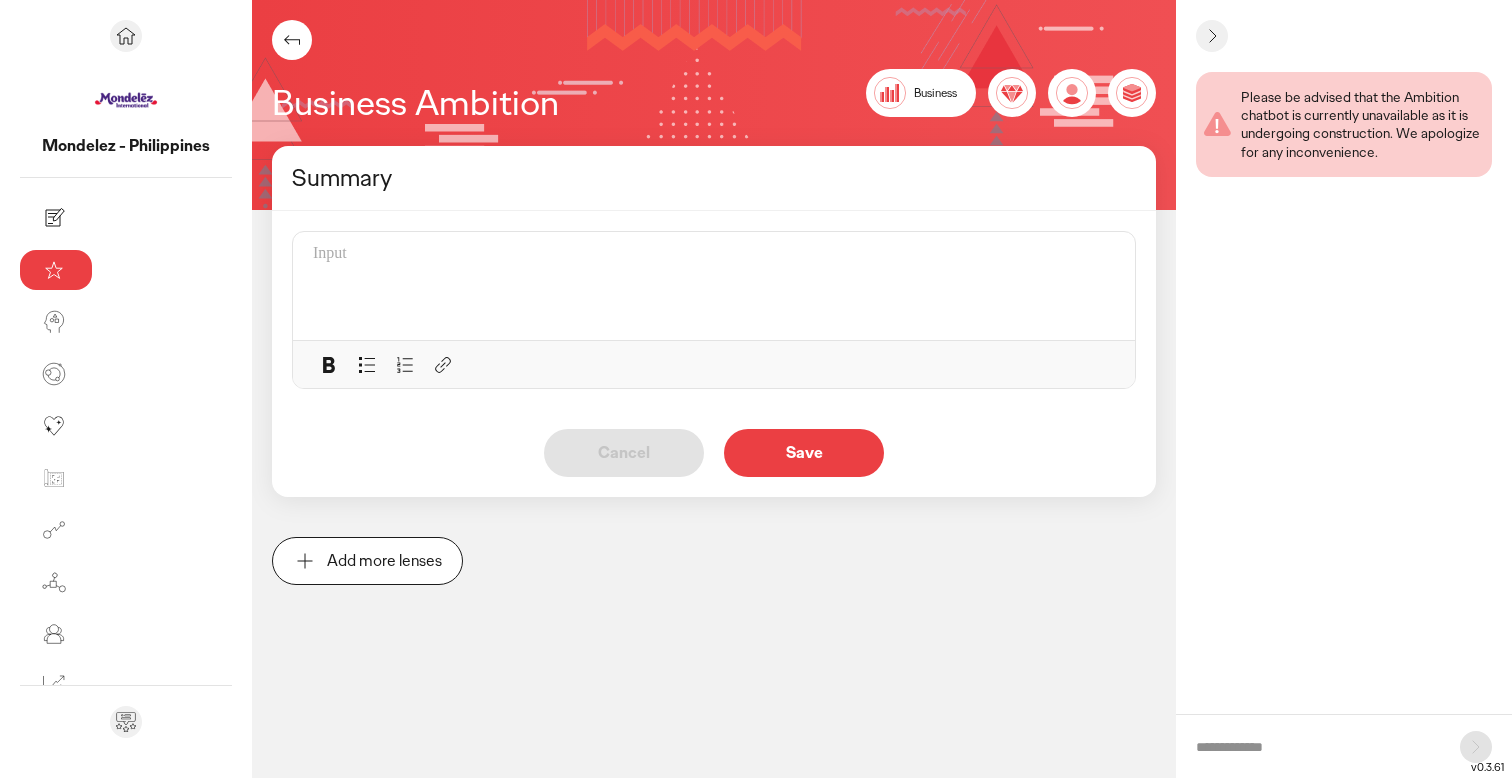 click 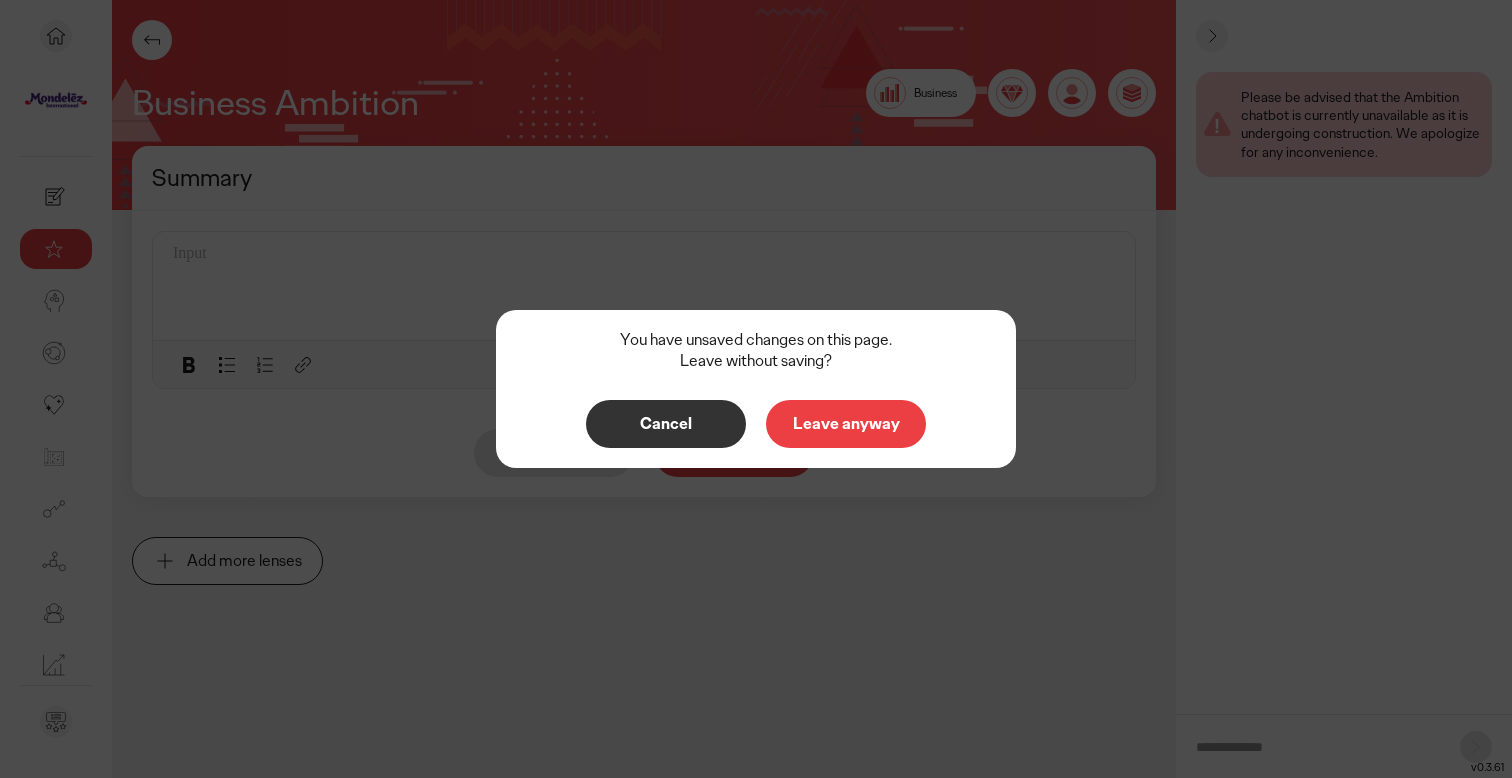 click on "Leave anyway" at bounding box center (846, 424) 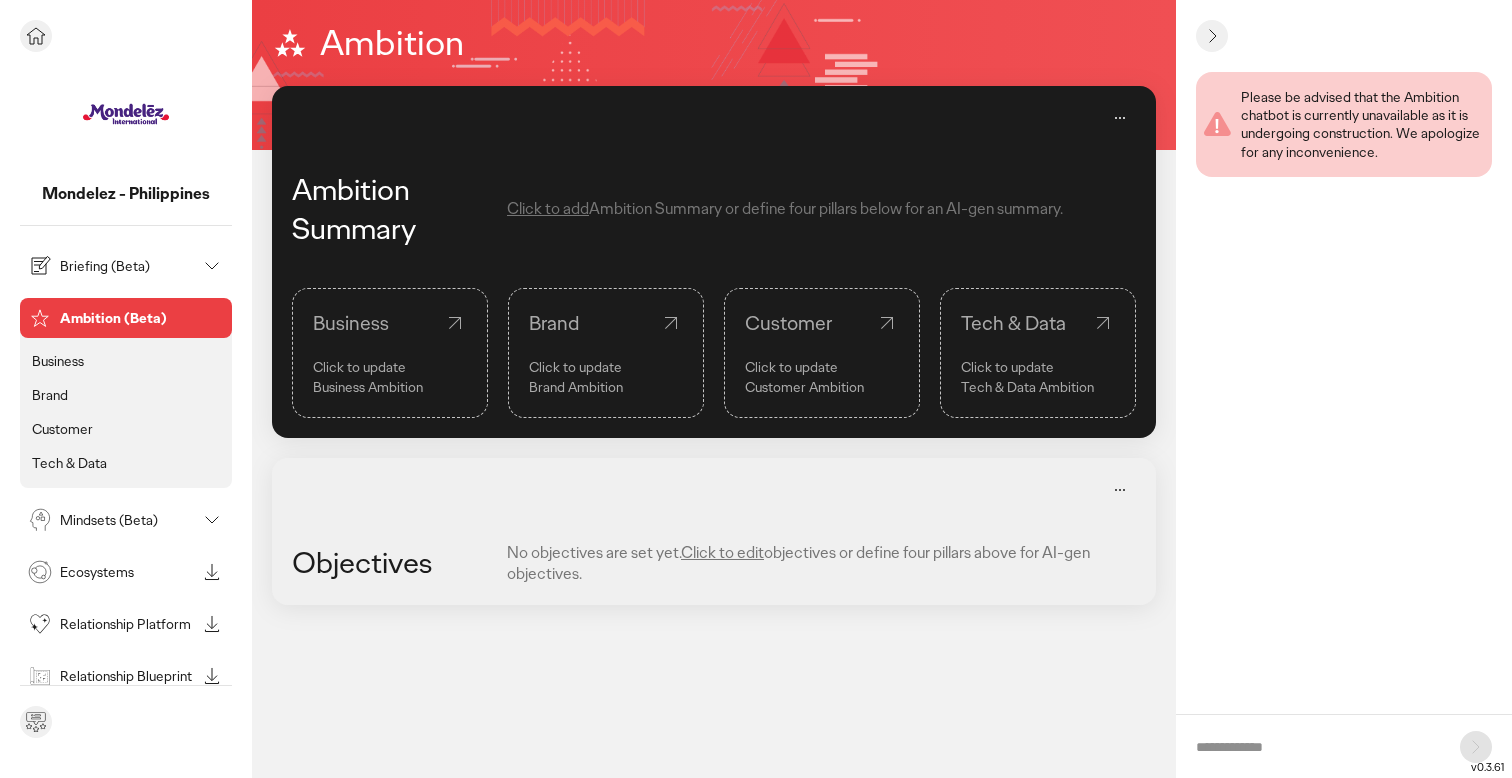 click on "Briefing (Beta)" at bounding box center [110, 266] 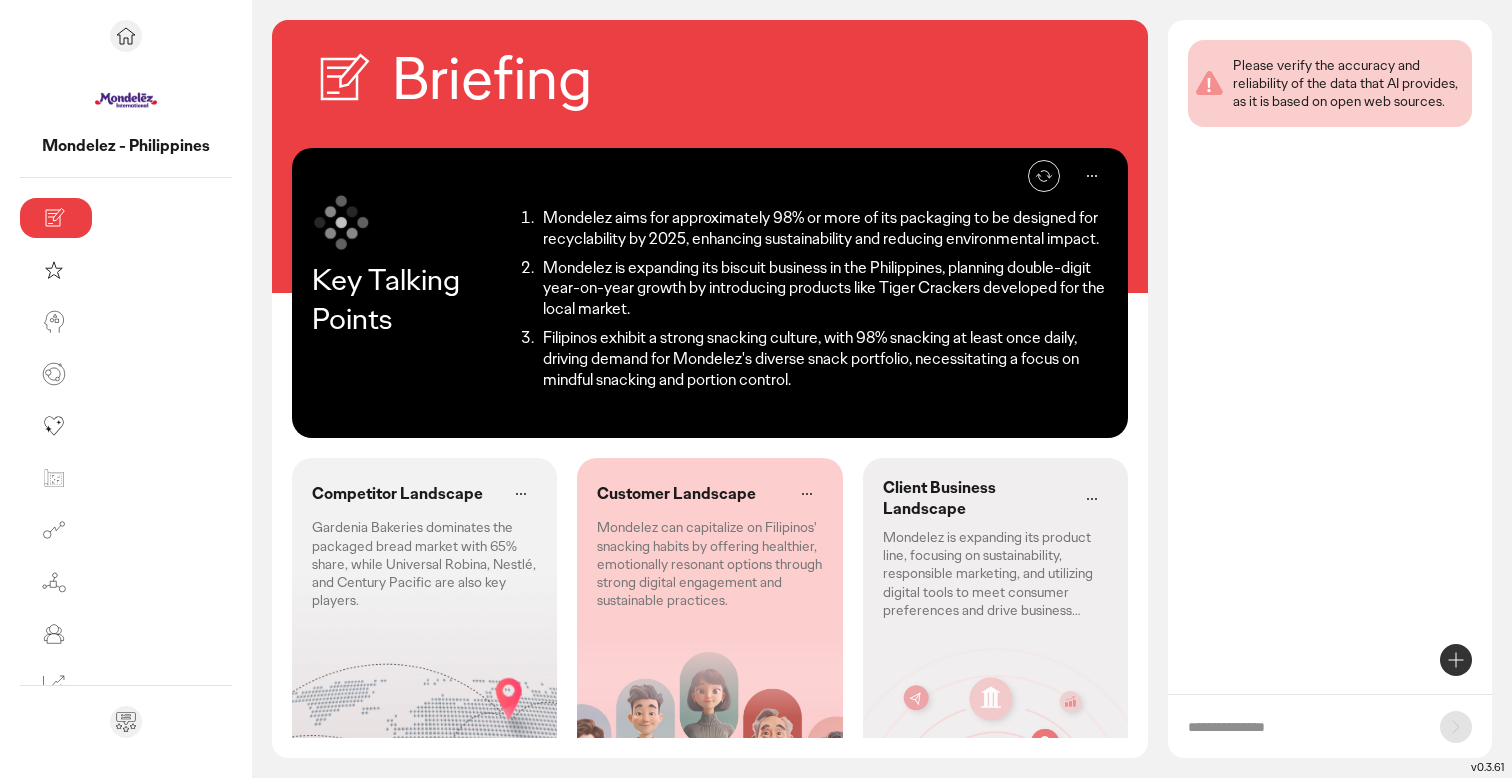 click on "Competitor Landscape Gardenia Bakeries dominates the packaged bread market with 65% share, while Universal Robina, Nestlé, and Century Pacific are also key players." at bounding box center (424, 543) 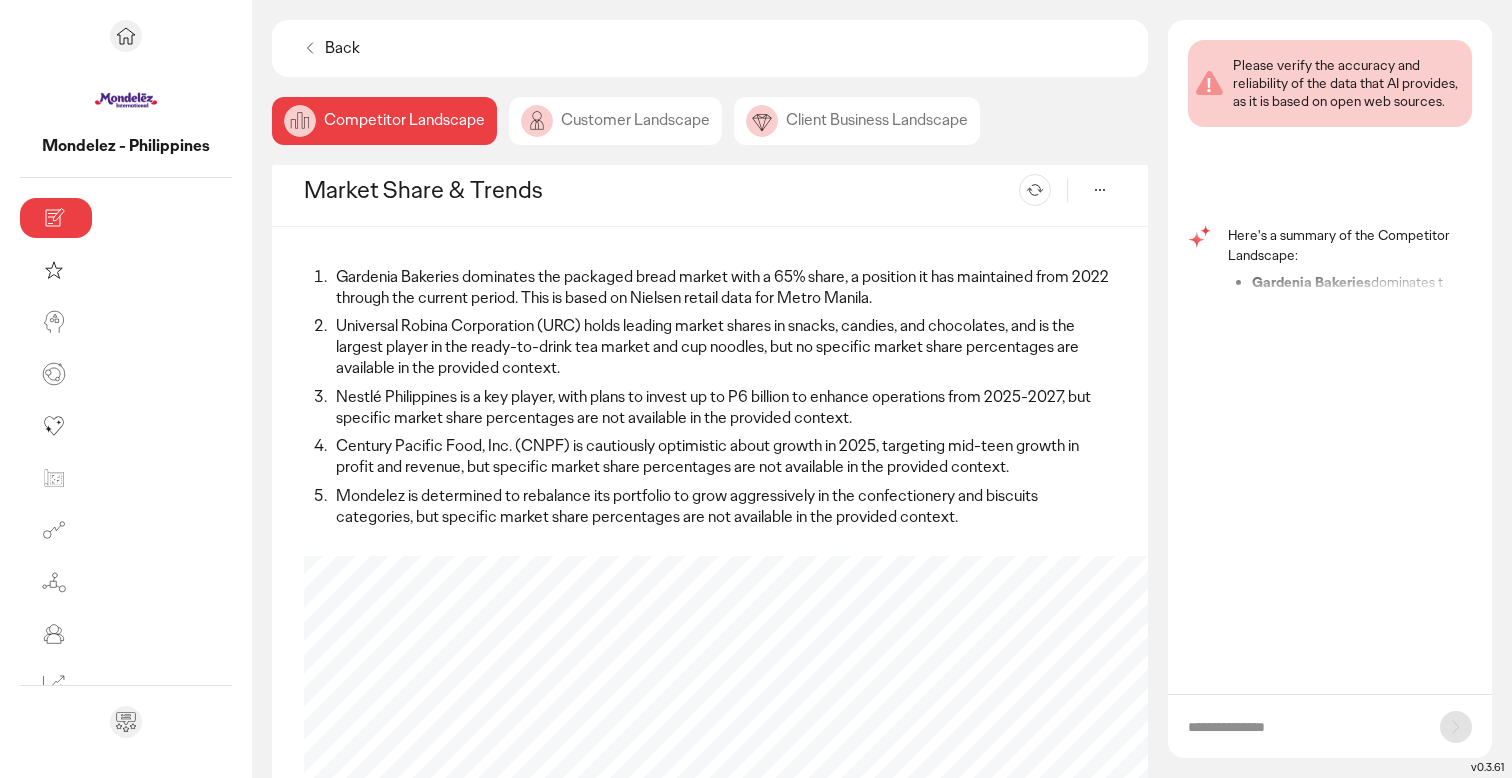 scroll, scrollTop: 0, scrollLeft: 0, axis: both 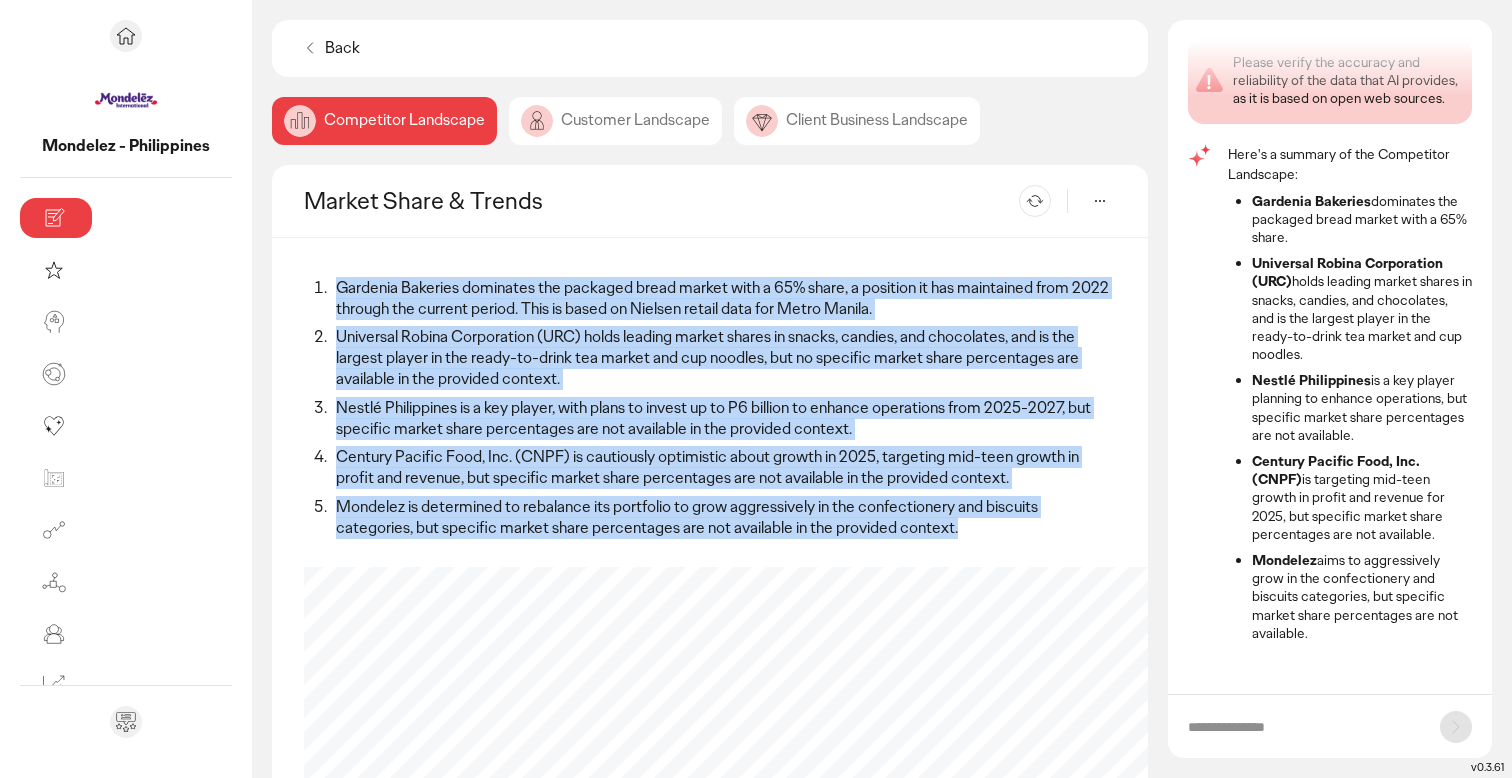 drag, startPoint x: 179, startPoint y: 284, endPoint x: 729, endPoint y: 529, distance: 602.10046 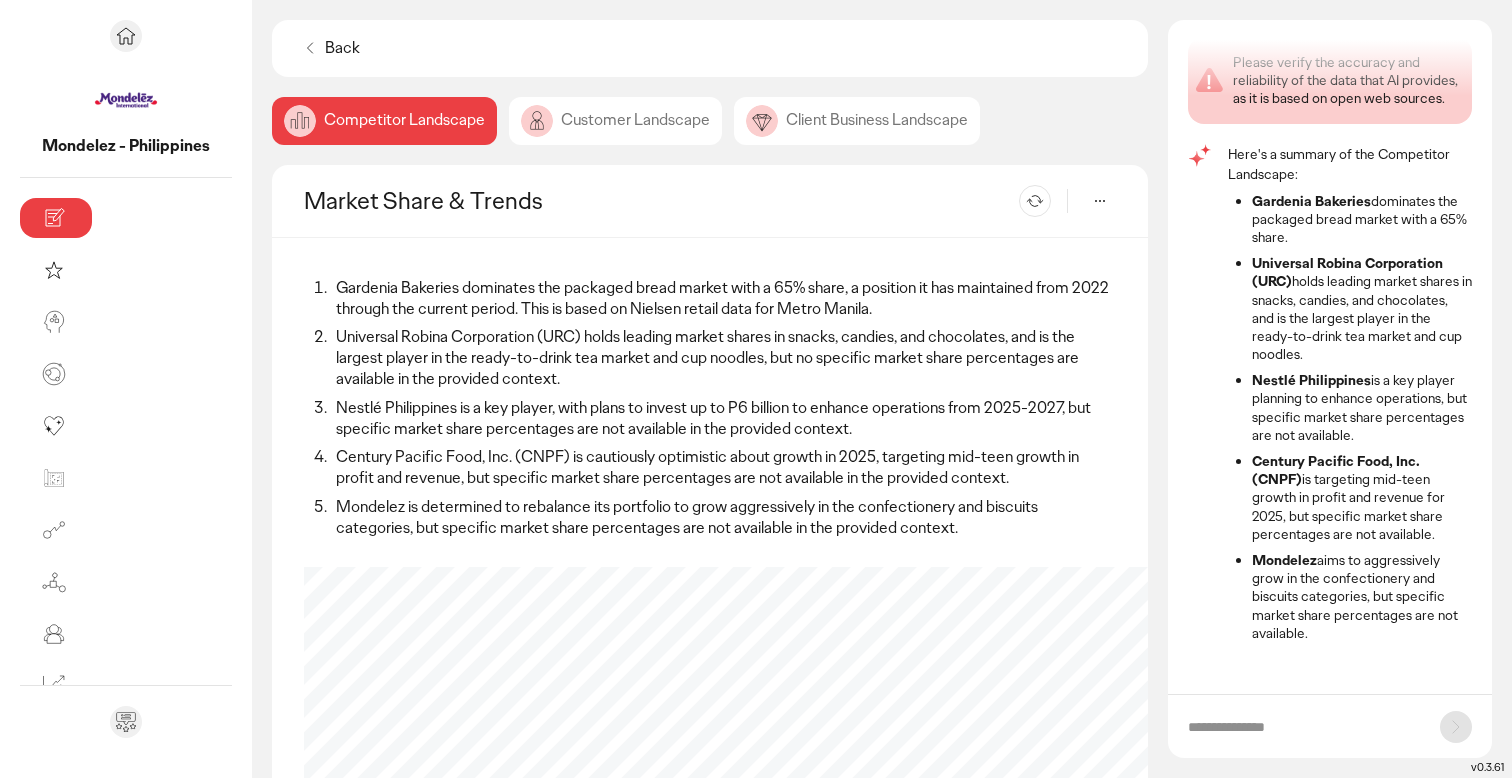 click on "Customer Landscape" 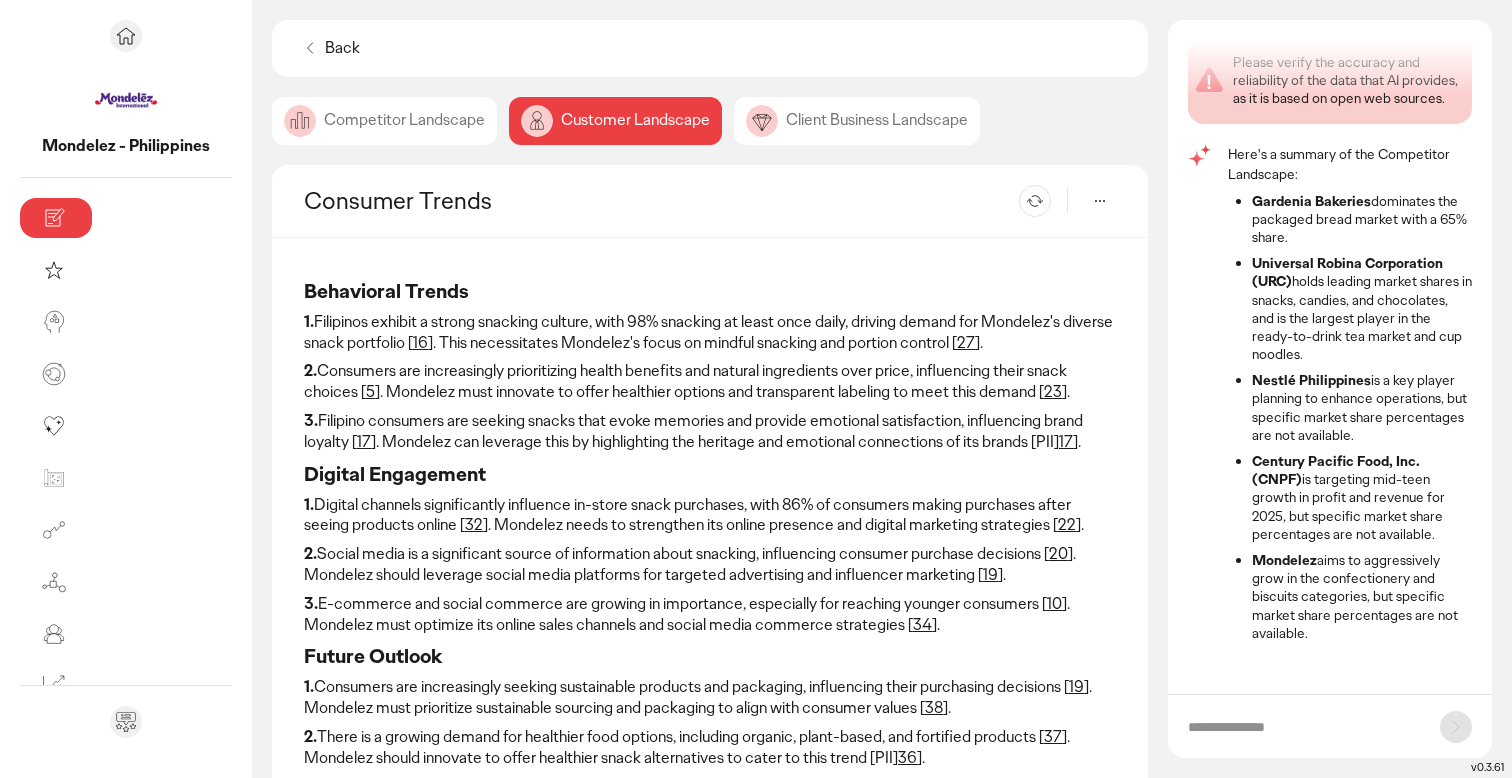 click on "2.  Consumers are increasingly prioritizing health benefits and natural ingredients over price, influencing their snack choices [ 5 ]. Mondelez must innovate to offer healthier options and transparent labeling to meet this demand [ 23 ]." at bounding box center (710, 382) 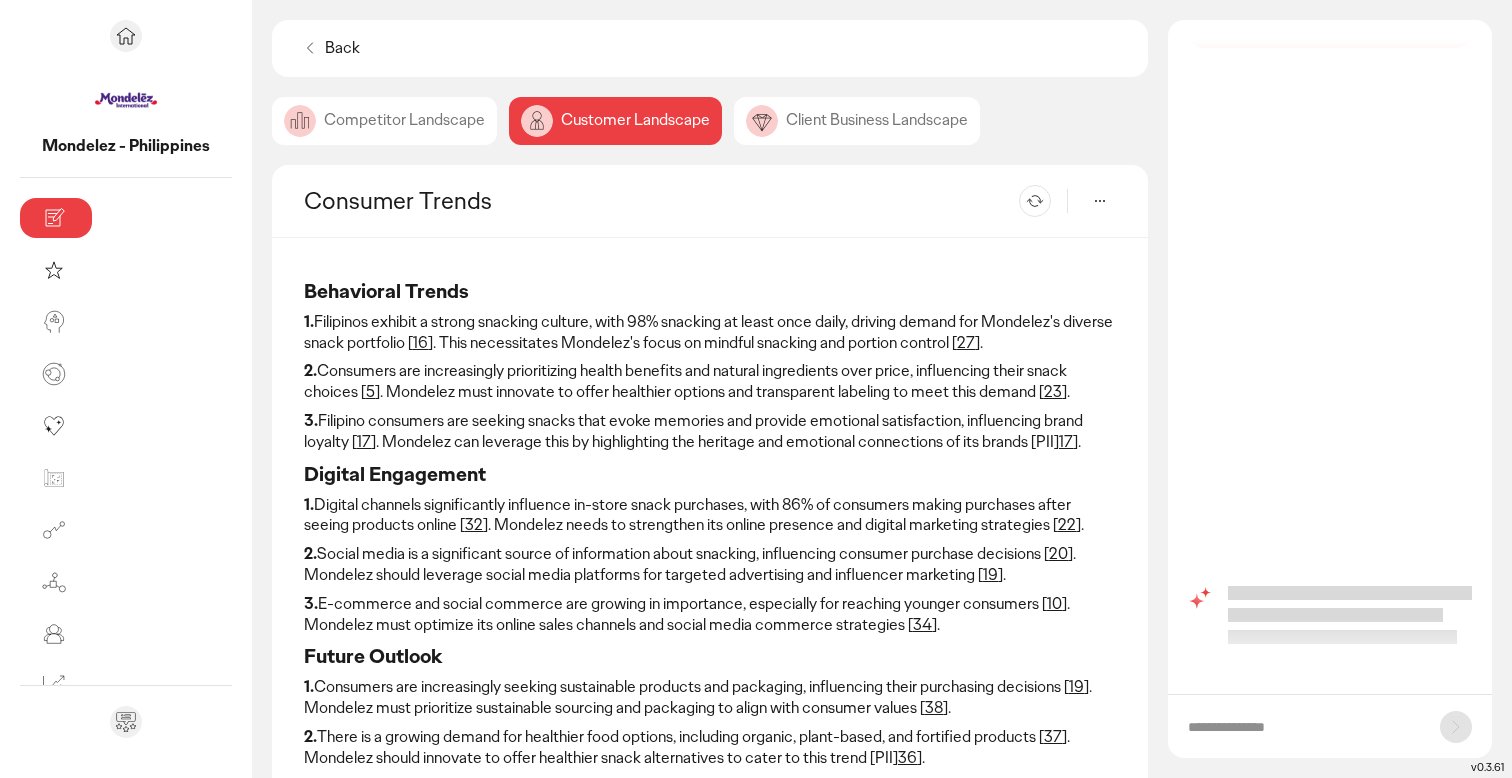 scroll, scrollTop: 0, scrollLeft: 0, axis: both 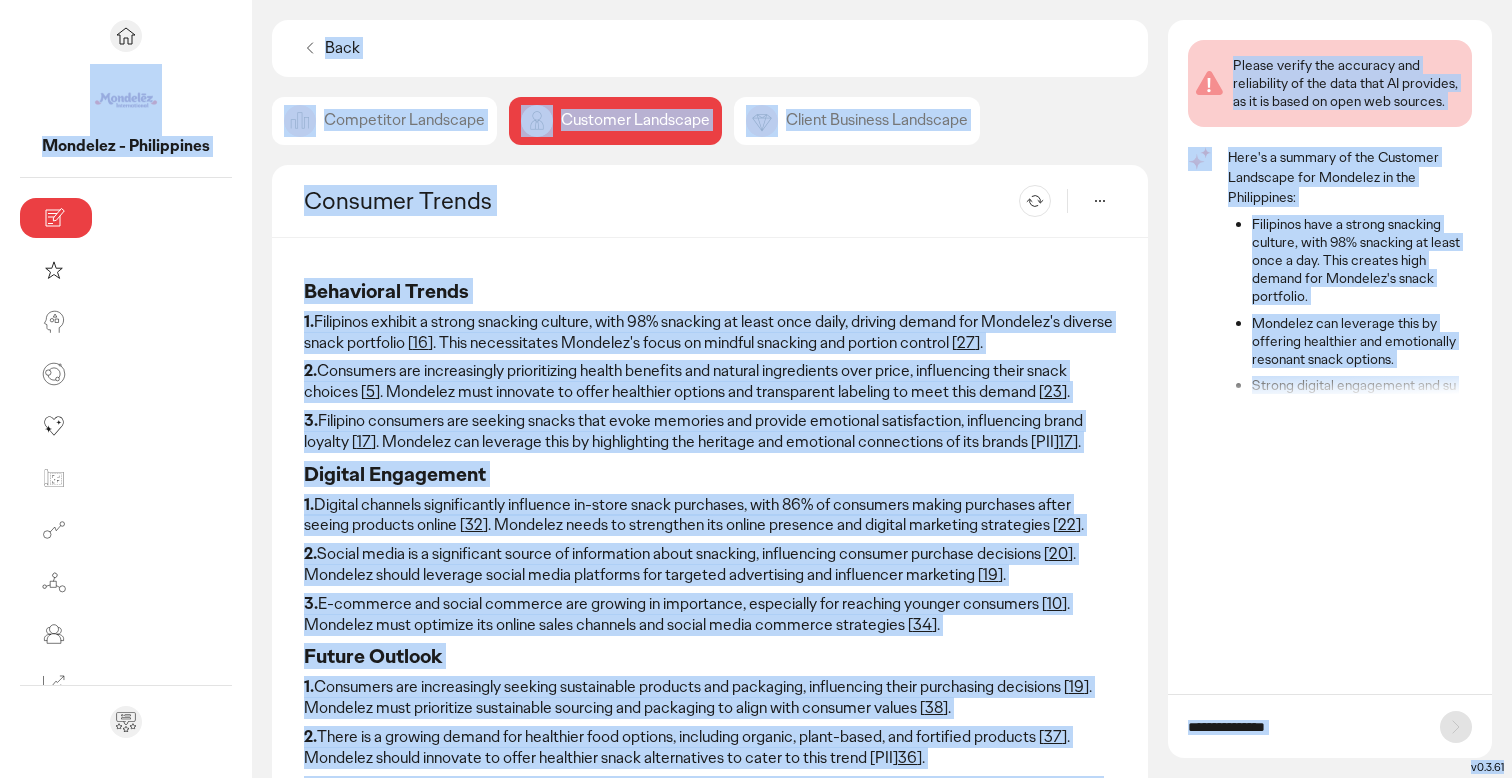 click on "2.  Consumers are increasingly prioritizing health benefits and natural ingredients over price, influencing their snack choices [ 5 ]. Mondelez must innovate to offer healthier options and transparent labeling to meet this demand [ 23 ]." at bounding box center (710, 382) 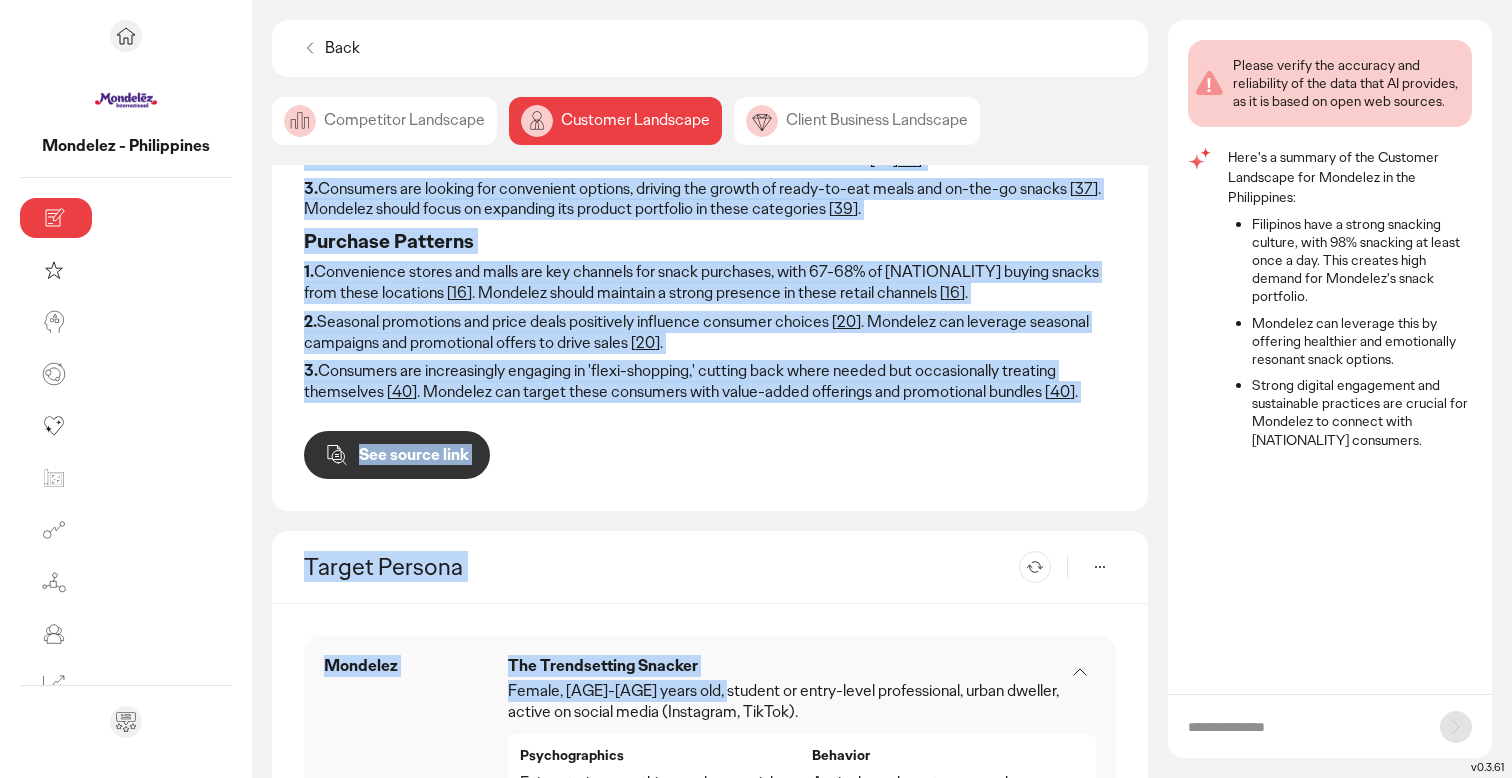 scroll, scrollTop: 586, scrollLeft: 0, axis: vertical 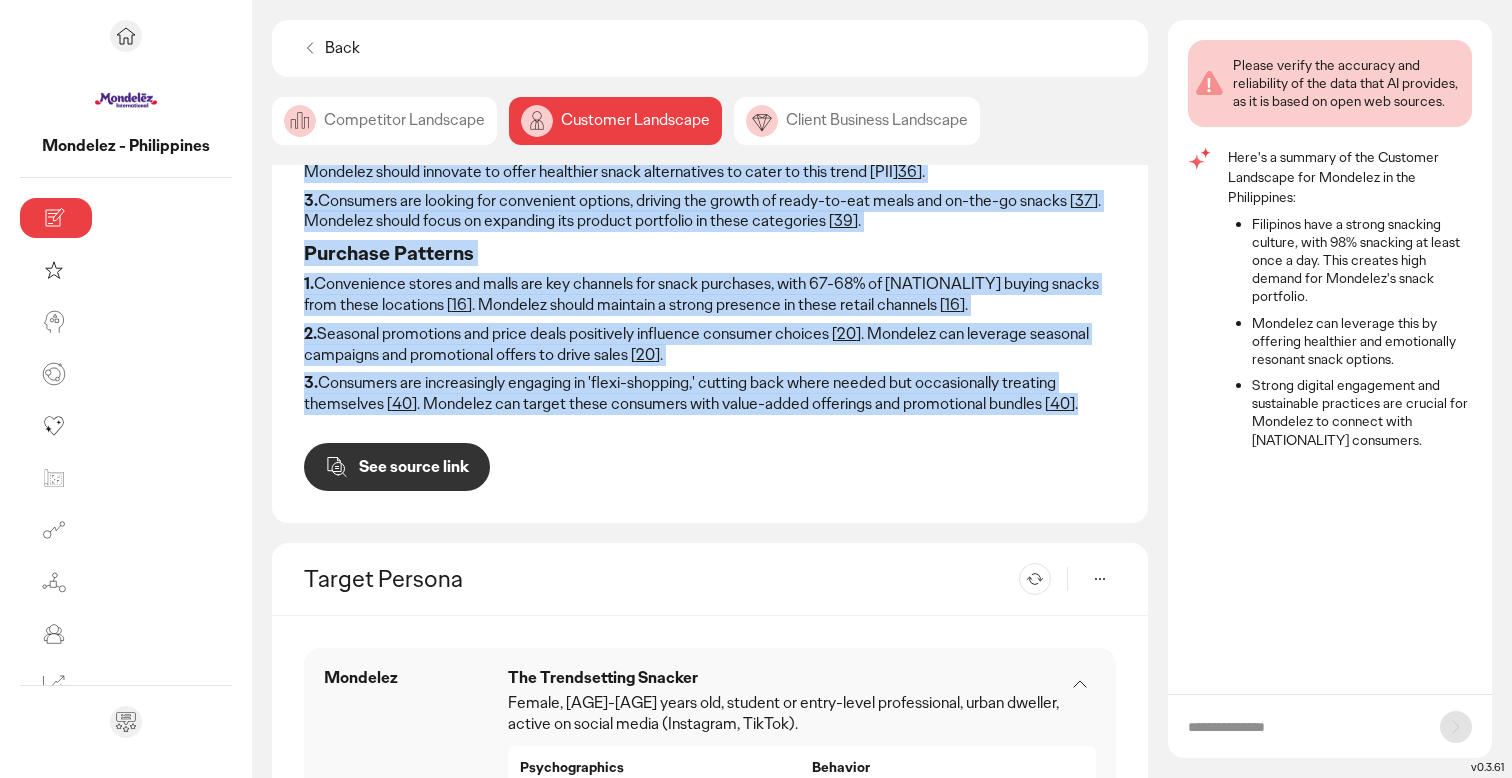 drag, startPoint x: 163, startPoint y: 287, endPoint x: 947, endPoint y: 417, distance: 794.70496 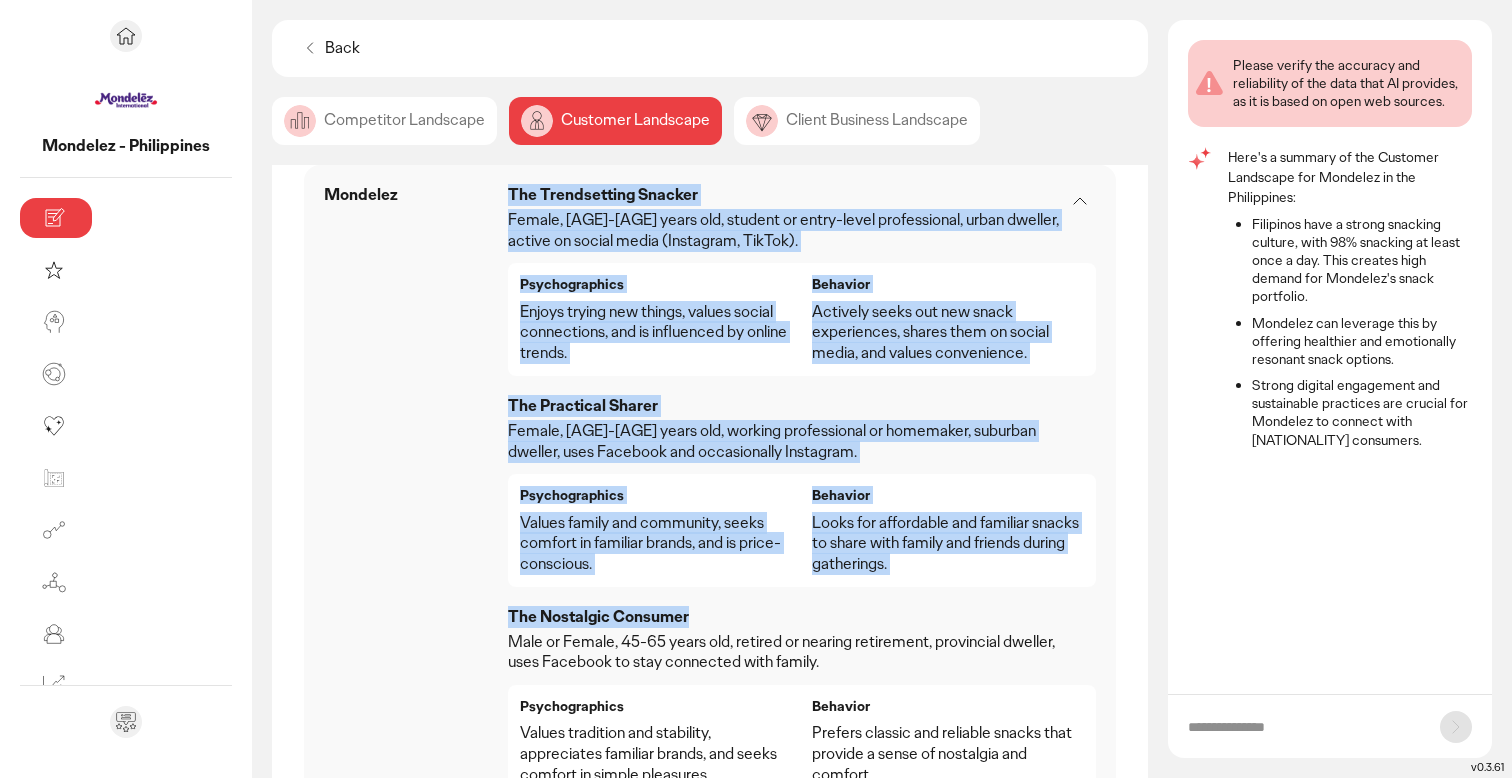 scroll, scrollTop: 1122, scrollLeft: 0, axis: vertical 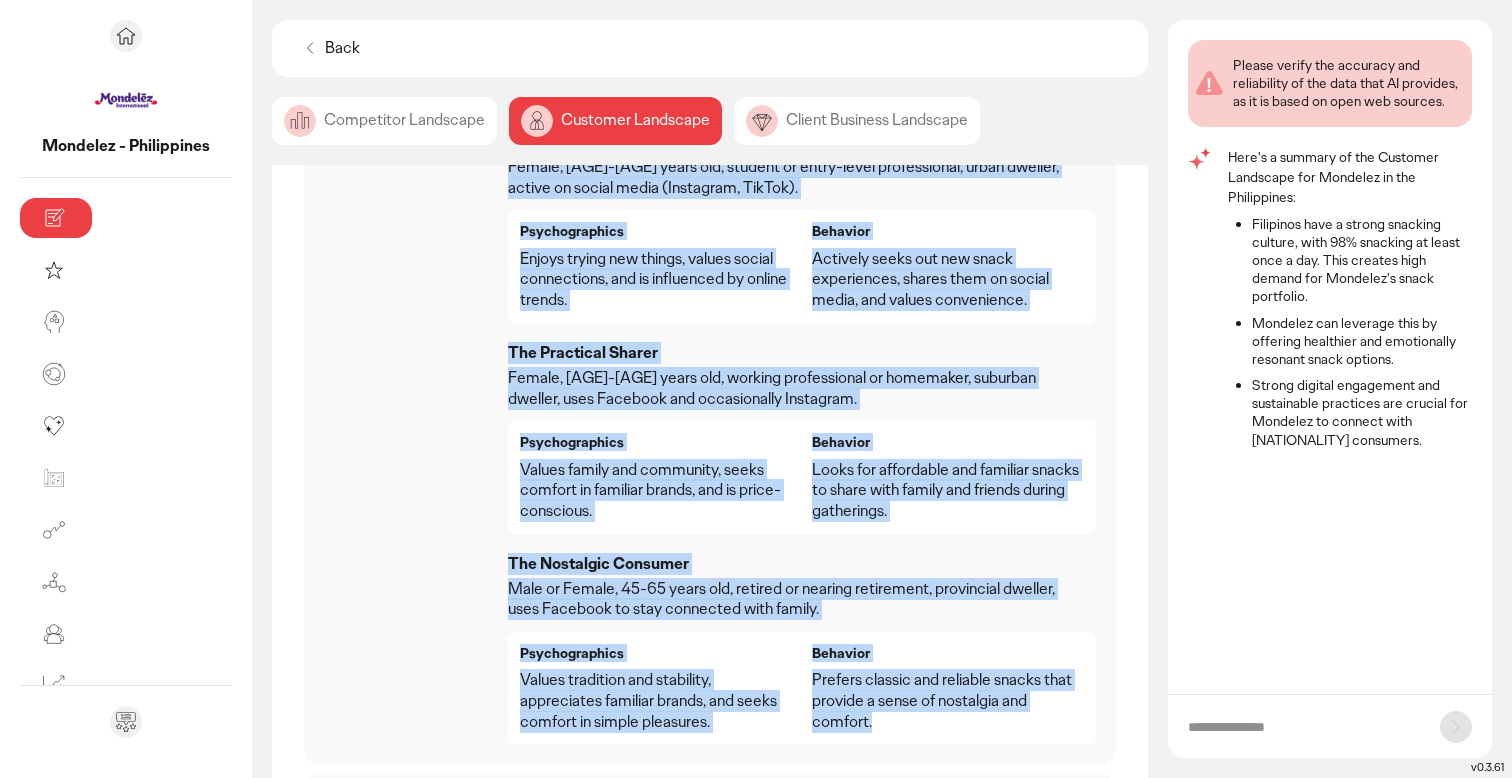 drag, startPoint x: 367, startPoint y: 204, endPoint x: 1001, endPoint y: 687, distance: 797.0226 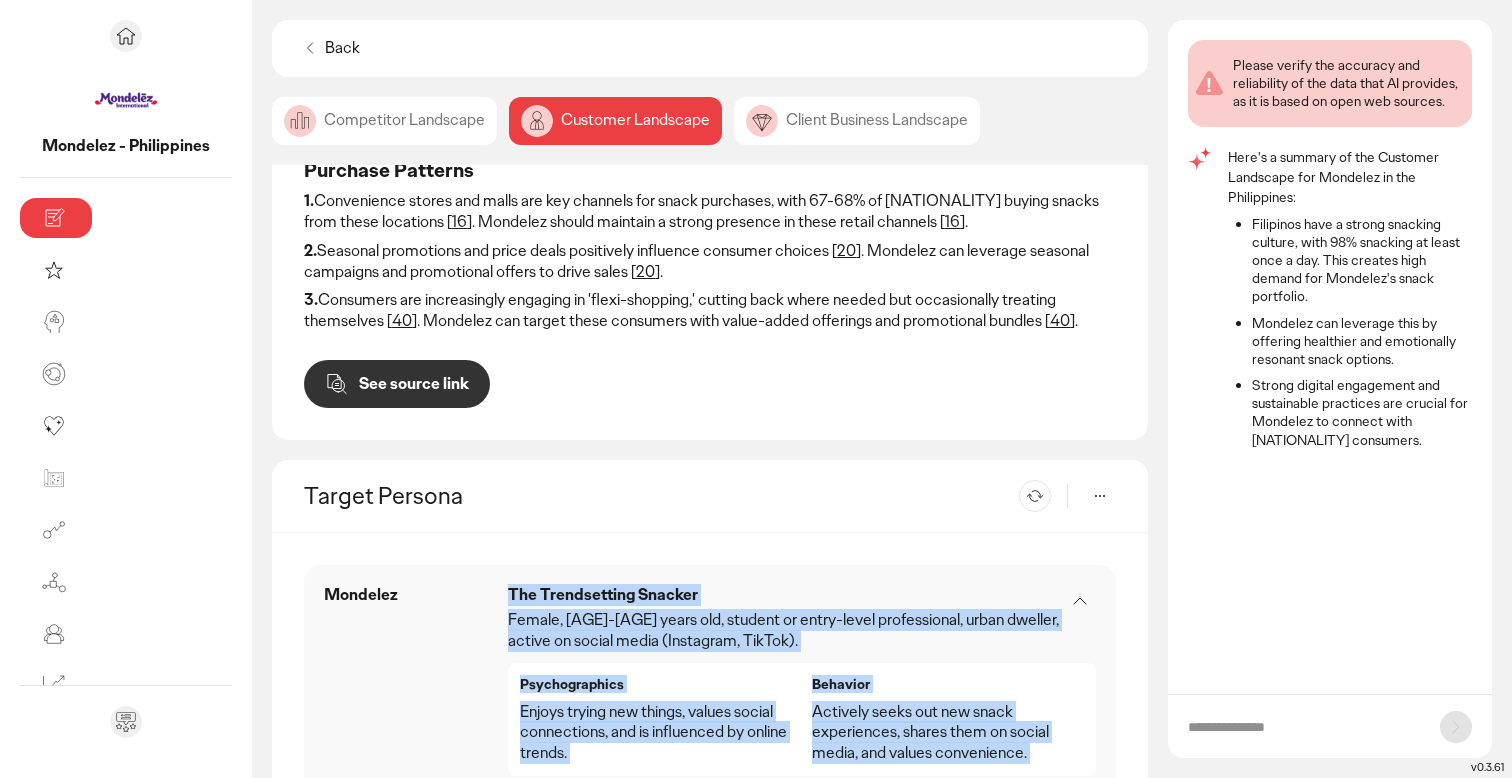 scroll, scrollTop: 0, scrollLeft: 0, axis: both 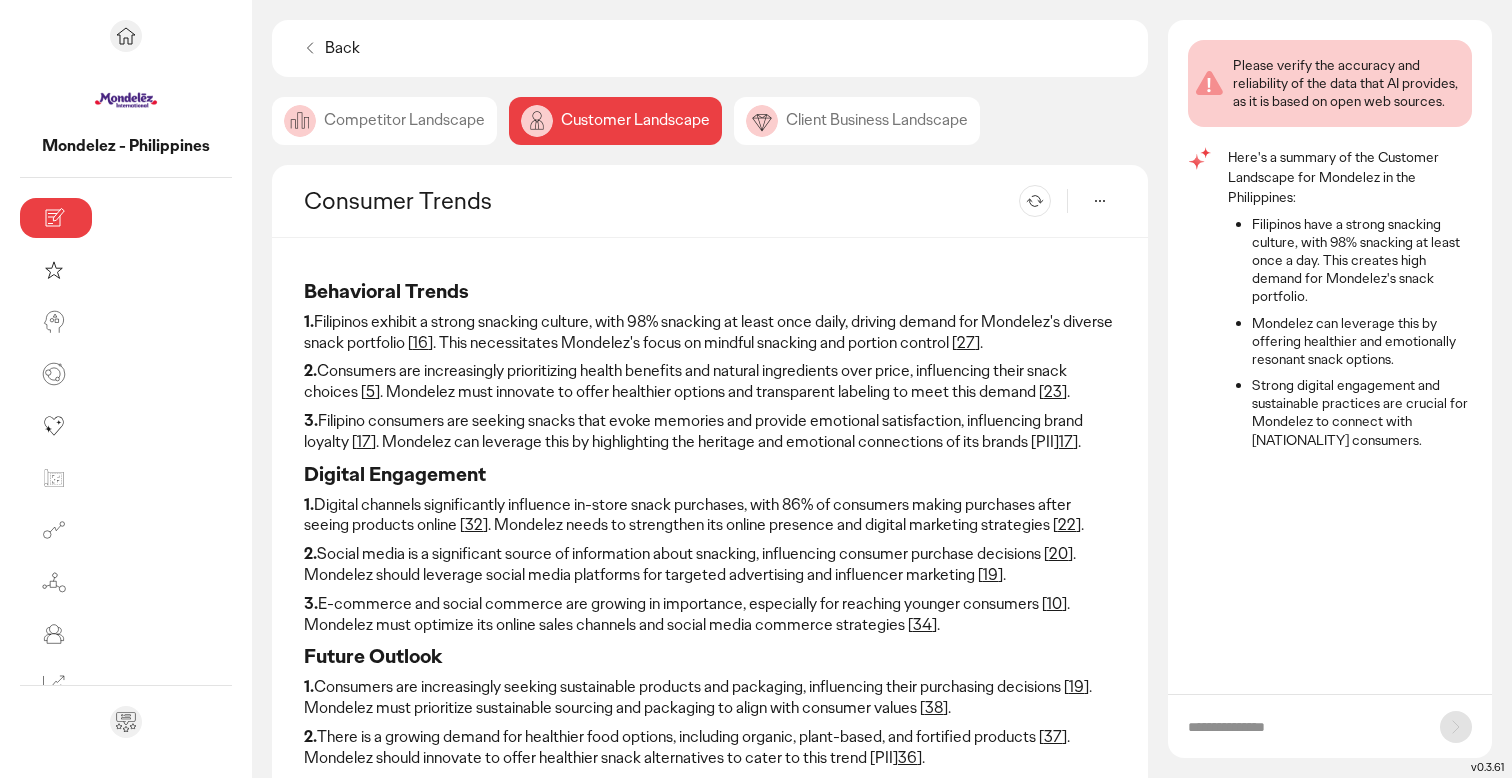 click 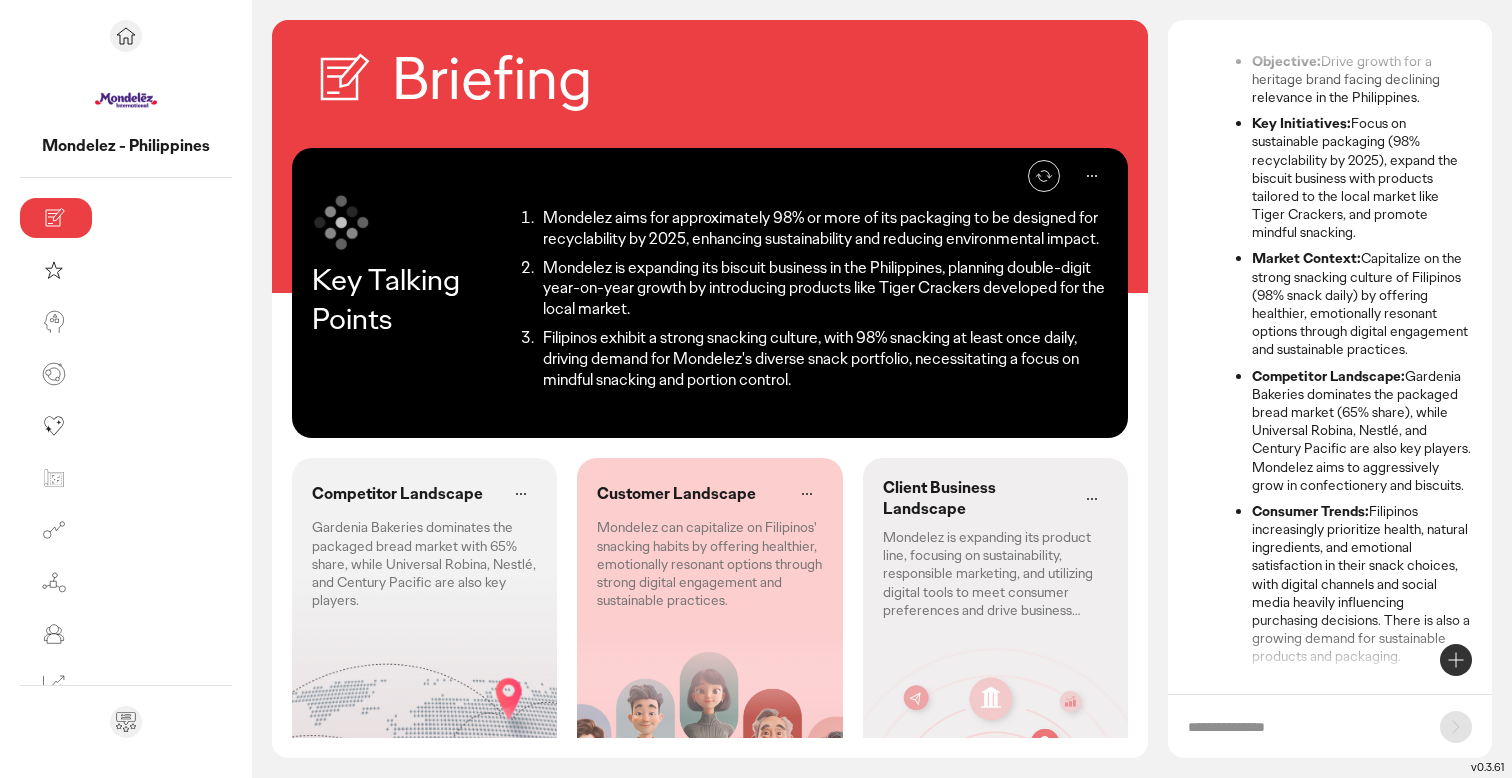 scroll, scrollTop: 187, scrollLeft: 0, axis: vertical 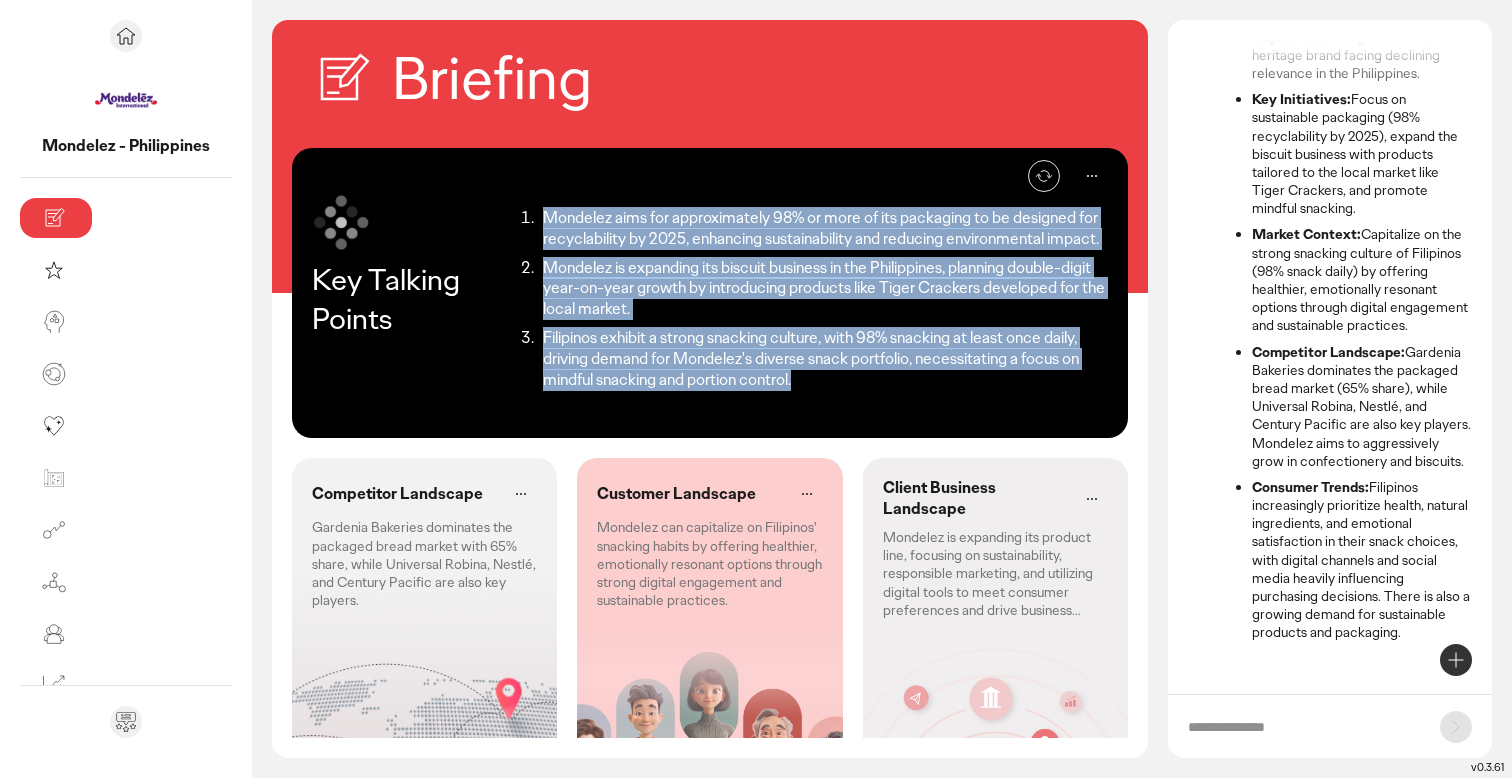 drag, startPoint x: 409, startPoint y: 218, endPoint x: 1062, endPoint y: 374, distance: 671.3754 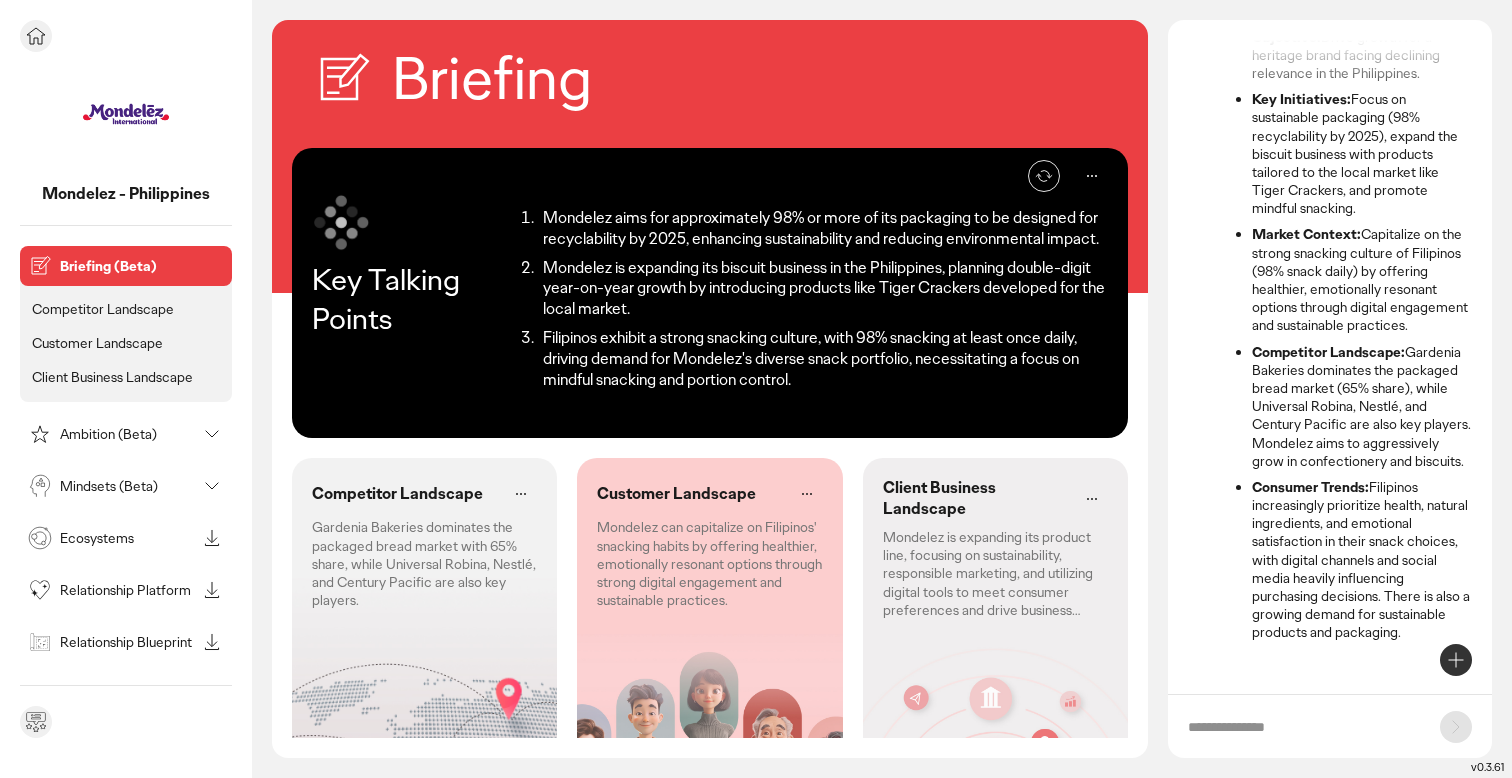 click on "Ambition (Beta)" at bounding box center (110, 434) 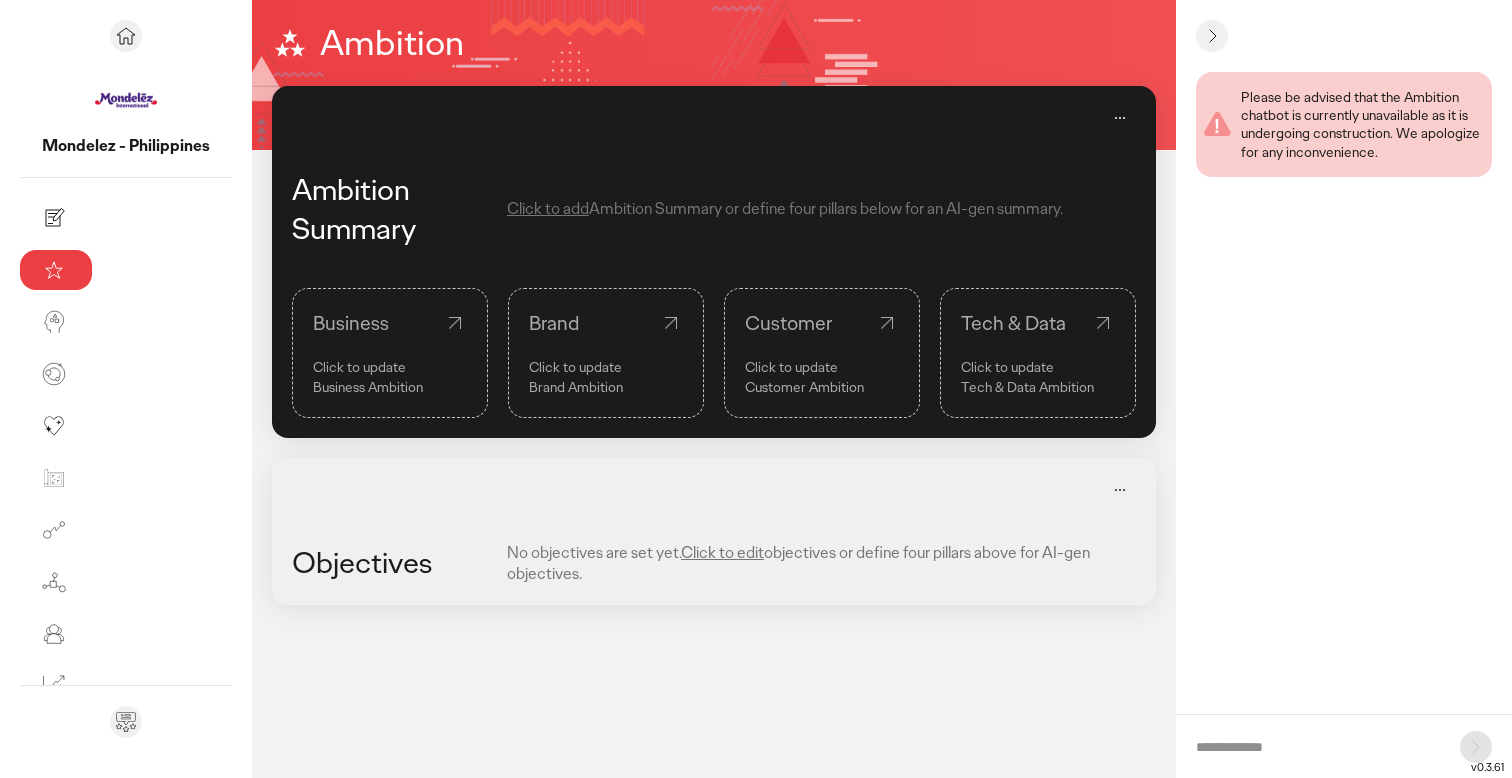 click on "Click to add" at bounding box center [548, 208] 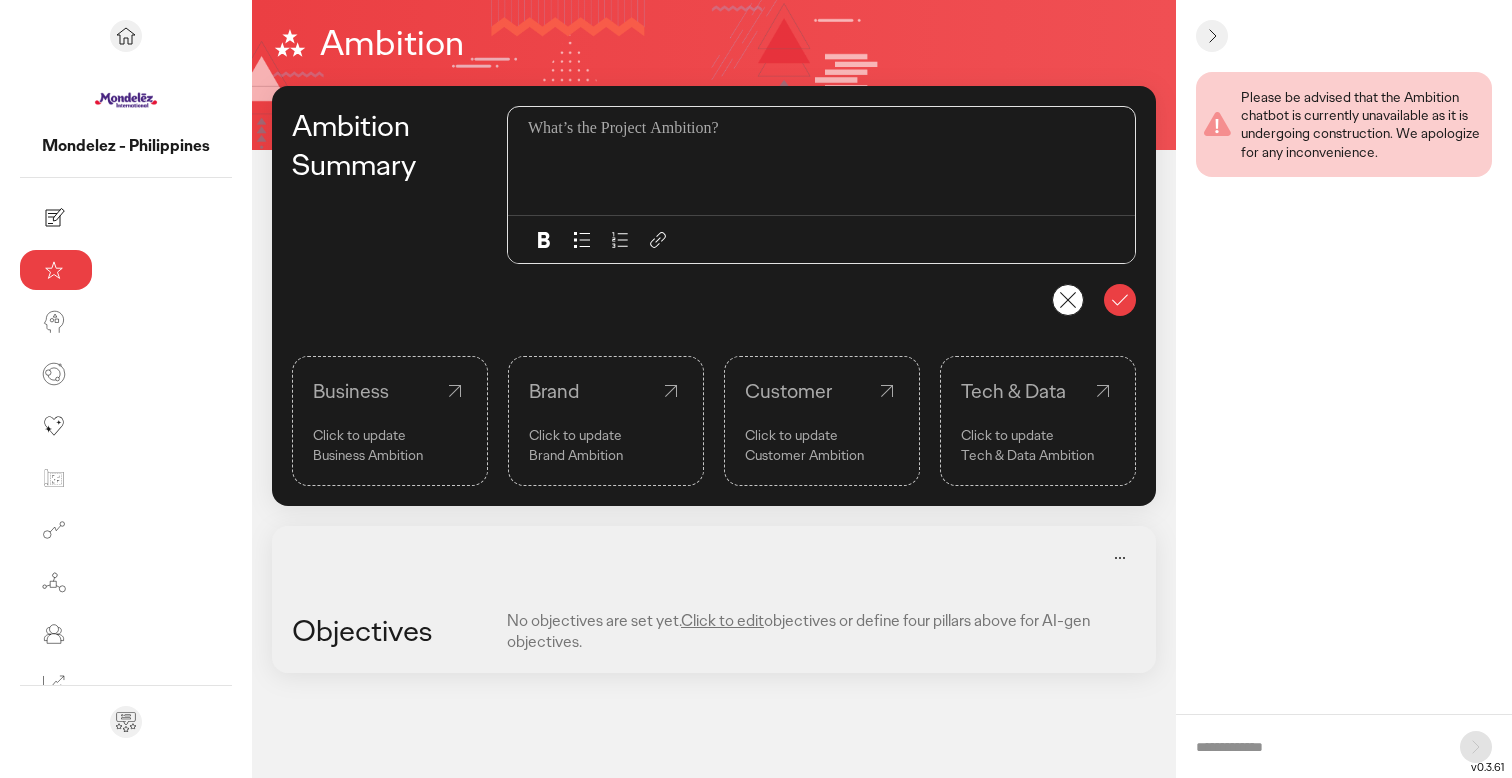 click at bounding box center [827, 161] 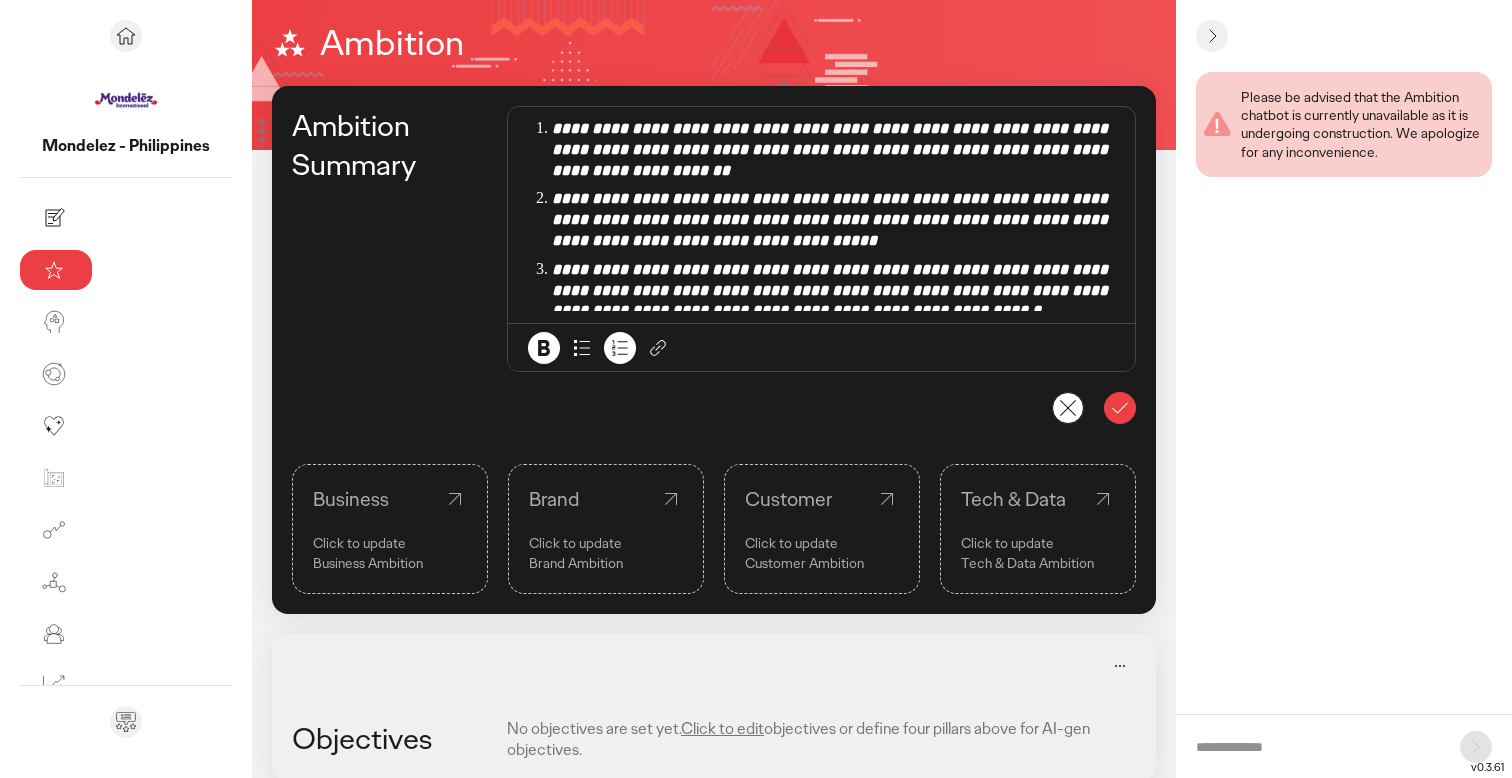 click 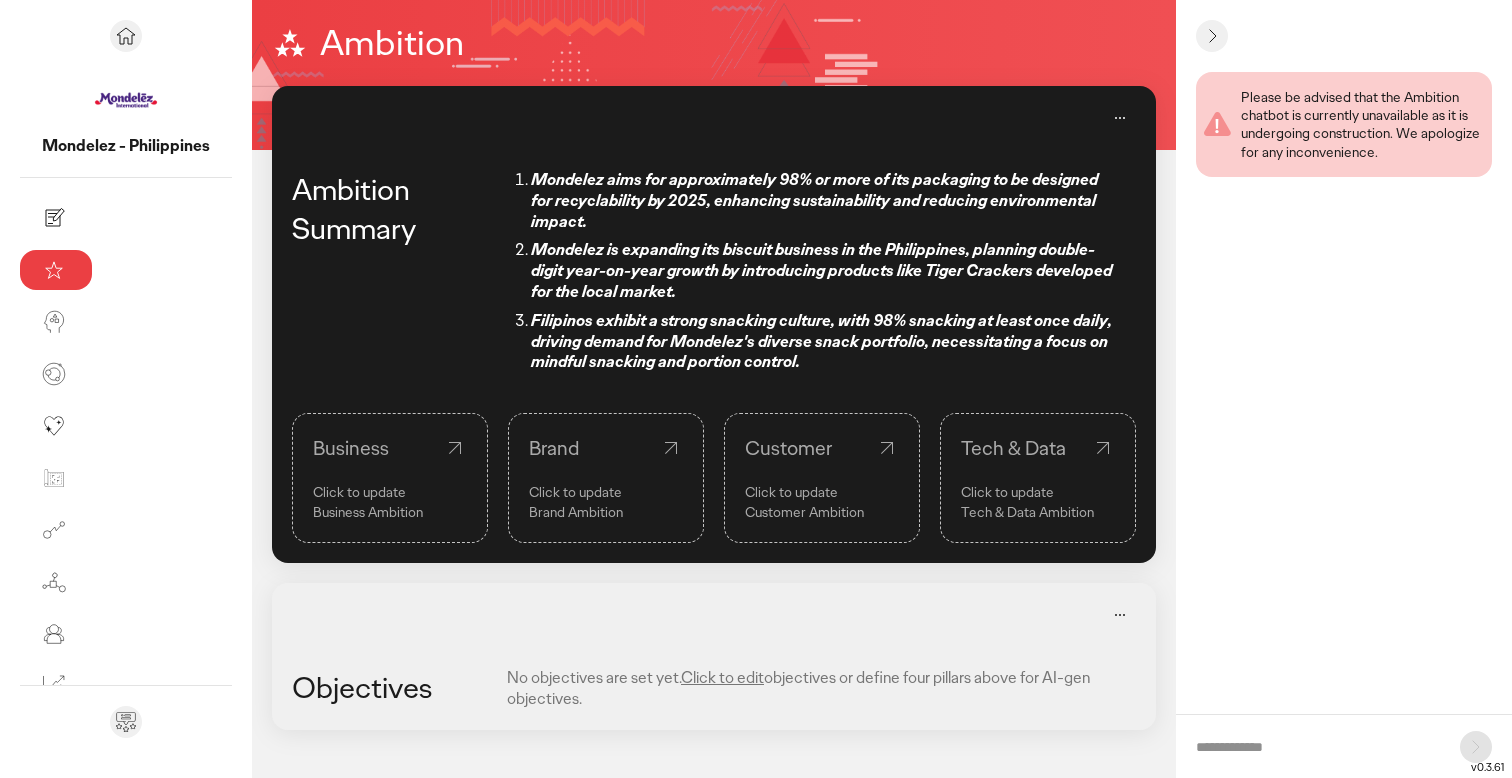 click on "Filipinos exhibit a strong snacking culture, with 98% snacking at least once daily, driving demand for Mondelez's diverse snack portfolio, necessitating a focus on mindful snacking and portion control." at bounding box center [821, 341] 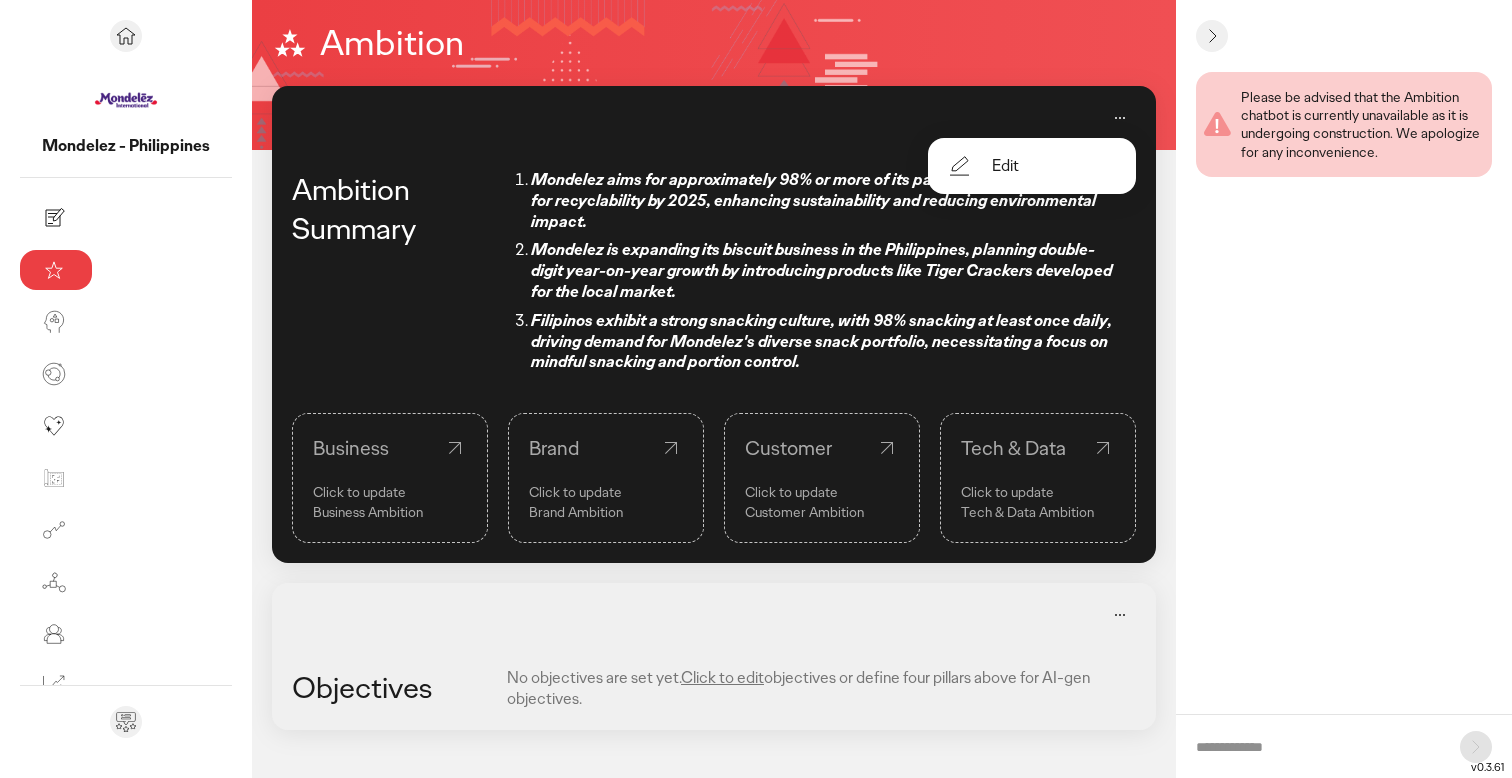 click on "Please be advised that the Ambition chatbot is currently unavailable as it is undergoing construction. We apologize for any inconvenience." at bounding box center [1350, 383] 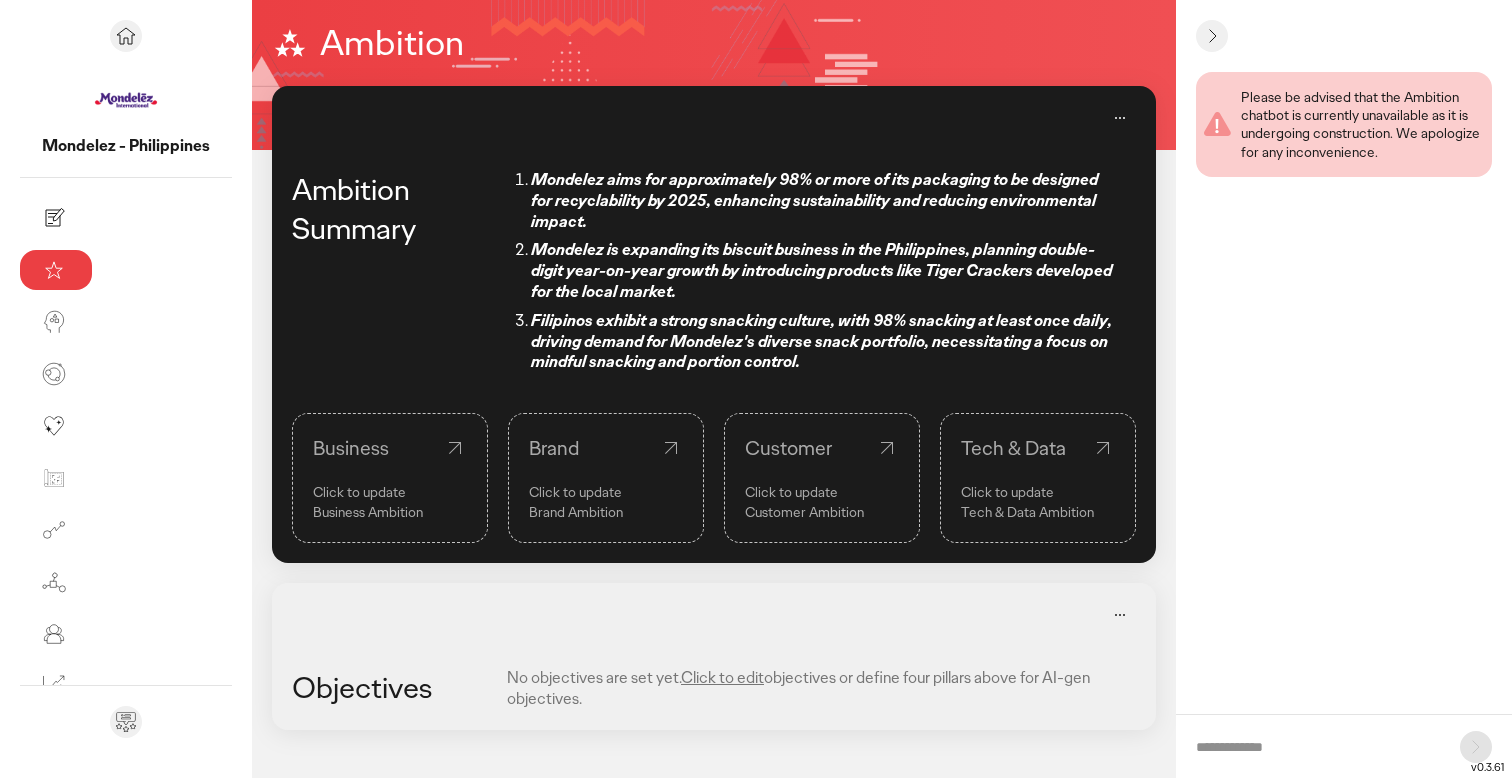 click on "Mondelez is expanding its biscuit business in the Philippines, planning double-digit year-on-year growth by introducing products like Tiger Crackers developed for the local market." at bounding box center [821, 270] 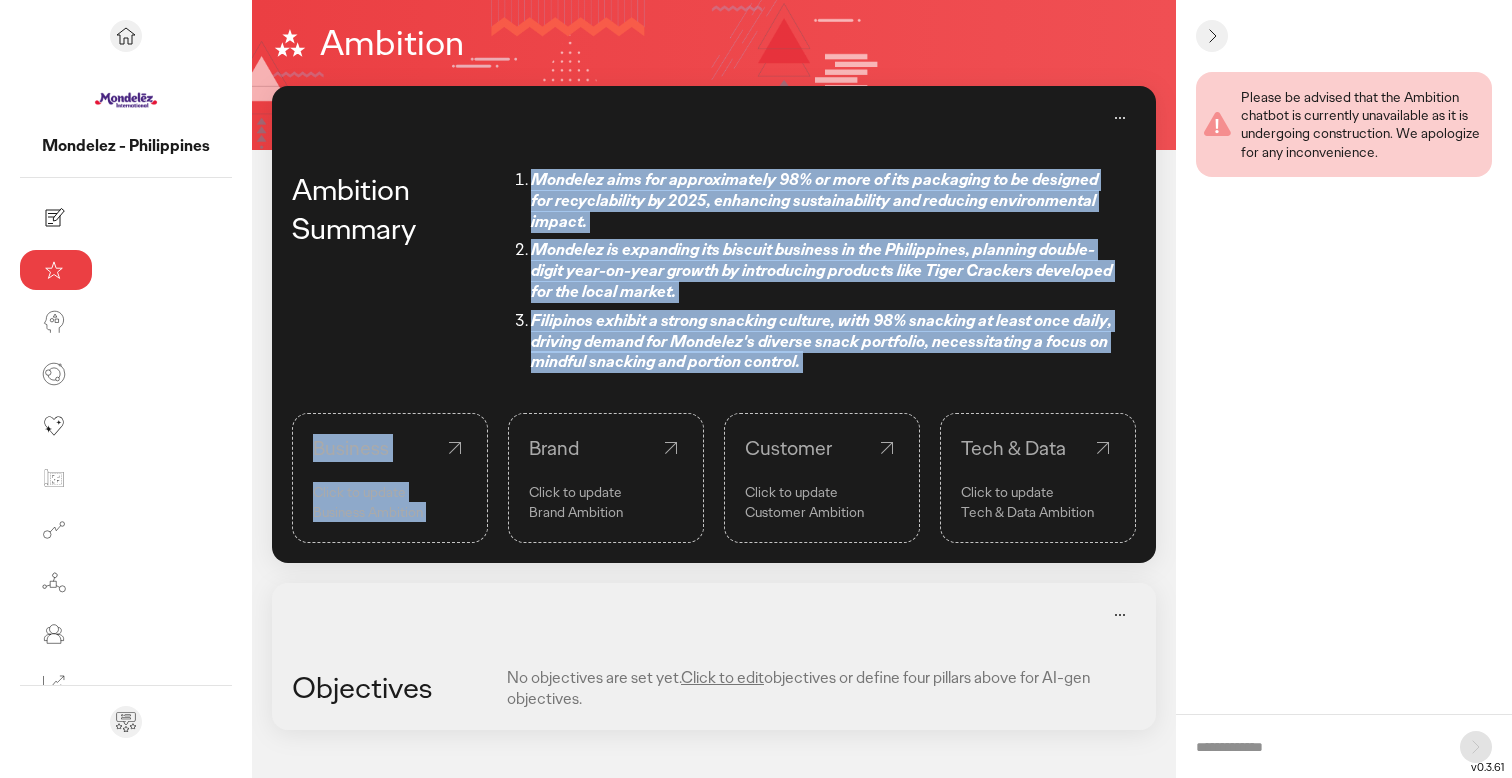 drag, startPoint x: 378, startPoint y: 183, endPoint x: 522, endPoint y: 369, distance: 235.22755 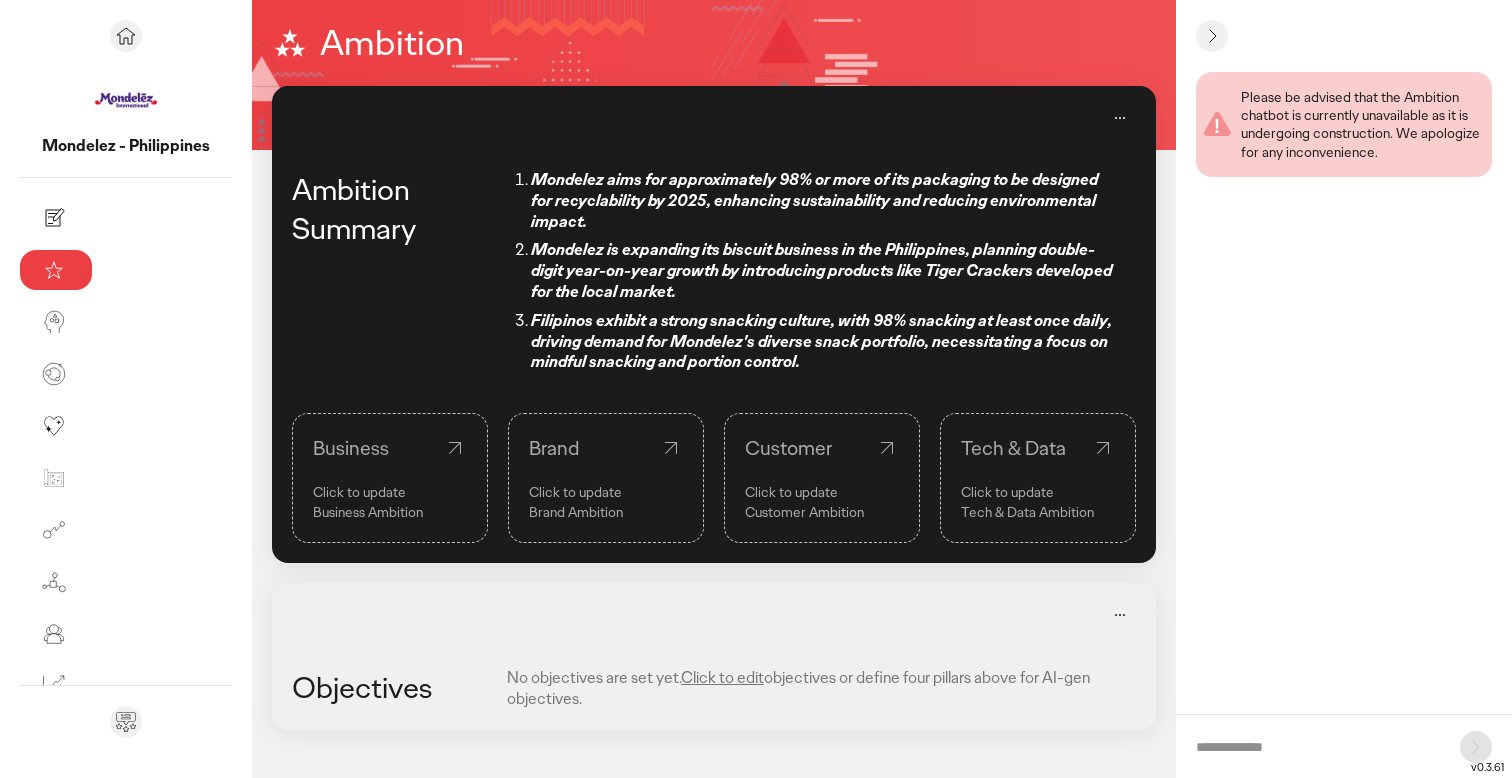 click on "Filipinos exhibit a strong snacking culture, with 98% snacking at least once daily, driving demand for Mondelez's diverse snack portfolio, necessitating a focus on mindful snacking and portion control." at bounding box center [821, 342] 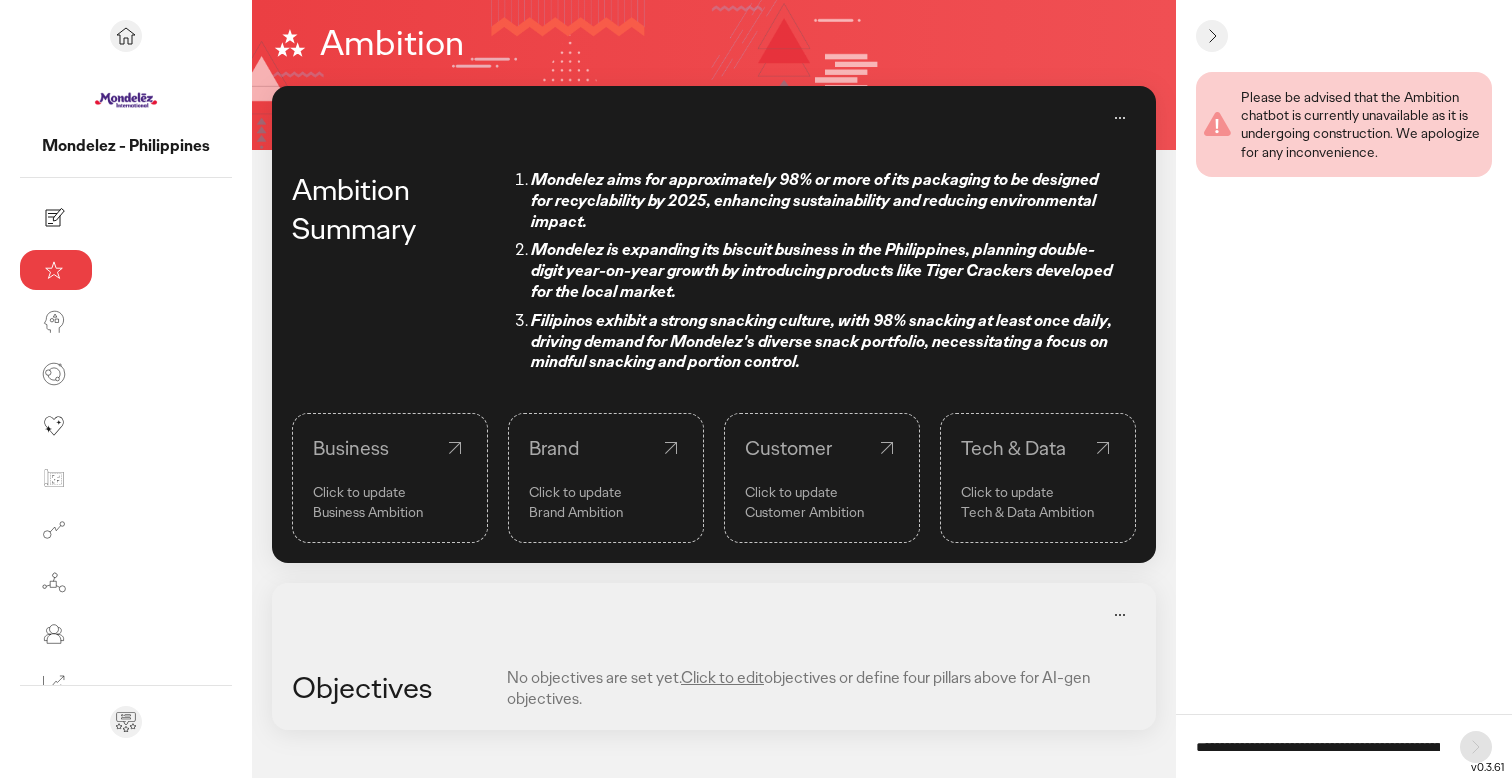 scroll, scrollTop: 0, scrollLeft: 3001, axis: horizontal 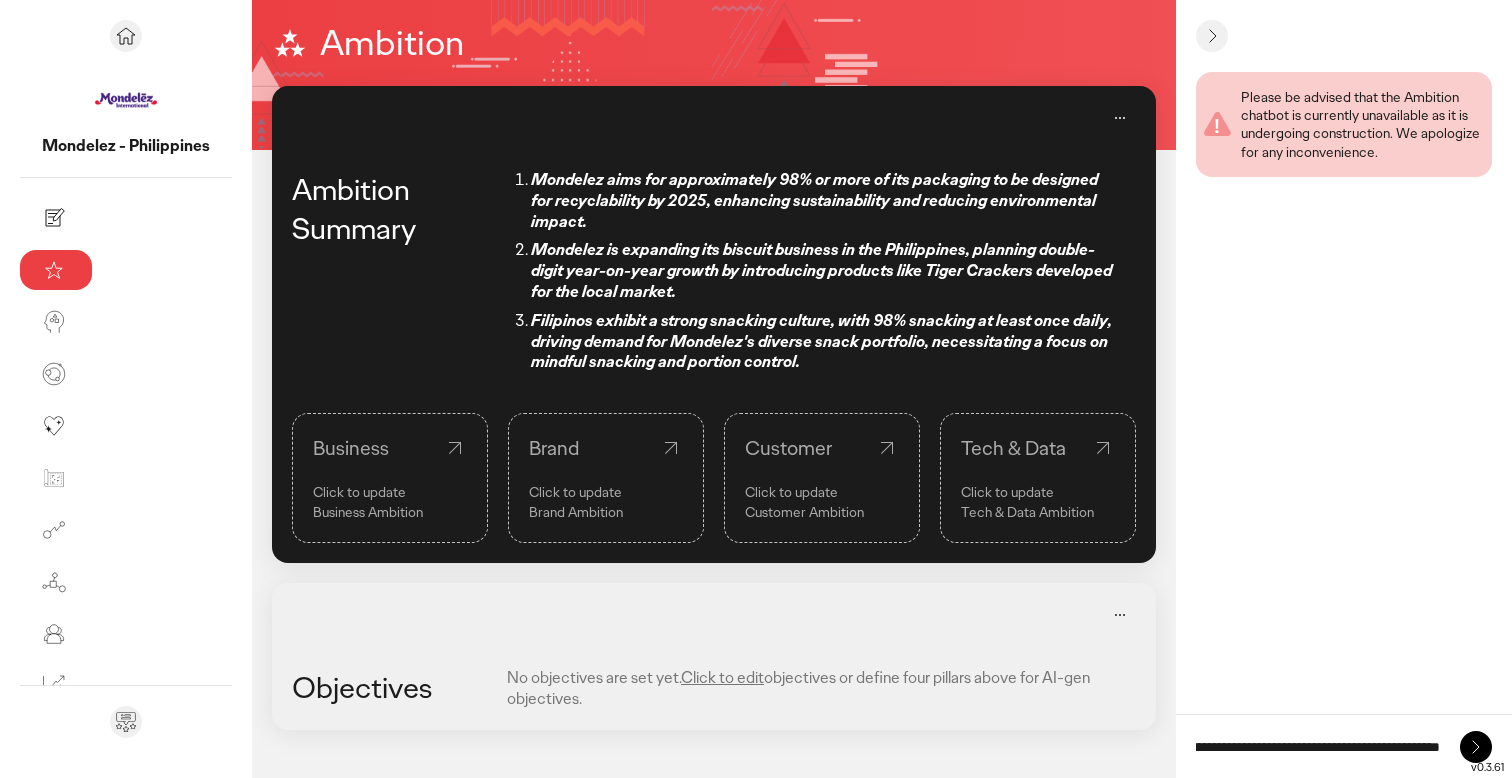 type on "**********" 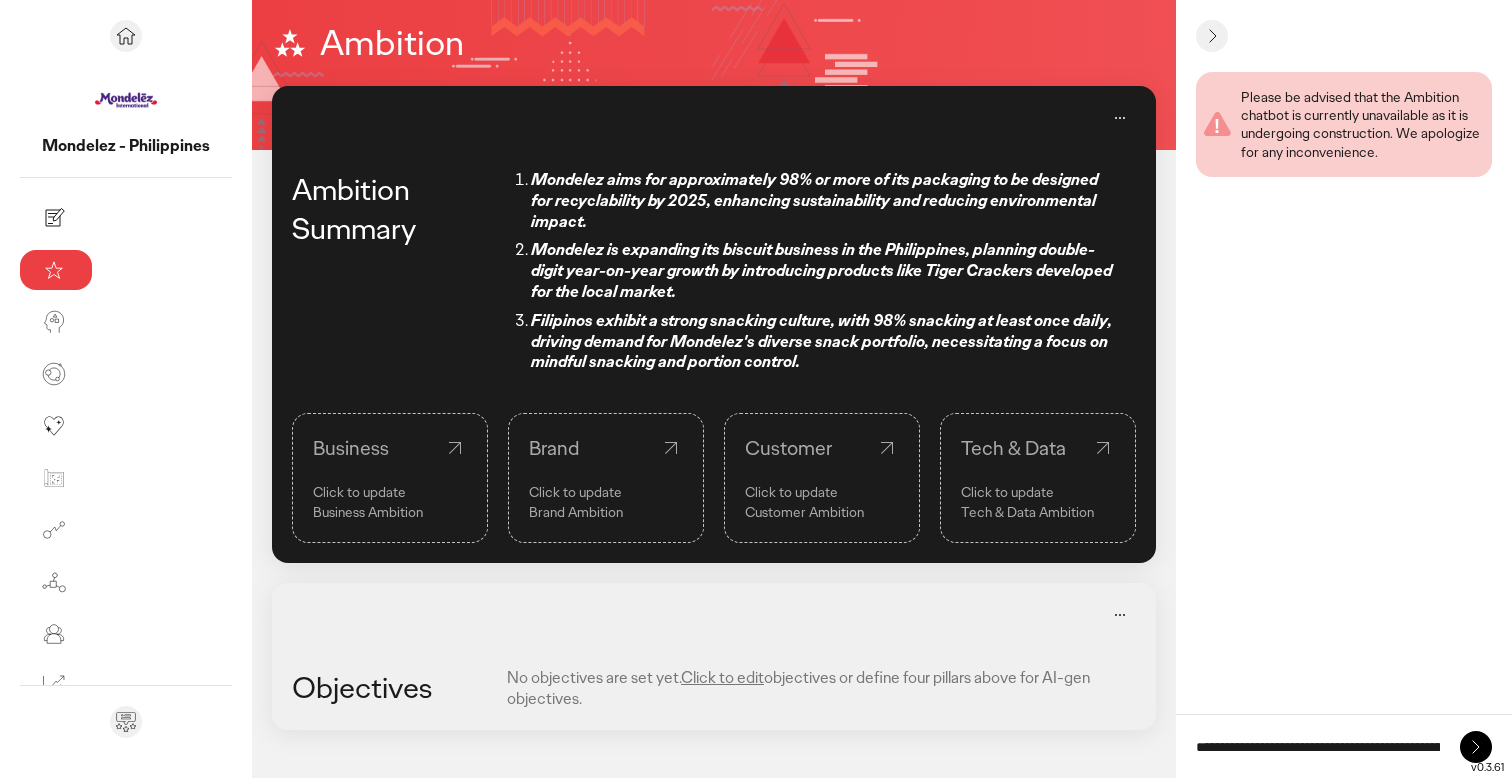 click 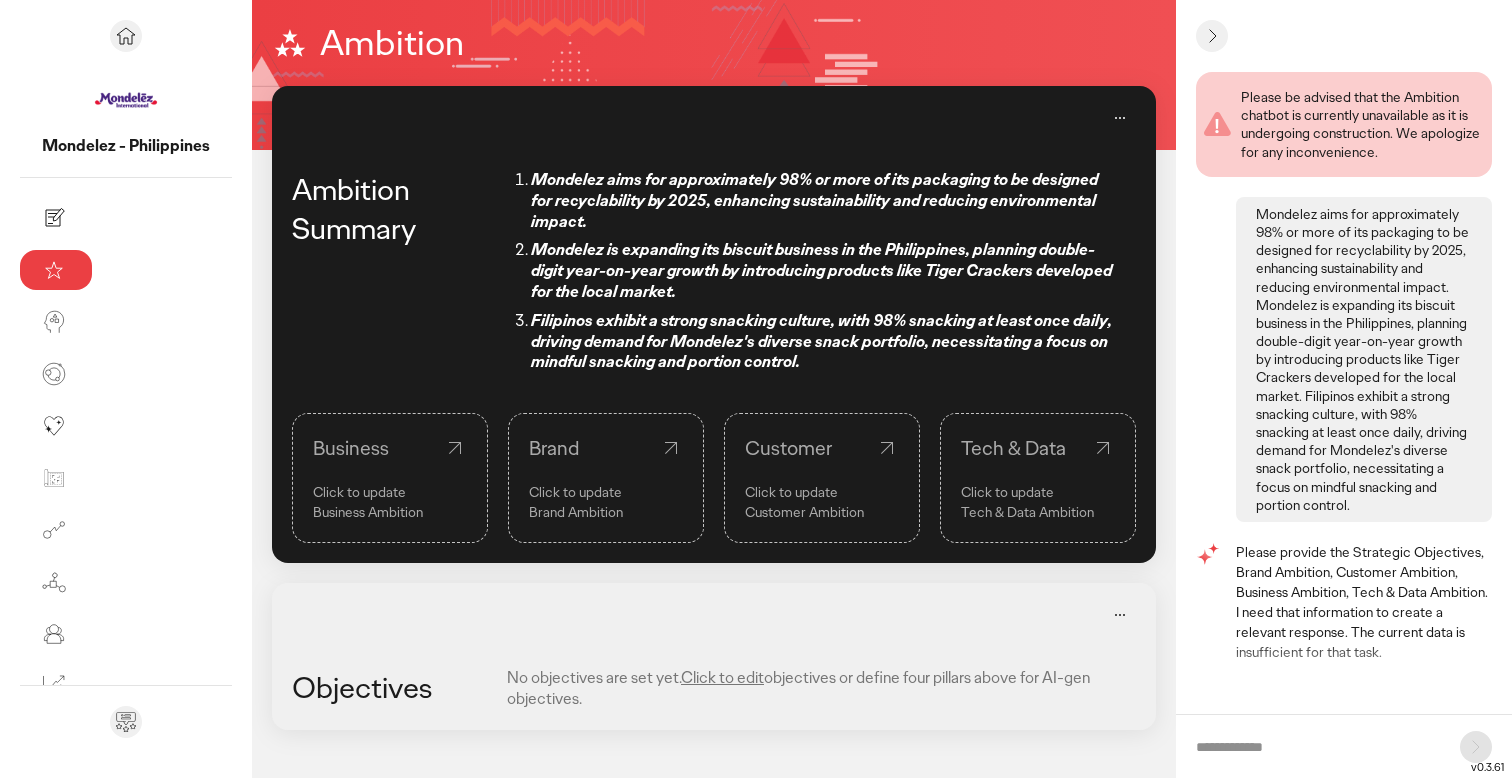 scroll, scrollTop: 0, scrollLeft: 0, axis: both 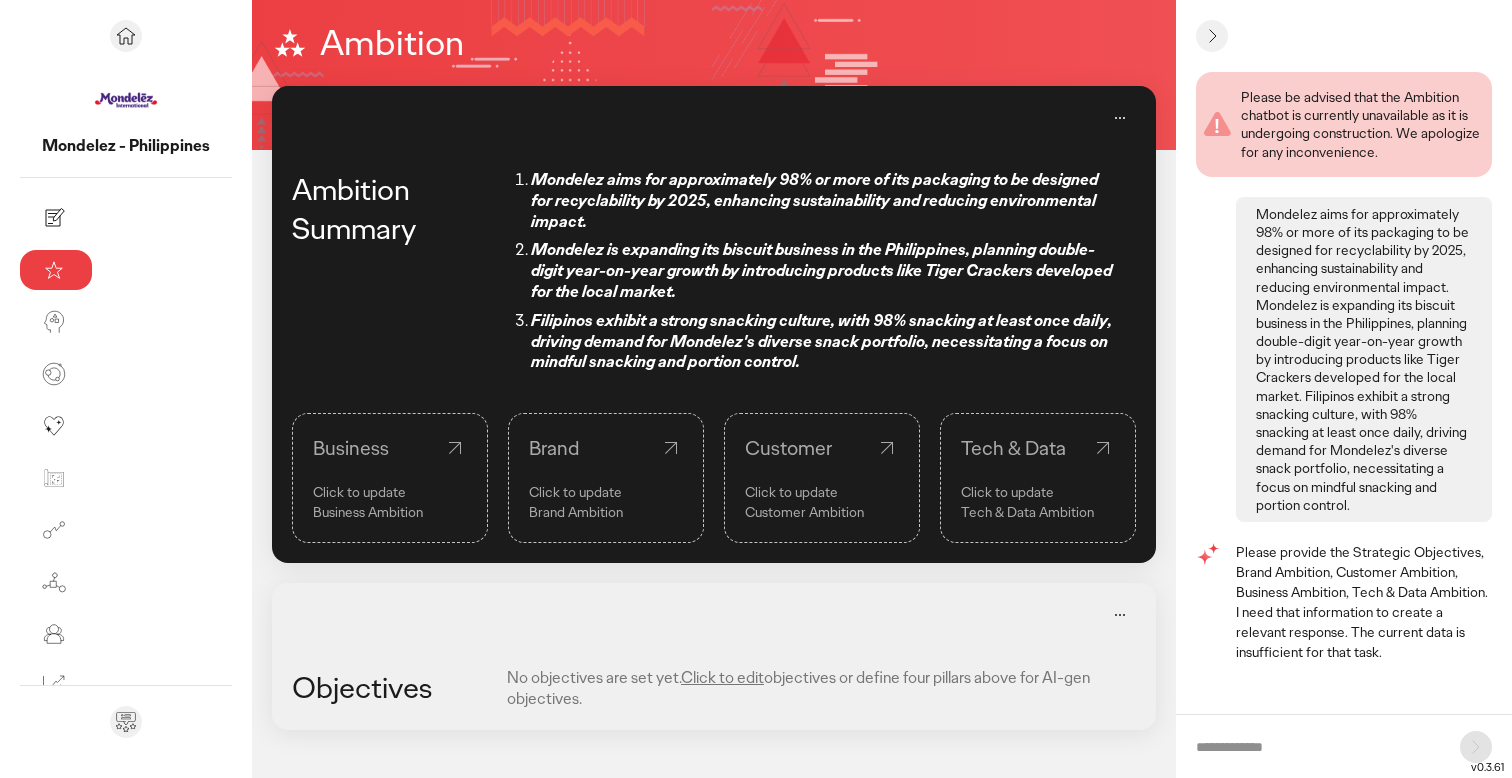 click on "Business" at bounding box center [390, 448] 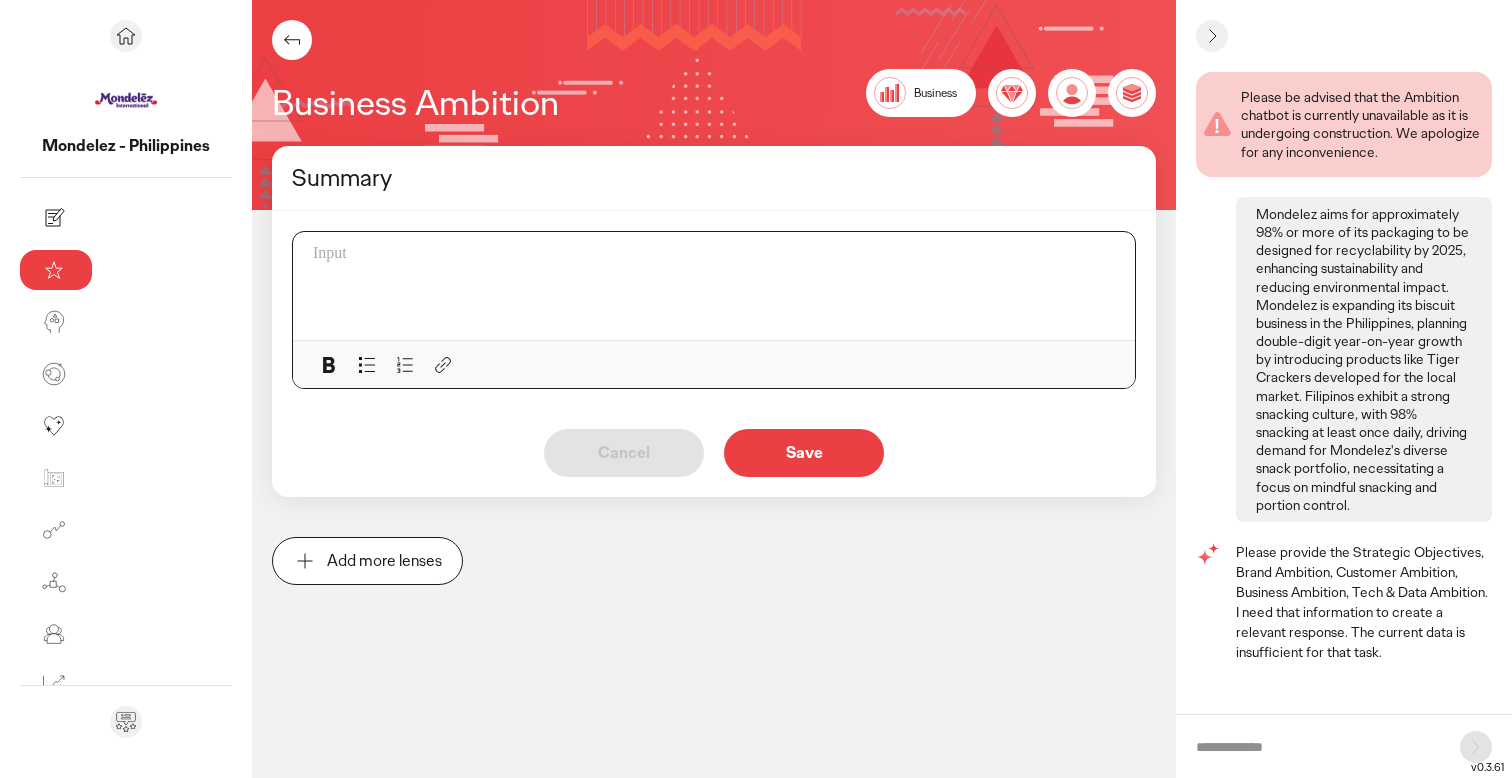 click at bounding box center (720, 286) 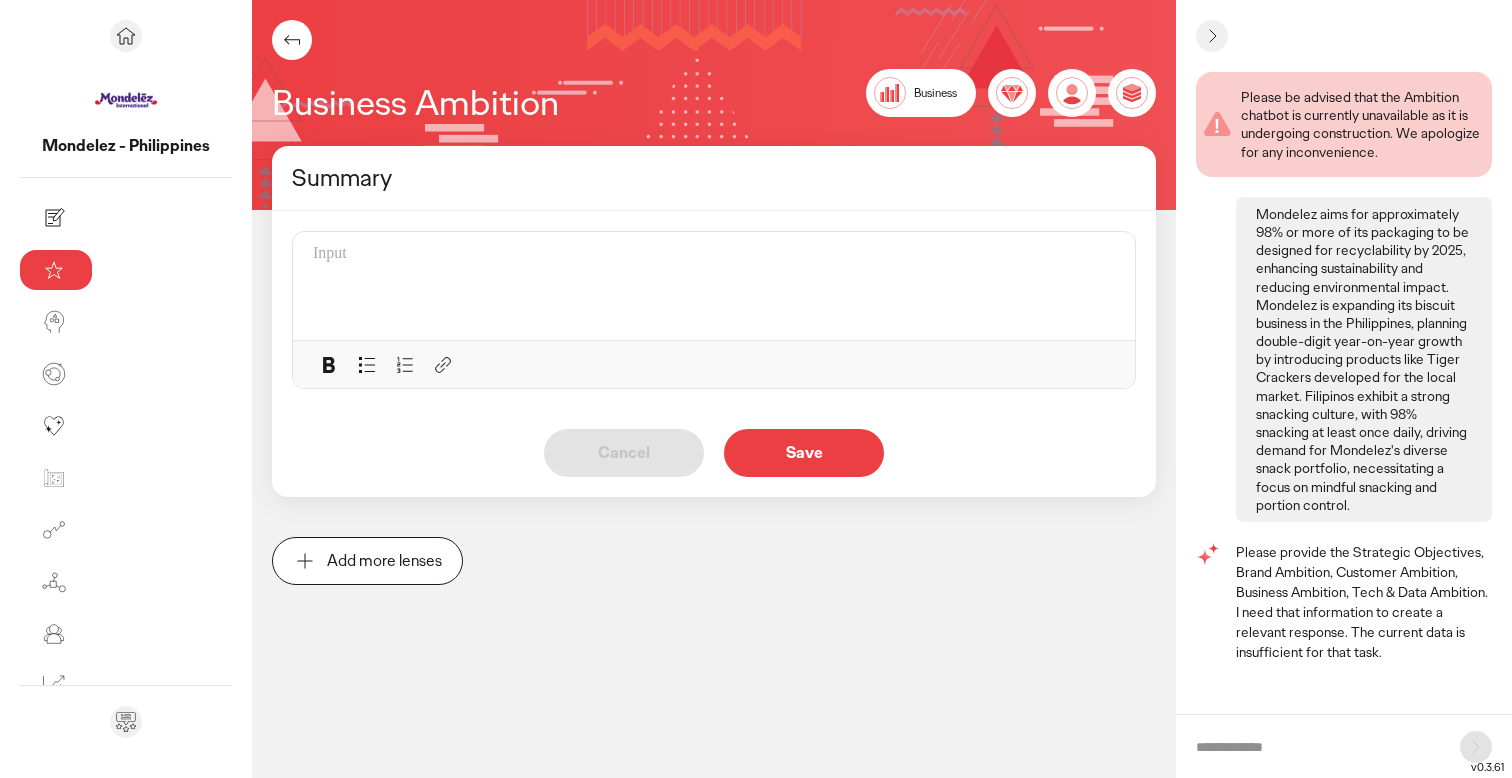 click on "Please provide the Strategic Objectives, Brand Ambition, Customer Ambition, Business Ambition, Tech & Data Ambition. I need that information to create a relevant response. The current data is insufficient for that task." at bounding box center [1364, 602] 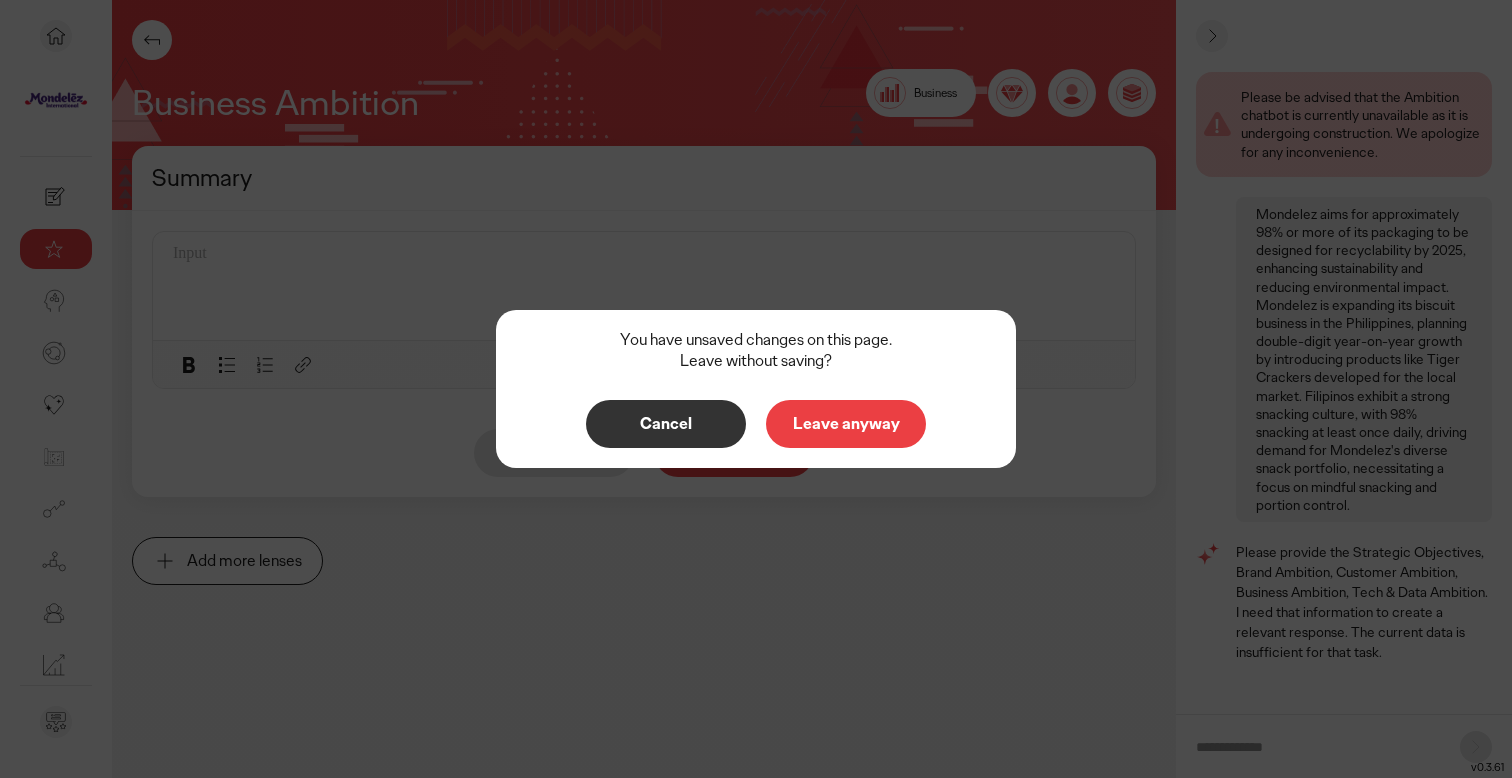 click on "Leave anyway" at bounding box center [846, 424] 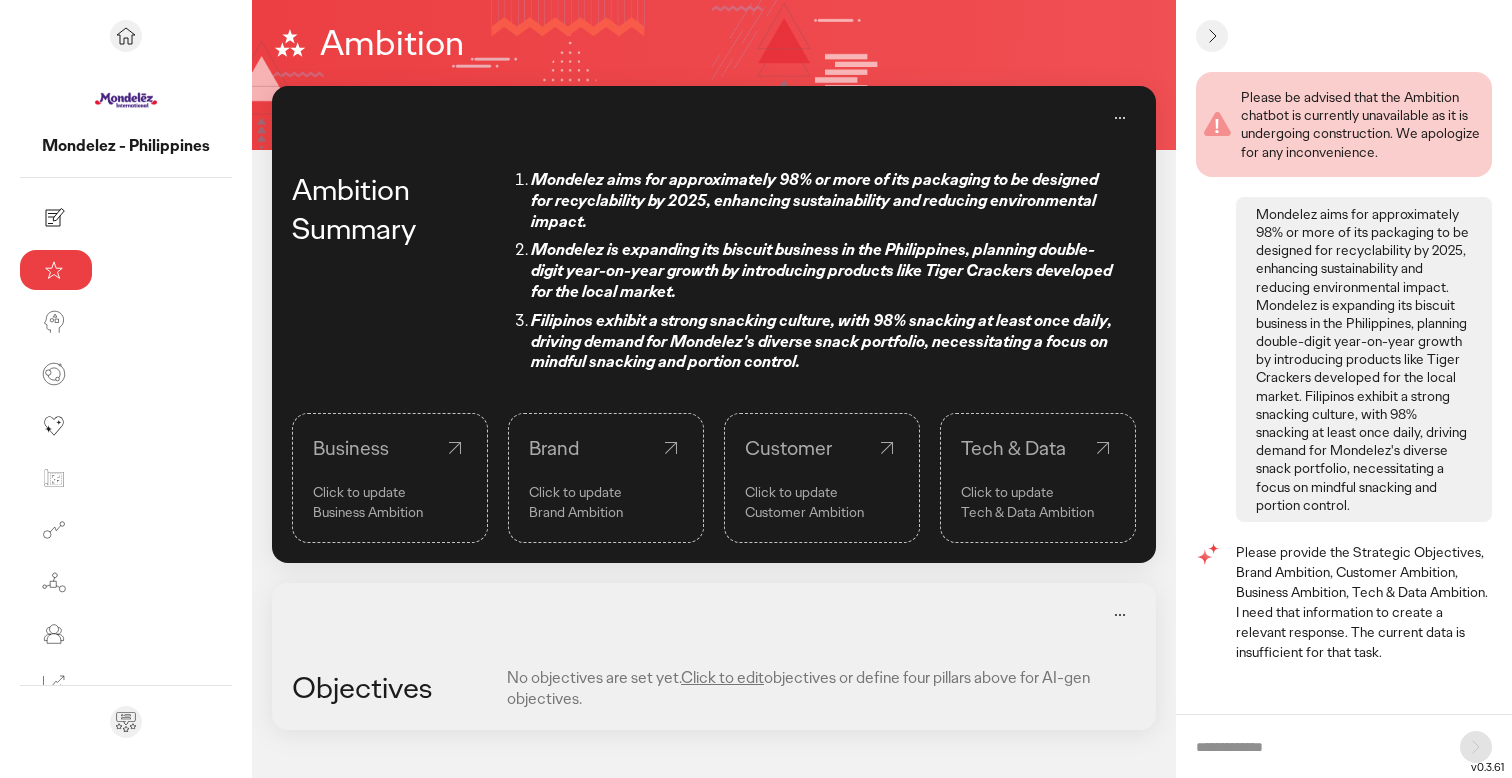 click on "Customer Ambition" at bounding box center [822, 512] 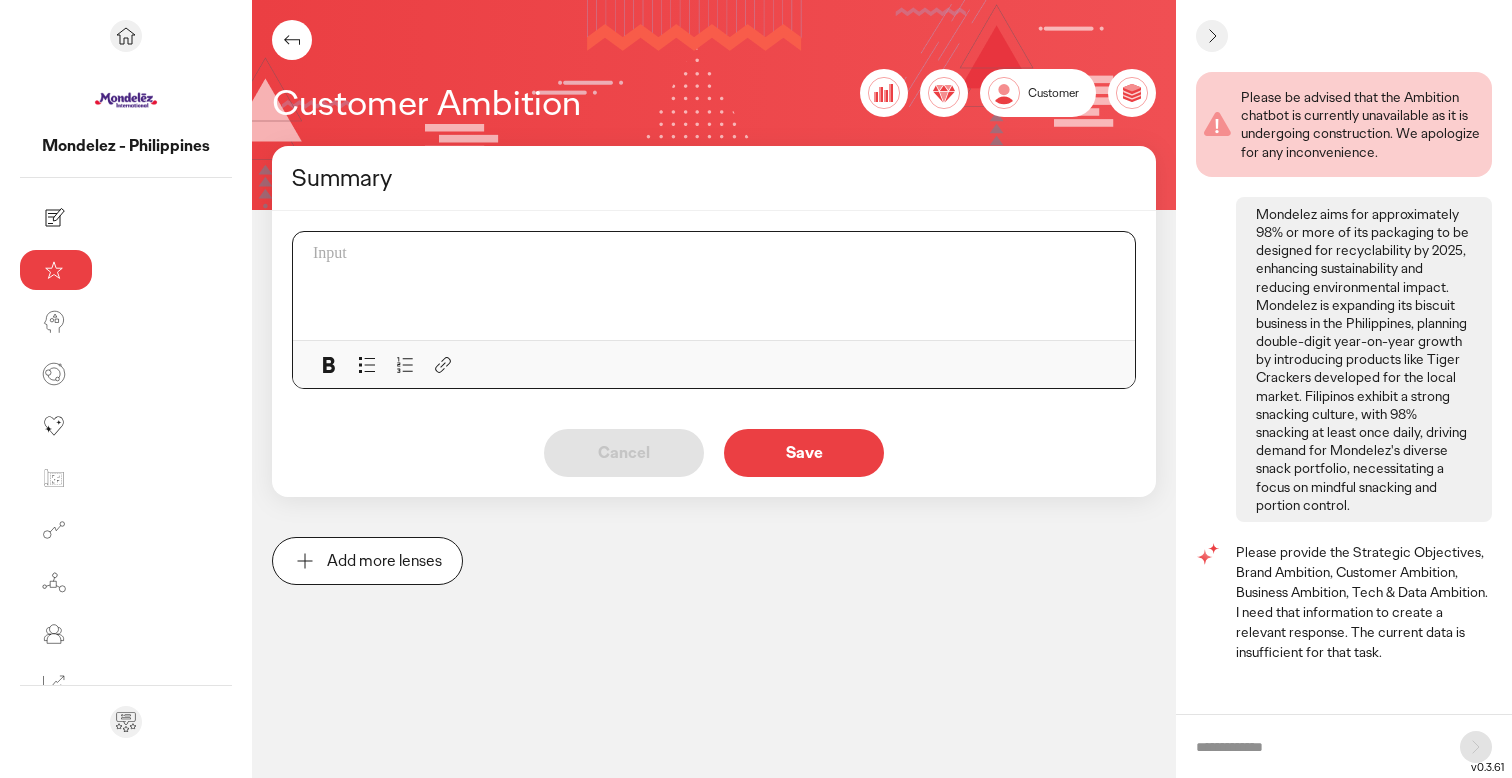 click at bounding box center [720, 286] 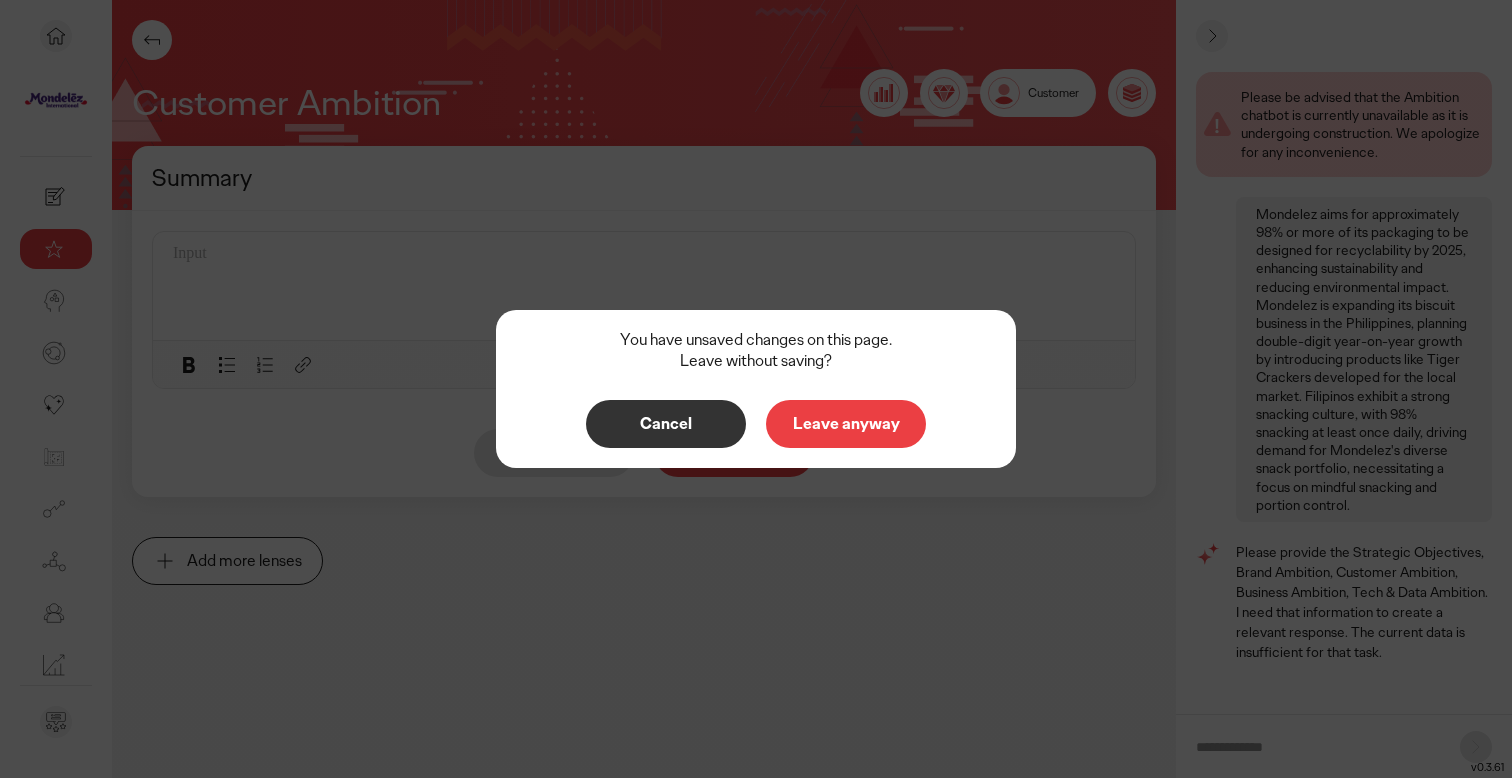 click on "Leave anyway" at bounding box center [846, 424] 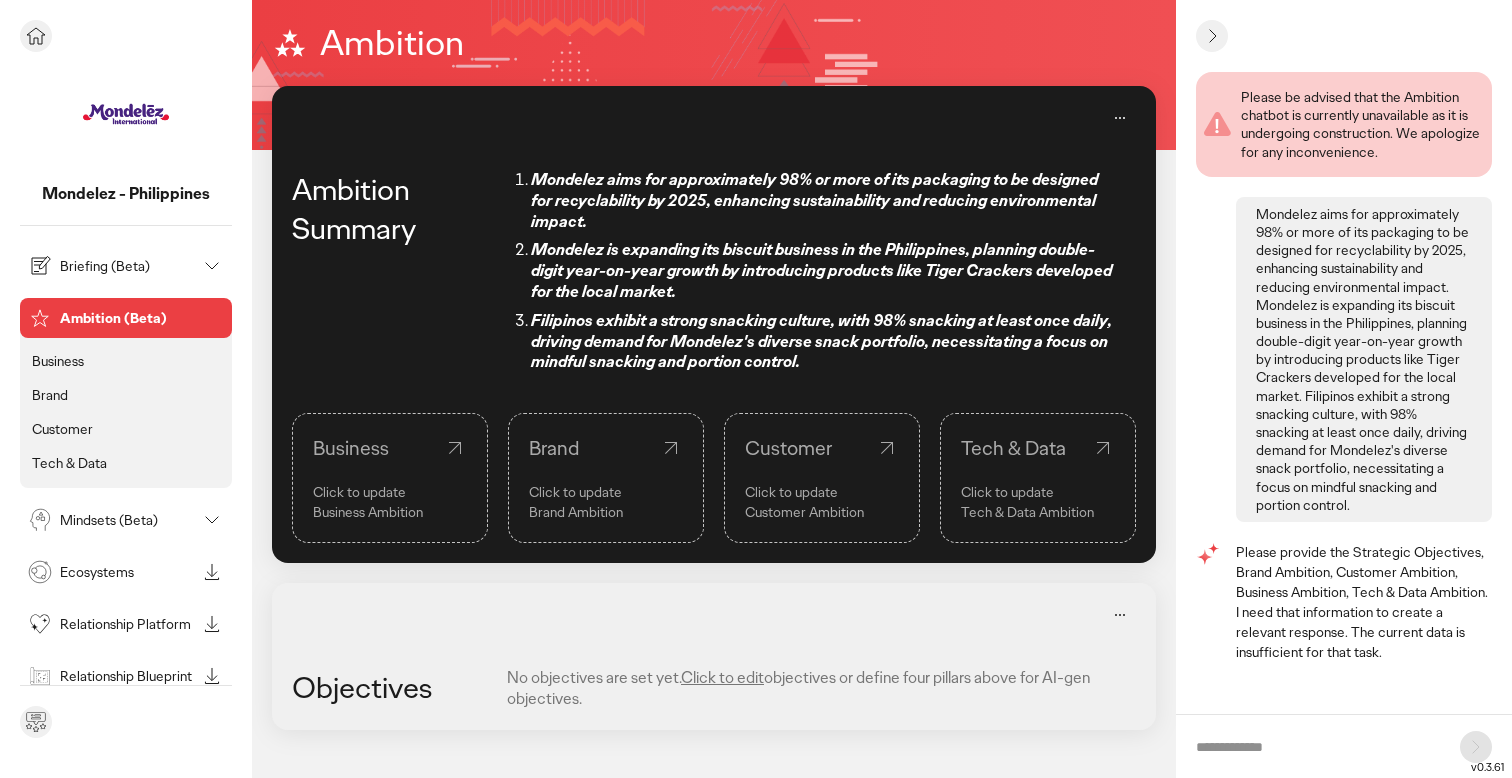 click on "Briefing (Beta)" at bounding box center [128, 266] 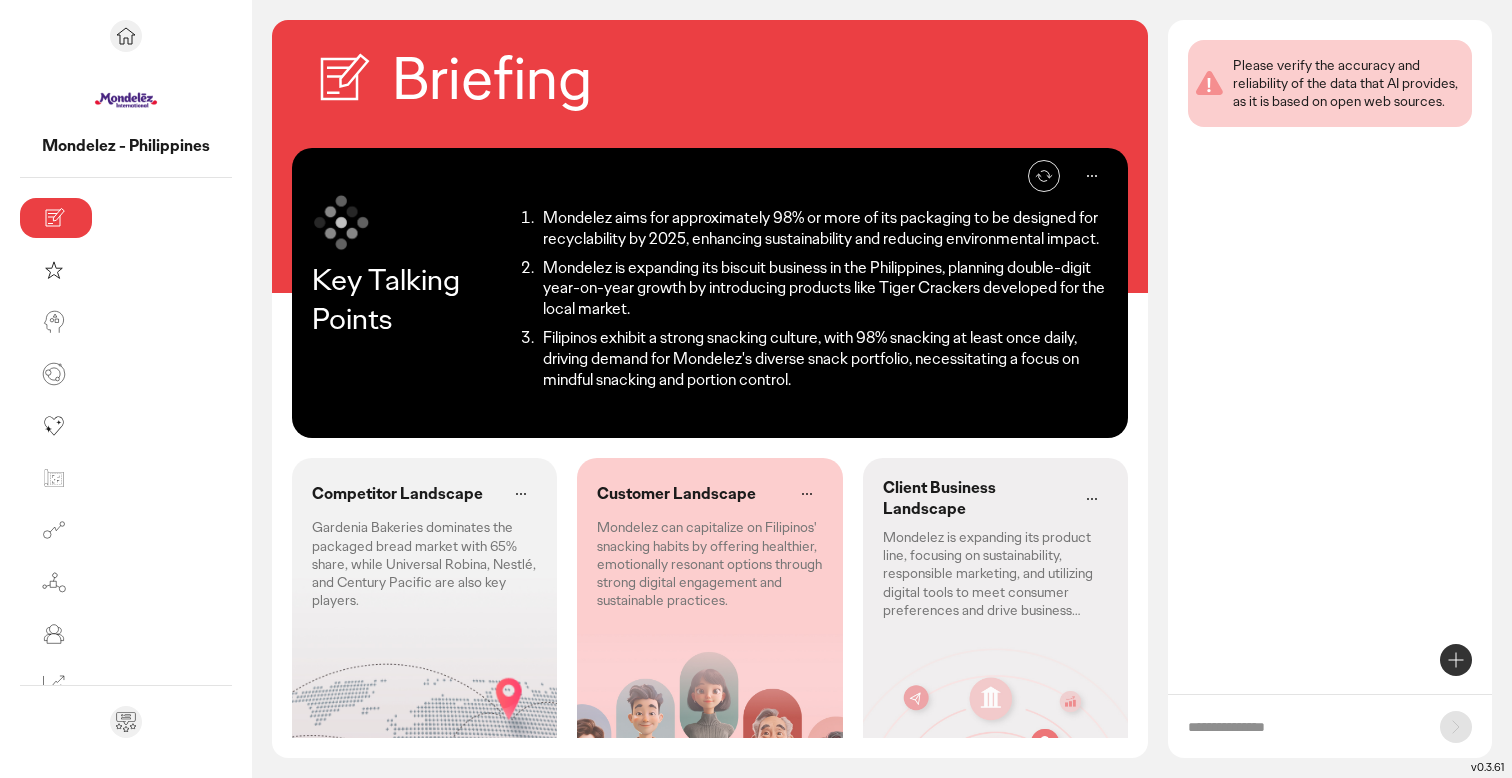 click on "Re-generate" at bounding box center (1020, 176) 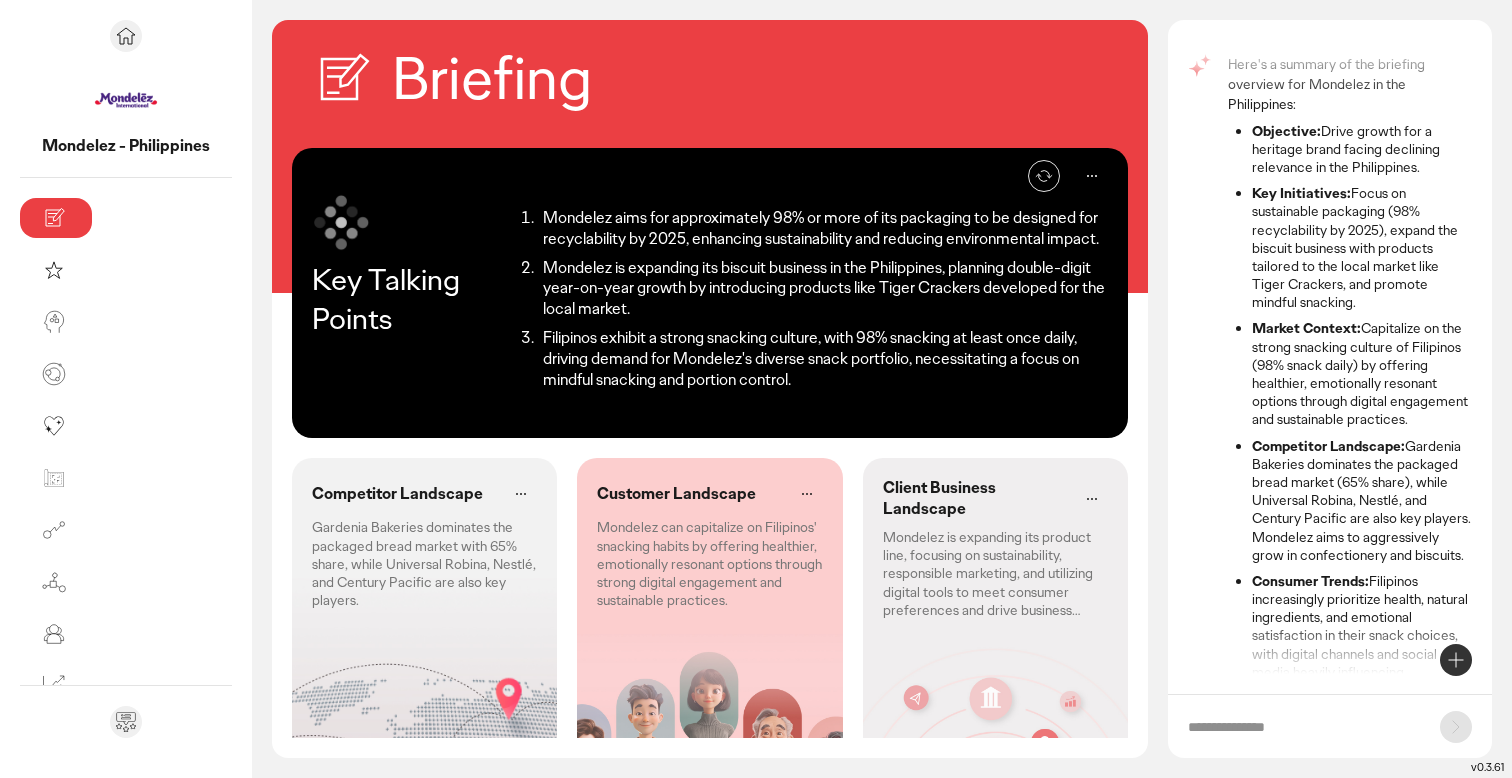 scroll, scrollTop: 98, scrollLeft: 0, axis: vertical 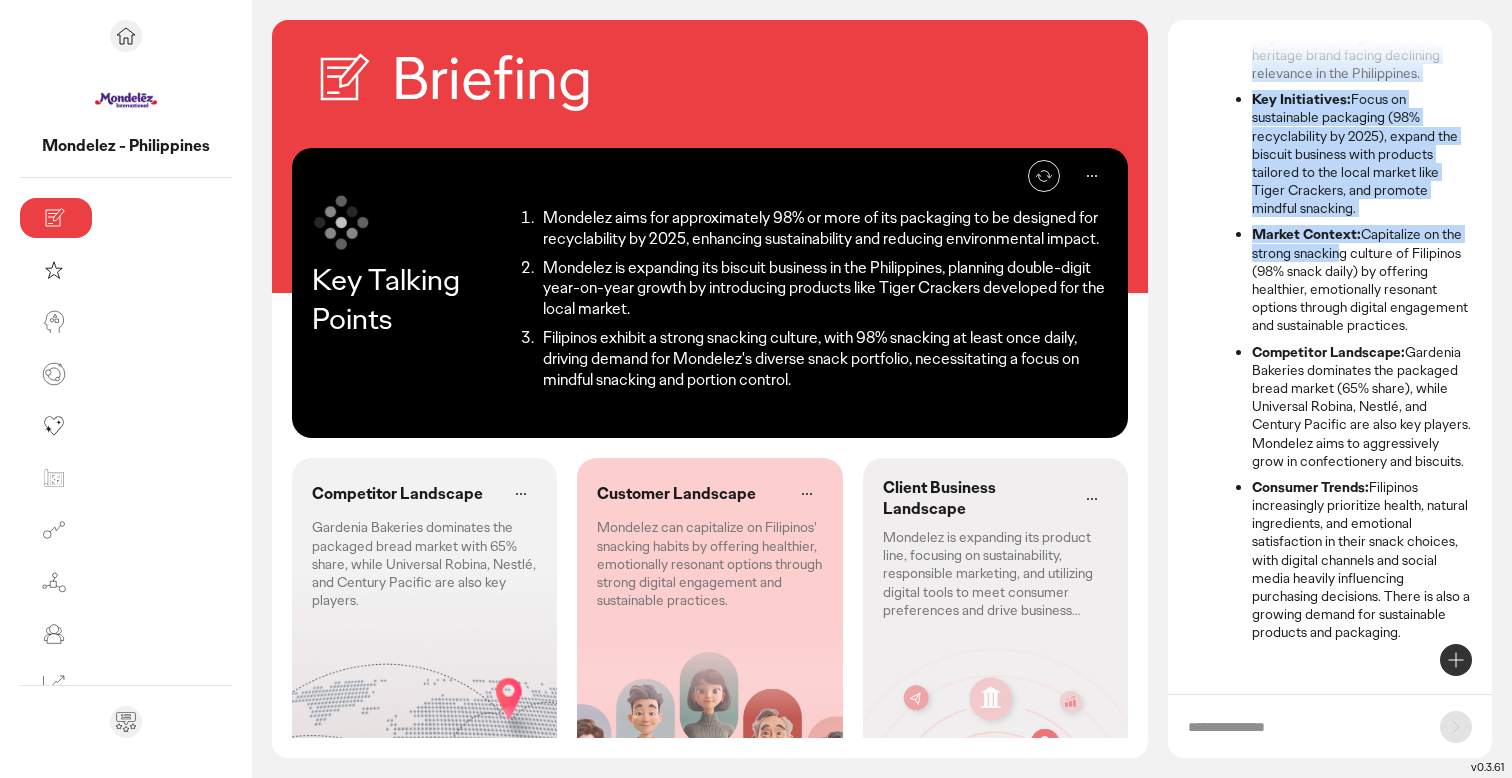 drag, startPoint x: 1240, startPoint y: 130, endPoint x: 1407, endPoint y: 645, distance: 541.4 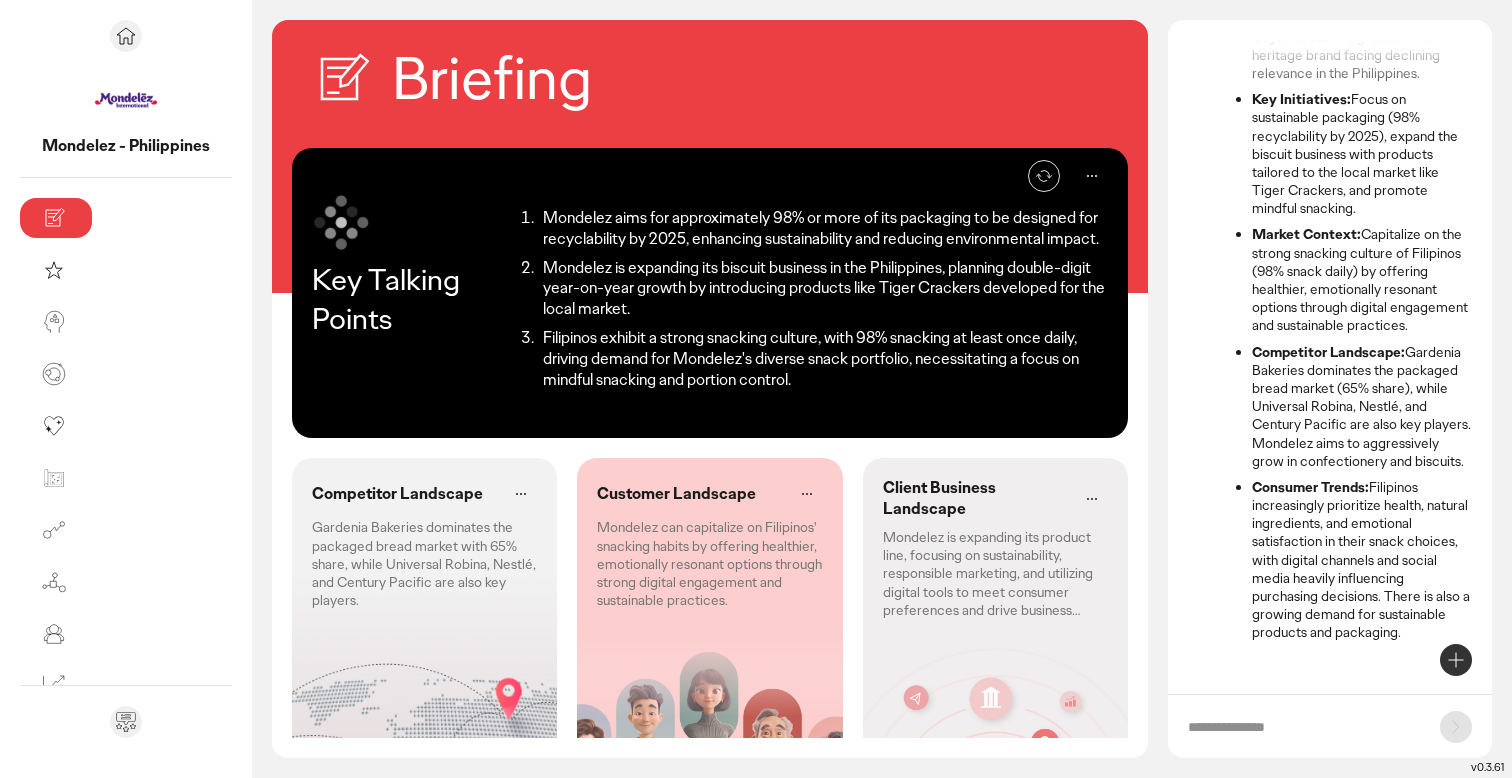 click on "Customer Landscape Mondelez can capitalize on Filipinos' snacking habits by offering healthier, emotionally resonant options through strong digital engagement and sustainable practices." at bounding box center [709, 543] 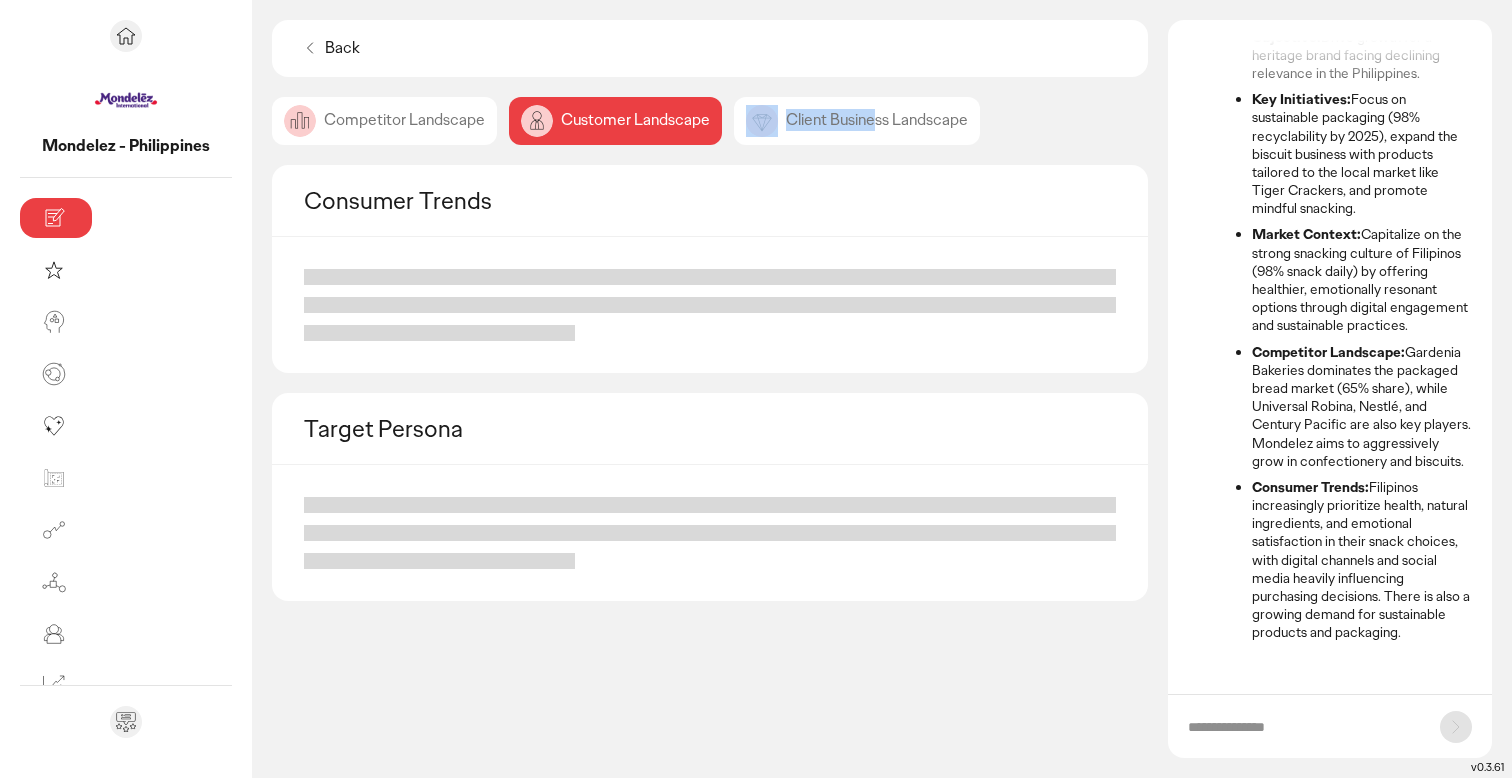 click on "Client Business Landscape" 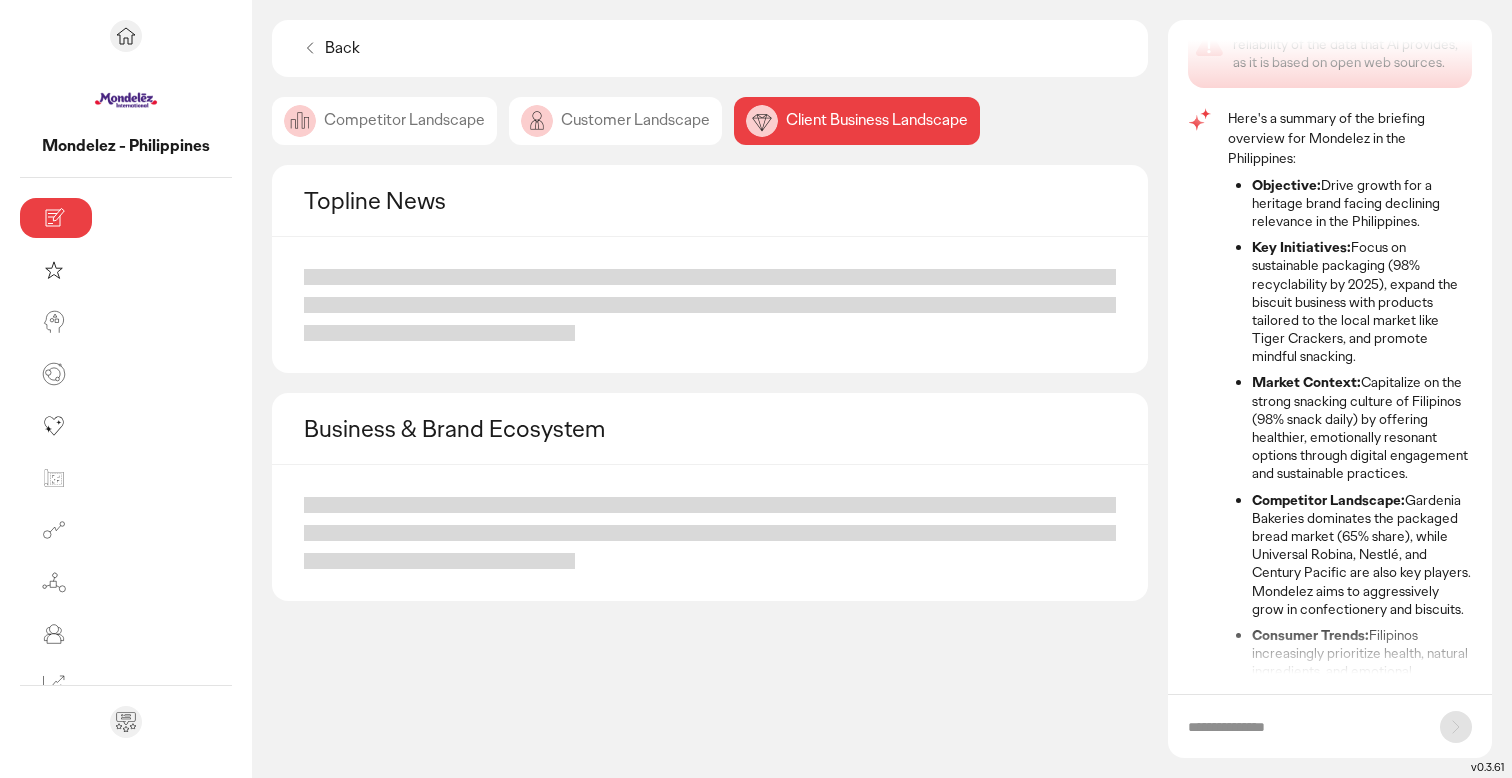 scroll, scrollTop: 0, scrollLeft: 0, axis: both 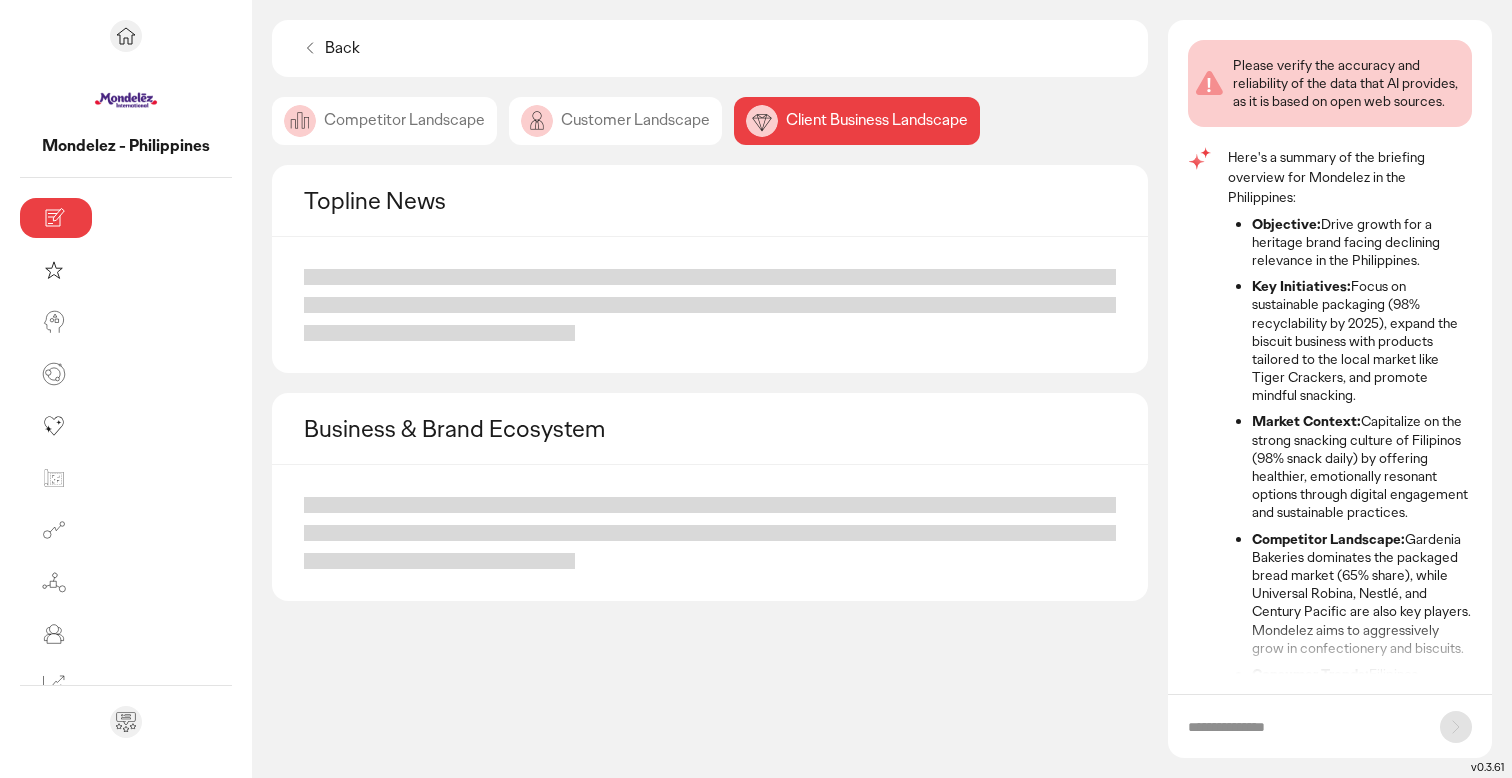 click 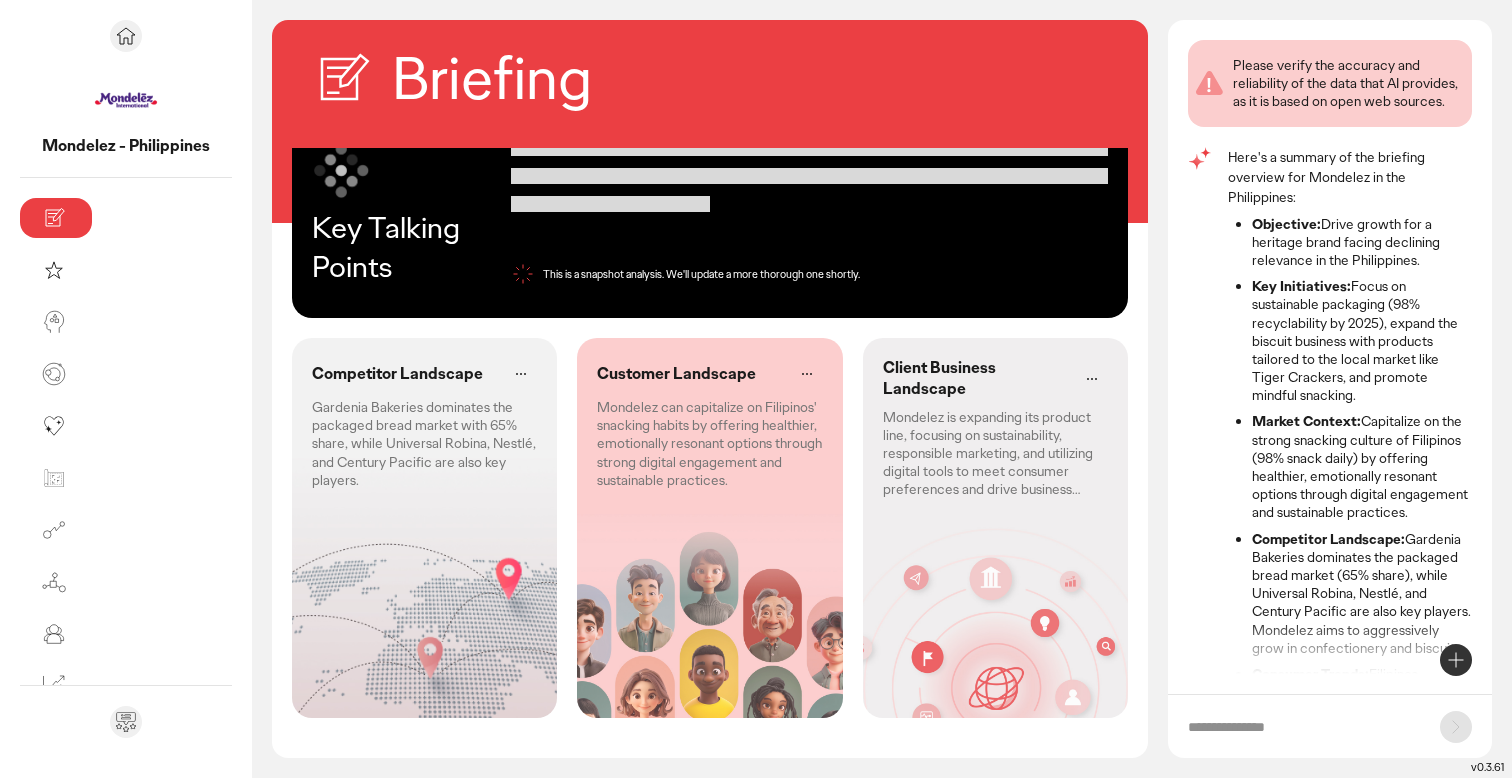 scroll, scrollTop: 0, scrollLeft: 0, axis: both 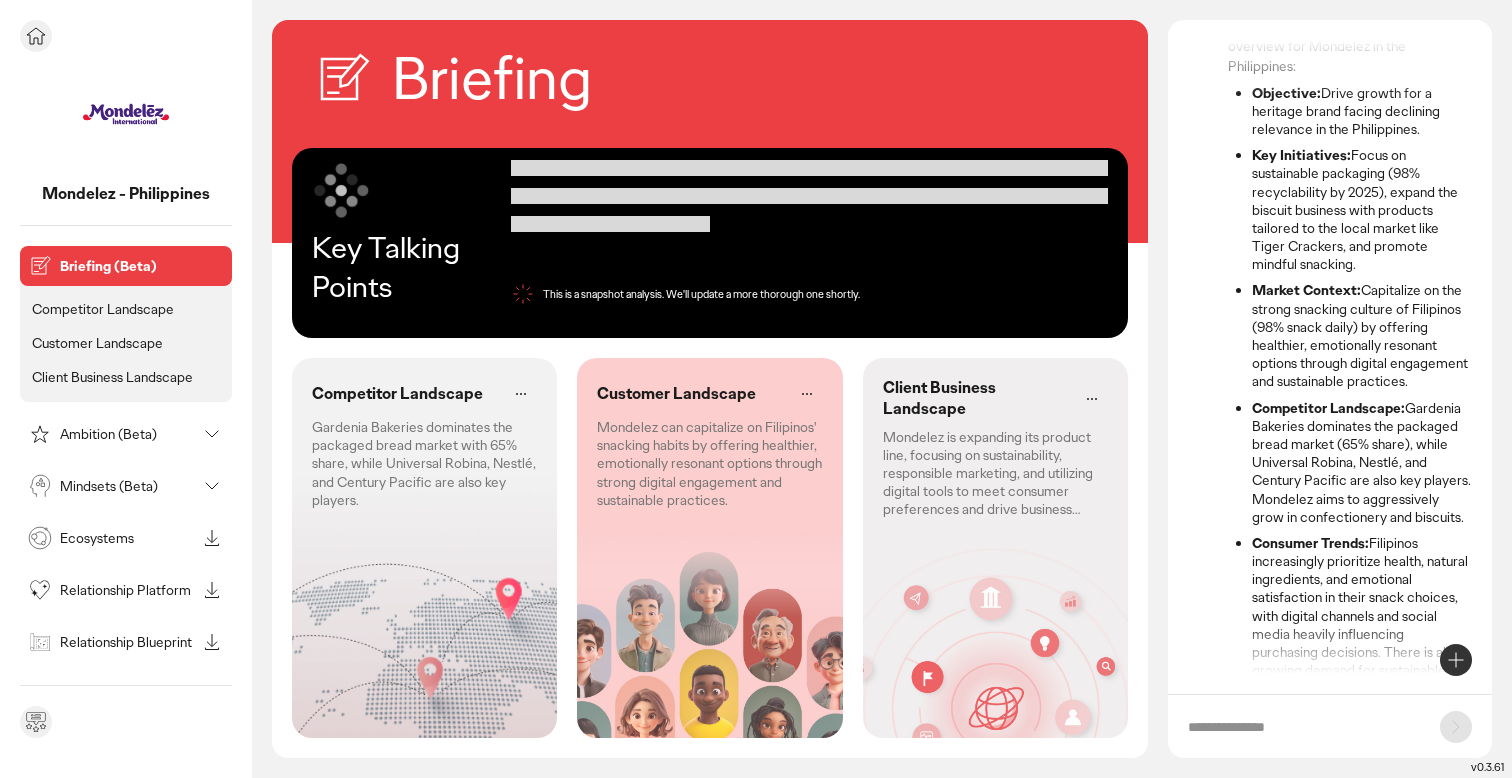 click on "Ambition (Beta)" at bounding box center (110, 434) 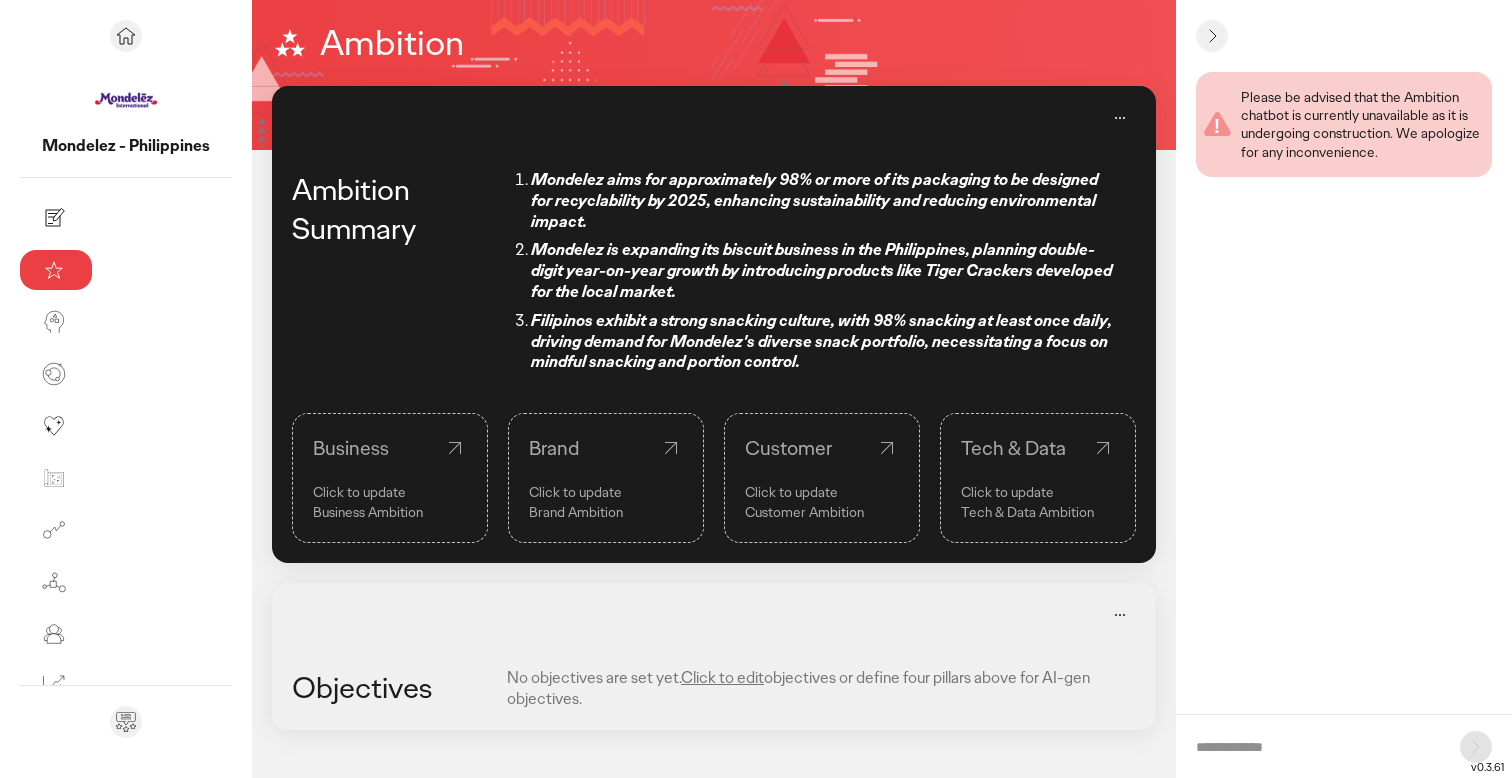 click on "Mondelez aims for approximately 98% or more of its packaging to be designed for recyclability by 2025, enhancing sustainability and reducing environmental impact." at bounding box center [821, 201] 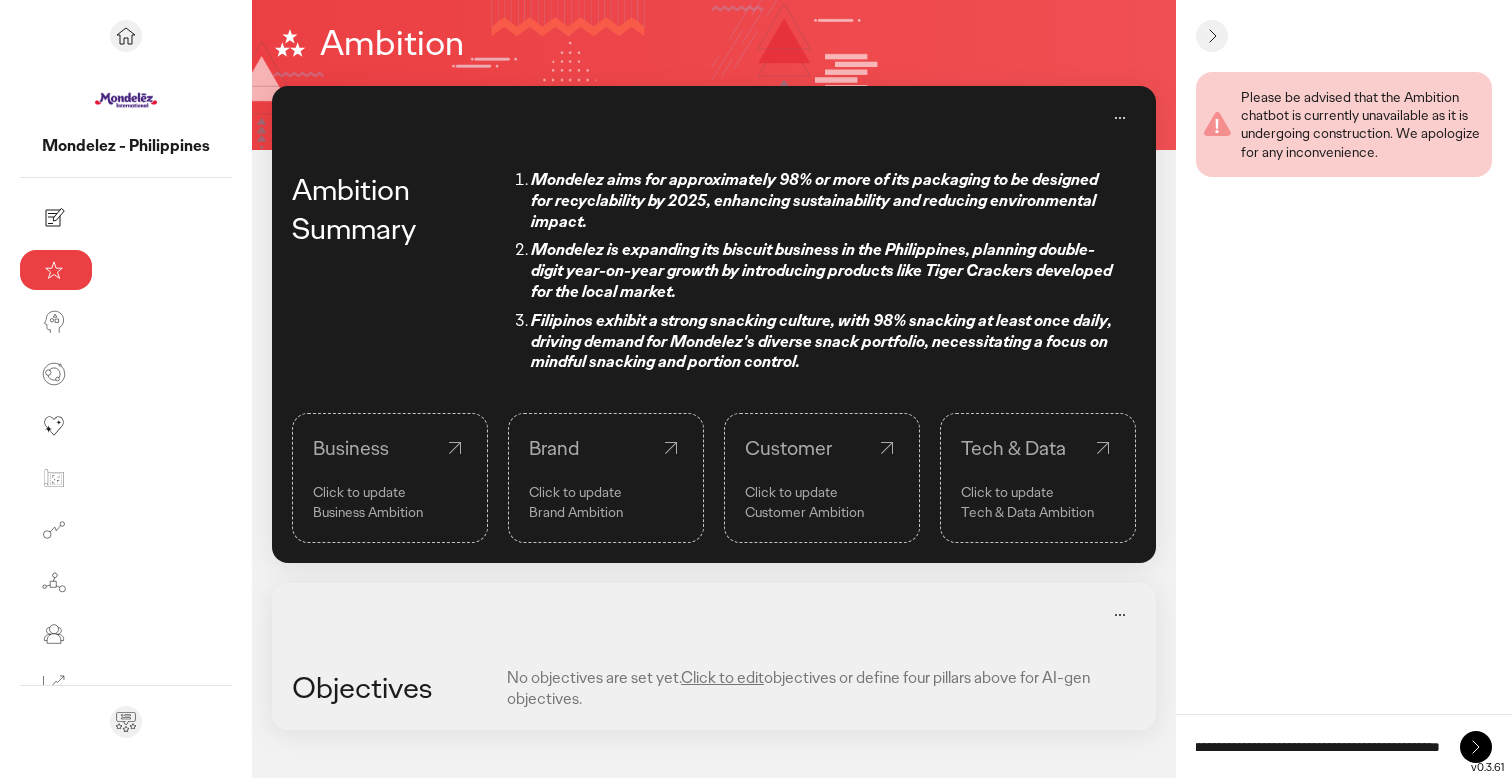 scroll, scrollTop: 0, scrollLeft: 70, axis: horizontal 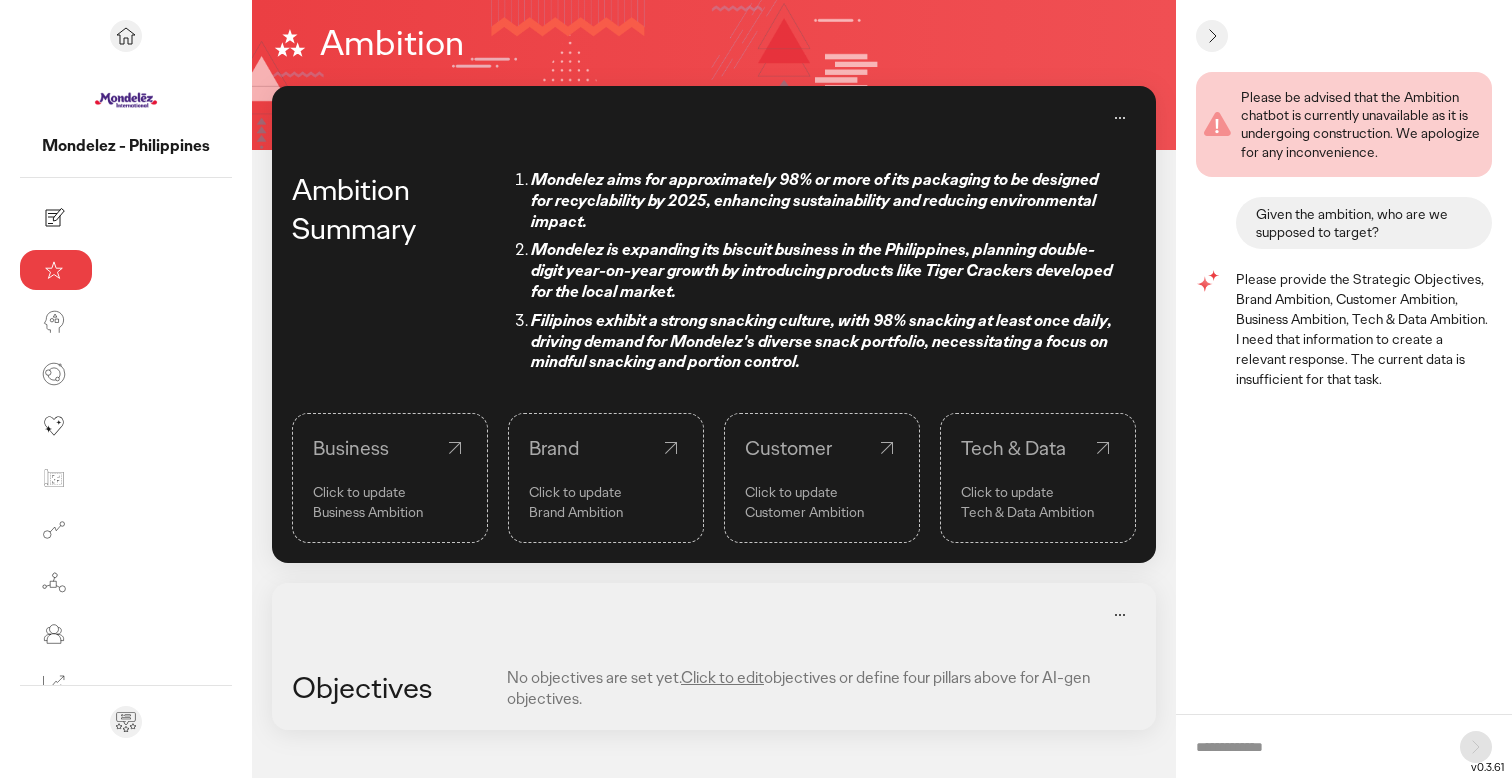 click at bounding box center (1318, 747) 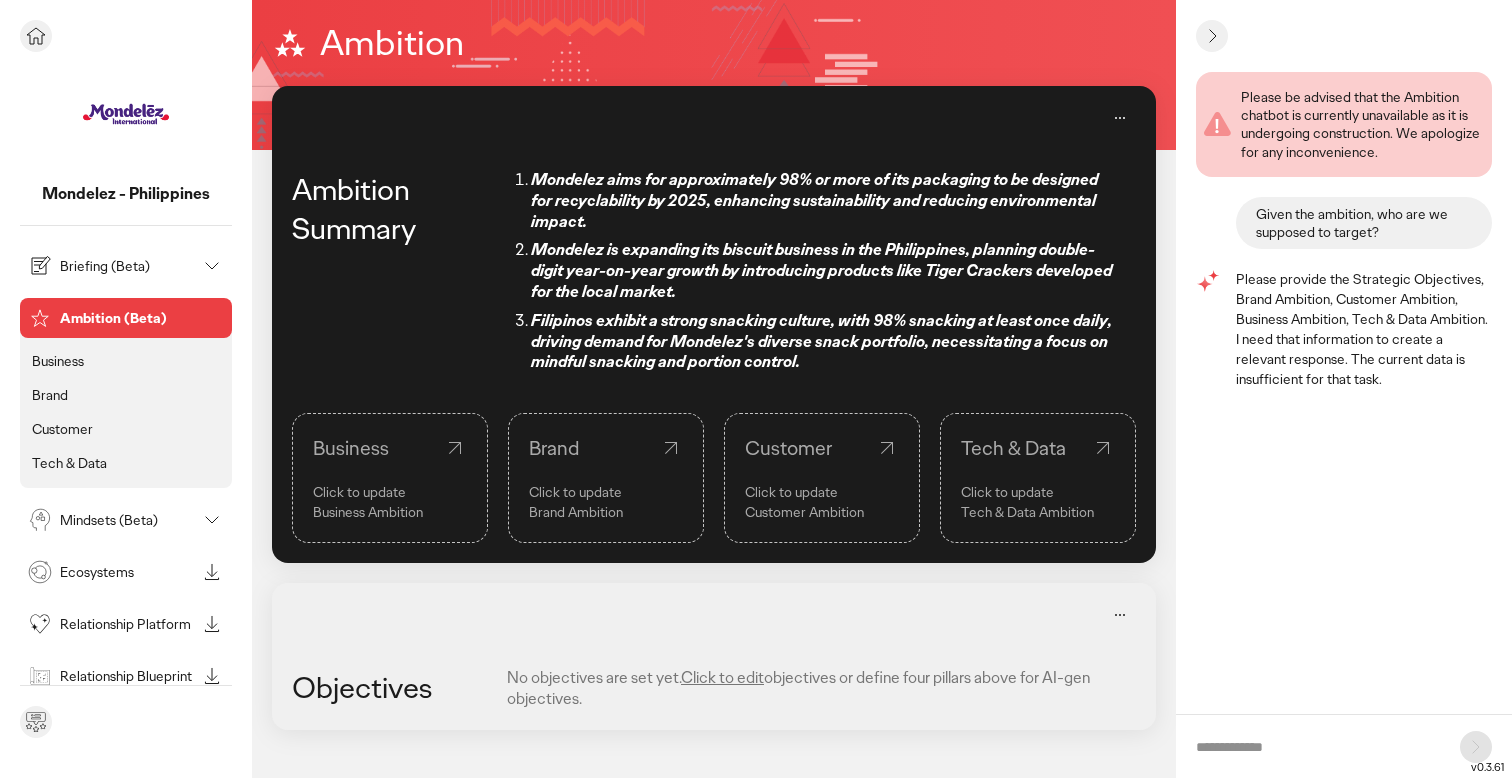 click on "Briefing (Beta)" at bounding box center [128, 266] 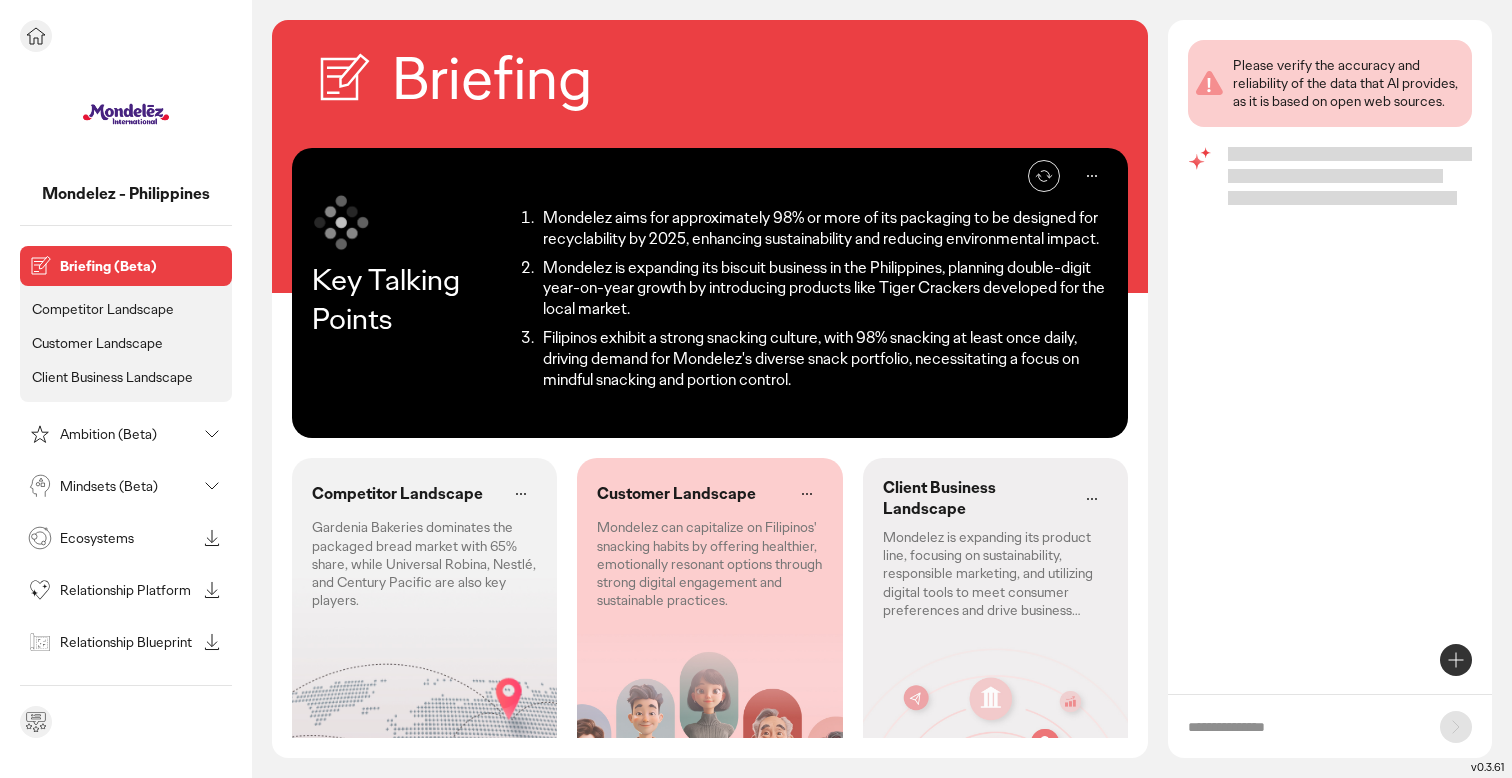 click on "Ambition (Beta)" at bounding box center (128, 434) 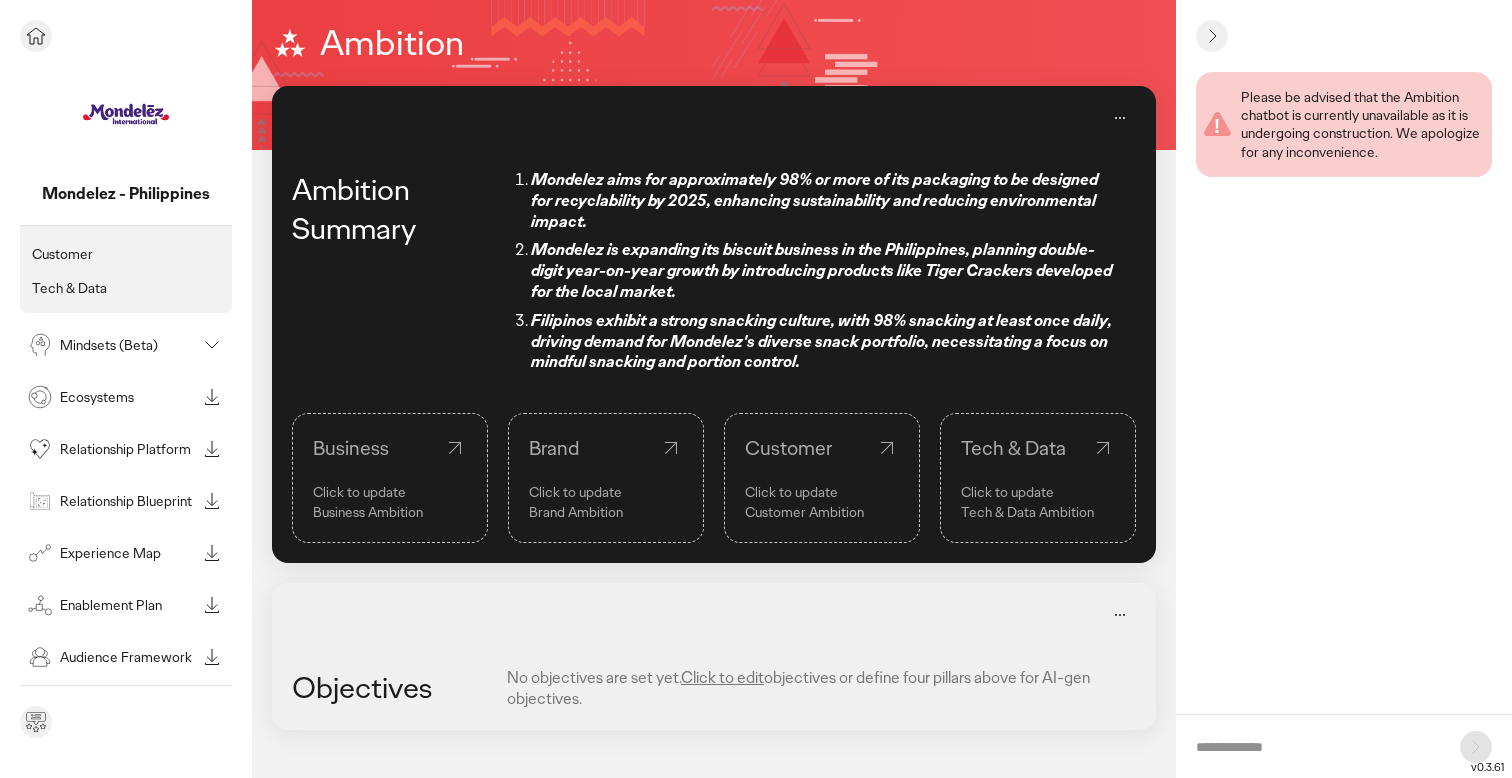 scroll, scrollTop: 0, scrollLeft: 0, axis: both 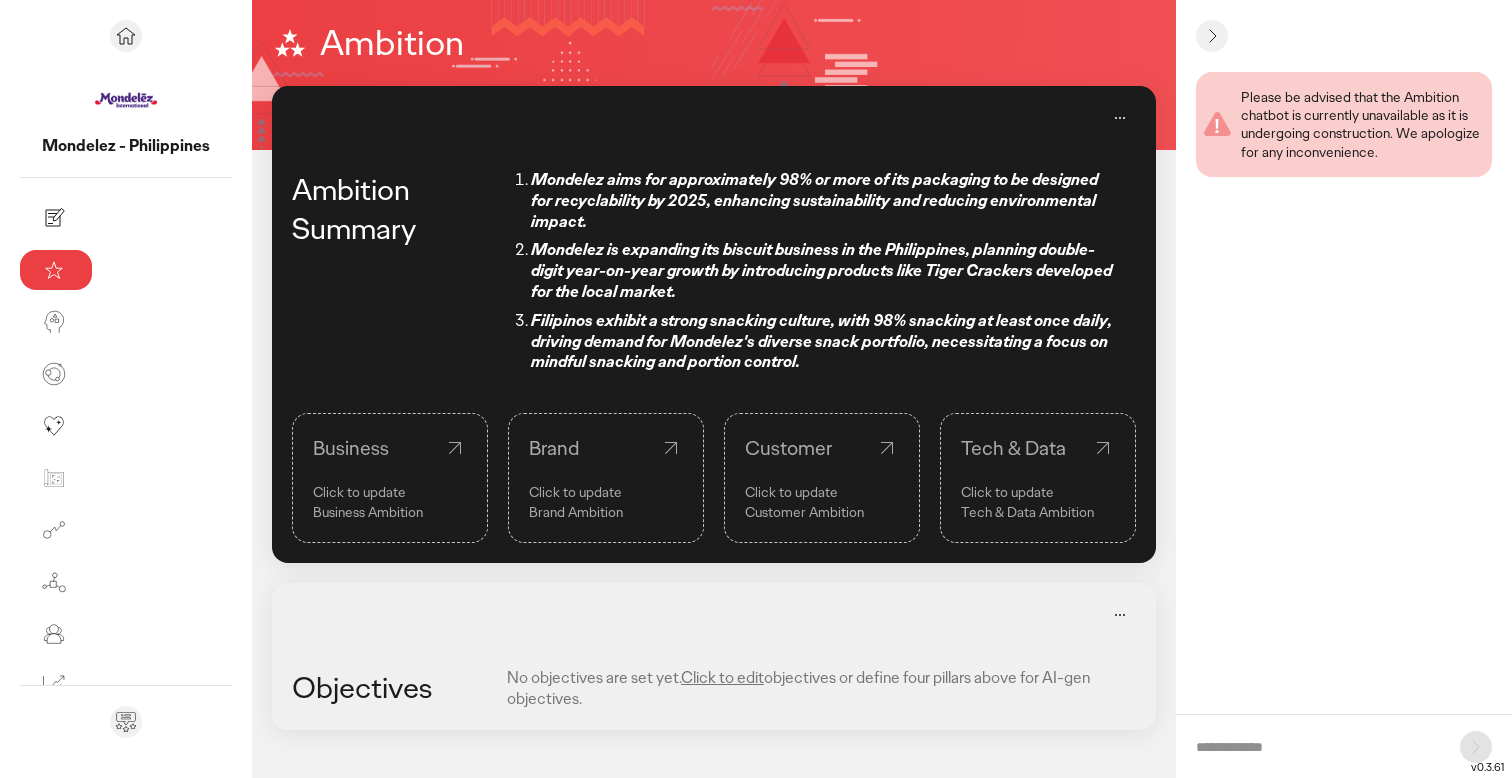 drag, startPoint x: 1280, startPoint y: 739, endPoint x: 1270, endPoint y: 767, distance: 29.732138 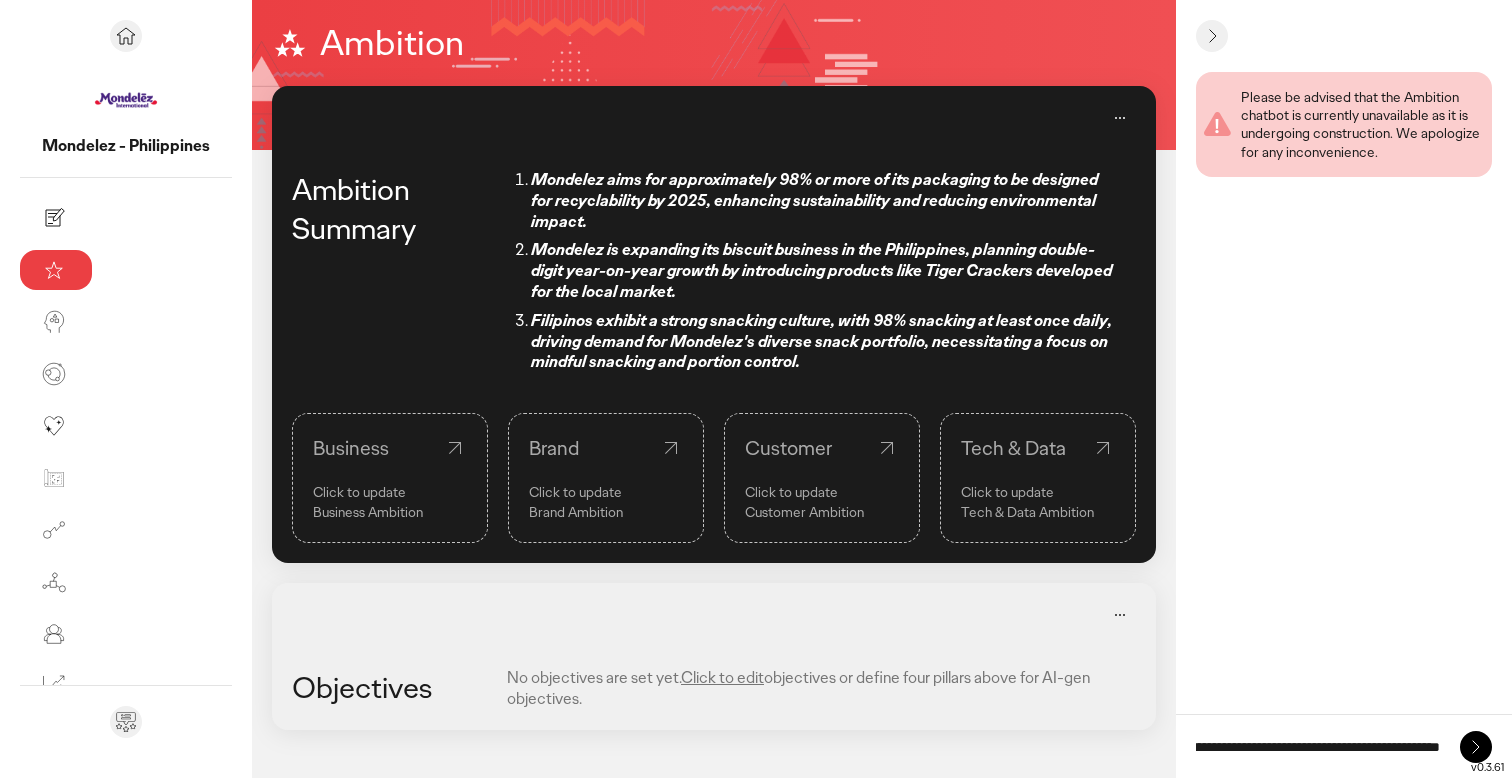 scroll, scrollTop: 0, scrollLeft: 267, axis: horizontal 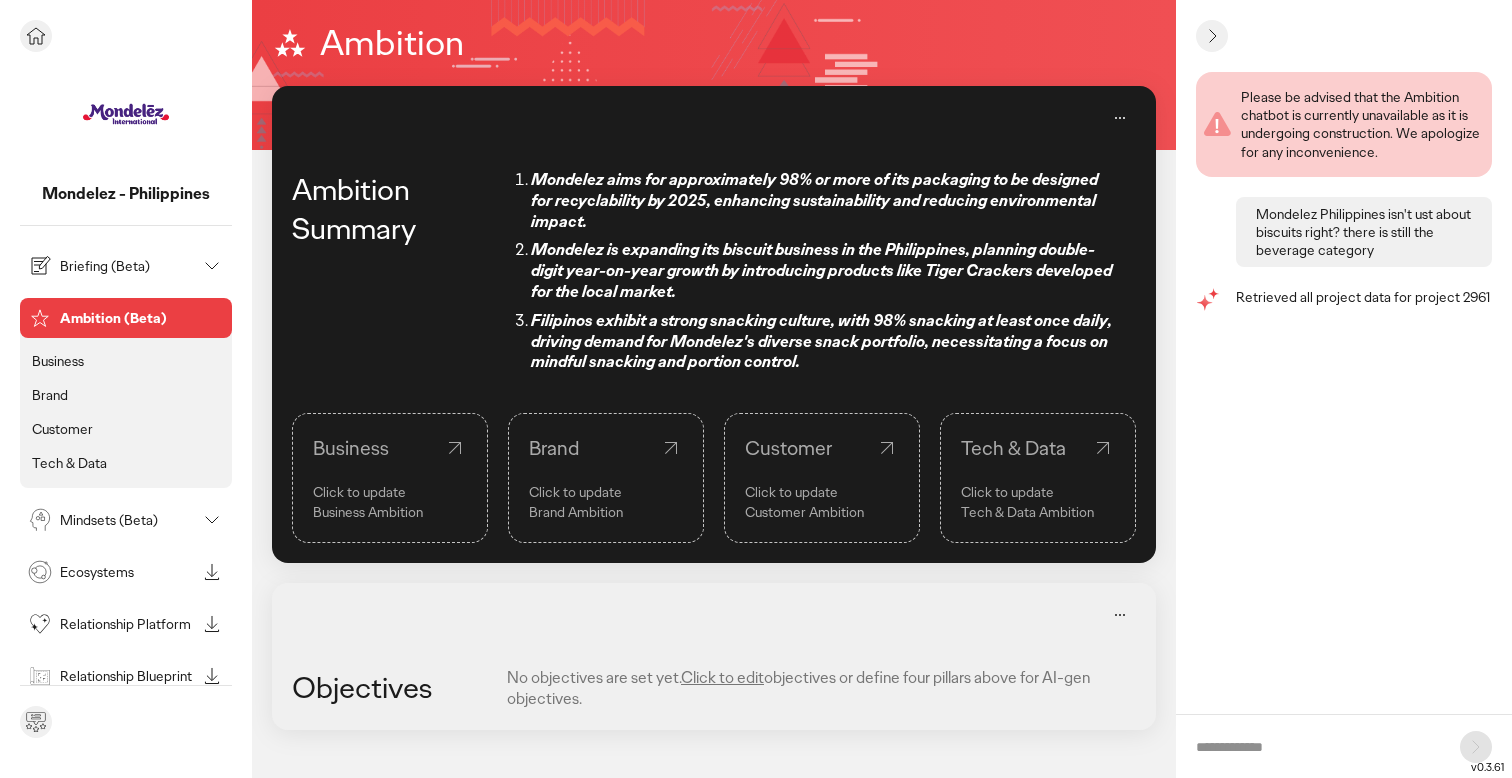 click on "Mindsets (Beta)" at bounding box center [128, 520] 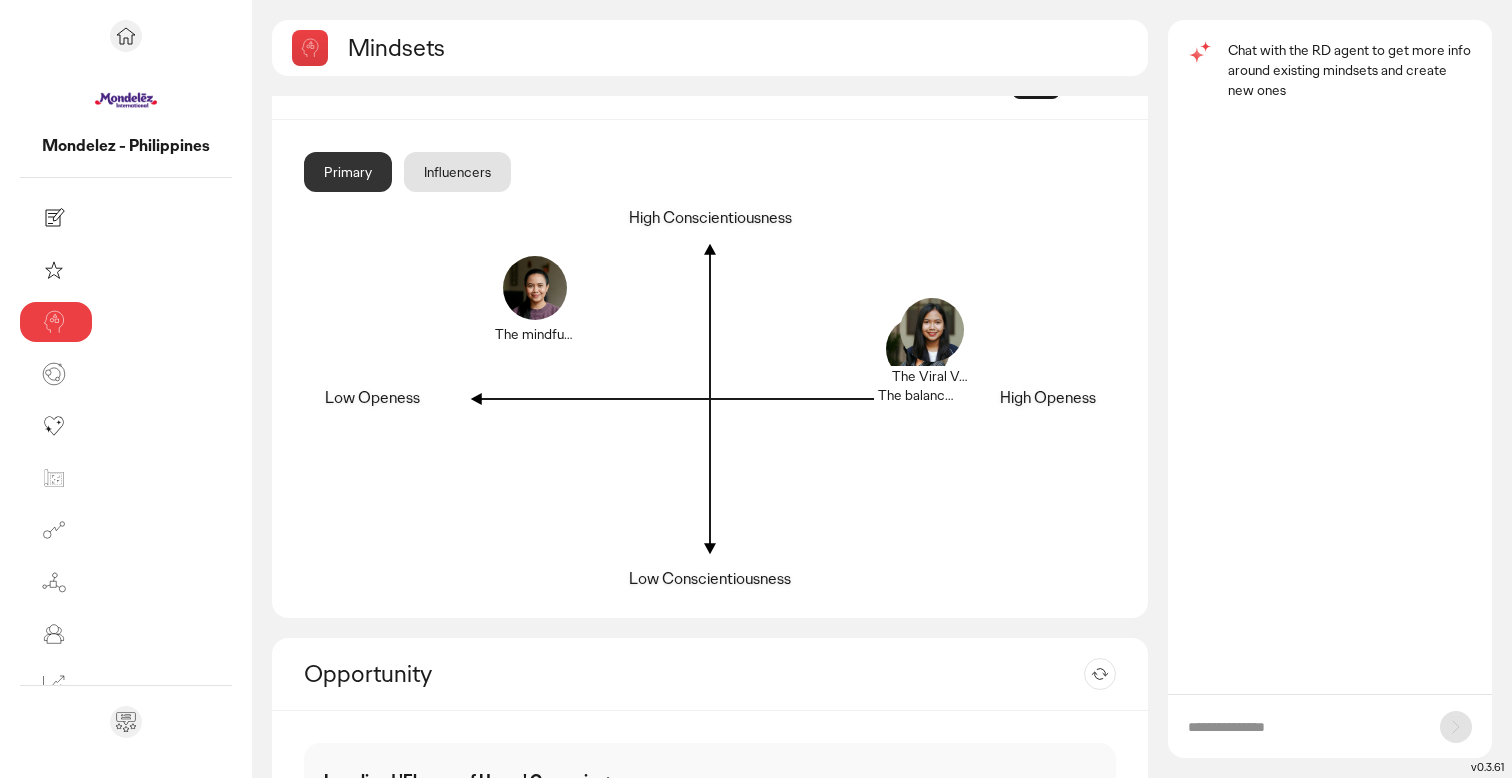 scroll, scrollTop: 0, scrollLeft: 0, axis: both 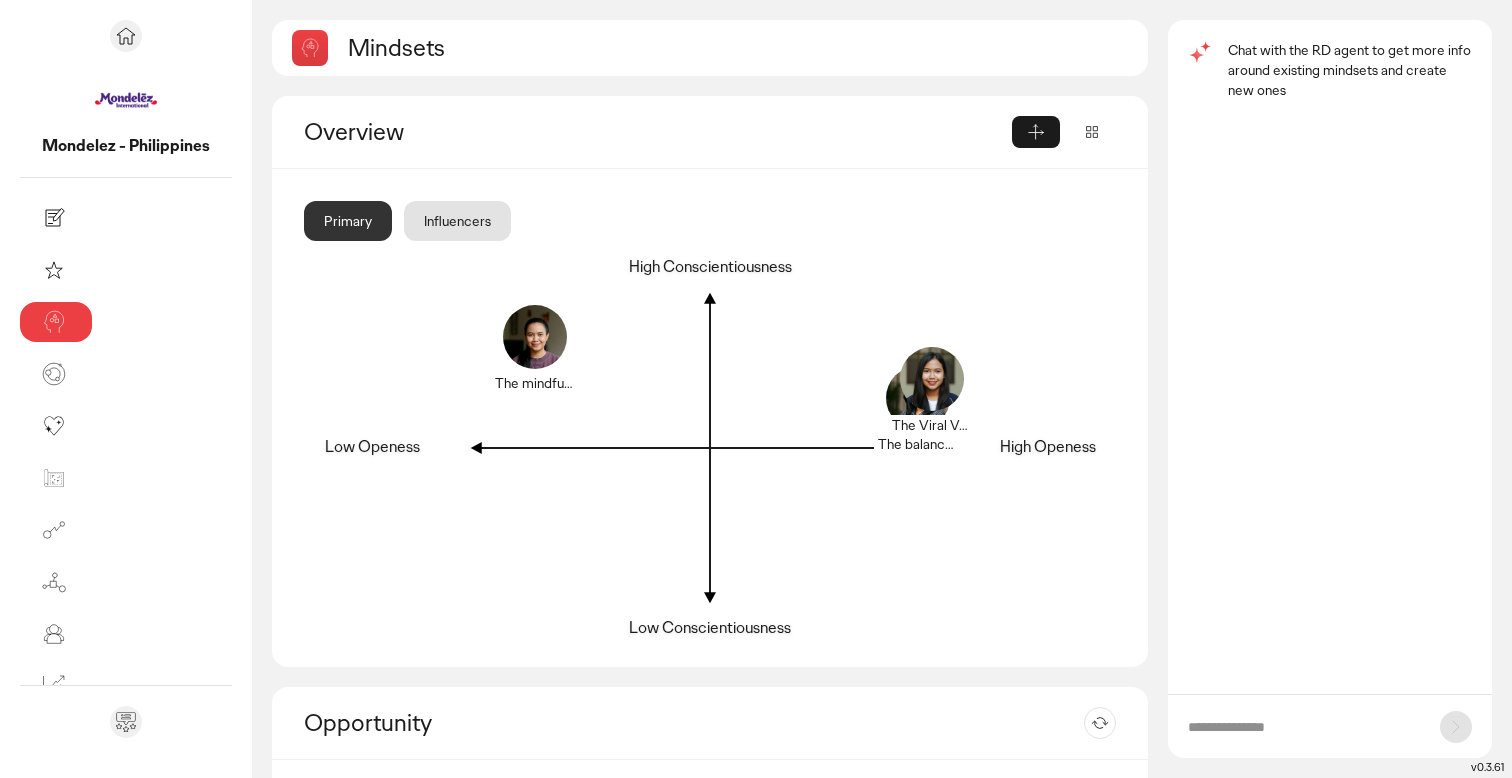 click on "The primary influencers The balanced achiever The mindful homemaker The Viral Voyager High Conscientiousness   Double click to edit  Low Openess   Double click to edit  High Openess   Double click to edit  Low Conscientiousness   Double click to edit" 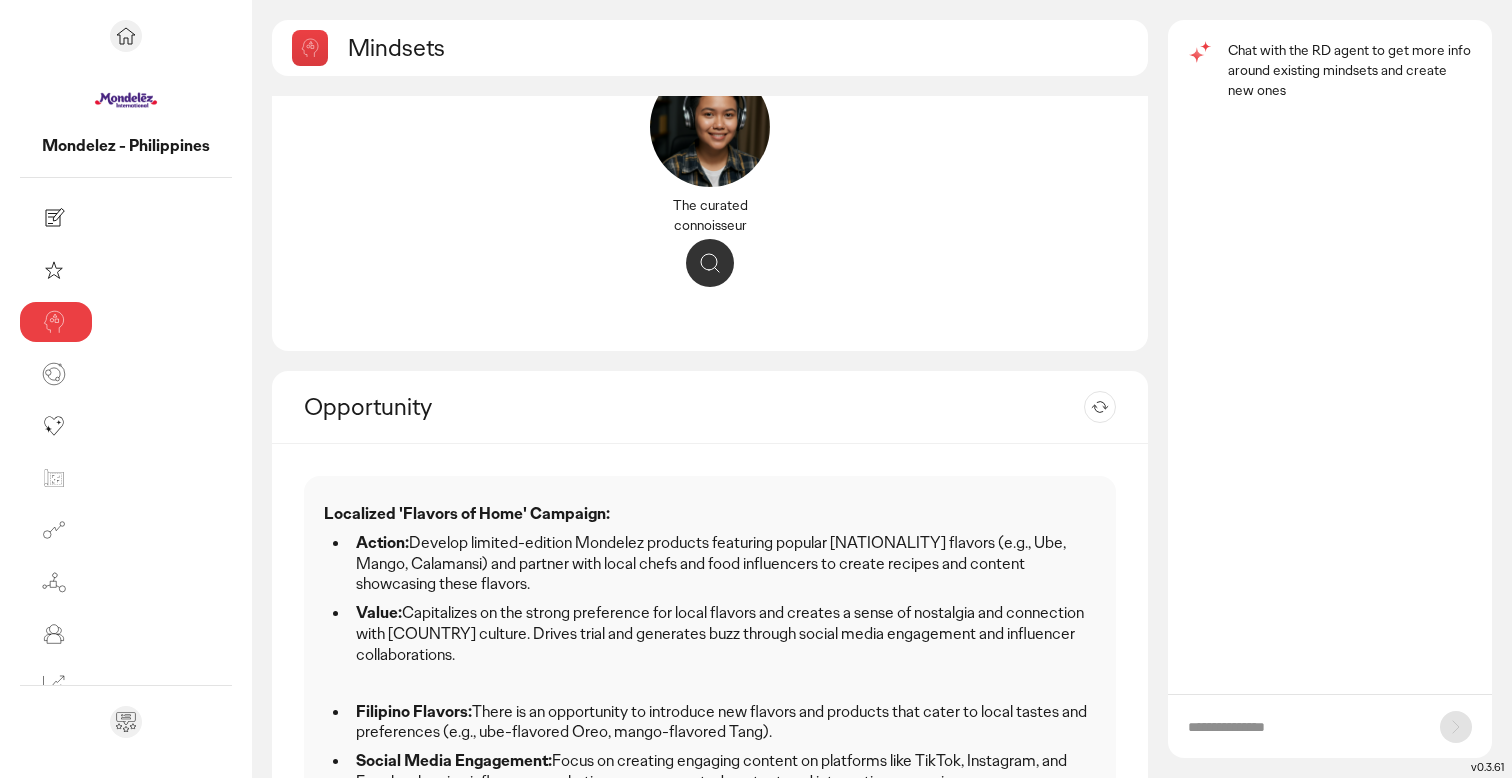 scroll, scrollTop: 0, scrollLeft: 0, axis: both 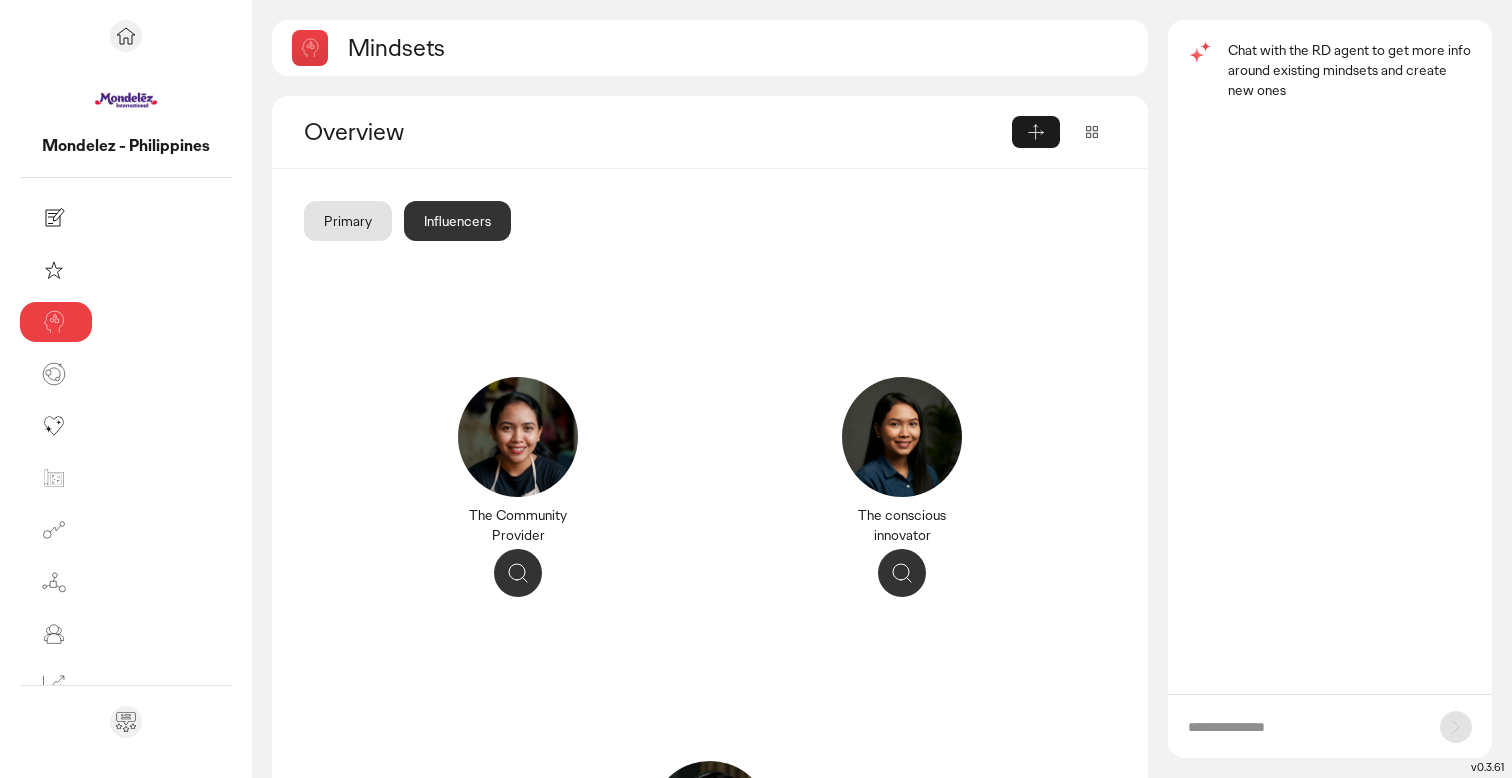 click on "Primary" 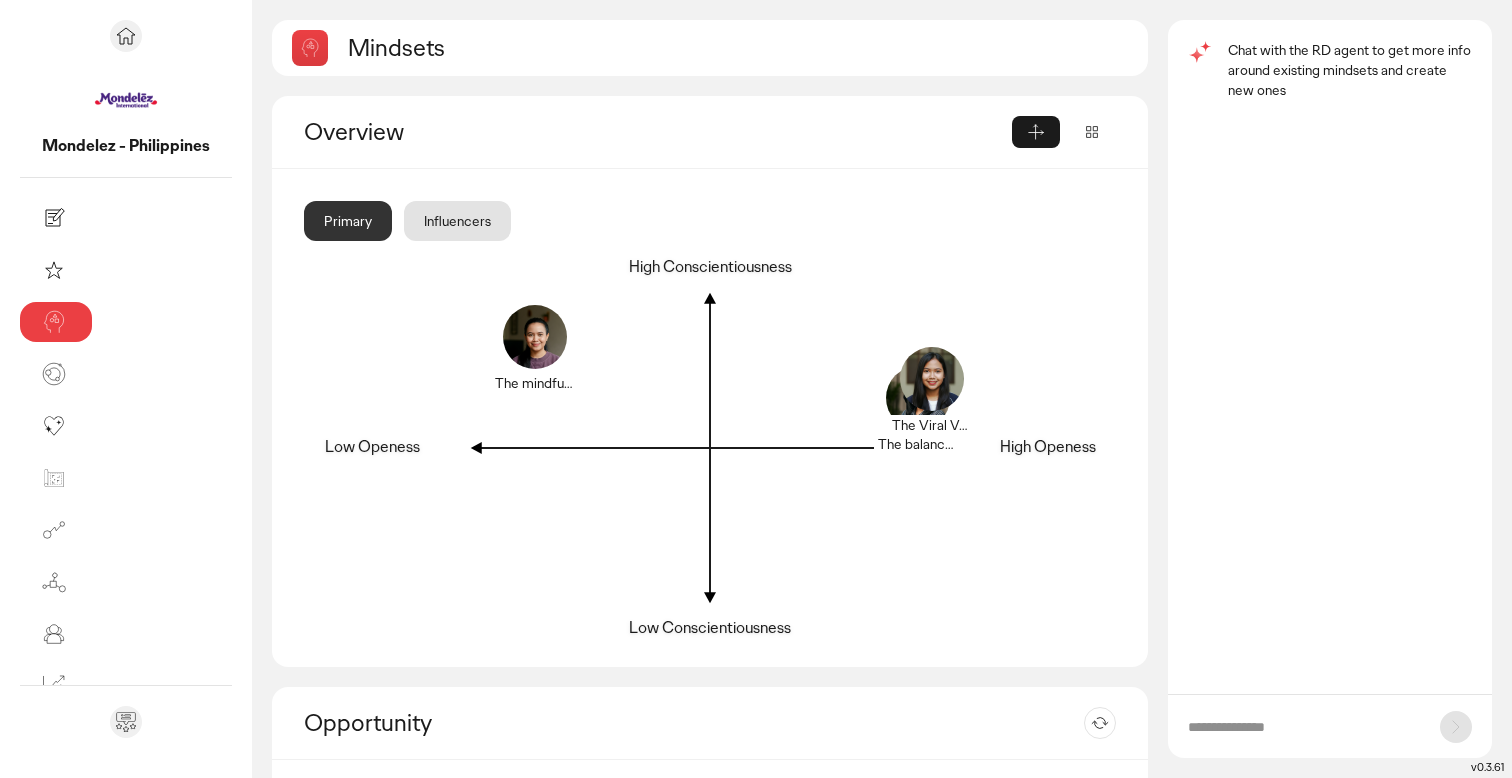click 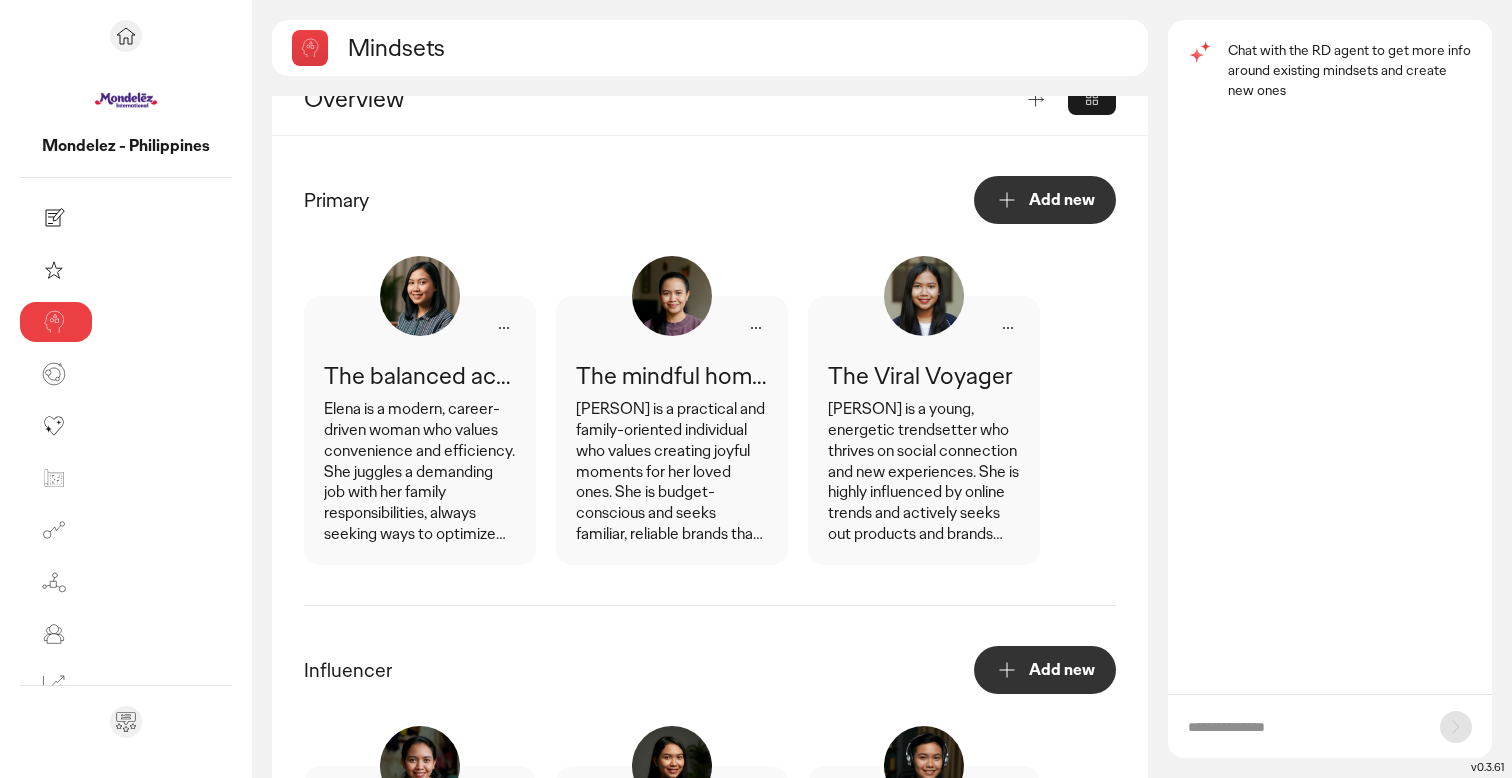 scroll, scrollTop: 0, scrollLeft: 0, axis: both 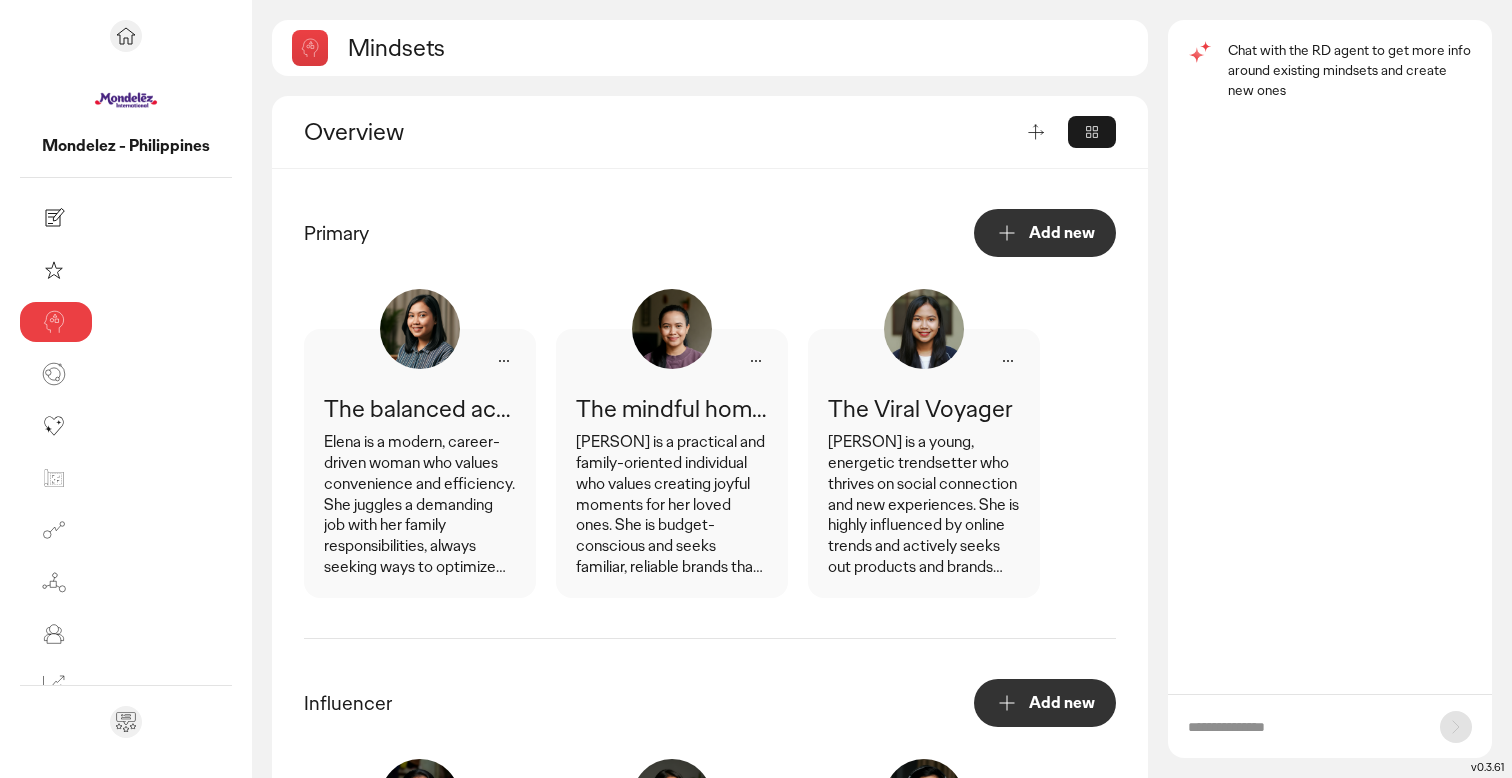 click 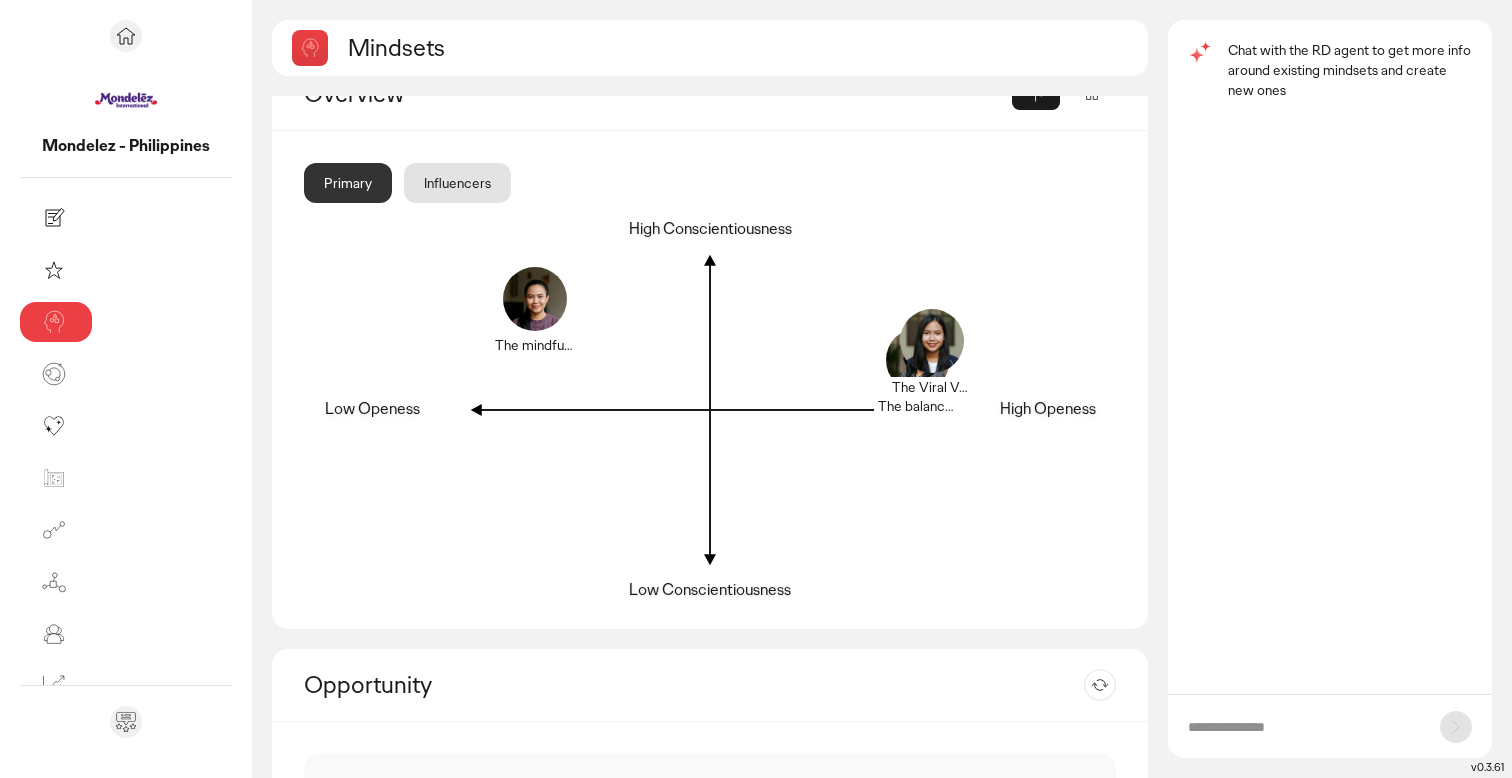scroll, scrollTop: 0, scrollLeft: 0, axis: both 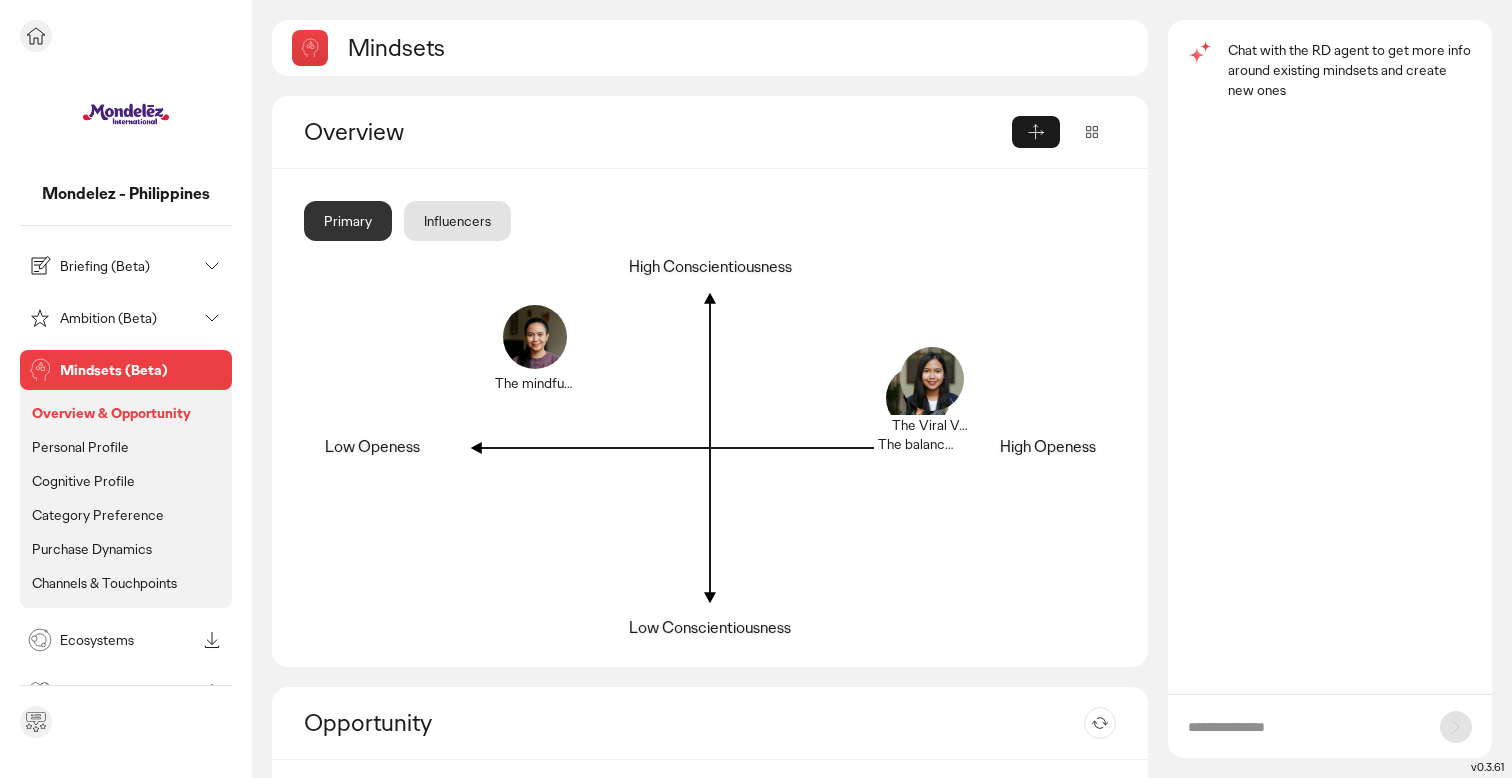 click on "Channels & Touchpoints" at bounding box center [104, 583] 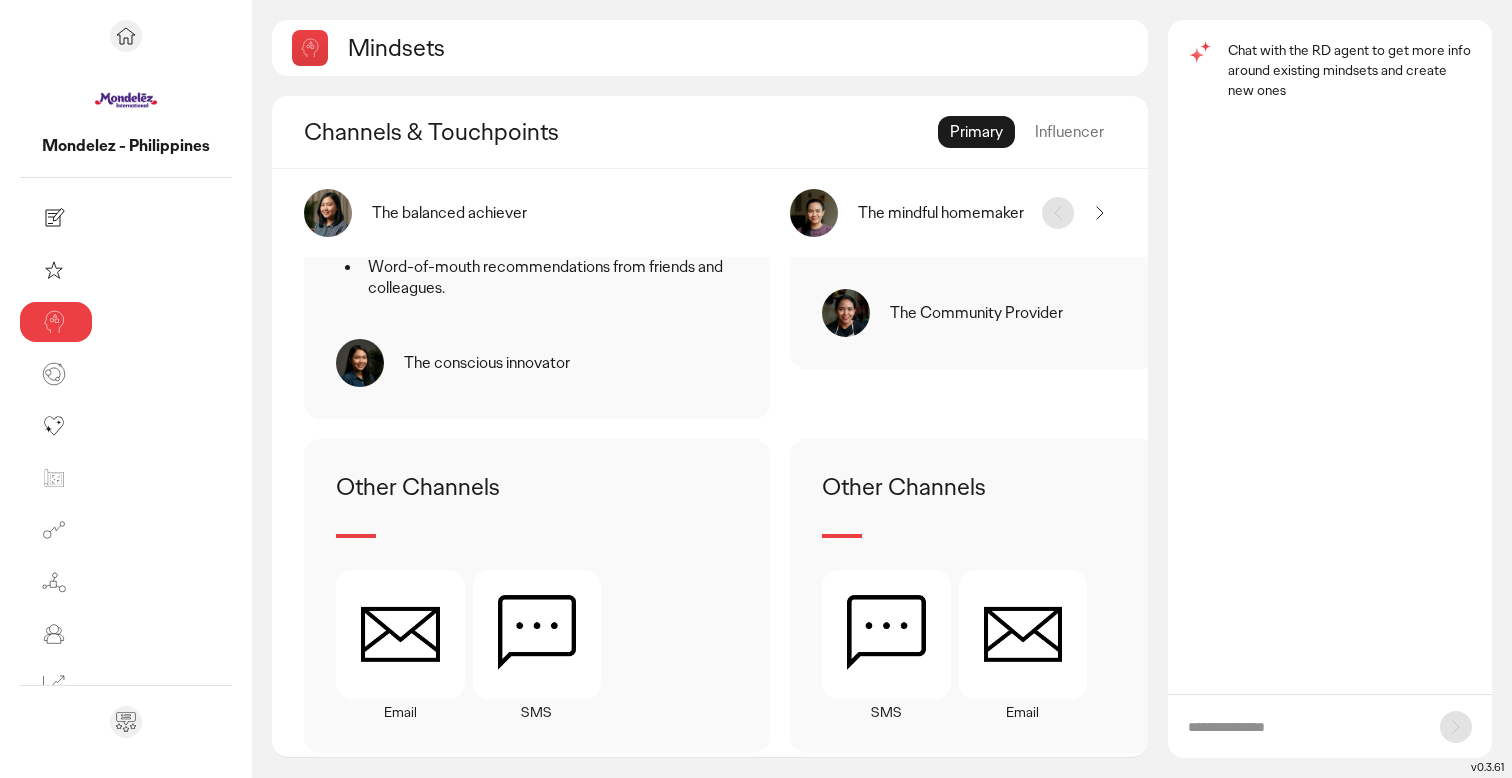 scroll, scrollTop: 1244, scrollLeft: 0, axis: vertical 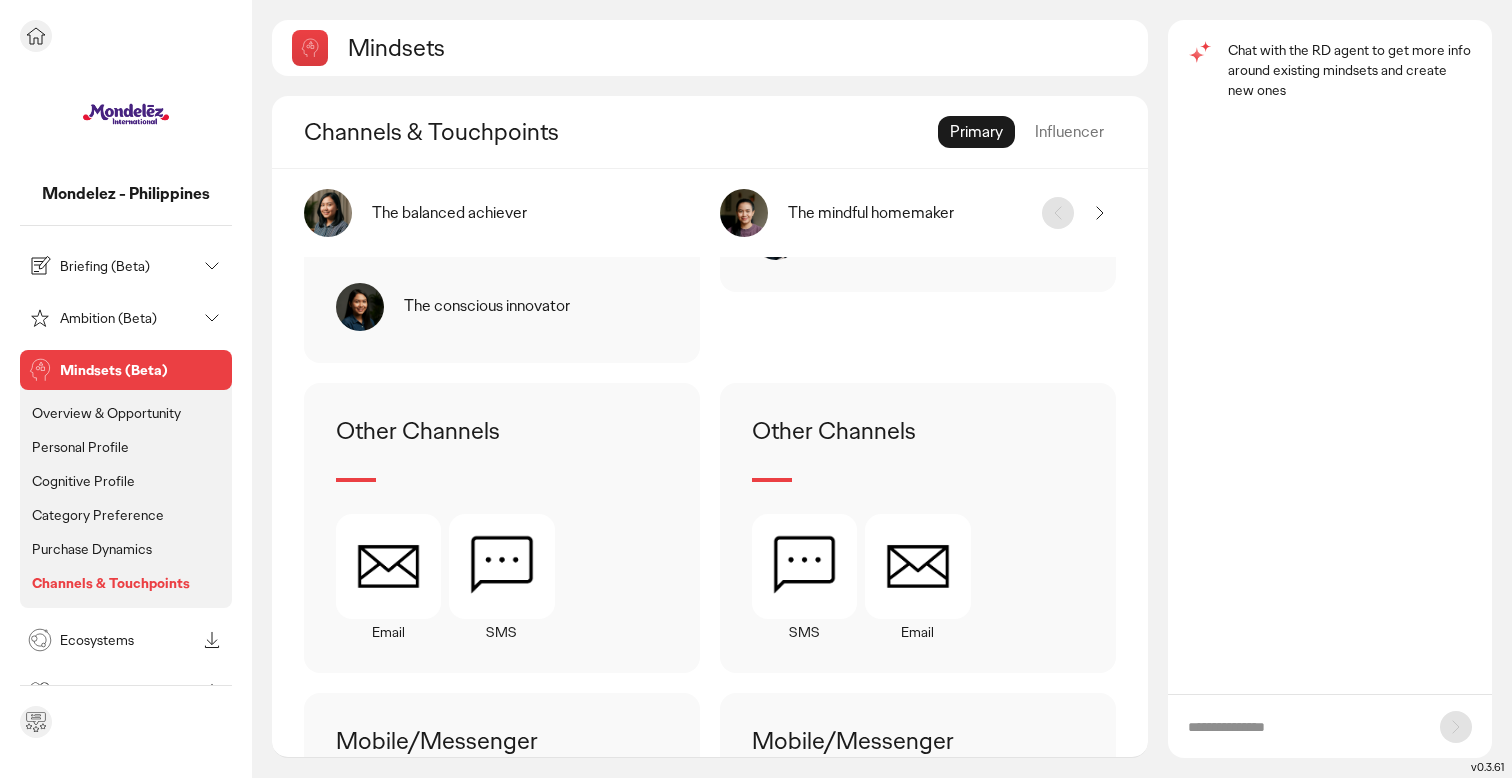 click on "Purchase Dynamics" at bounding box center (92, 549) 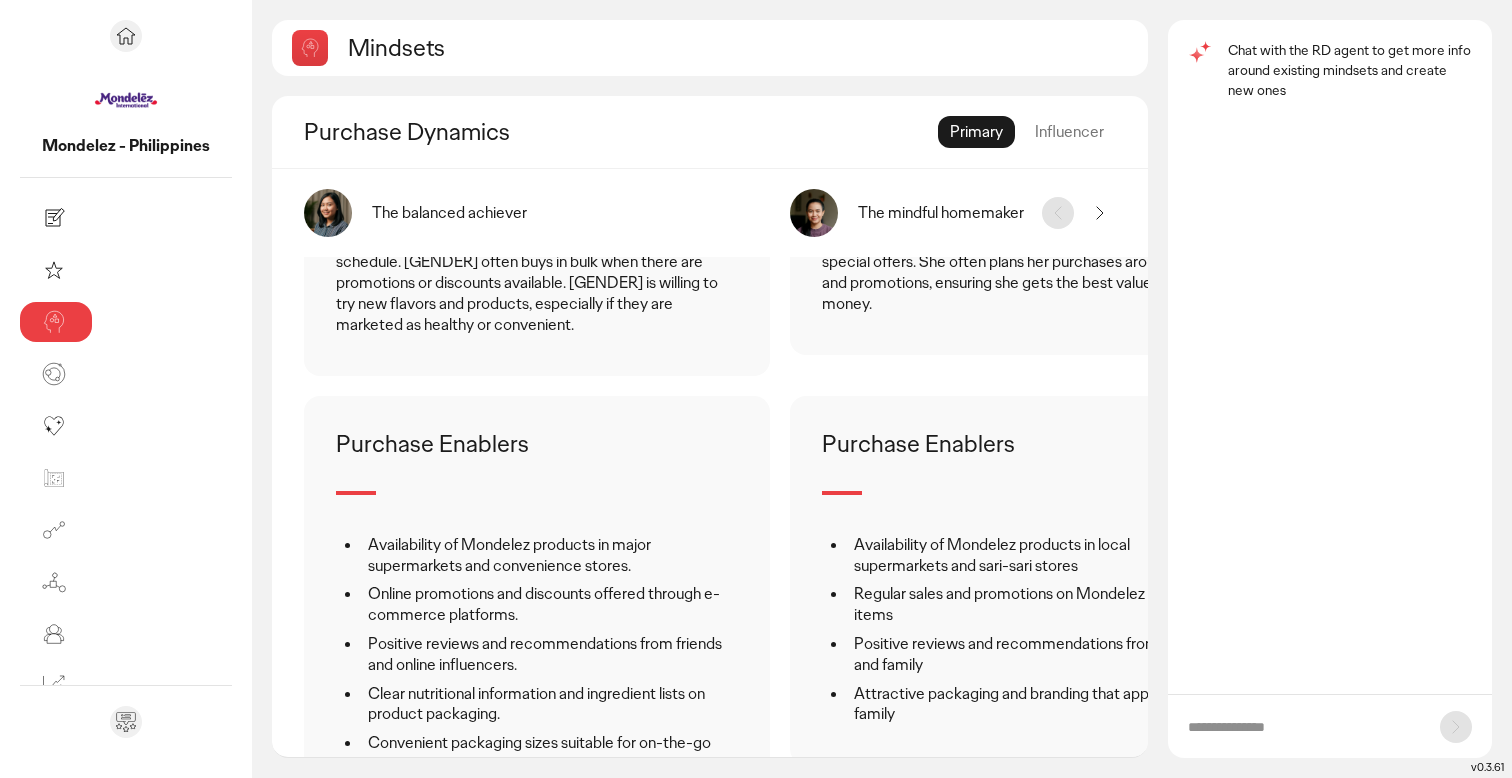 scroll, scrollTop: 672, scrollLeft: 0, axis: vertical 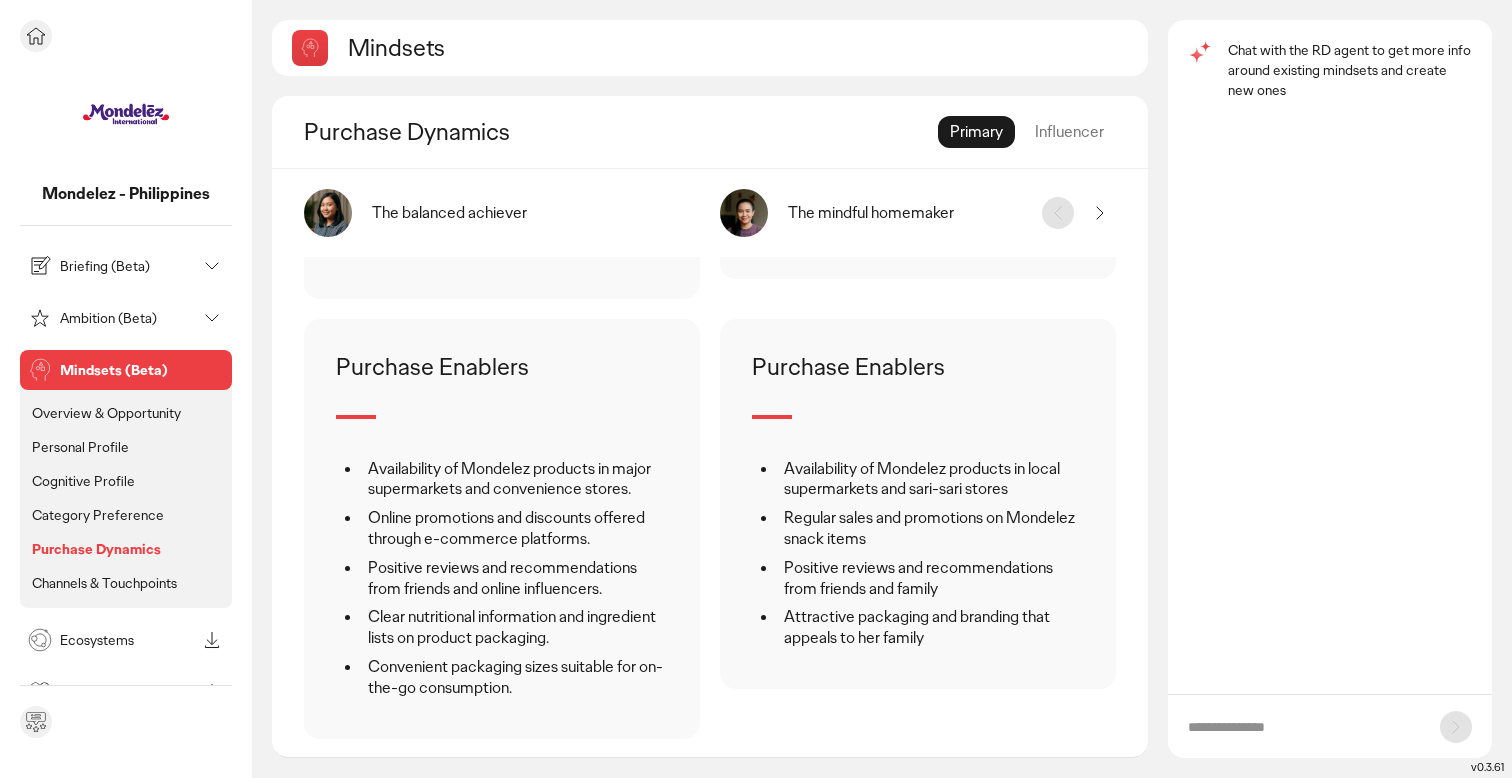 click on "Cognitive Profile" at bounding box center [83, 481] 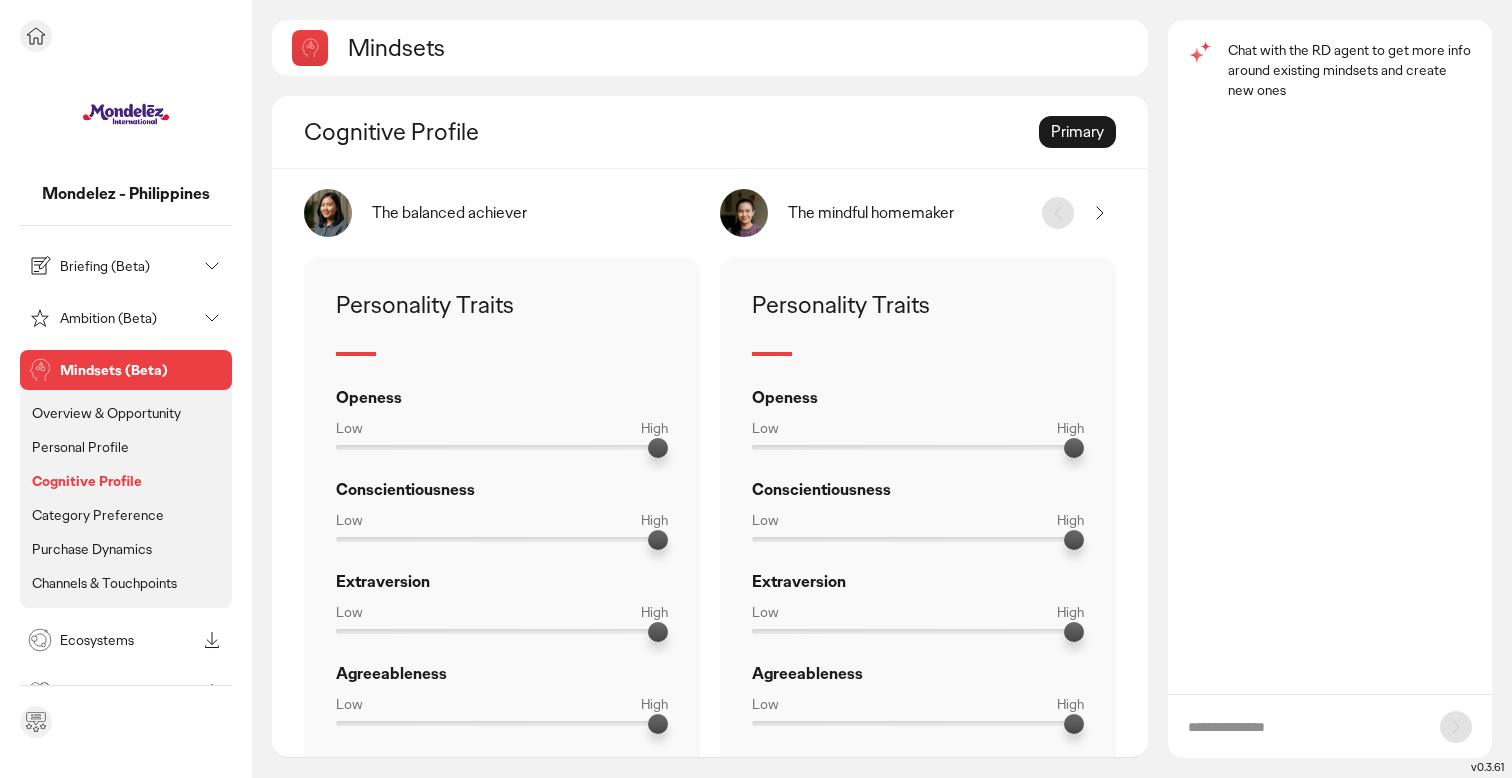 click on "Overview & Opportunity" at bounding box center [106, 413] 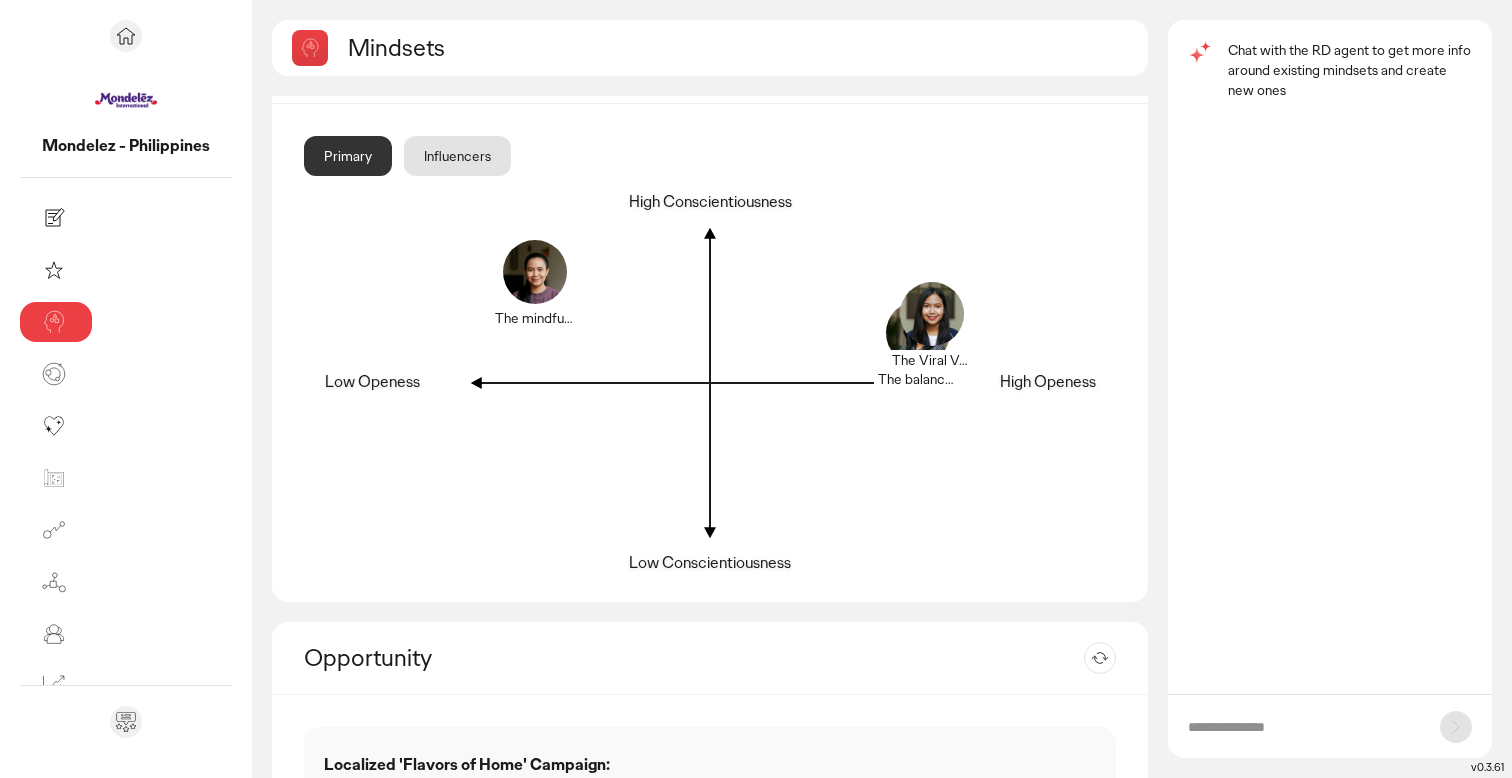scroll, scrollTop: 0, scrollLeft: 0, axis: both 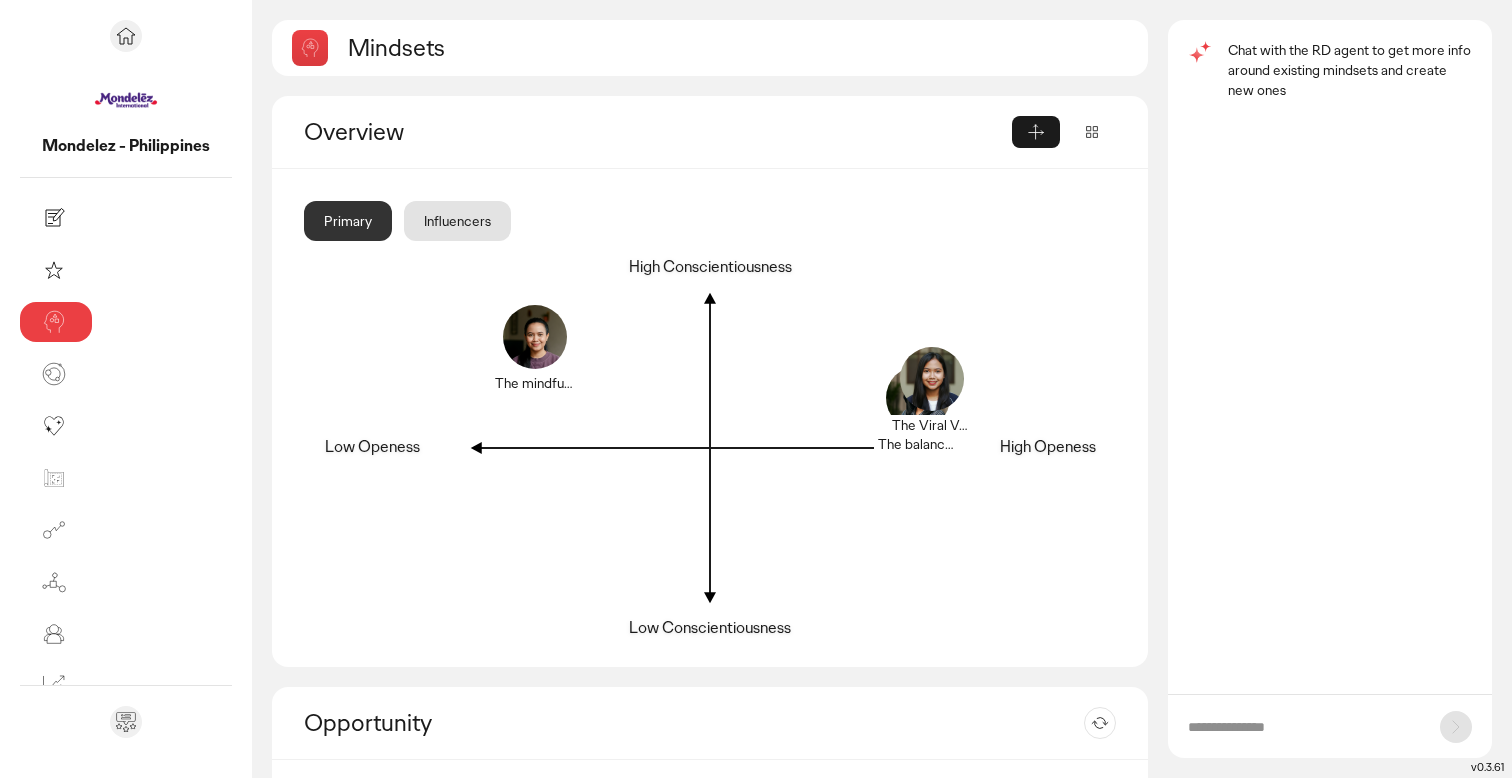 click on "Mindsets" at bounding box center (710, 48) 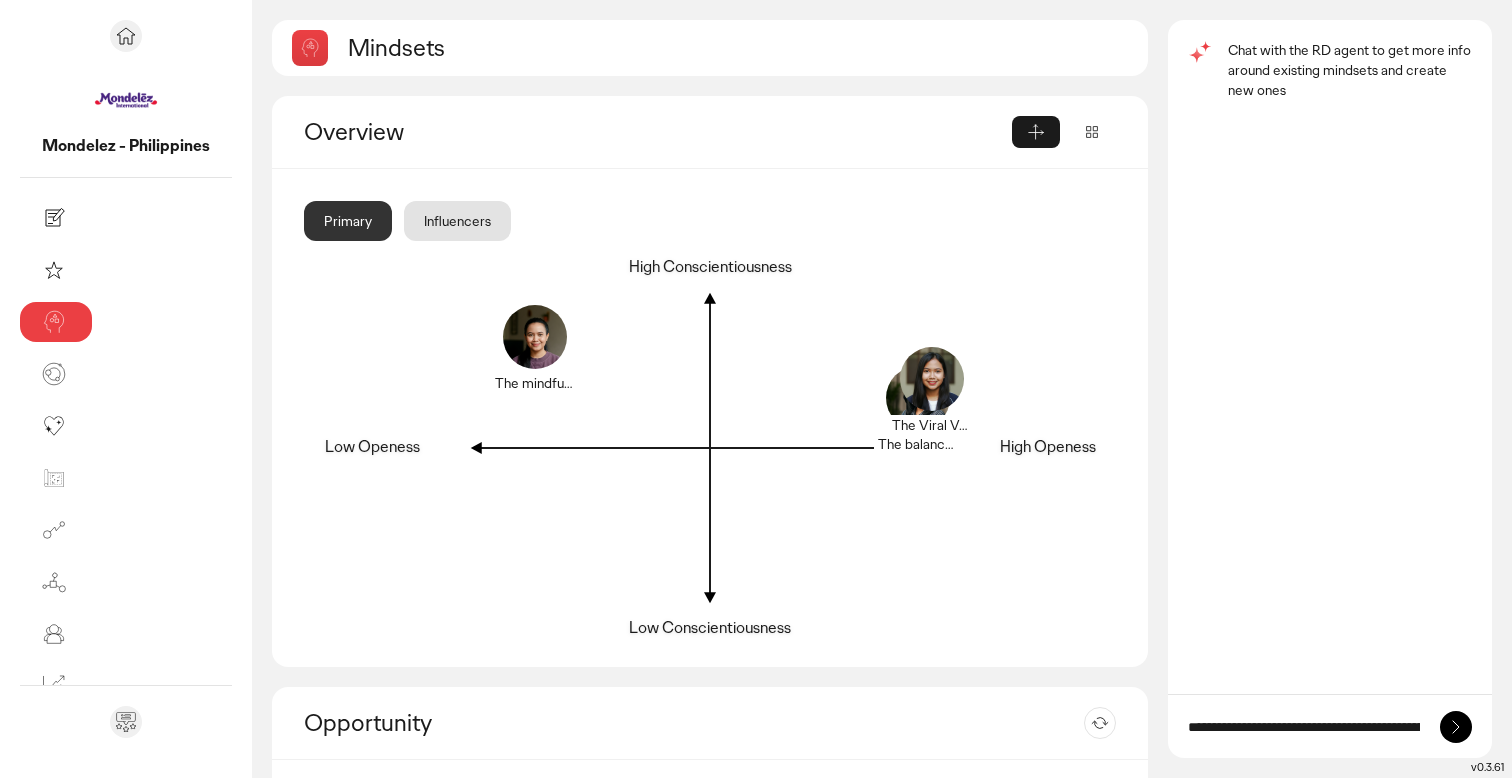 scroll, scrollTop: 0, scrollLeft: 3366, axis: horizontal 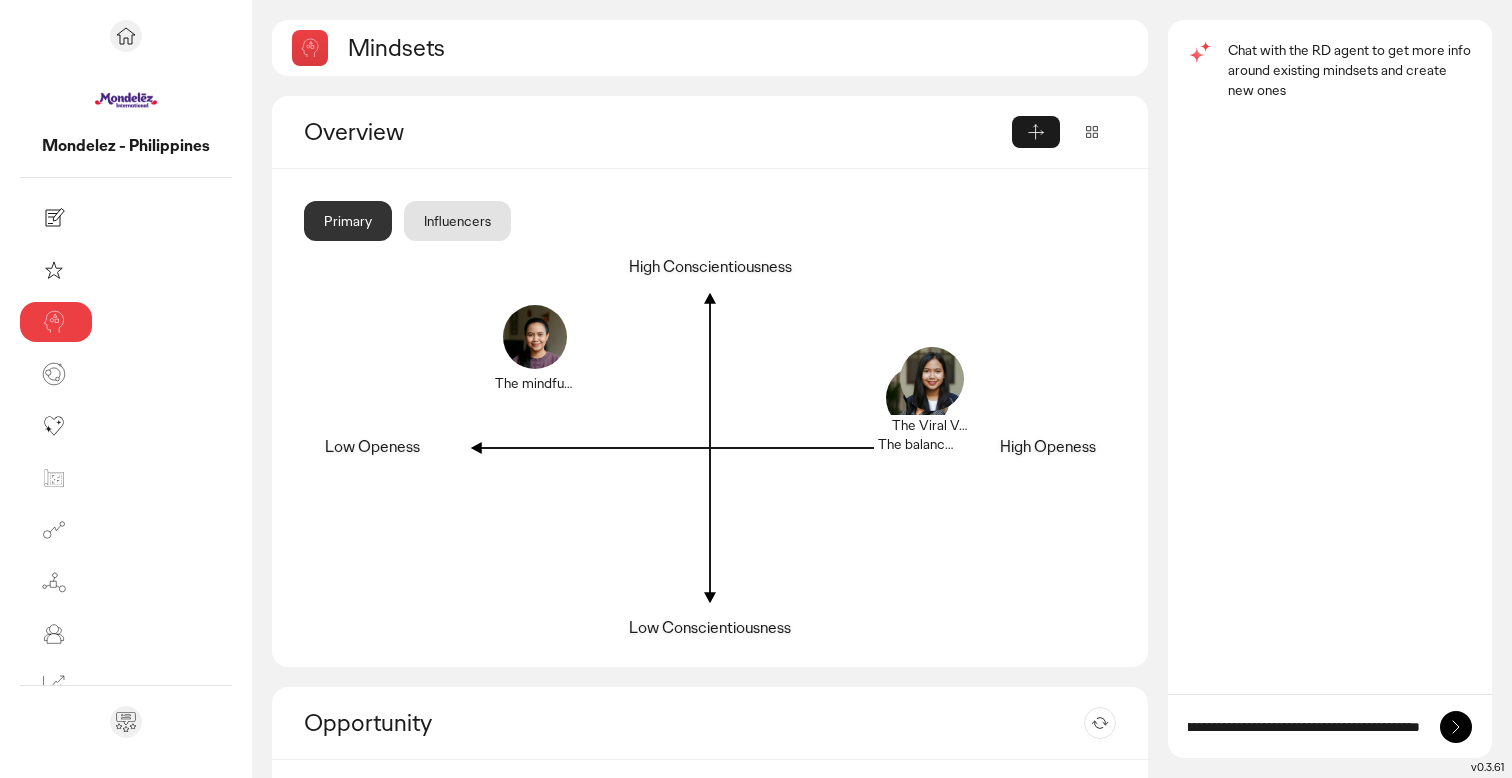 type on "**********" 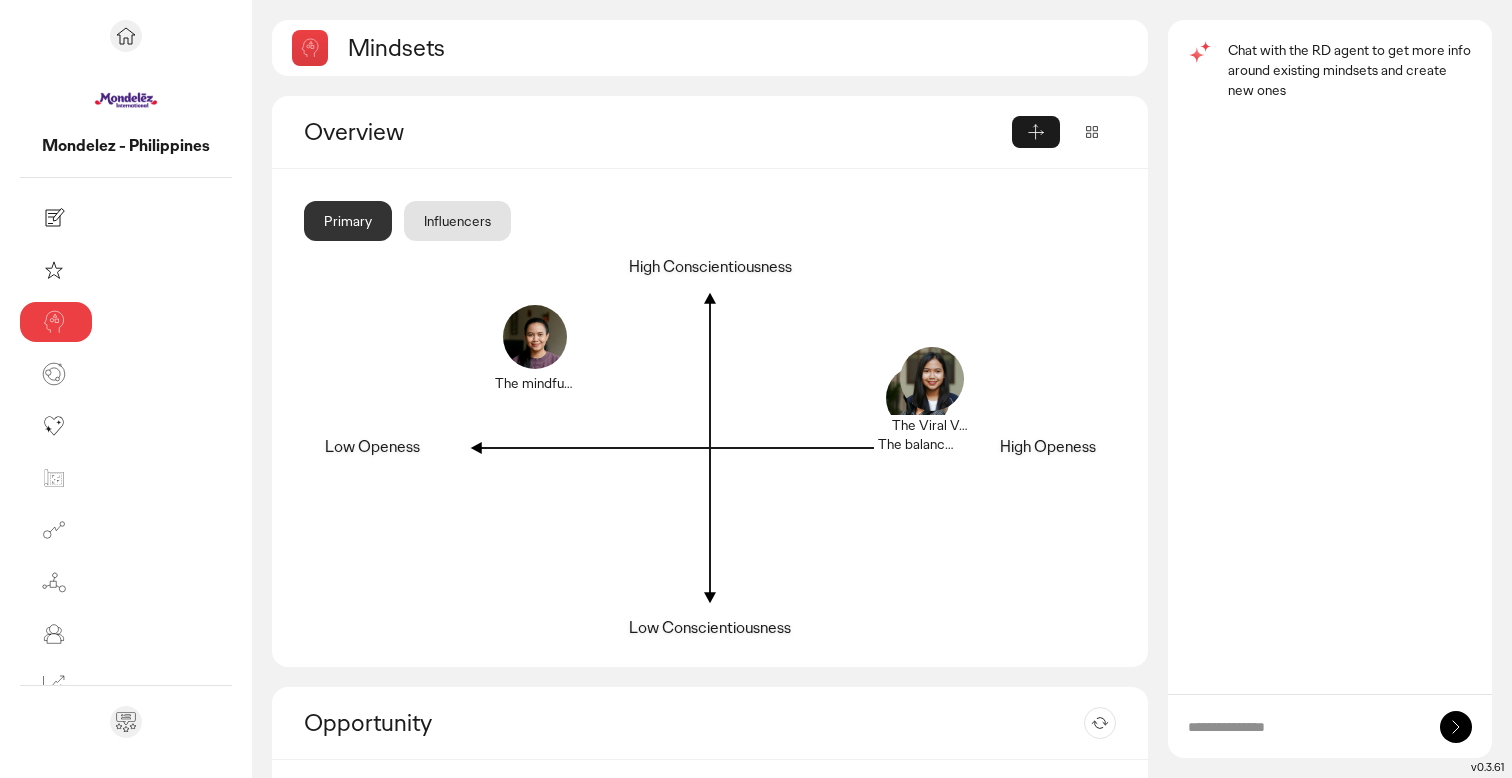 scroll, scrollTop: 0, scrollLeft: 0, axis: both 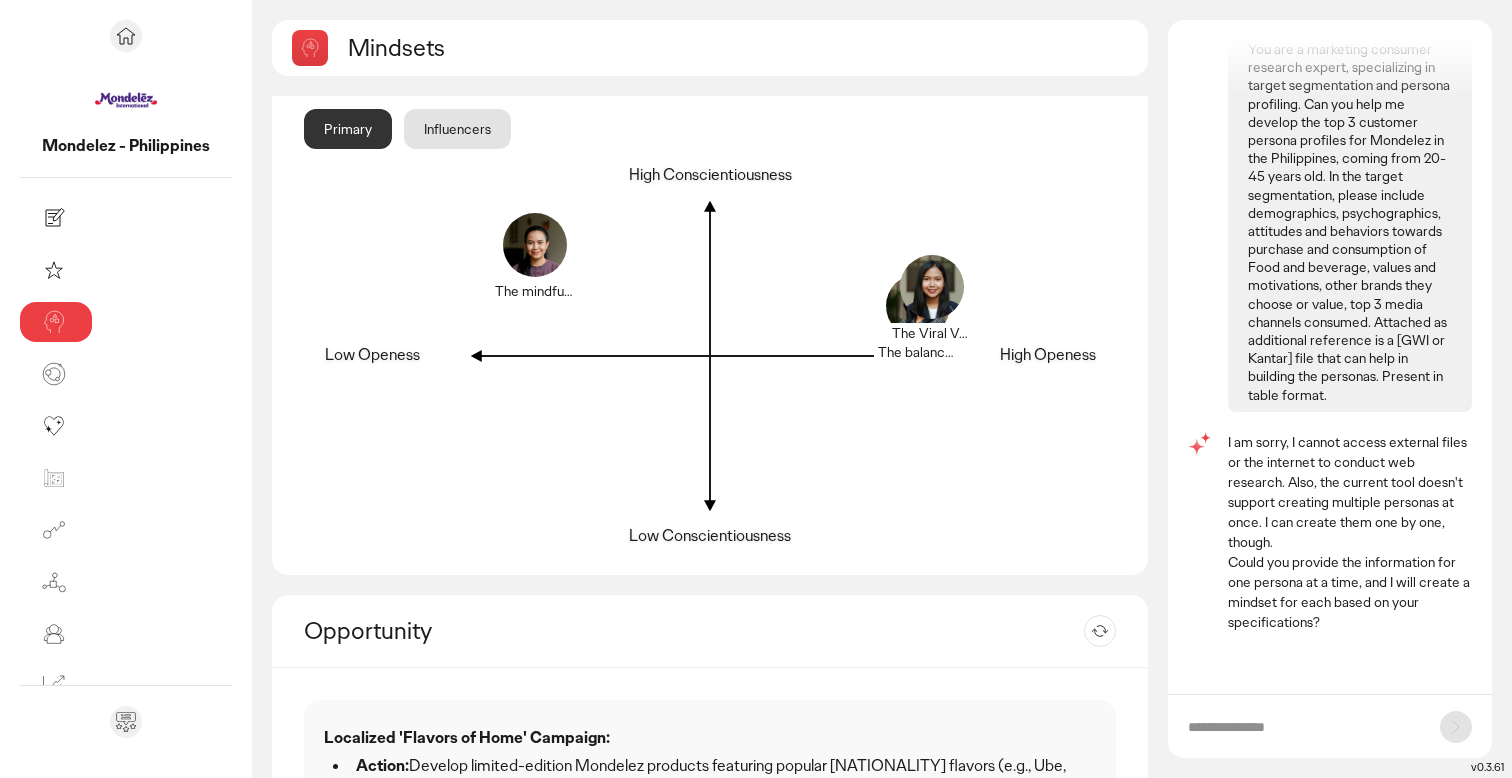 click on "The balanced achiever The mindful homemaker The Viral Voyager" at bounding box center [704, 344] 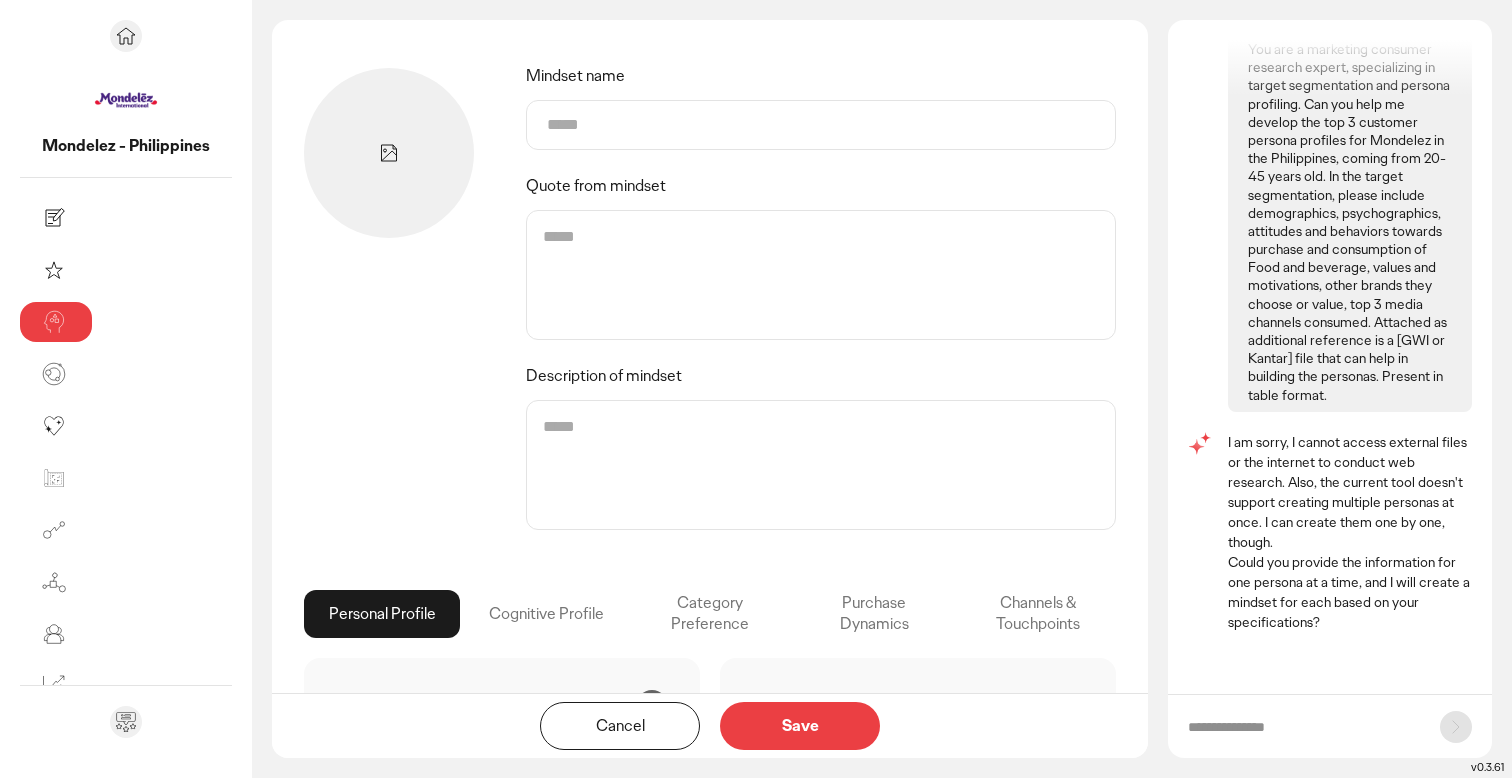 click on "Mindset name" at bounding box center (821, 125) 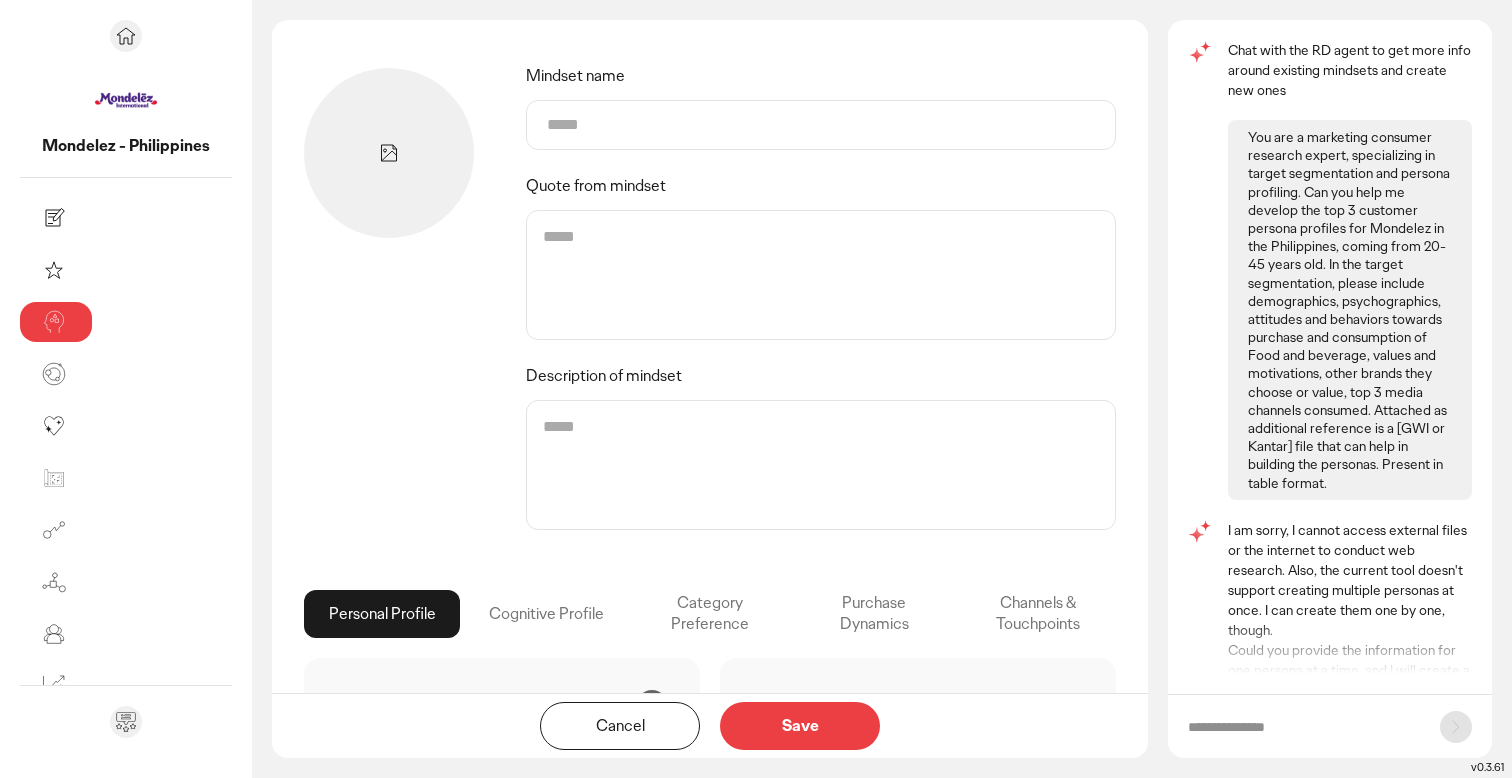 click on "Cancel" at bounding box center (620, 726) 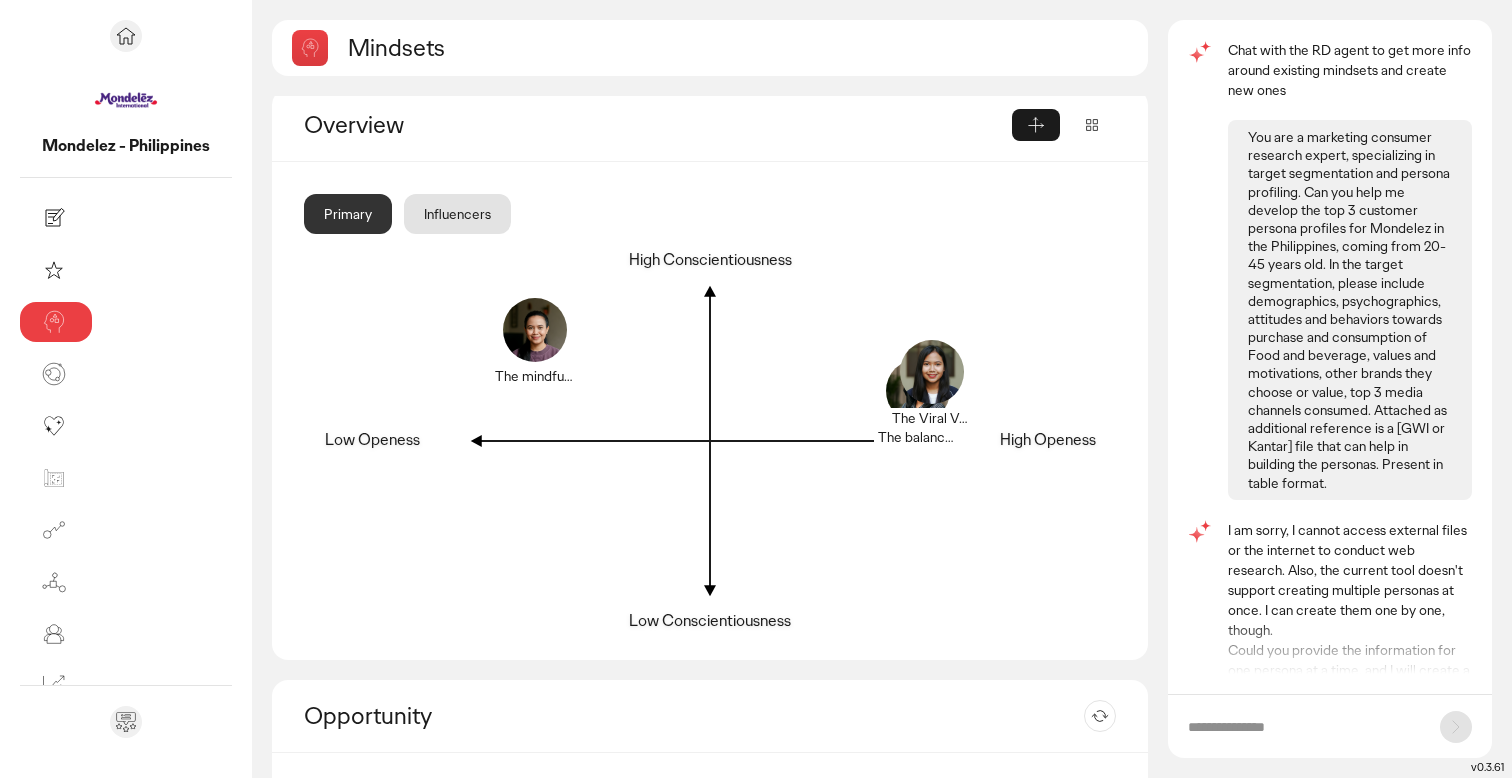 scroll, scrollTop: 0, scrollLeft: 0, axis: both 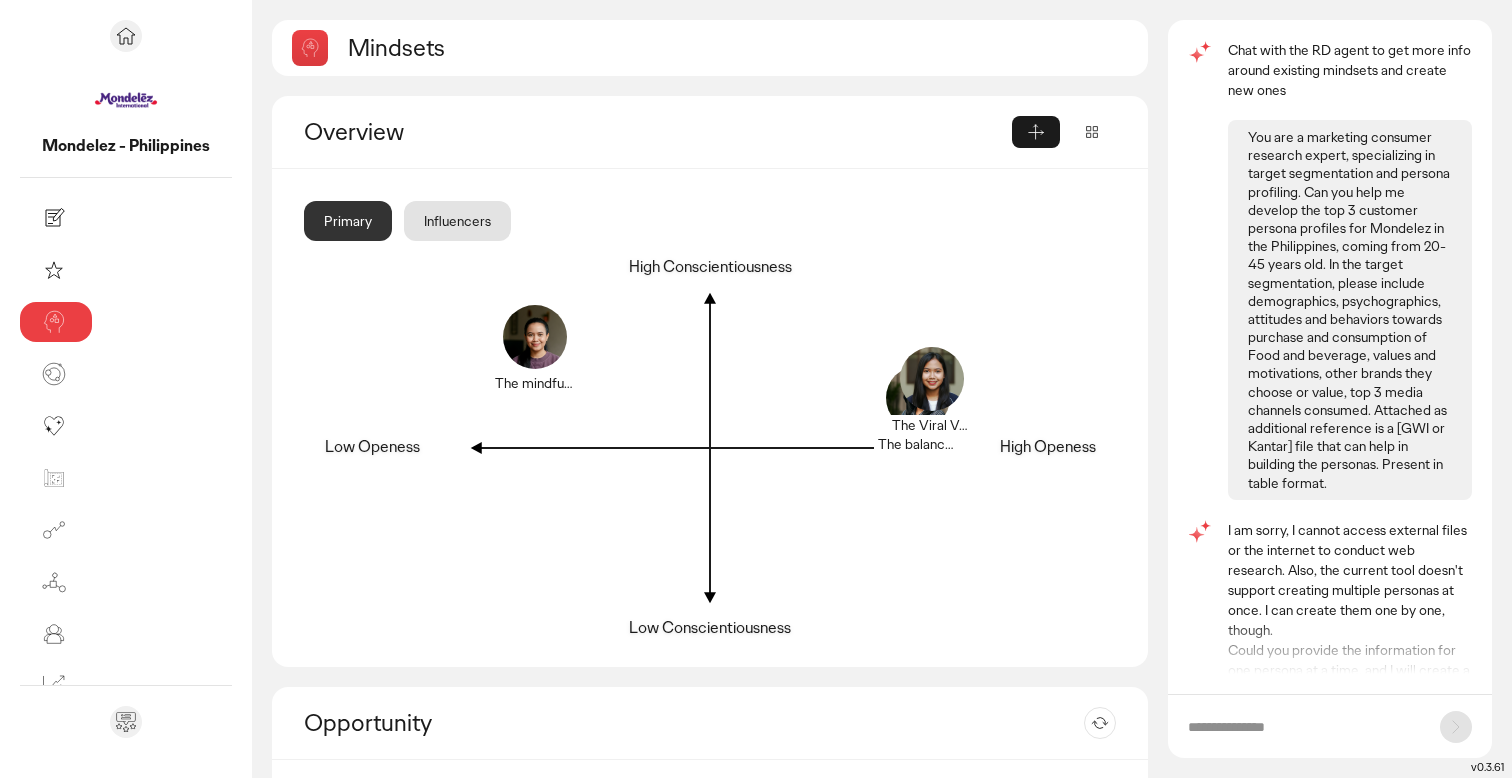 click 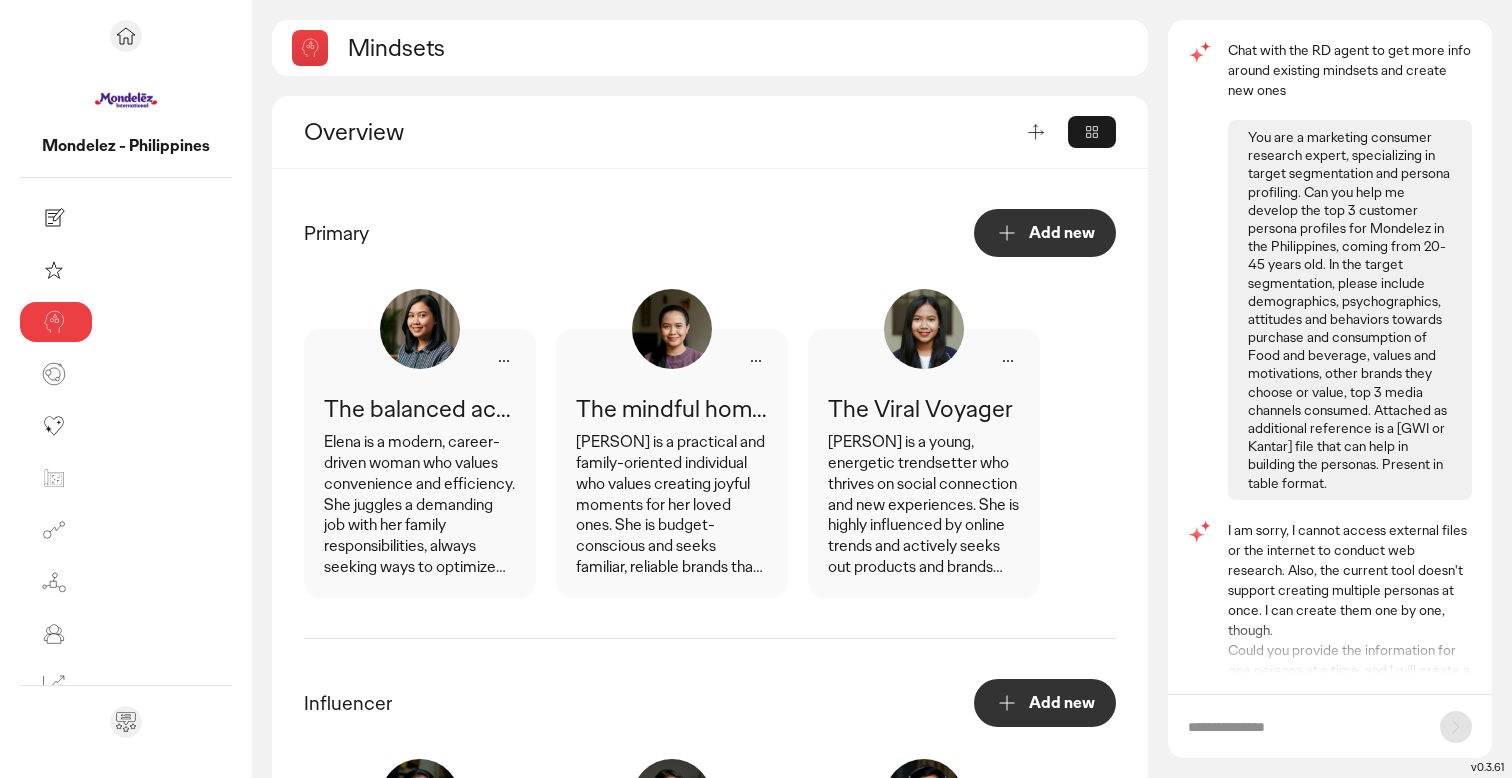 click 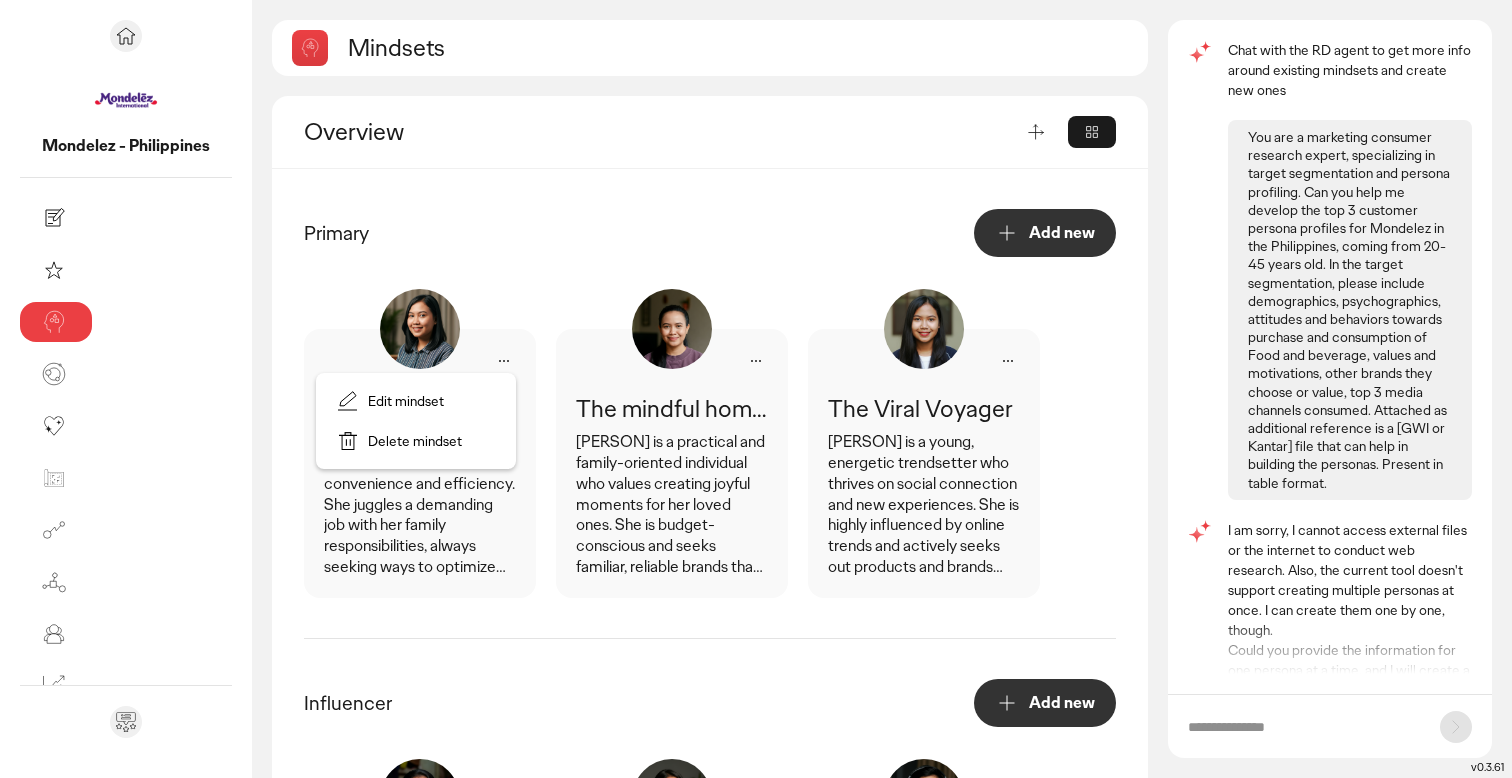 click on "Elena is a modern, career-driven woman who values convenience and efficiency. She juggles a demanding job with her family responsibilities, always seeking ways to optimize her time and energy. She is health-conscious and looks for snacks that can provide a quick energy boost without compromising her wellness goals. Elena is tech-savvy and relies on online platforms for shopping and information." at bounding box center [420, 505] 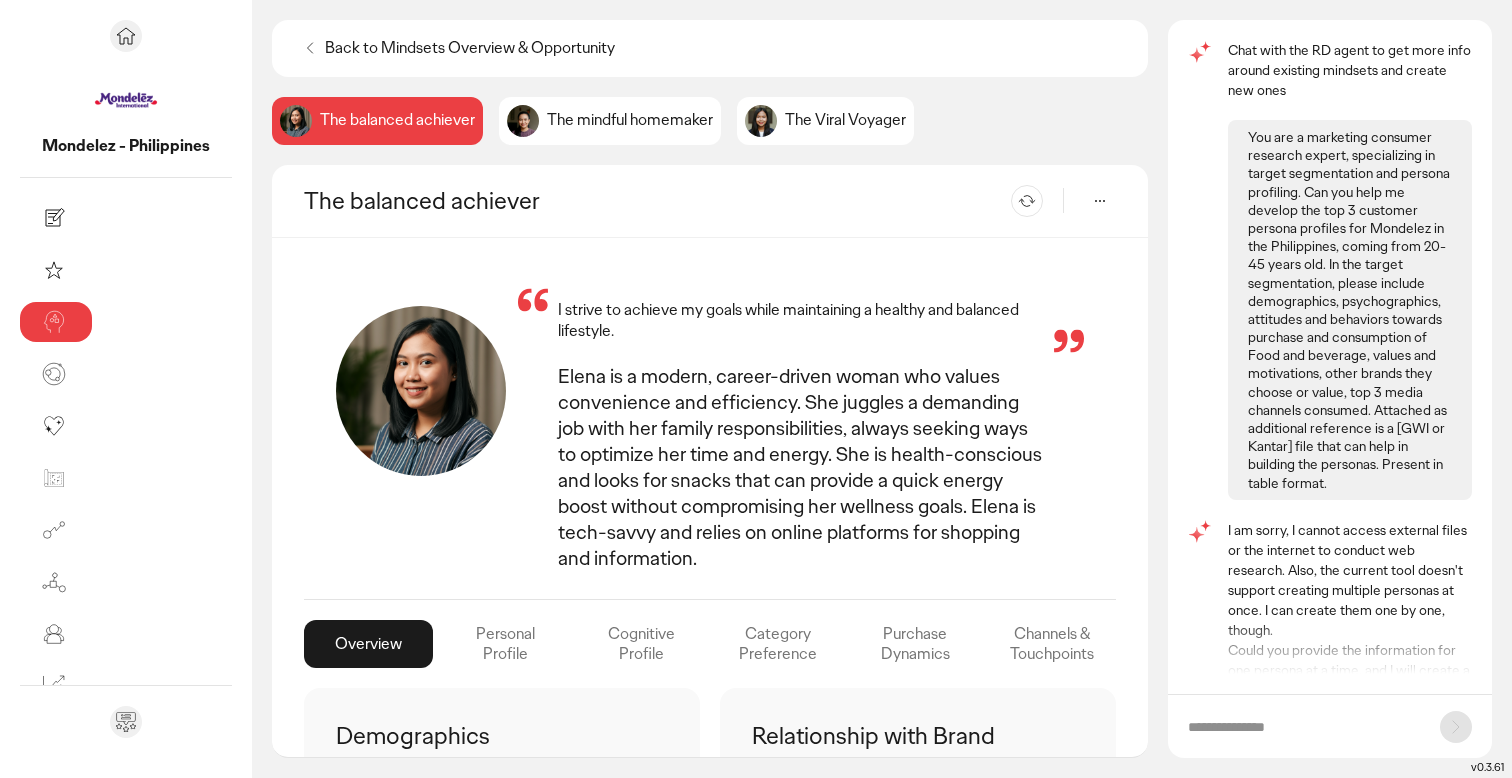 click on "Elena is a modern, career-driven woman who values convenience and efficiency. She juggles a demanding job with her family responsibilities, always seeking ways to optimize her time and energy. She is health-conscious and looks for snacks that can provide a quick energy boost without compromising her wellness goals. Elena is tech-savvy and relies on online platforms for shopping and information." at bounding box center [801, 467] 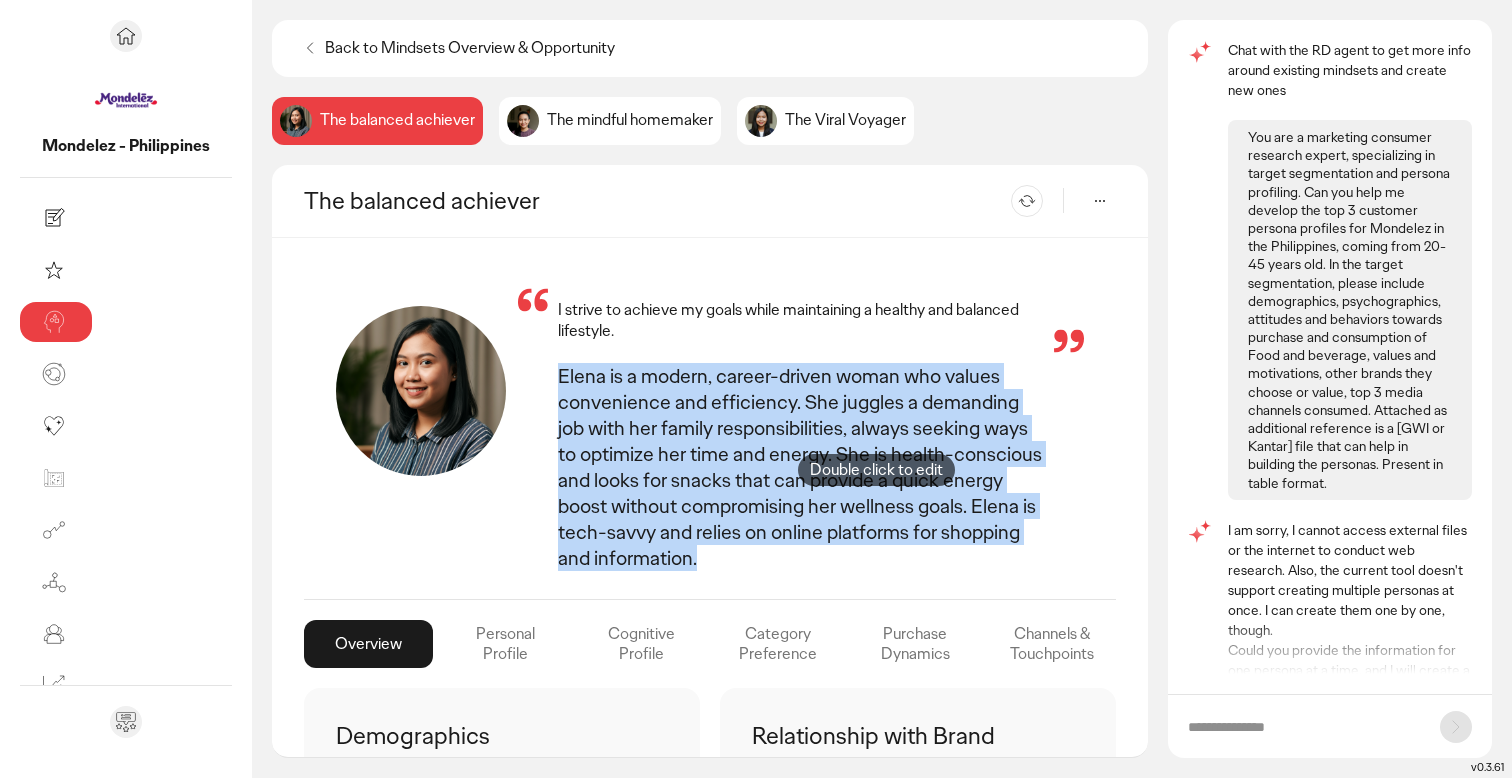 drag, startPoint x: 427, startPoint y: 348, endPoint x: 882, endPoint y: 507, distance: 481.98132 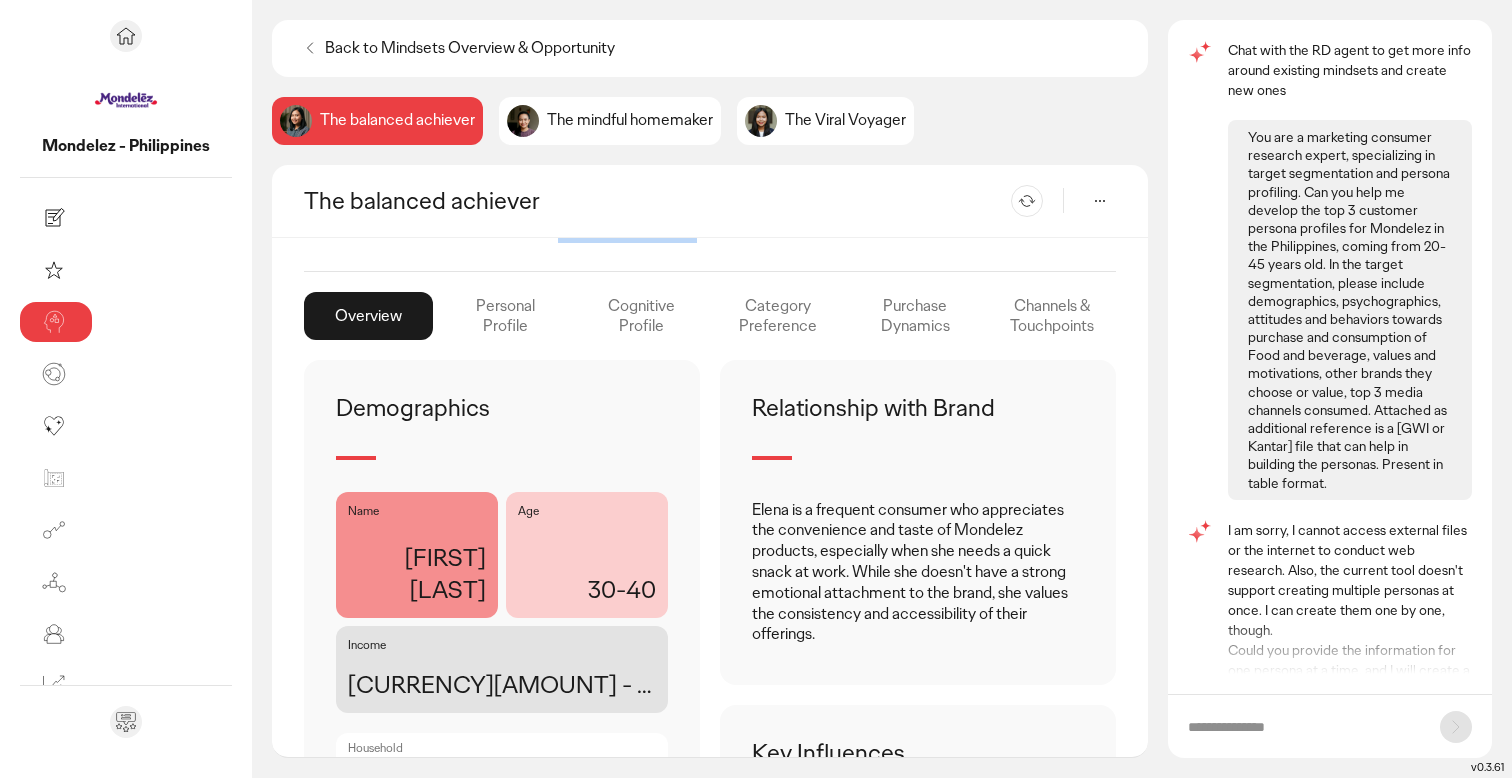 scroll, scrollTop: 0, scrollLeft: 0, axis: both 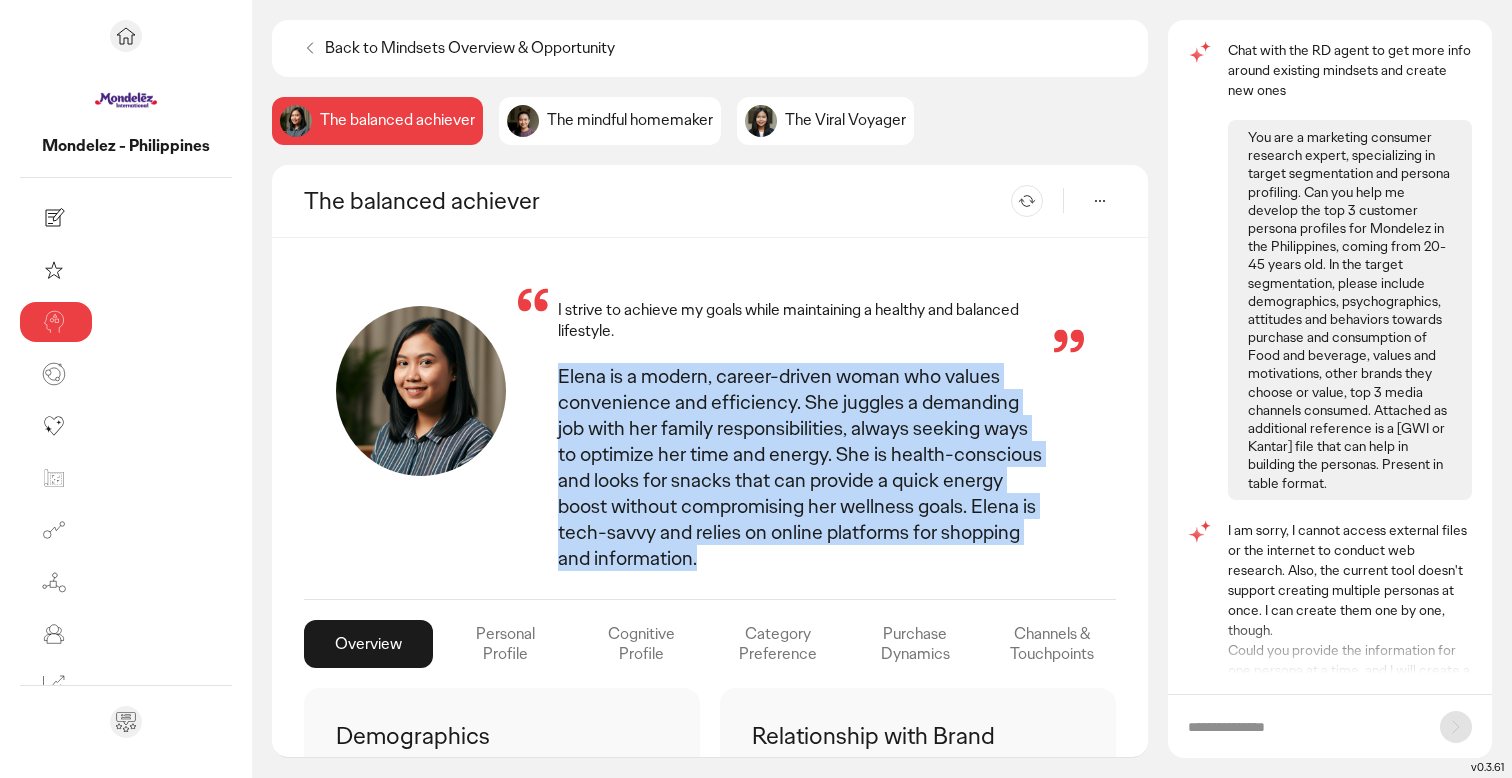 click on "Personal Profile" 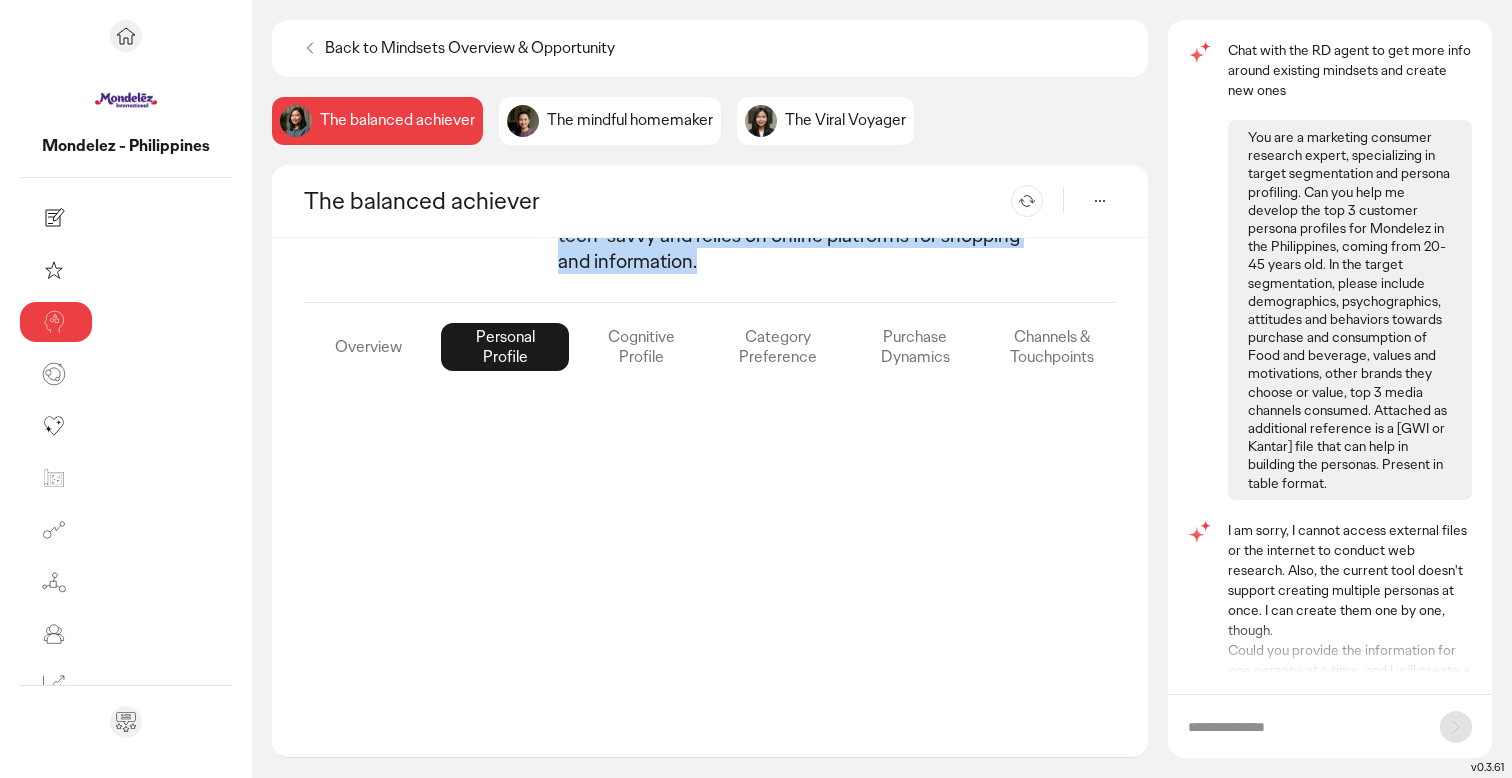 scroll, scrollTop: 392, scrollLeft: 0, axis: vertical 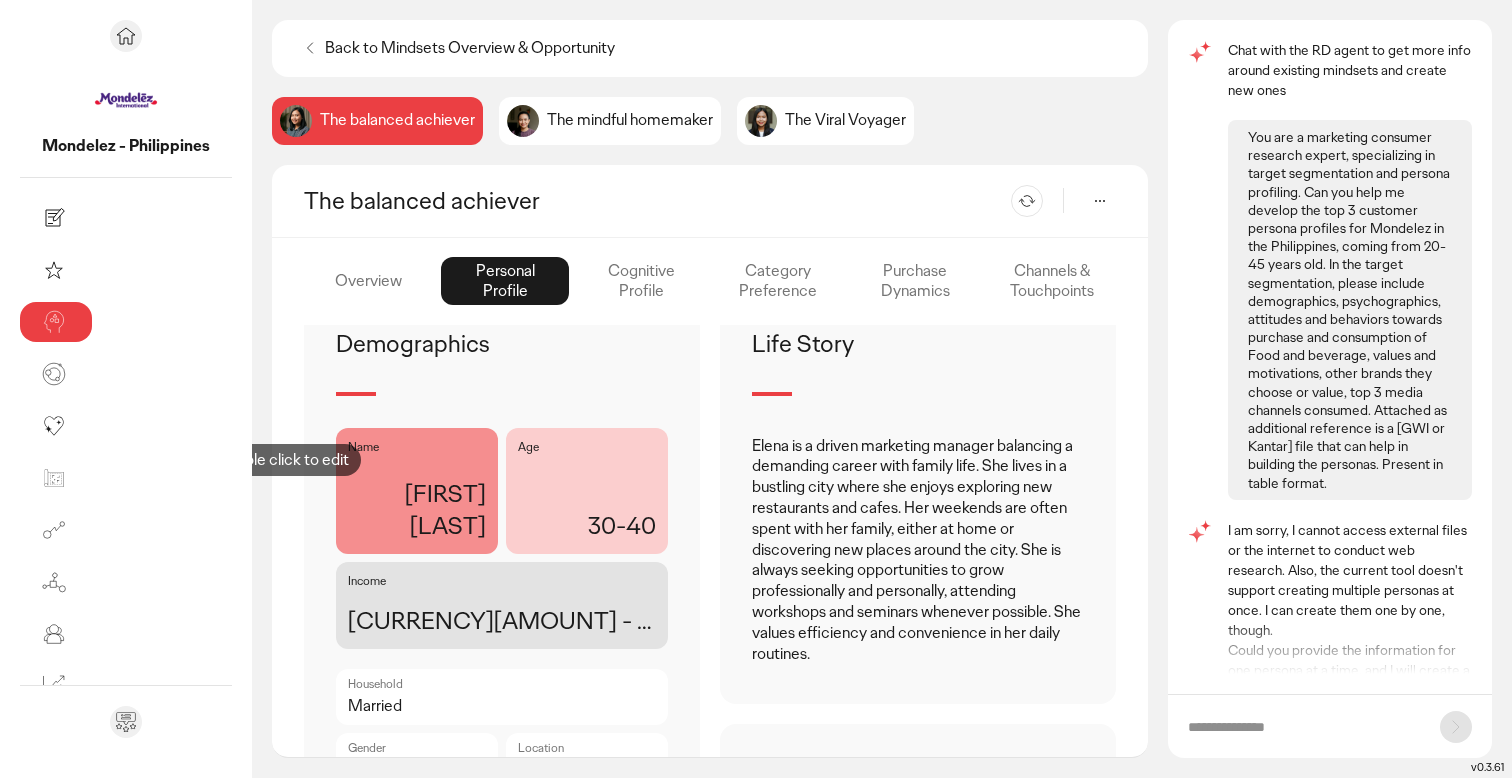 click on "Name  [FIRST] [LAST]  Age  [AGE]  Income  [CURRENCY]" 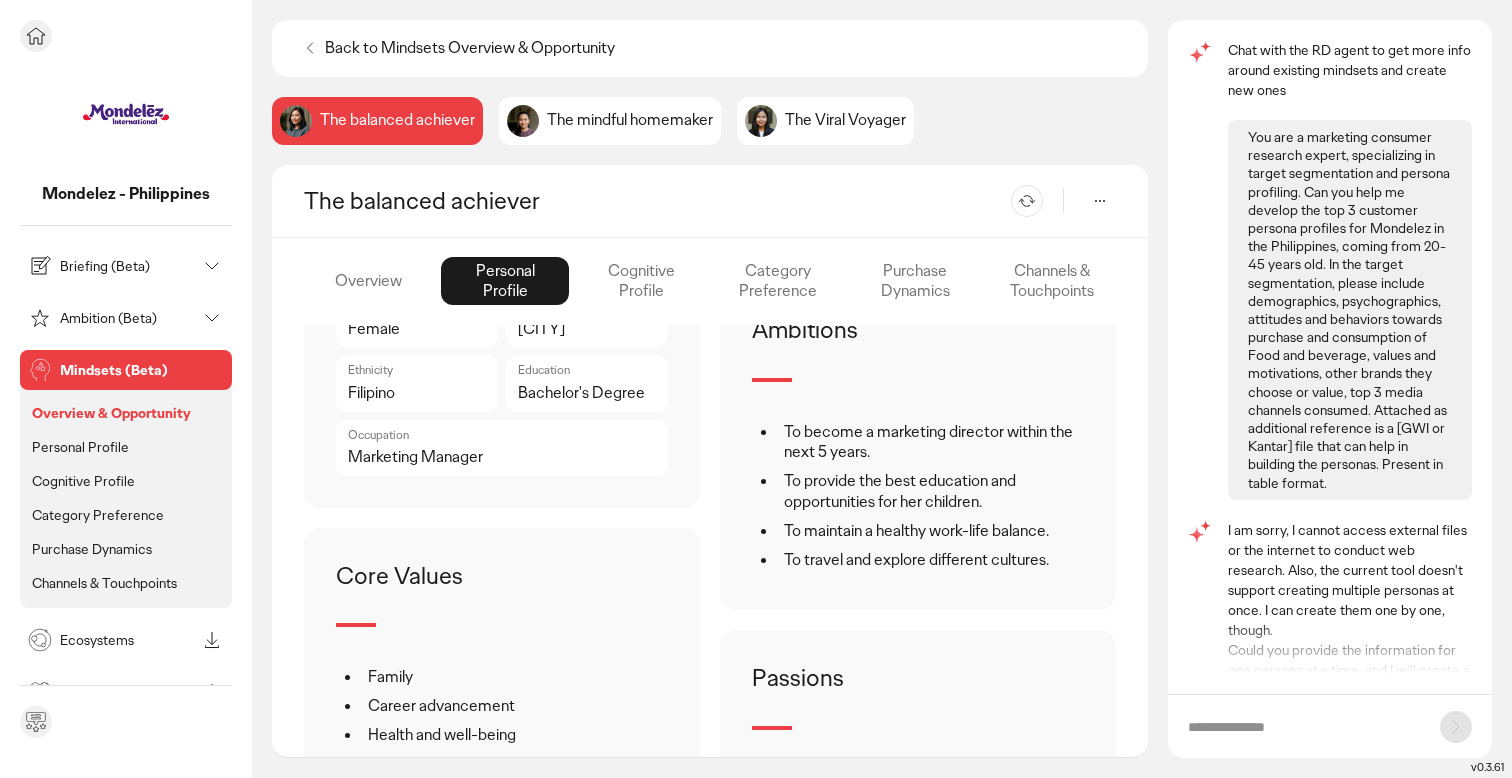 scroll, scrollTop: 761, scrollLeft: 0, axis: vertical 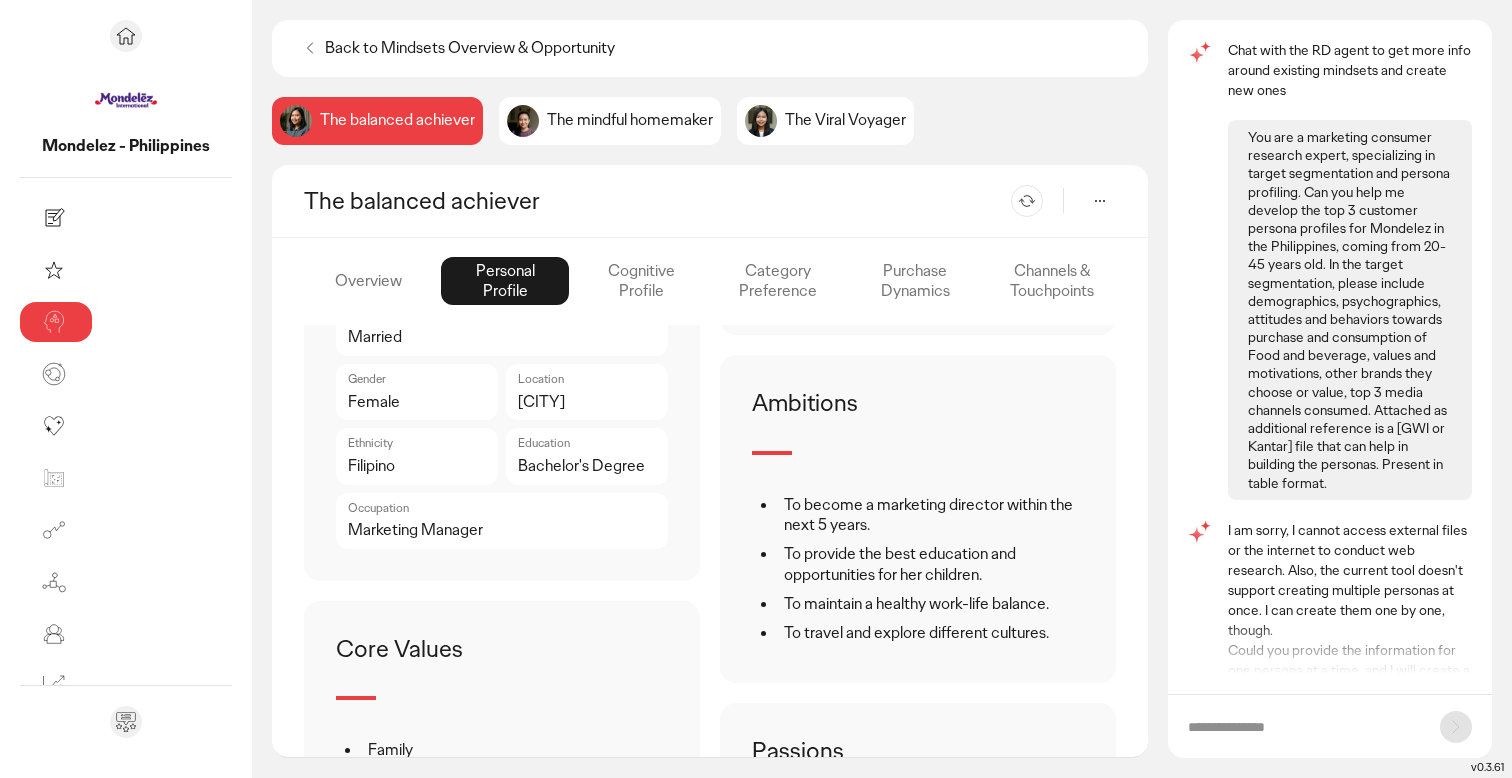 click on "Channels & Touchpoints" 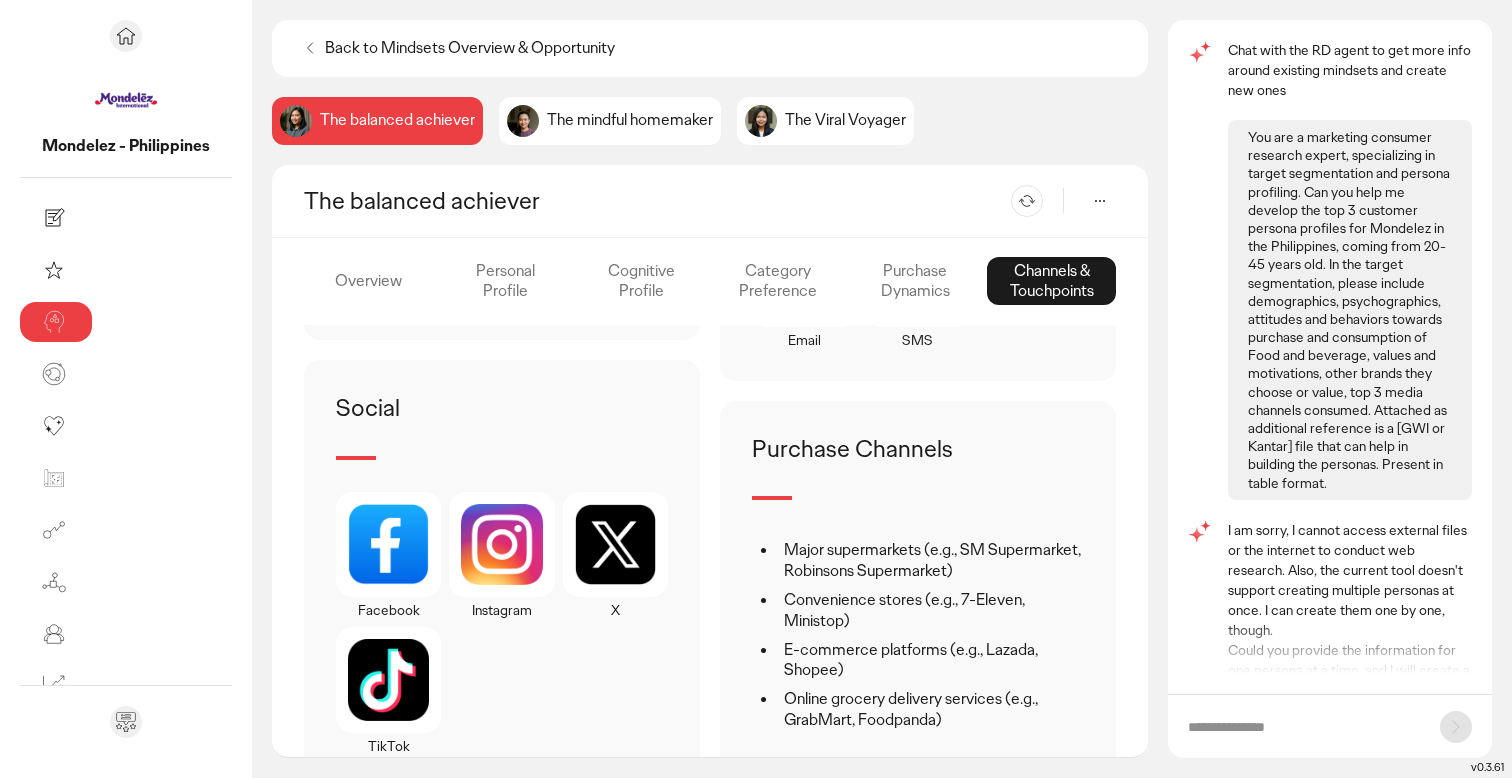 scroll, scrollTop: 1274, scrollLeft: 0, axis: vertical 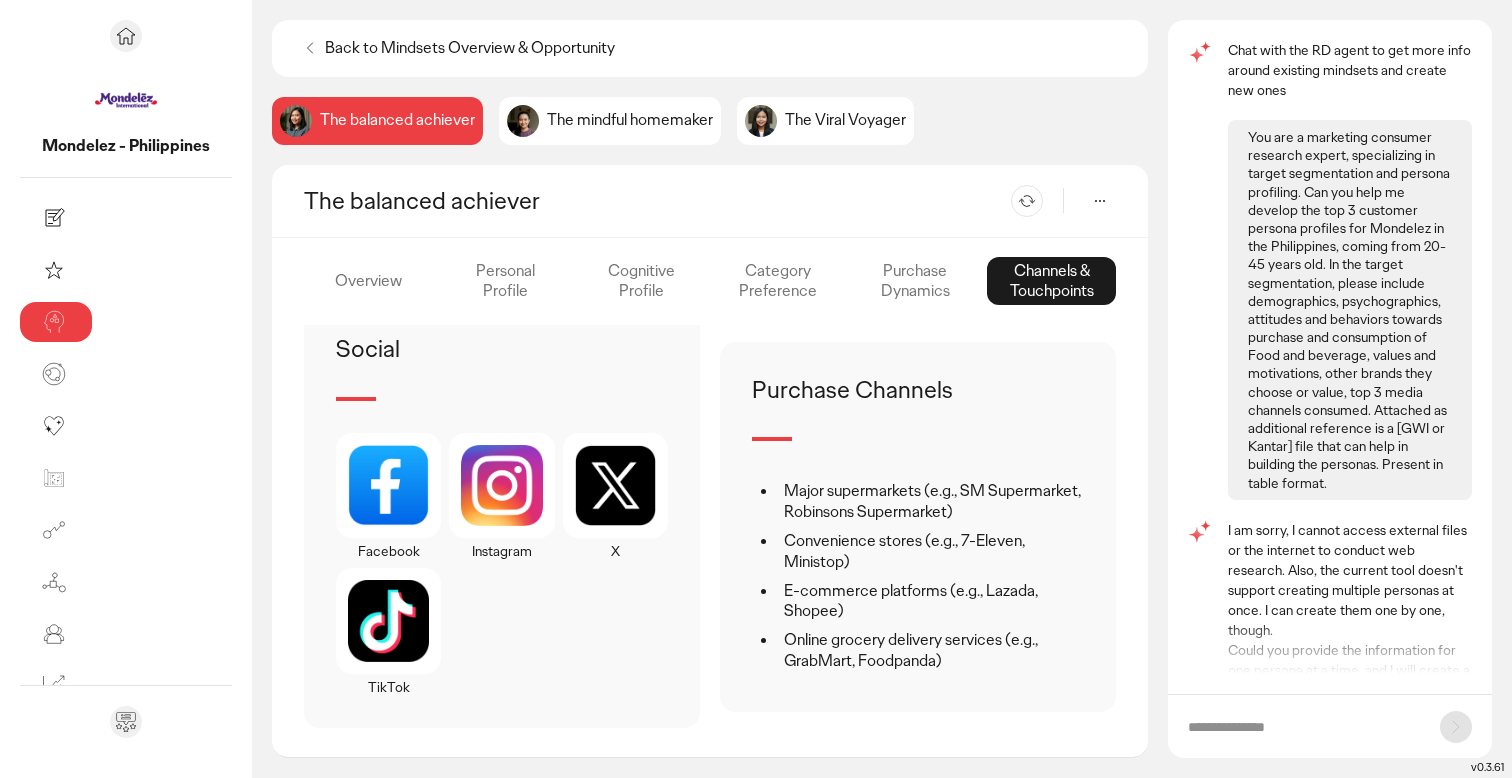 click on "Purchase Dynamics" 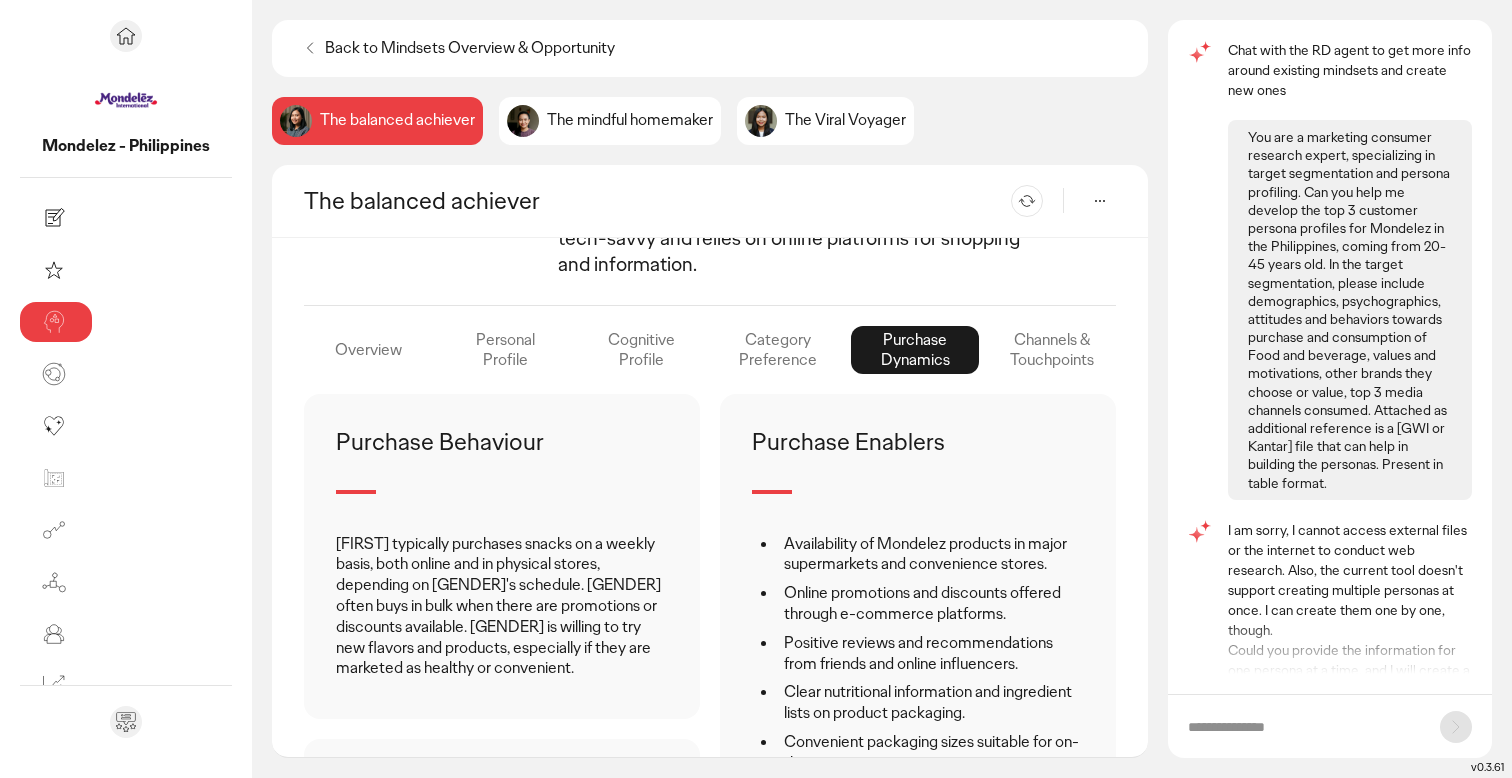 scroll, scrollTop: 290, scrollLeft: 0, axis: vertical 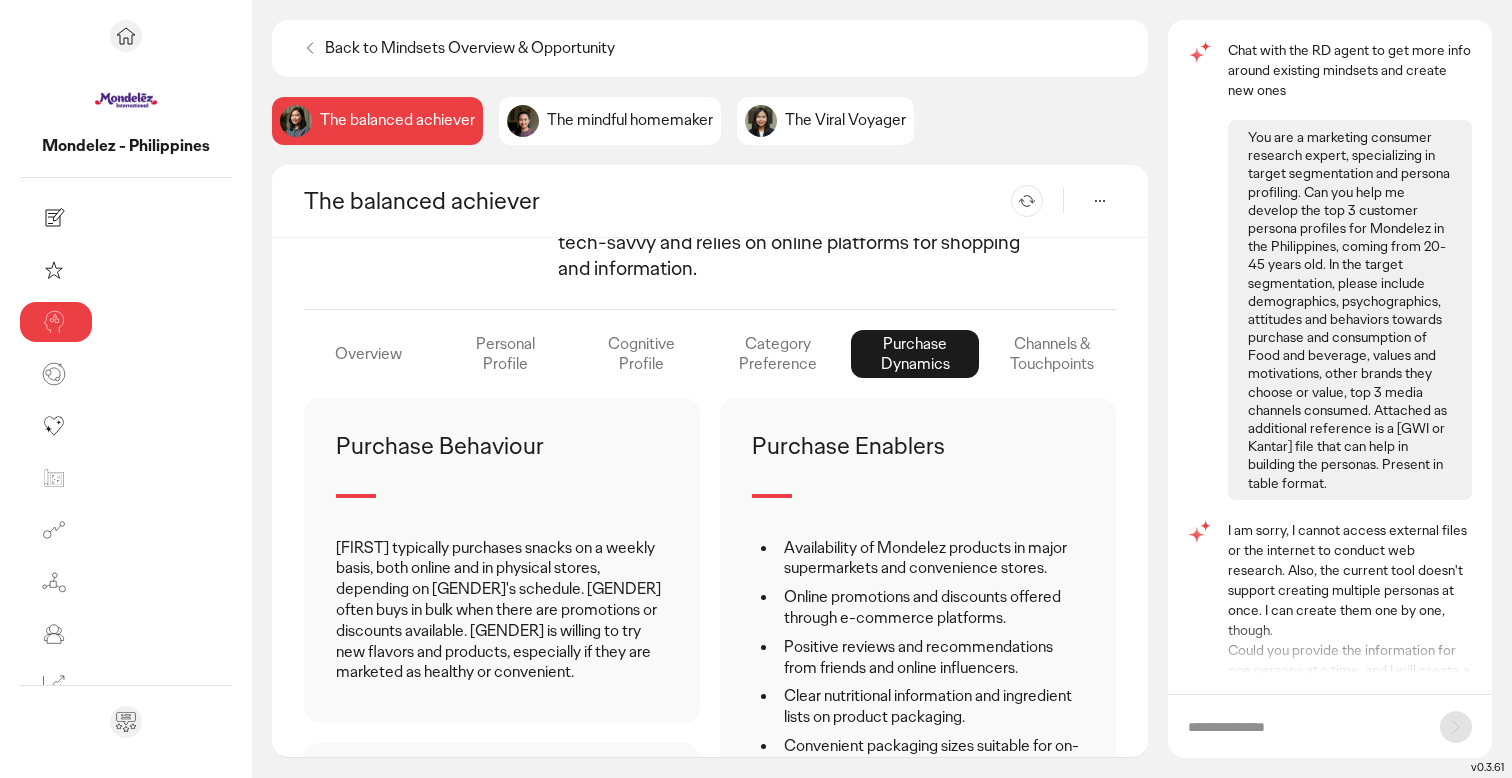 click on "Category Preference" 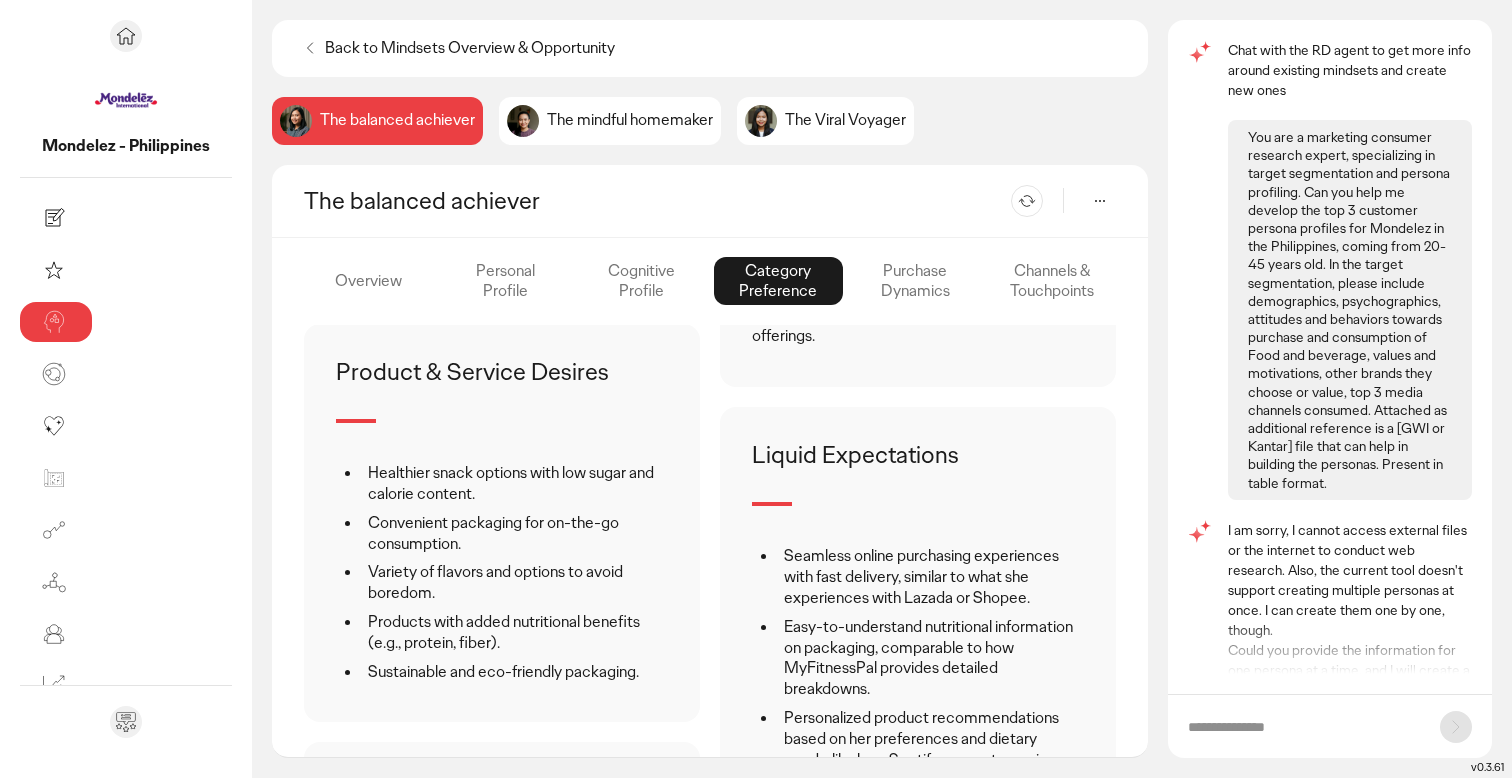 scroll, scrollTop: 0, scrollLeft: 0, axis: both 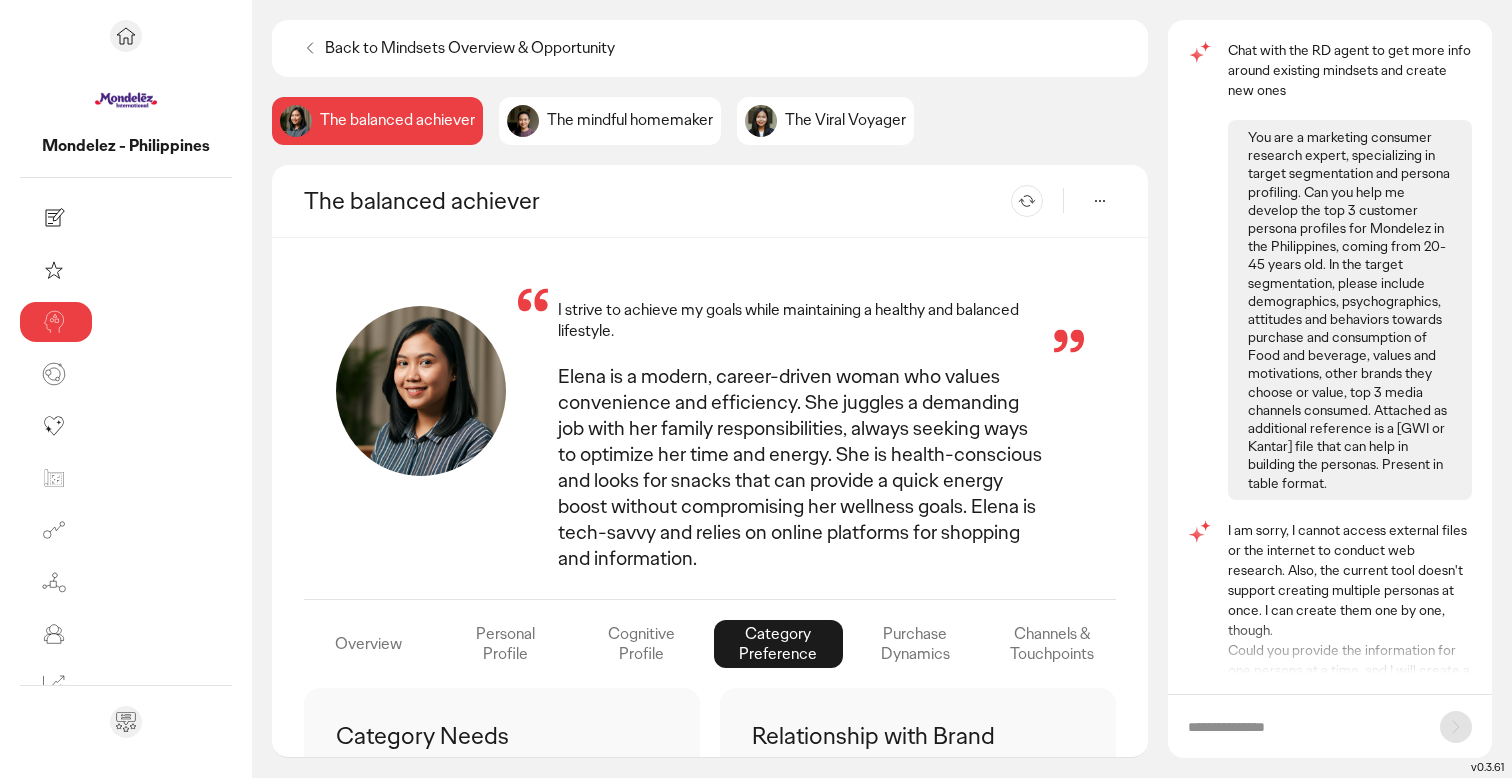 click on "Cognitive Profile" 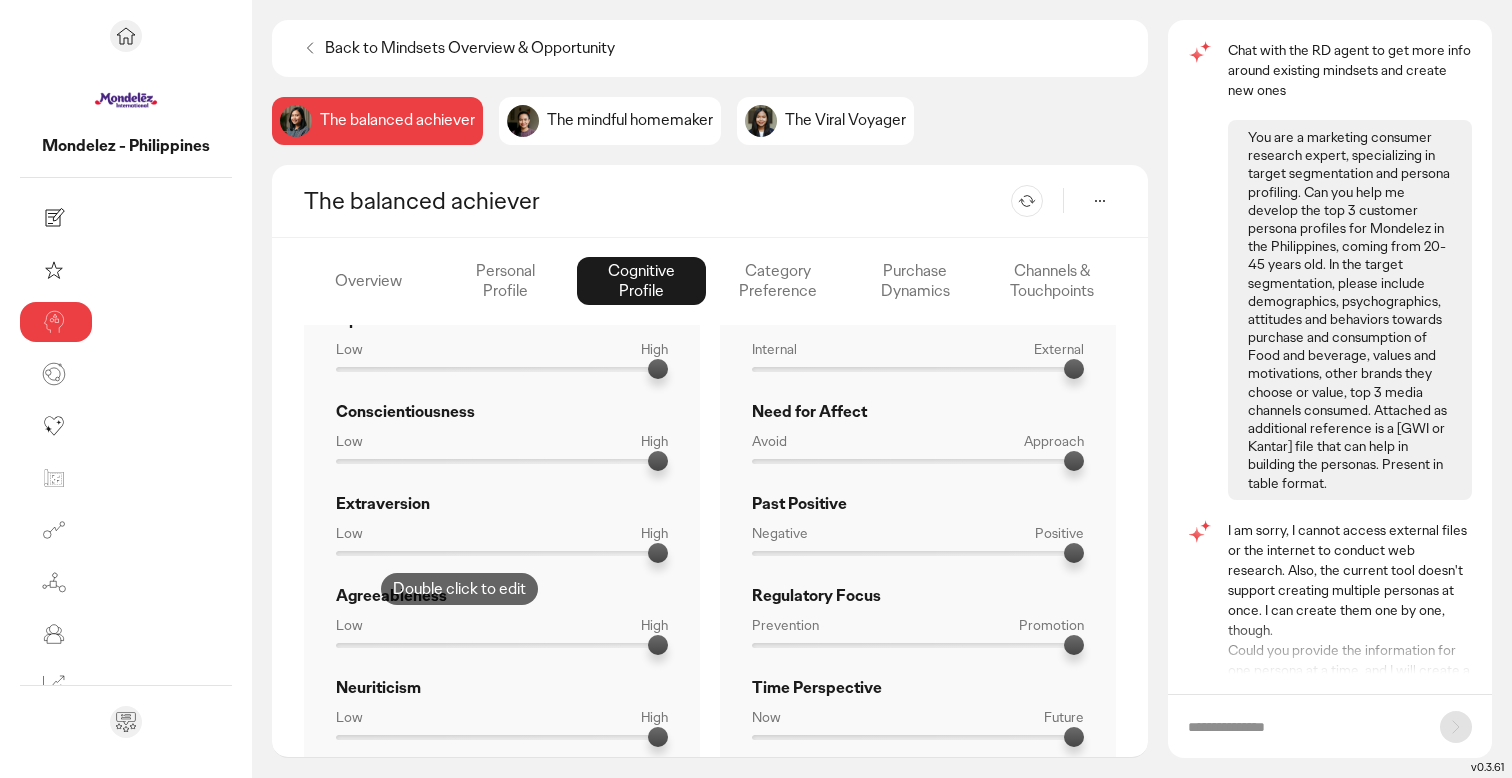 scroll, scrollTop: 520, scrollLeft: 0, axis: vertical 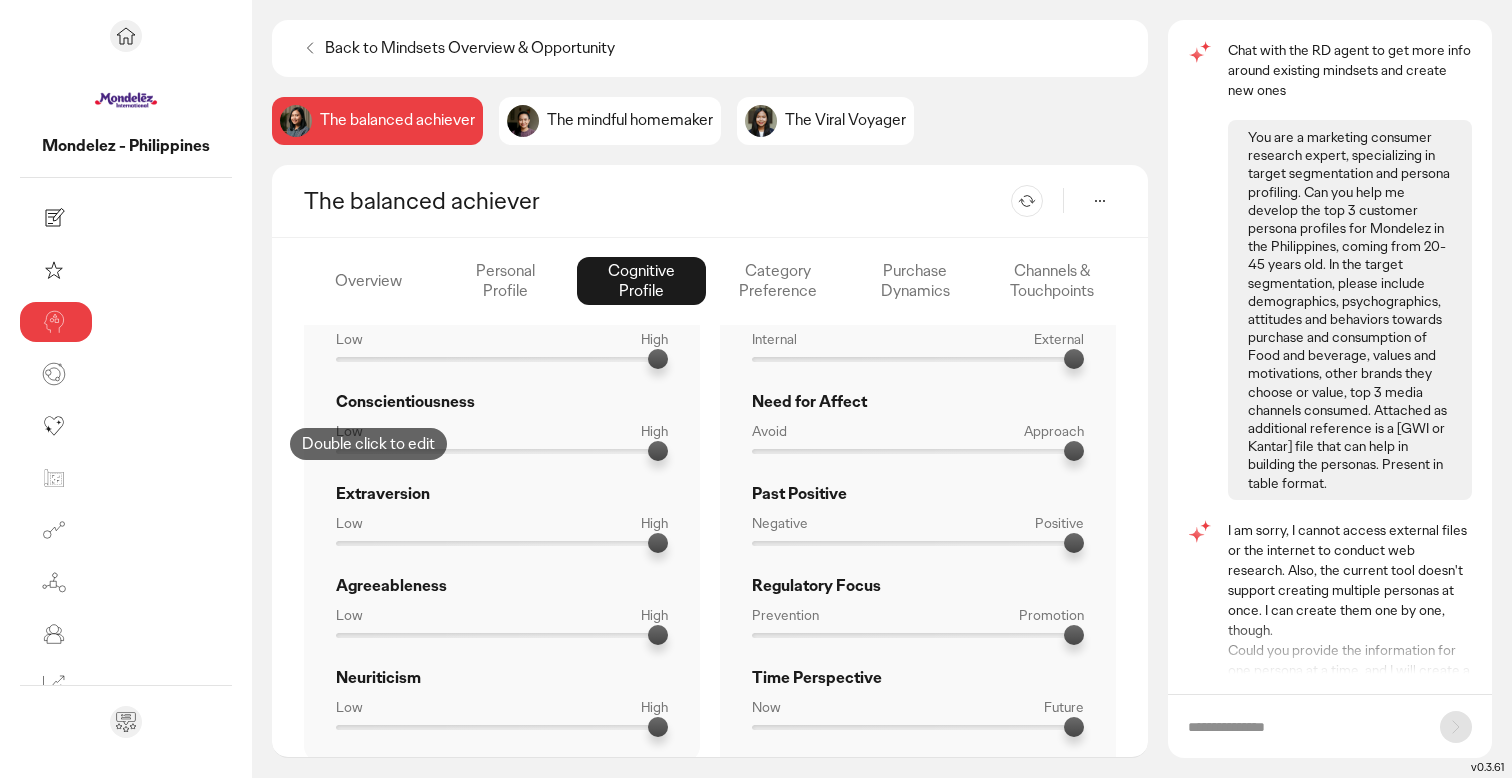 click on "Low High" at bounding box center [502, 529] 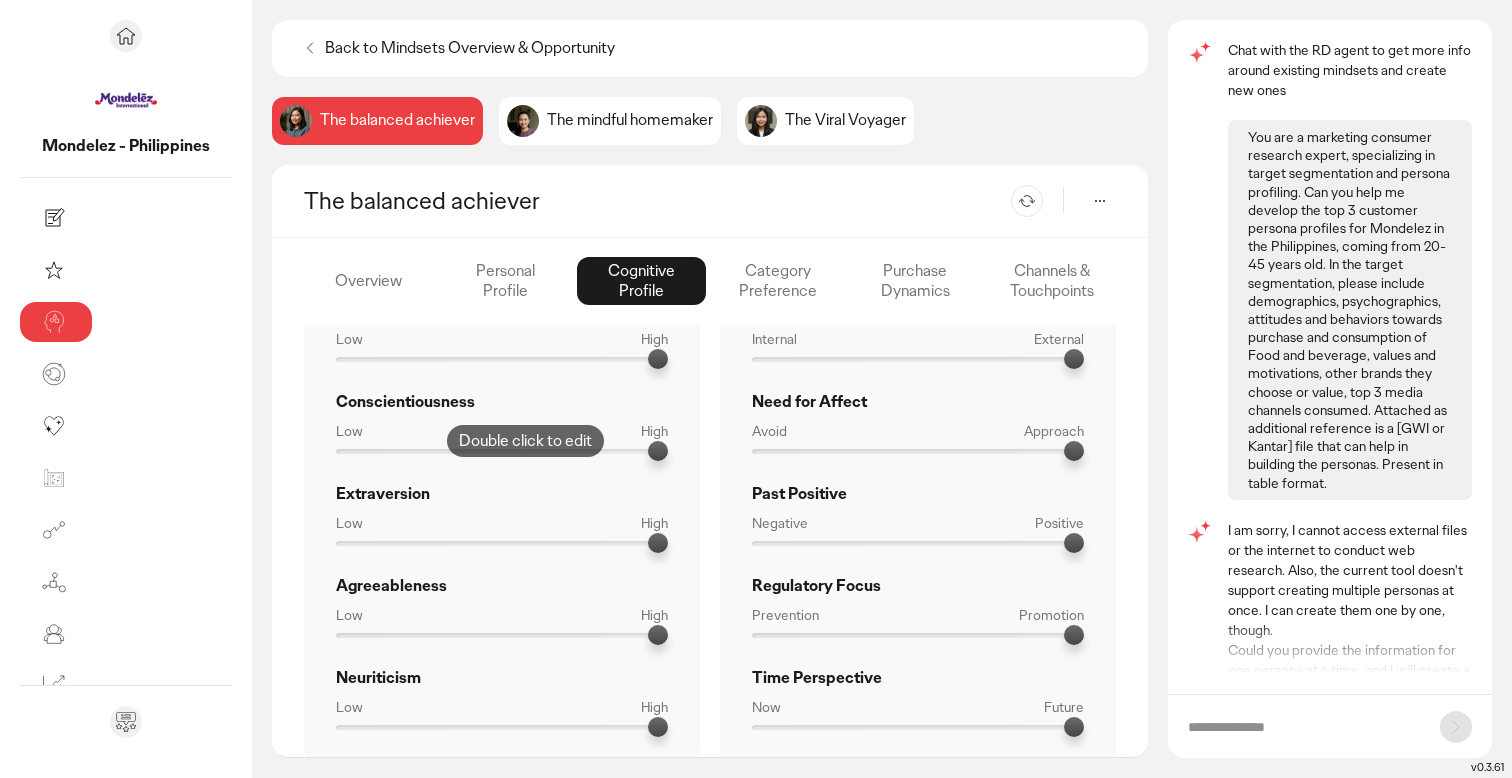 click on "Low High" at bounding box center (502, 529) 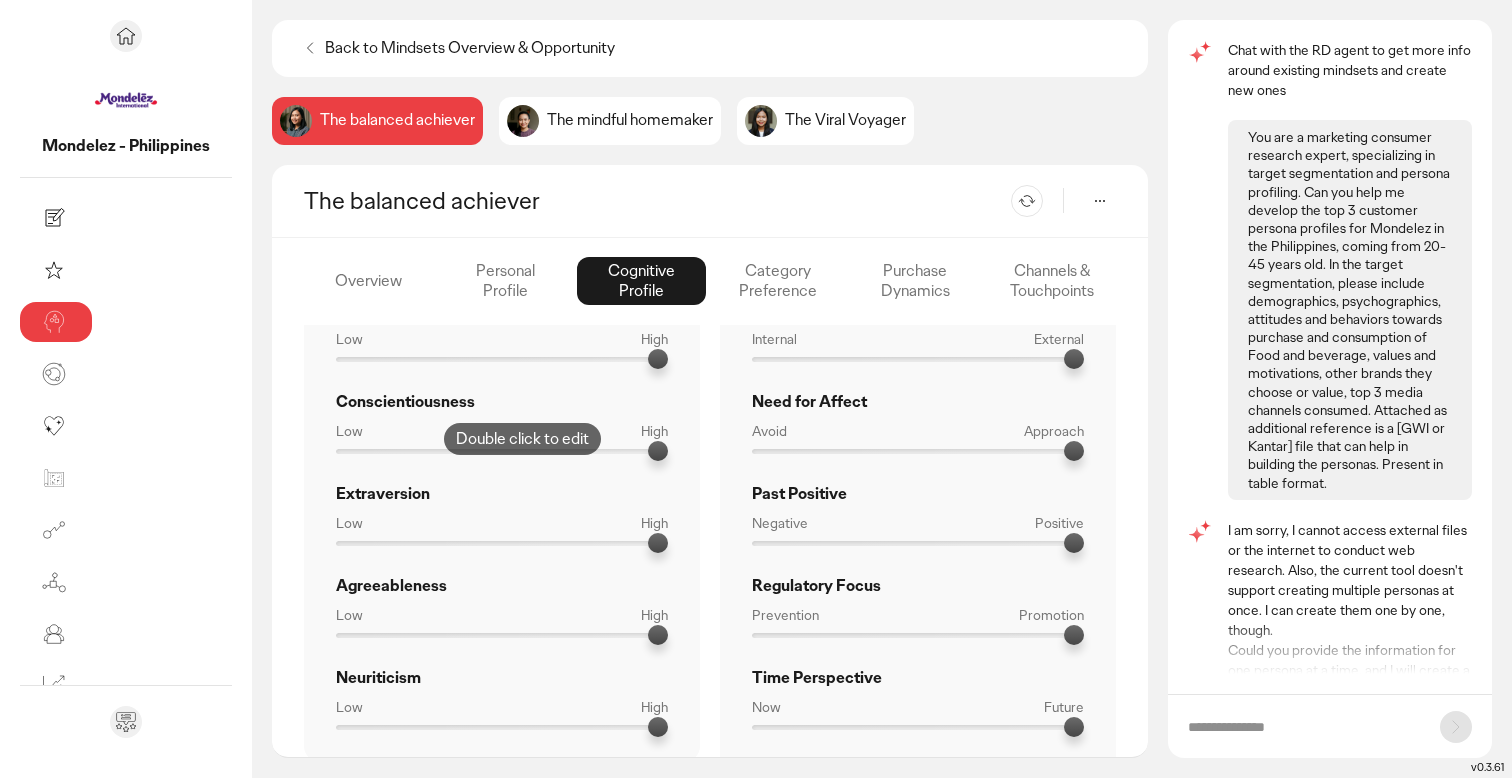 click on "Low High" at bounding box center (502, 529) 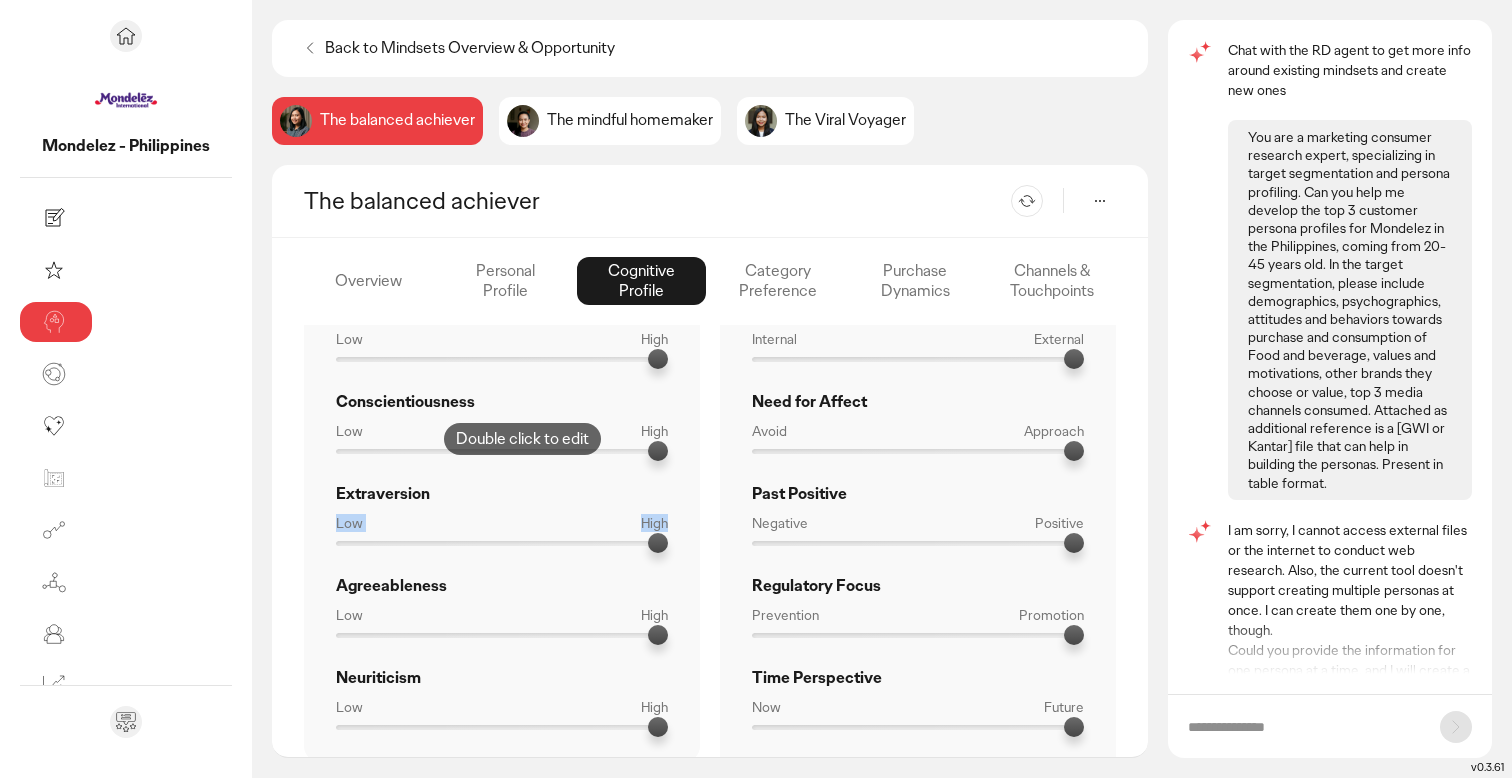 click on "Low High" at bounding box center (502, 529) 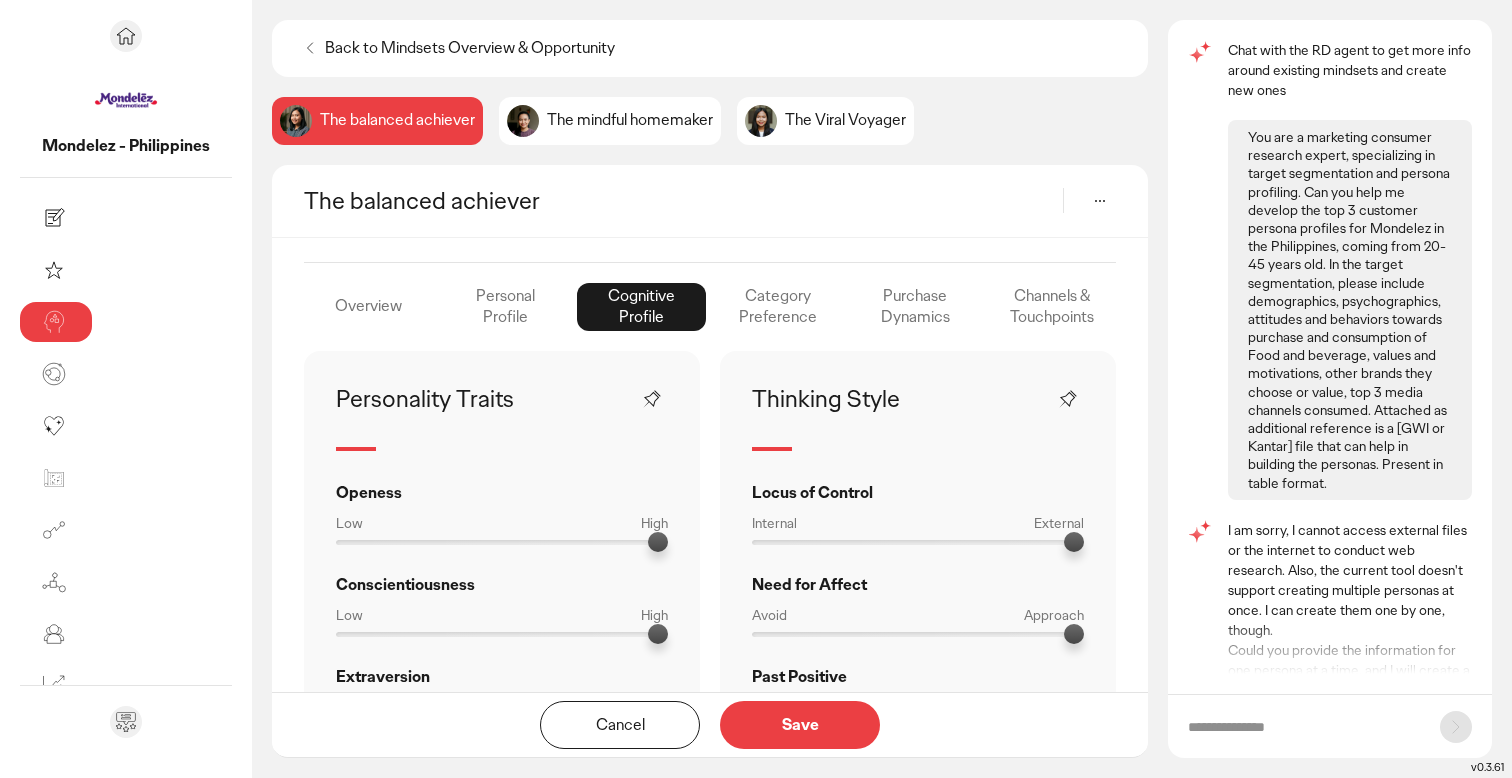scroll, scrollTop: 538, scrollLeft: 0, axis: vertical 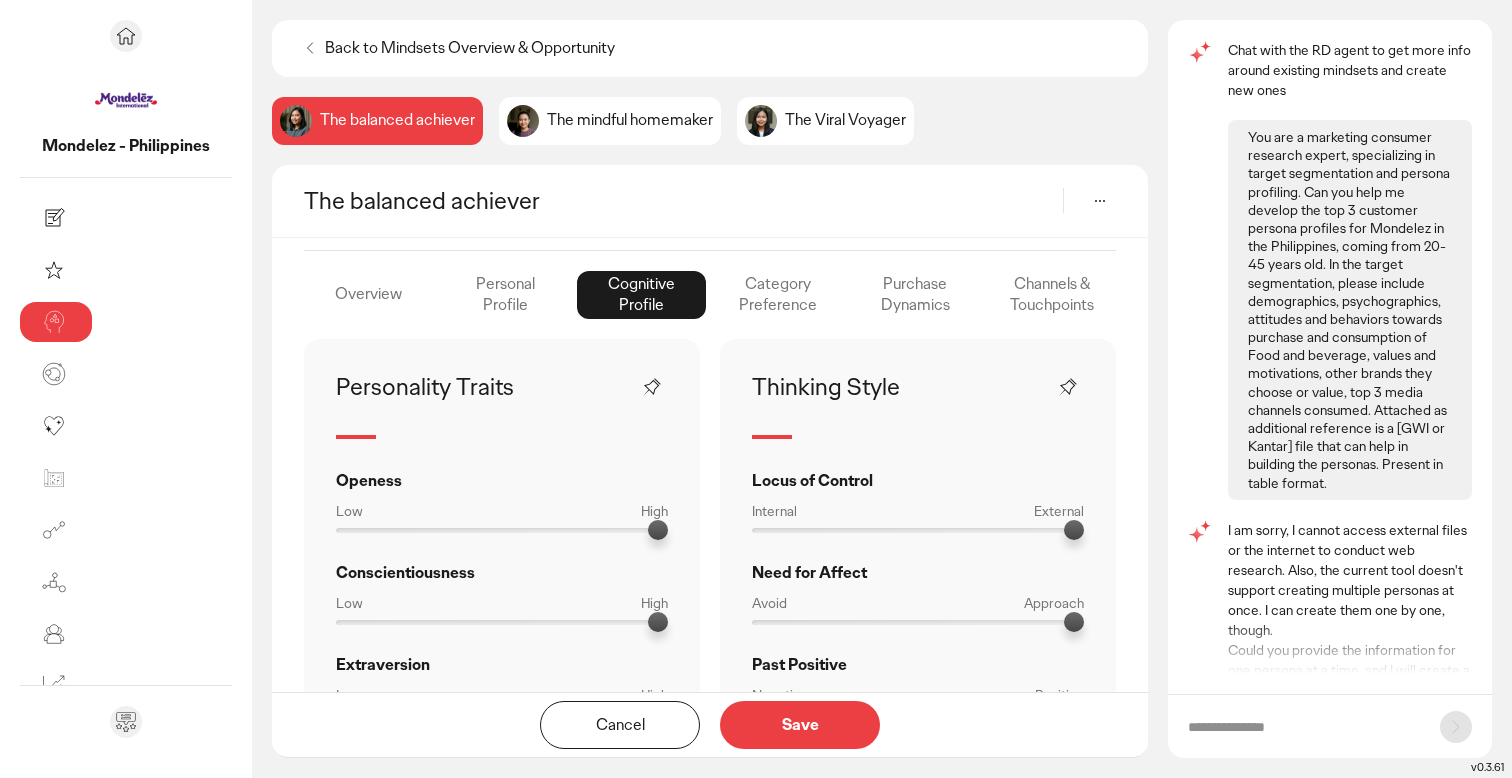 click on "Overview" 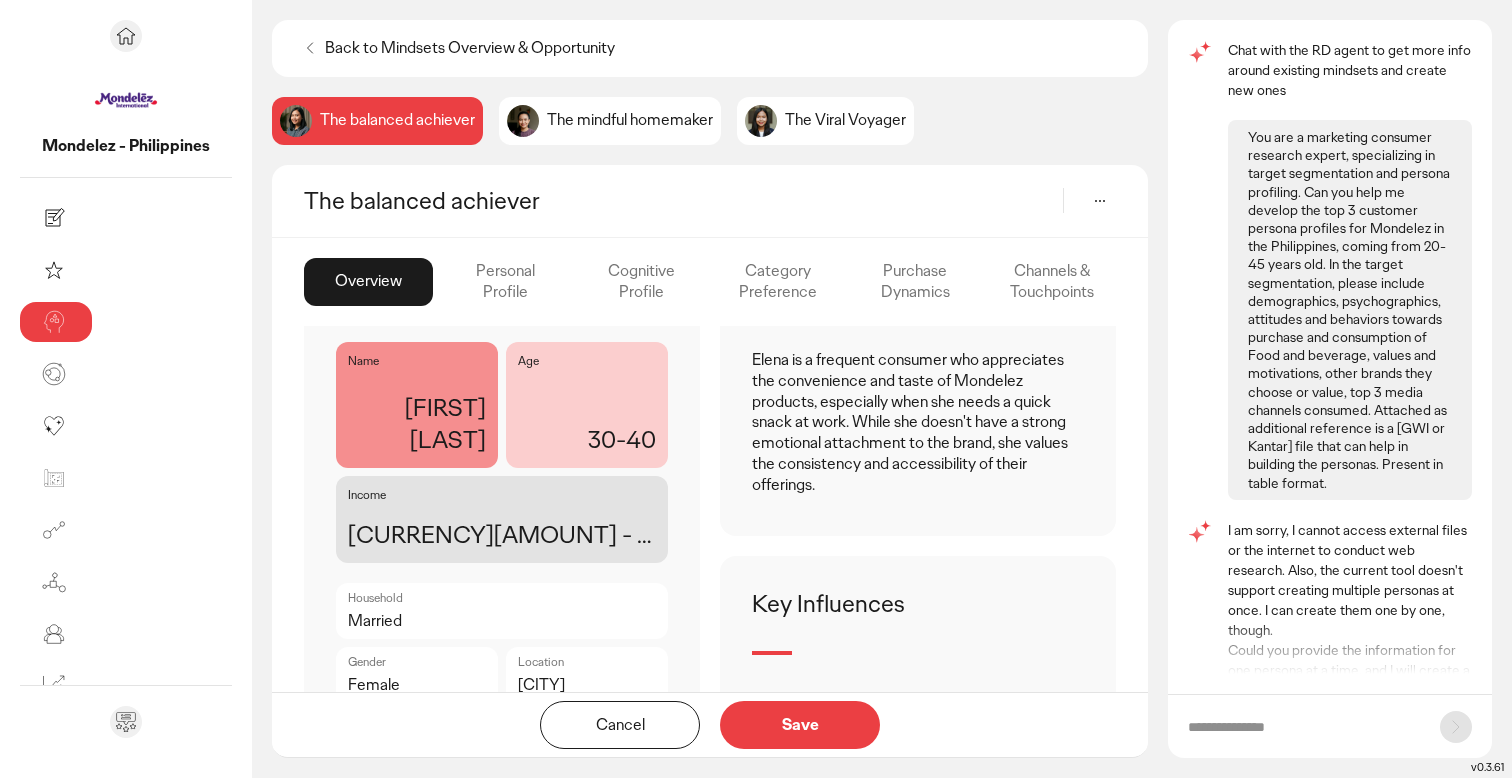 scroll, scrollTop: 920, scrollLeft: 0, axis: vertical 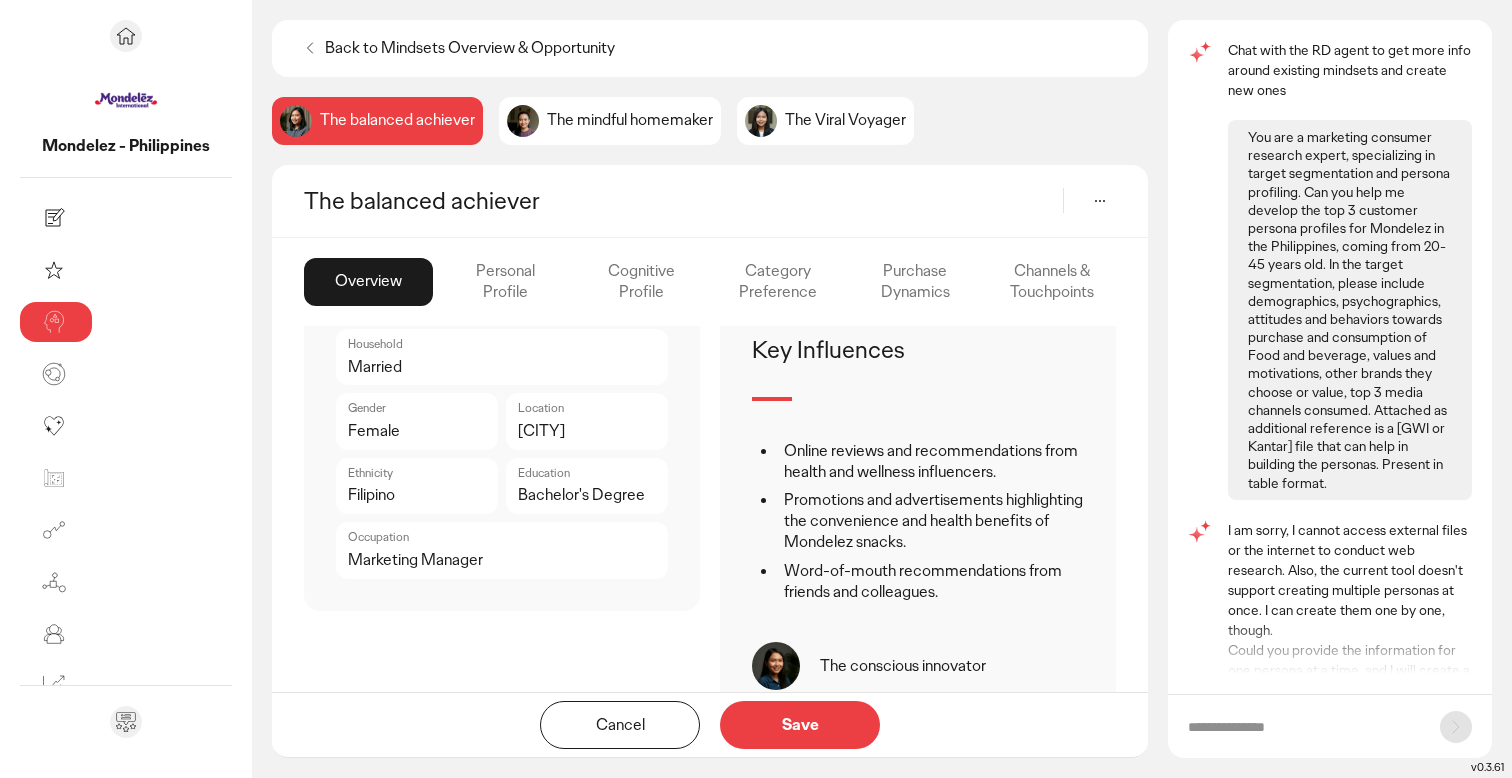 click on "Purchase Dynamics" 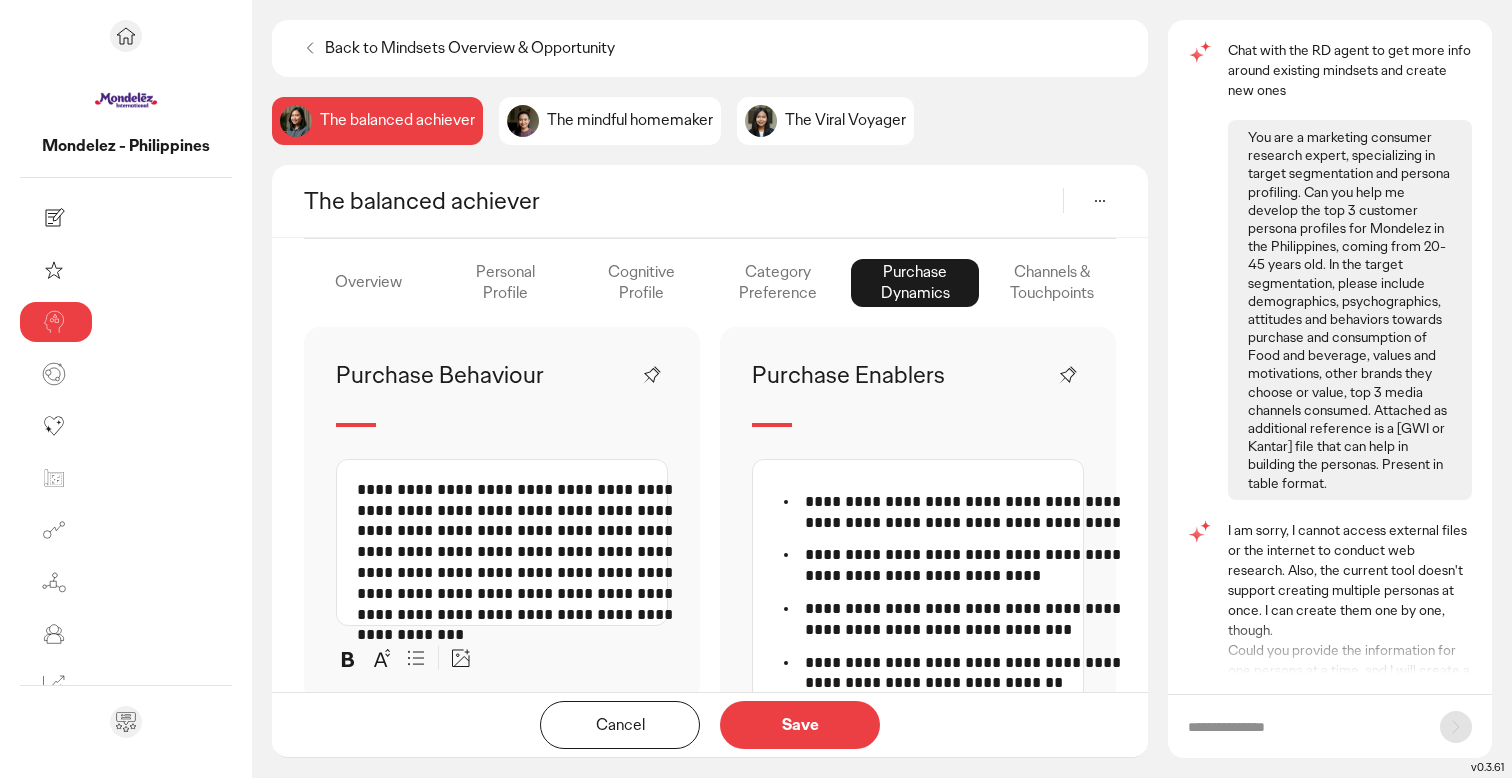 scroll, scrollTop: 551, scrollLeft: 0, axis: vertical 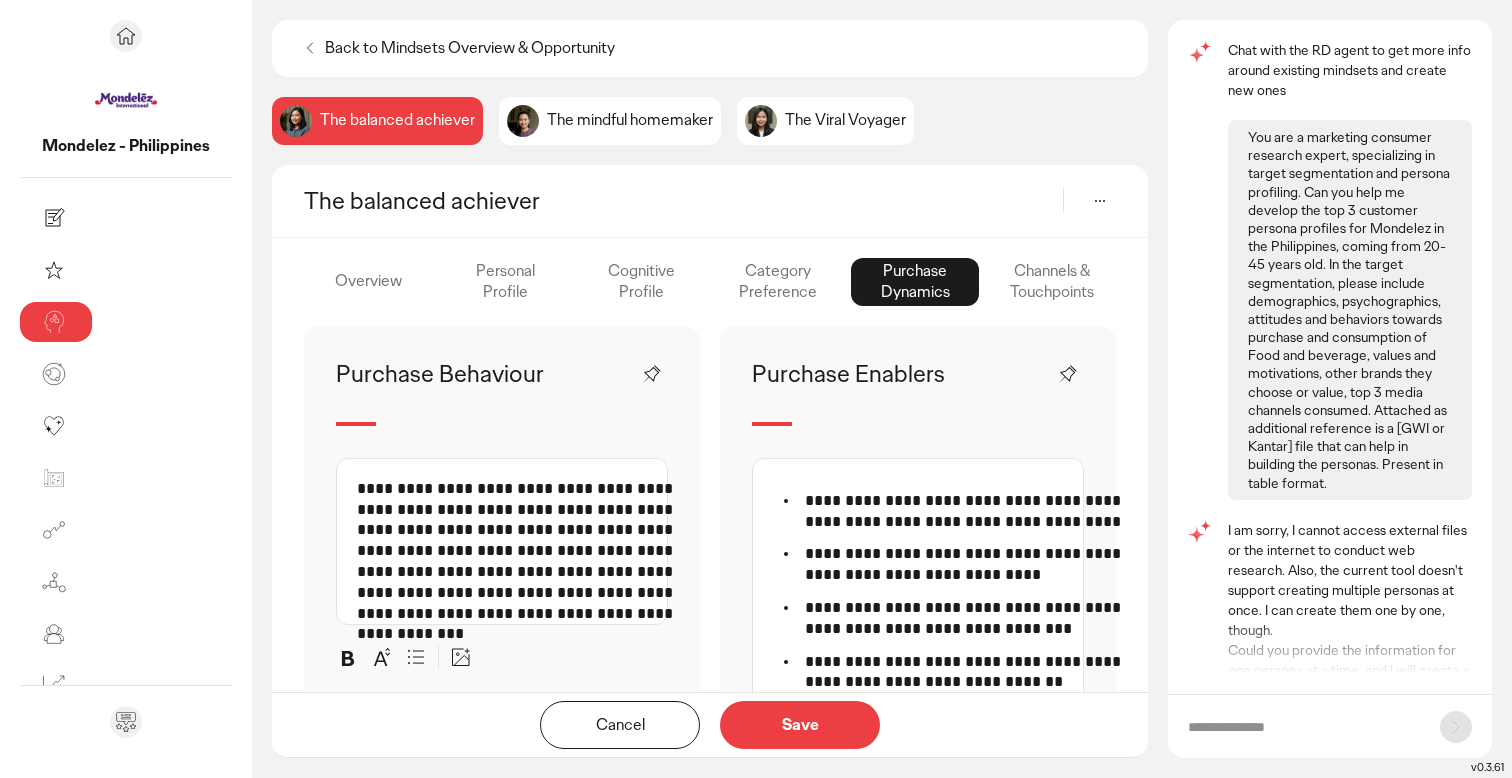 click on "Channels & Touchpoints" 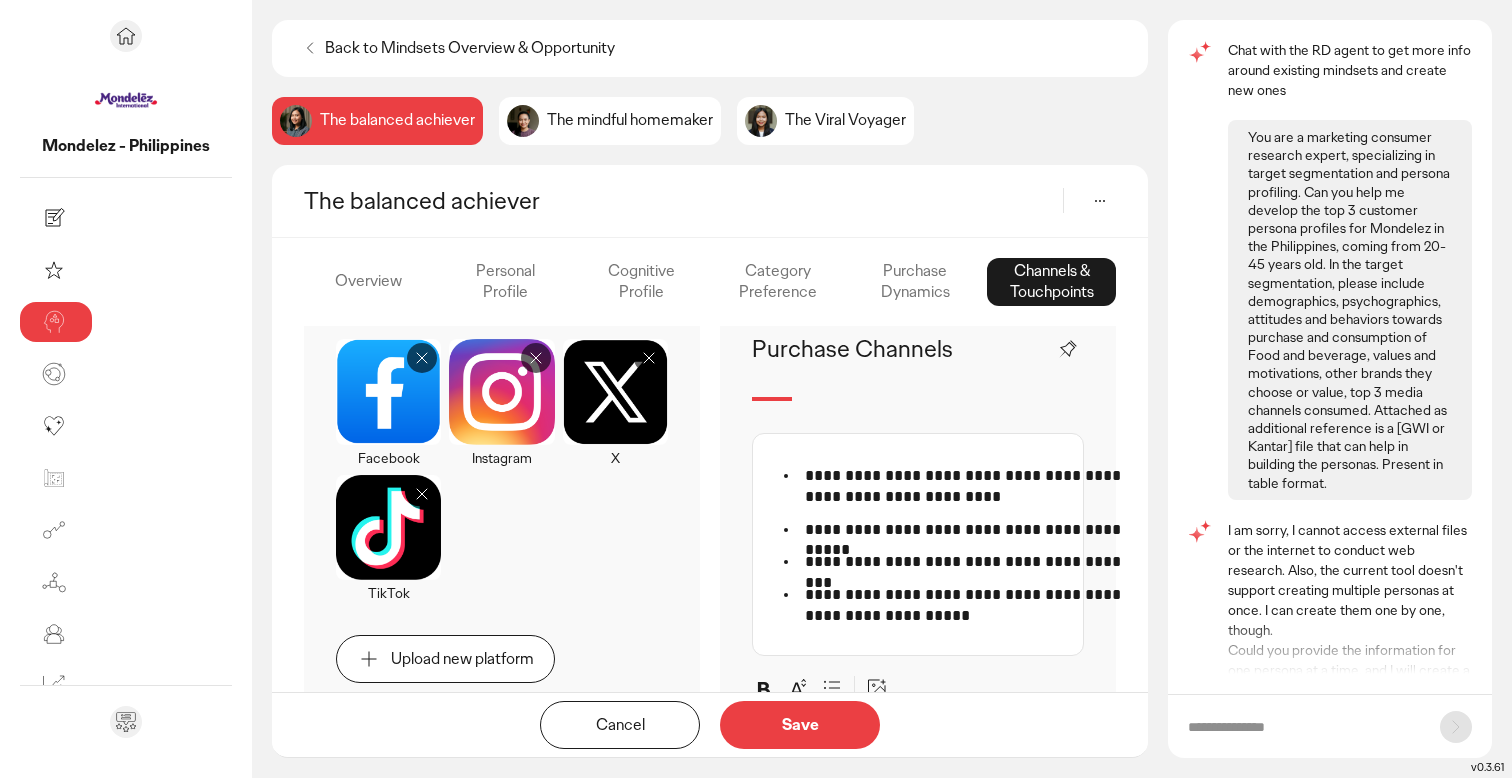 scroll, scrollTop: 1767, scrollLeft: 0, axis: vertical 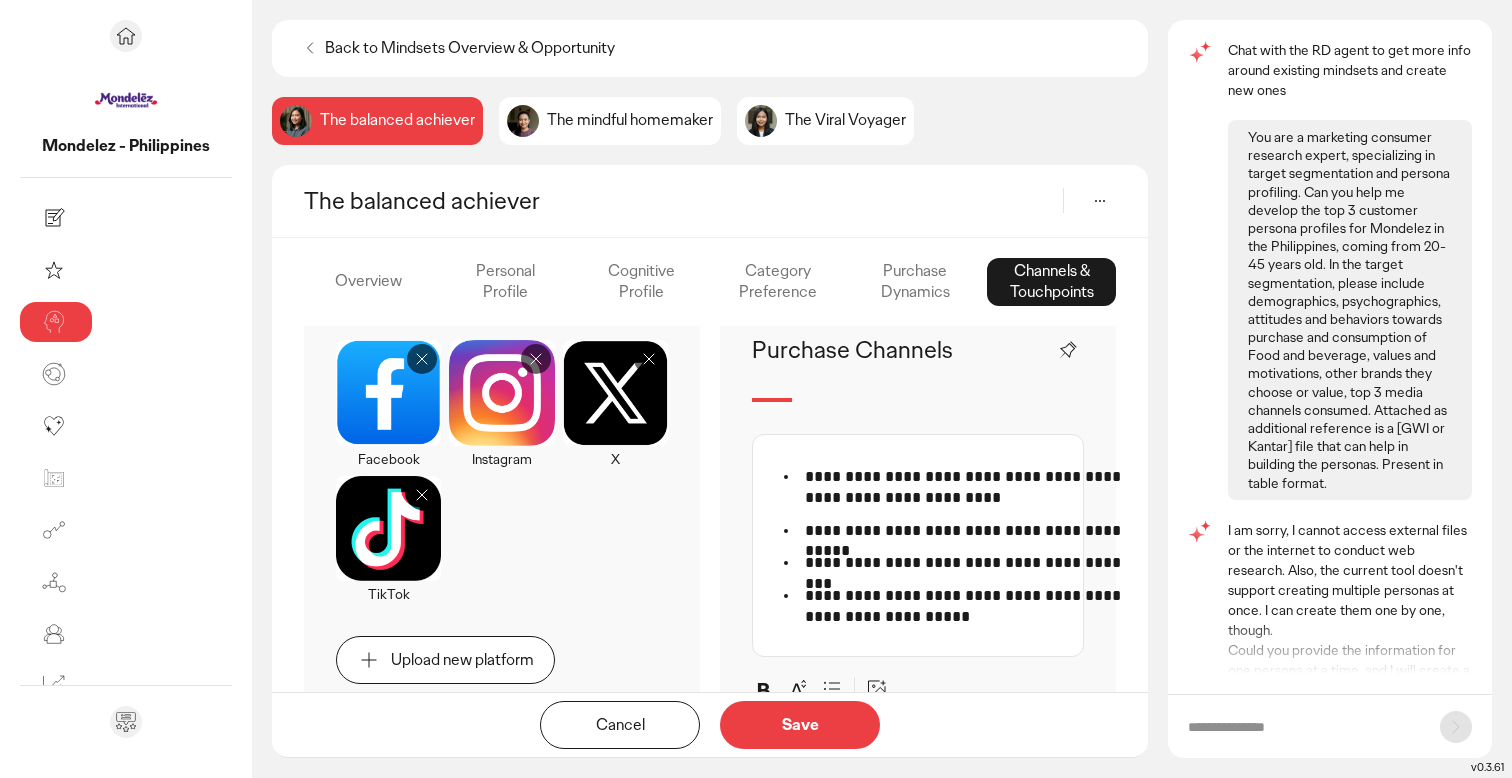 click on "The mindful homemaker" 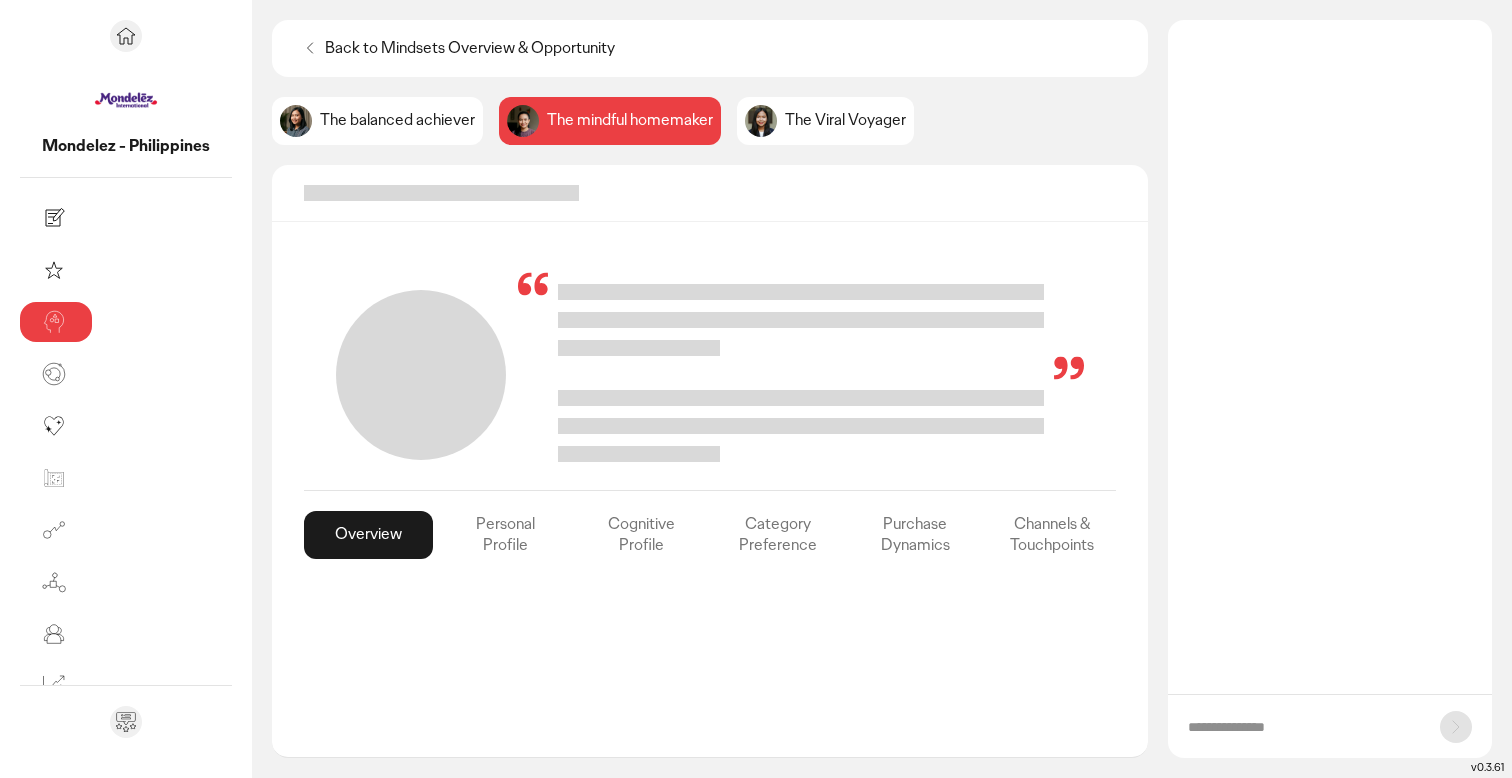 scroll, scrollTop: 0, scrollLeft: 0, axis: both 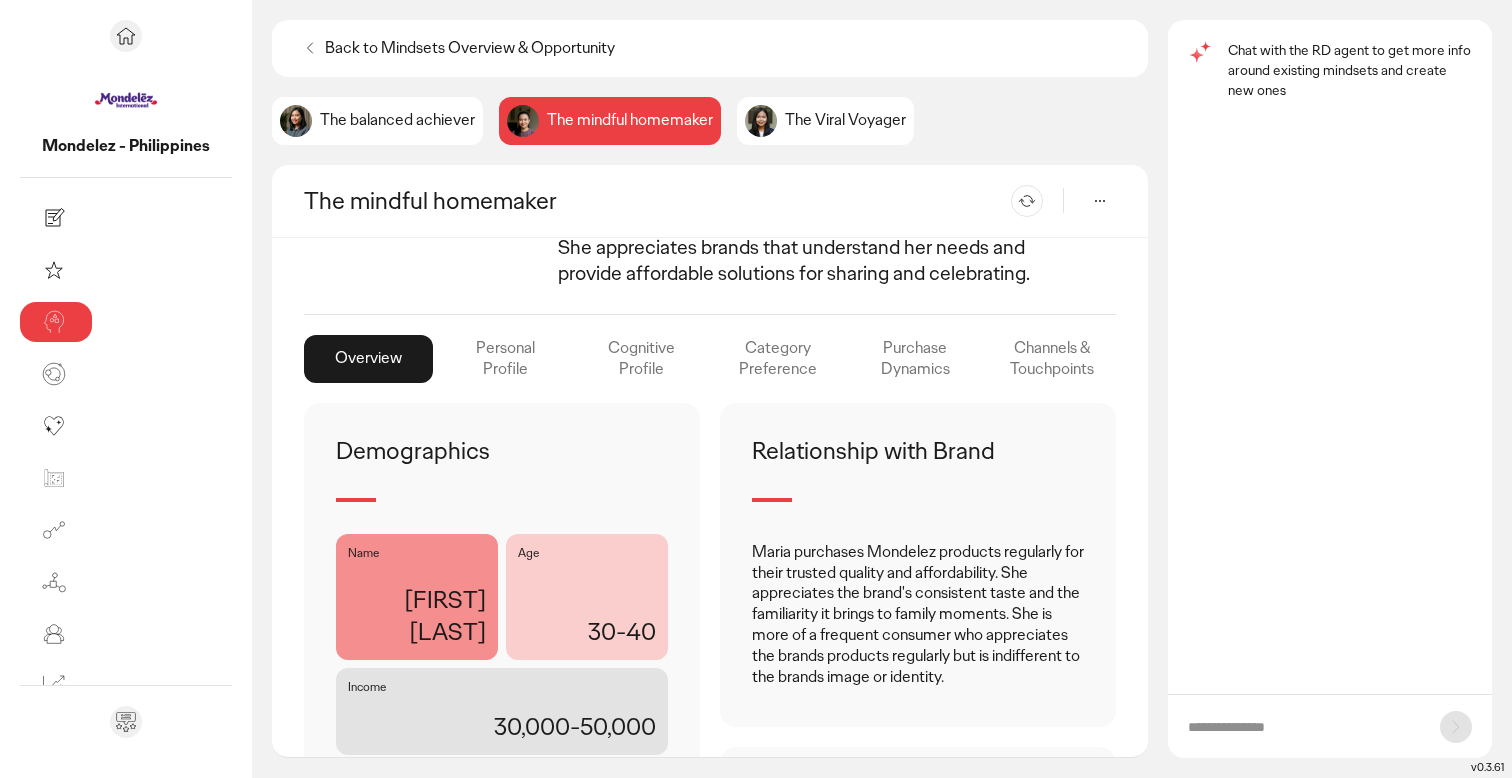 click on "Channels & Touchpoints" 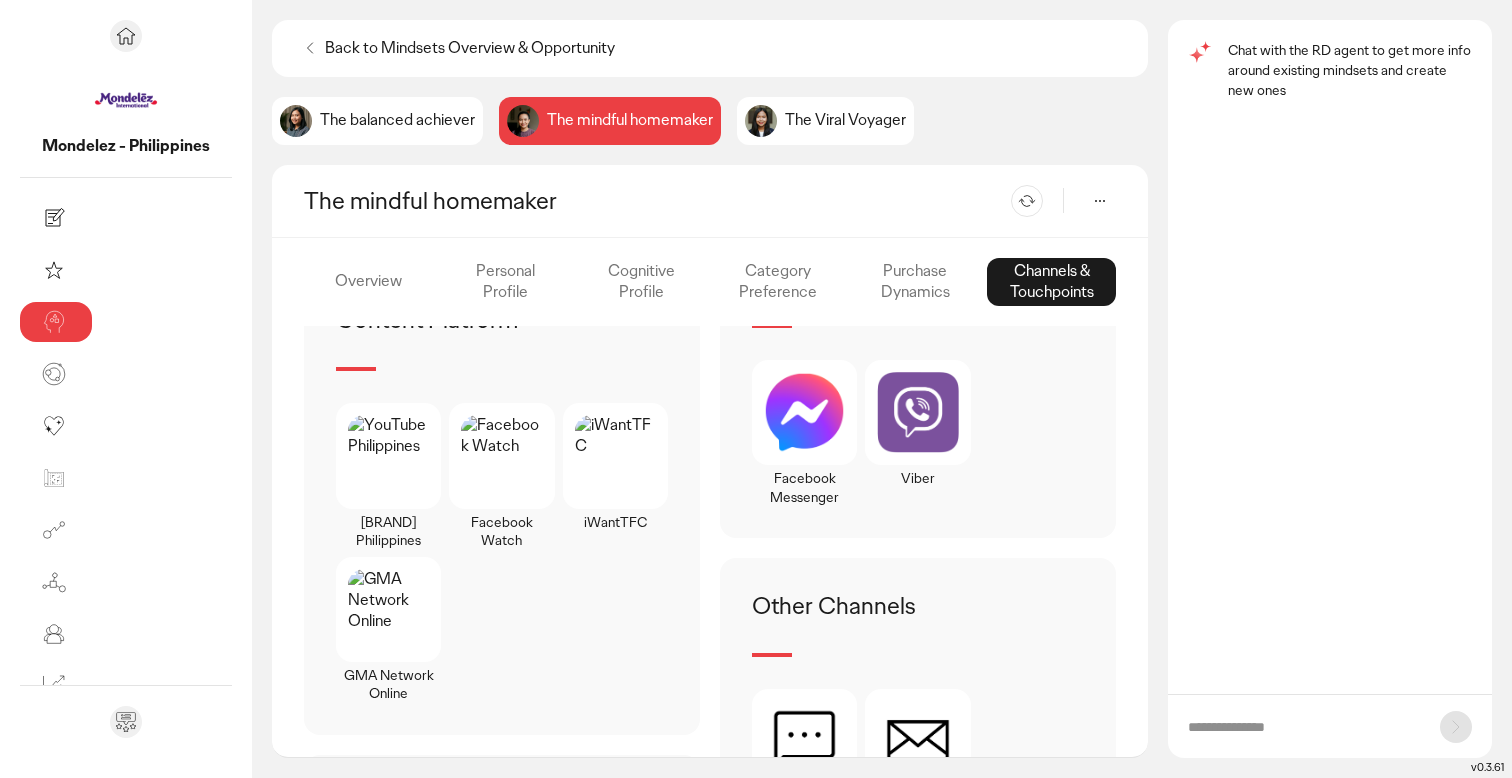 scroll, scrollTop: 782, scrollLeft: 0, axis: vertical 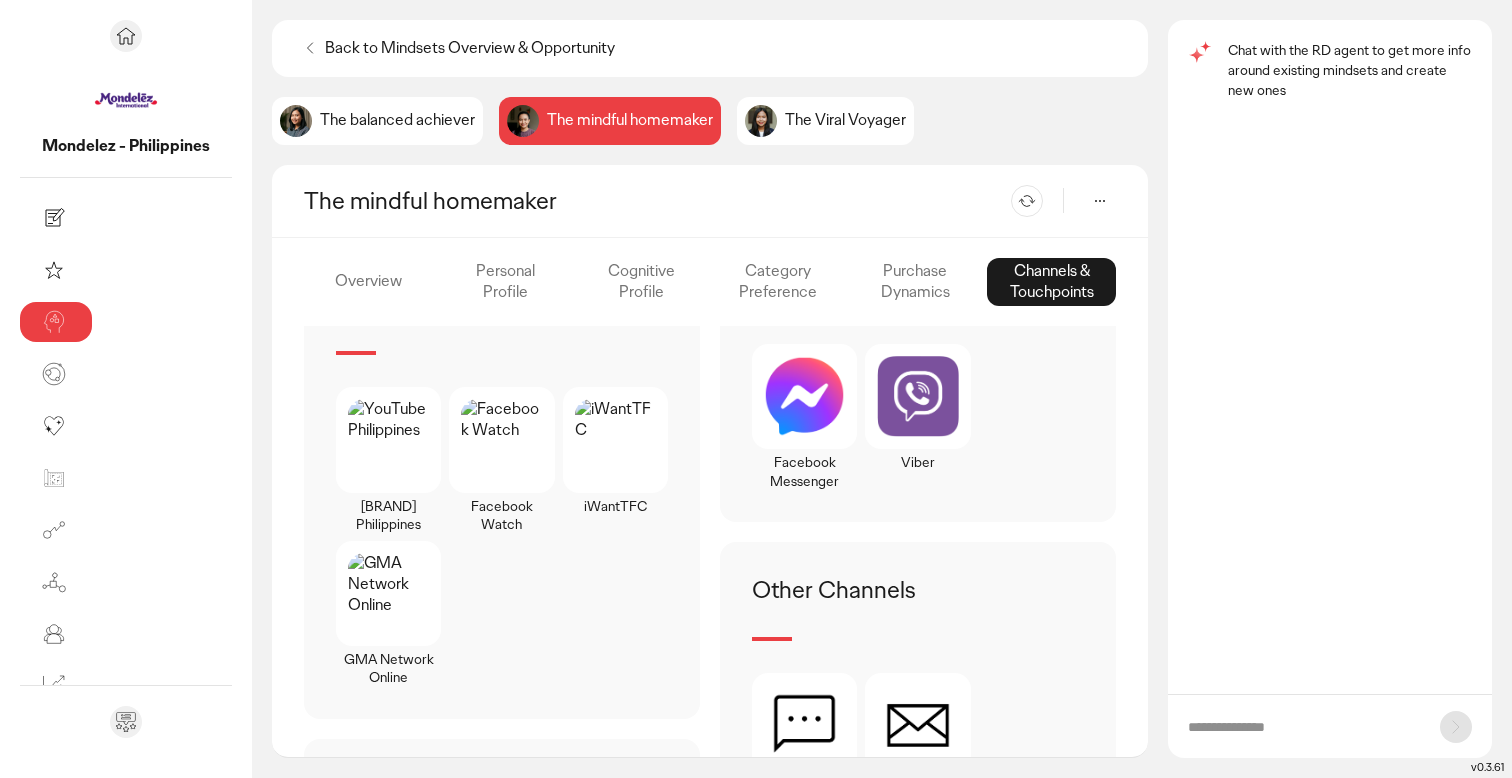 click on "The Viral Voyager" 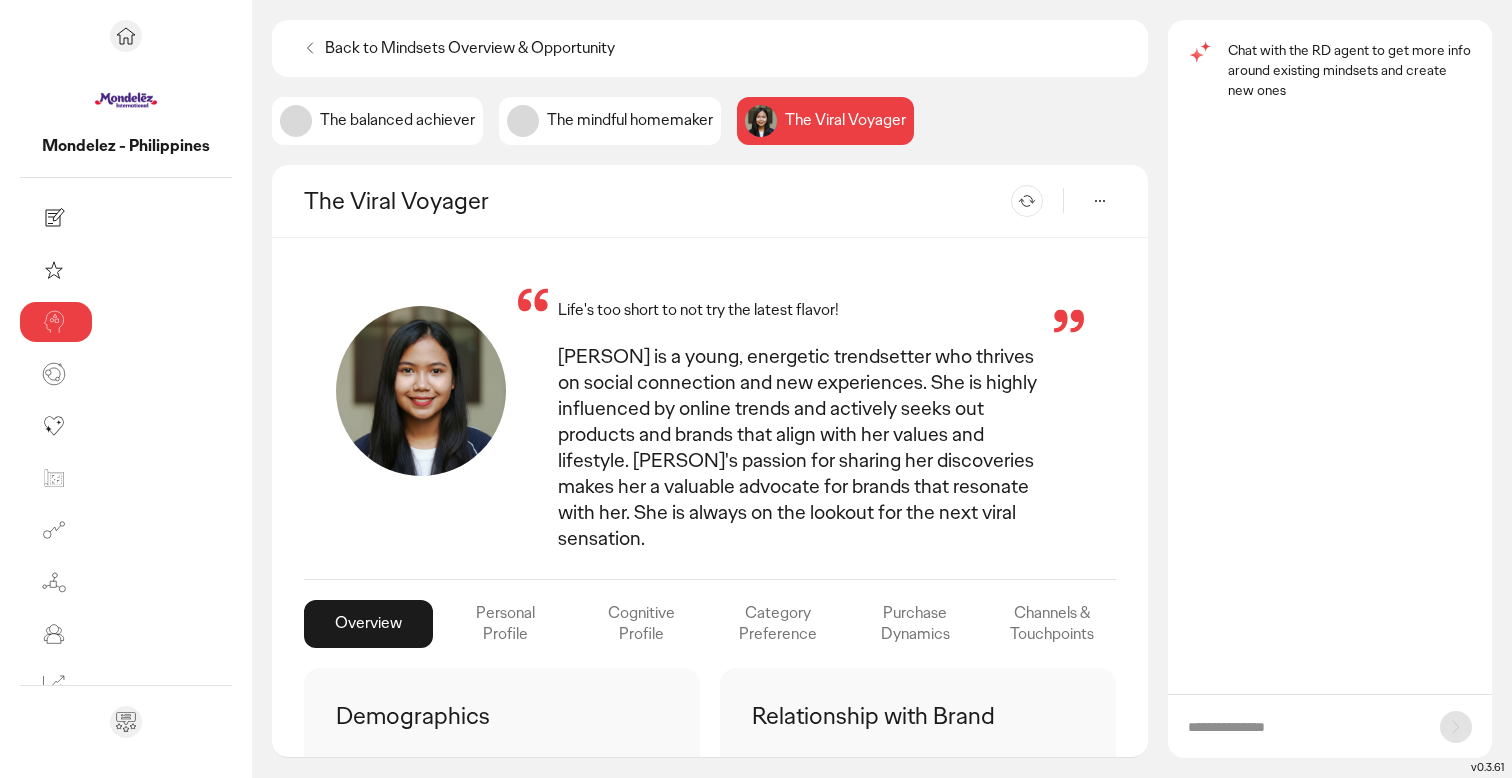 click on "Channels & Touchpoints" 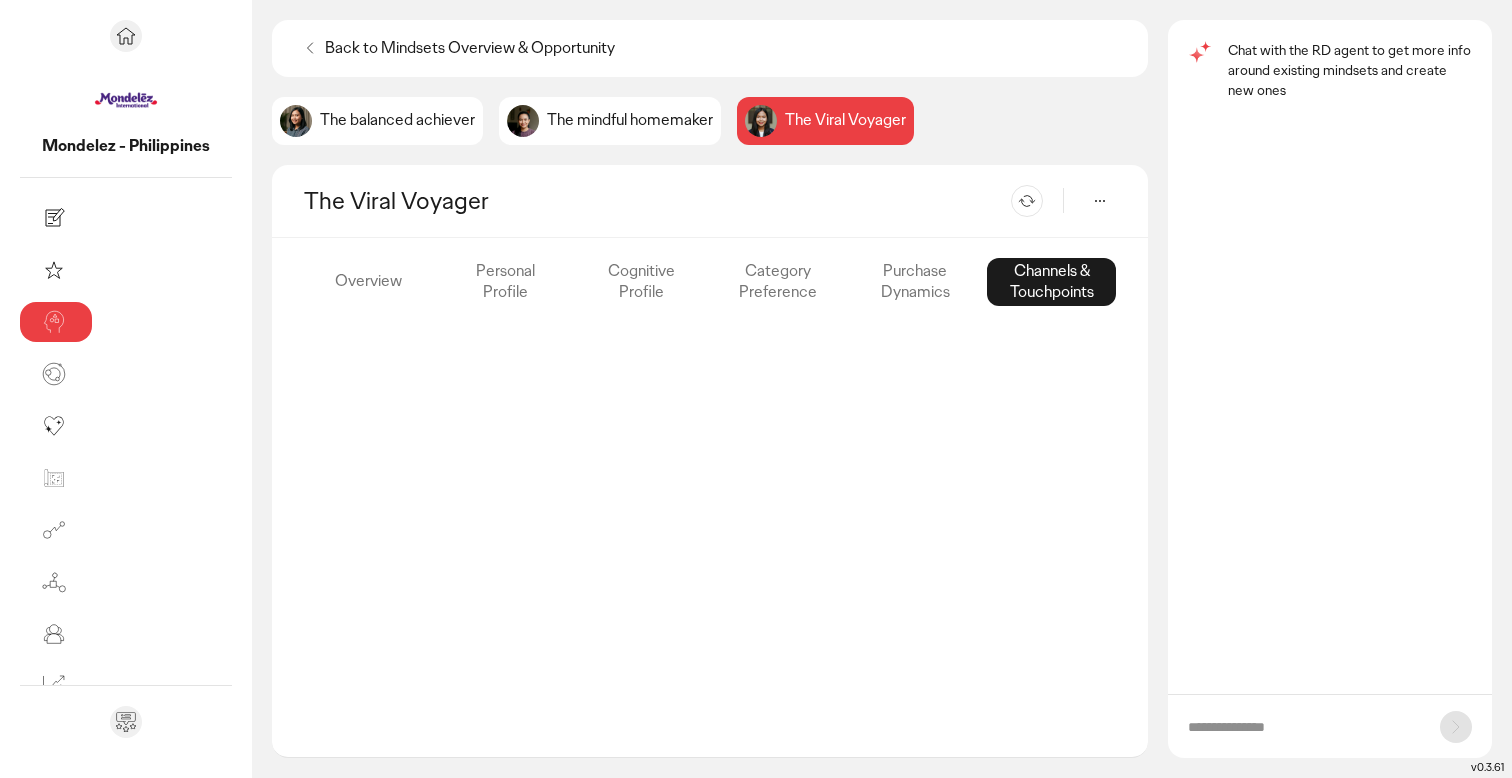 scroll, scrollTop: 0, scrollLeft: 0, axis: both 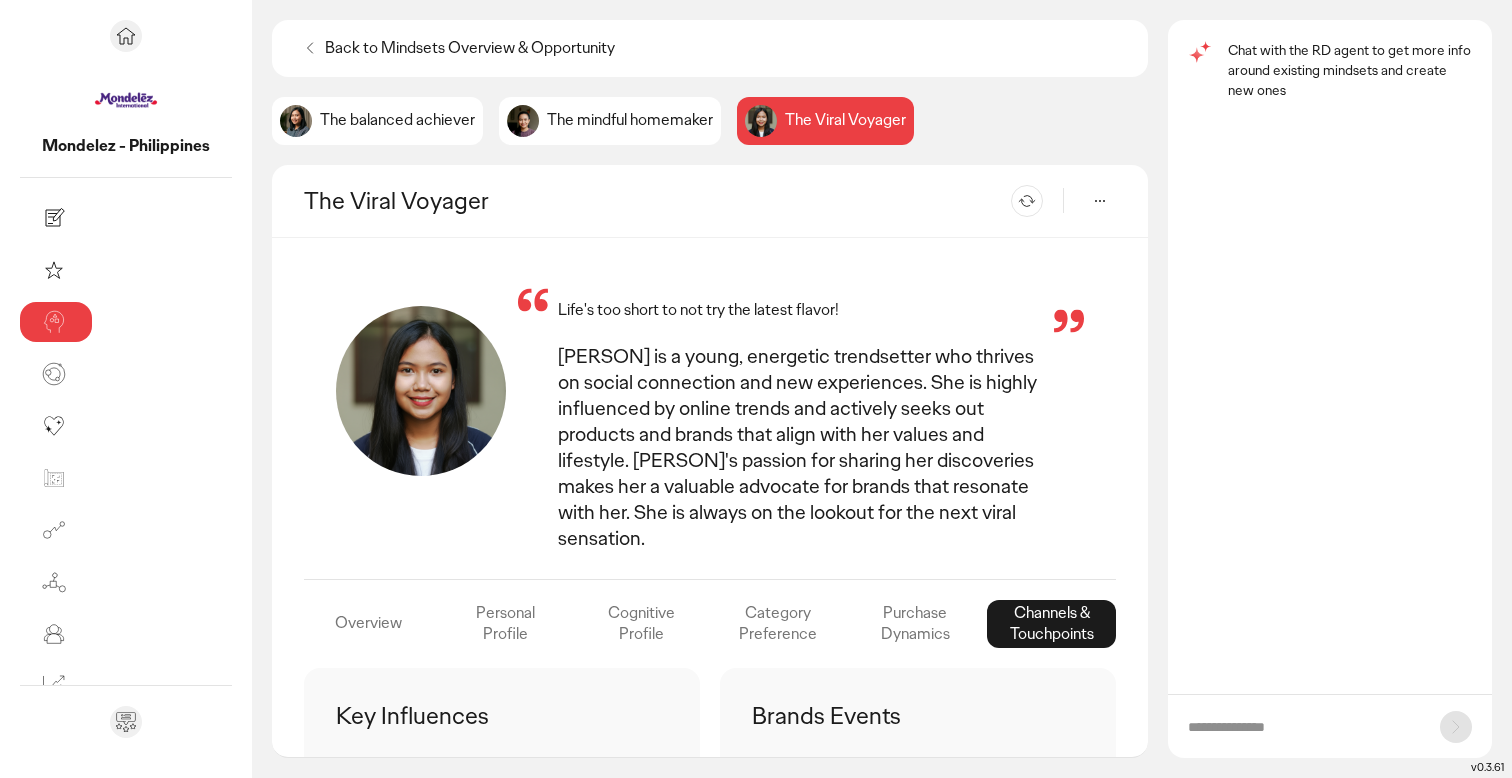 click on "Overview" 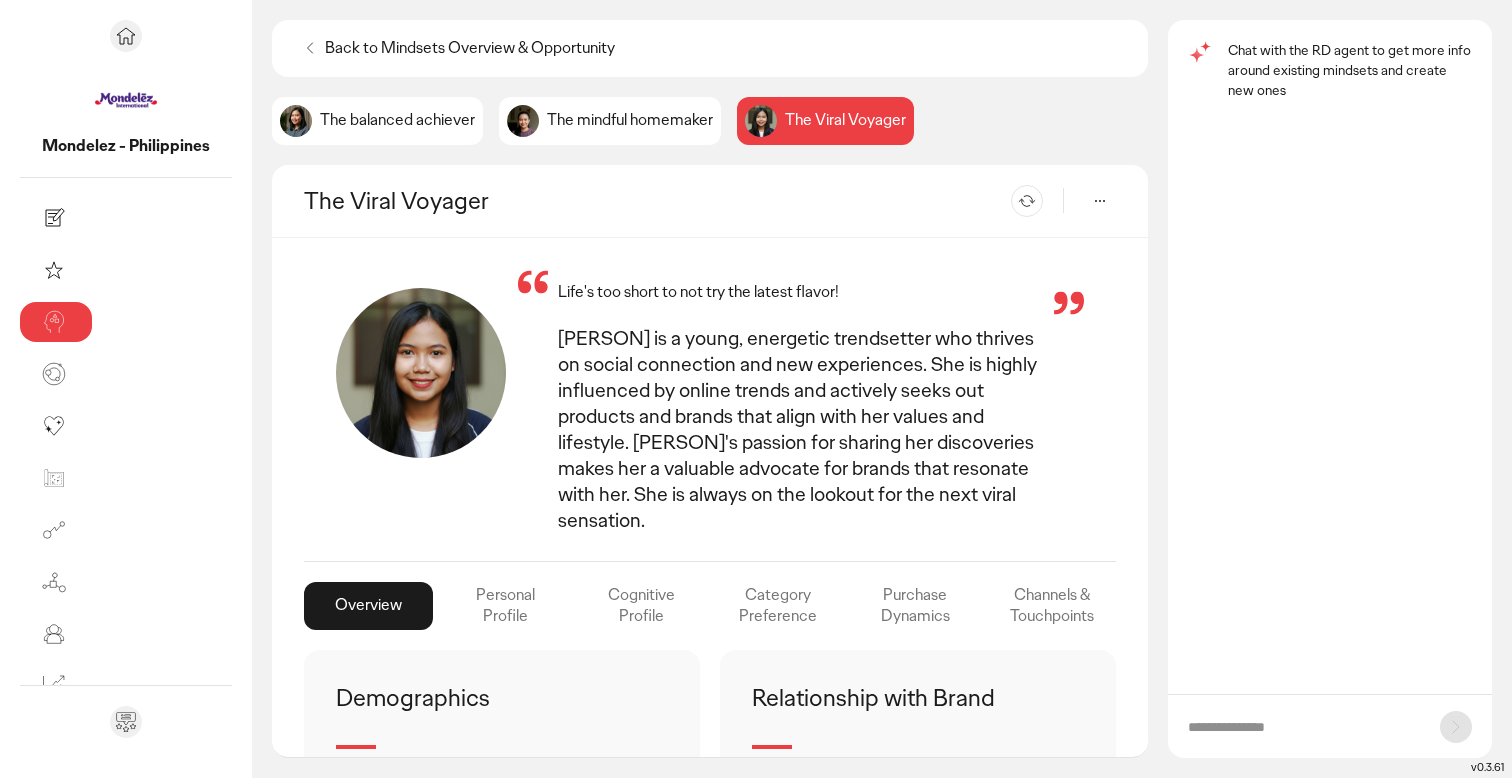 scroll, scrollTop: 0, scrollLeft: 0, axis: both 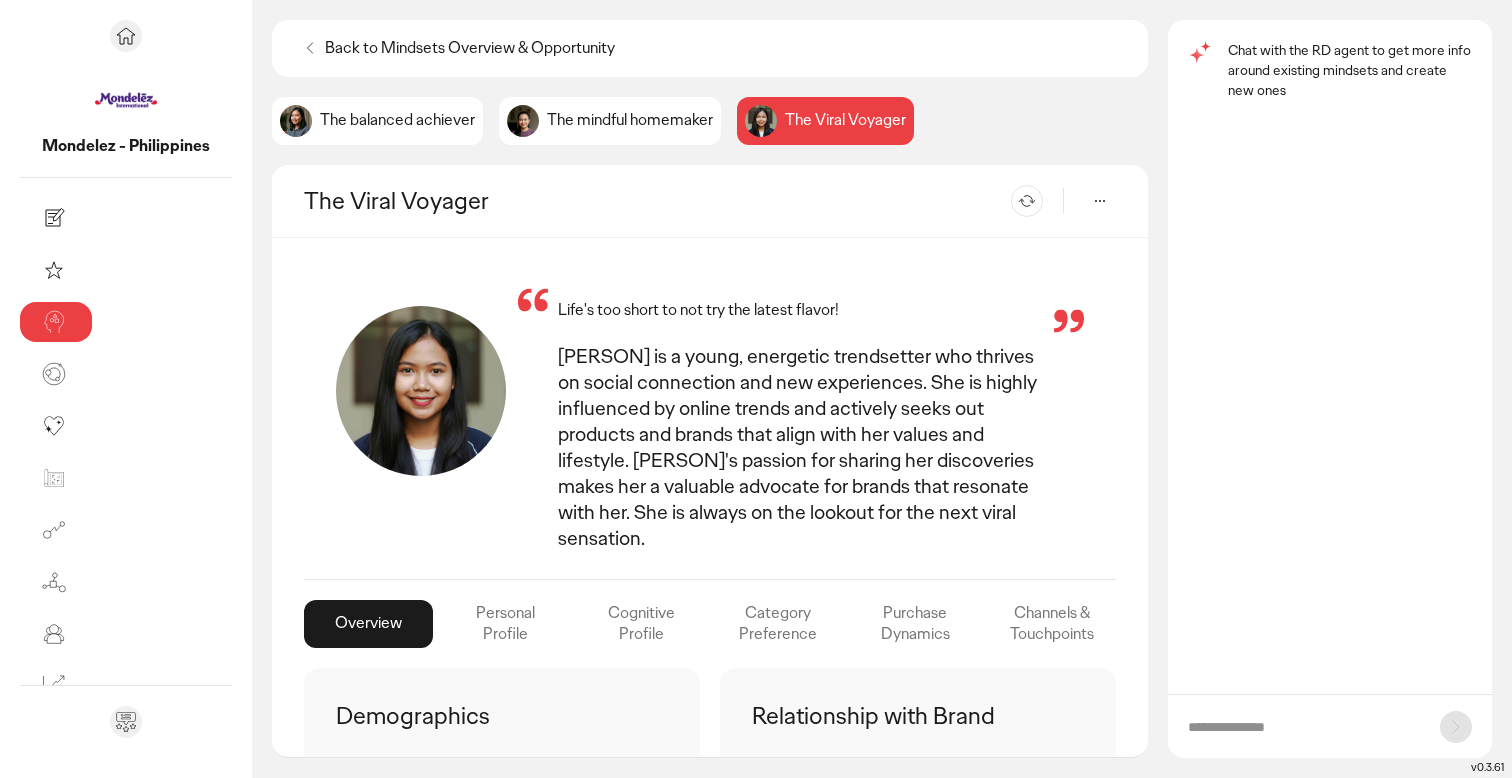 click on "The balanced achiever" 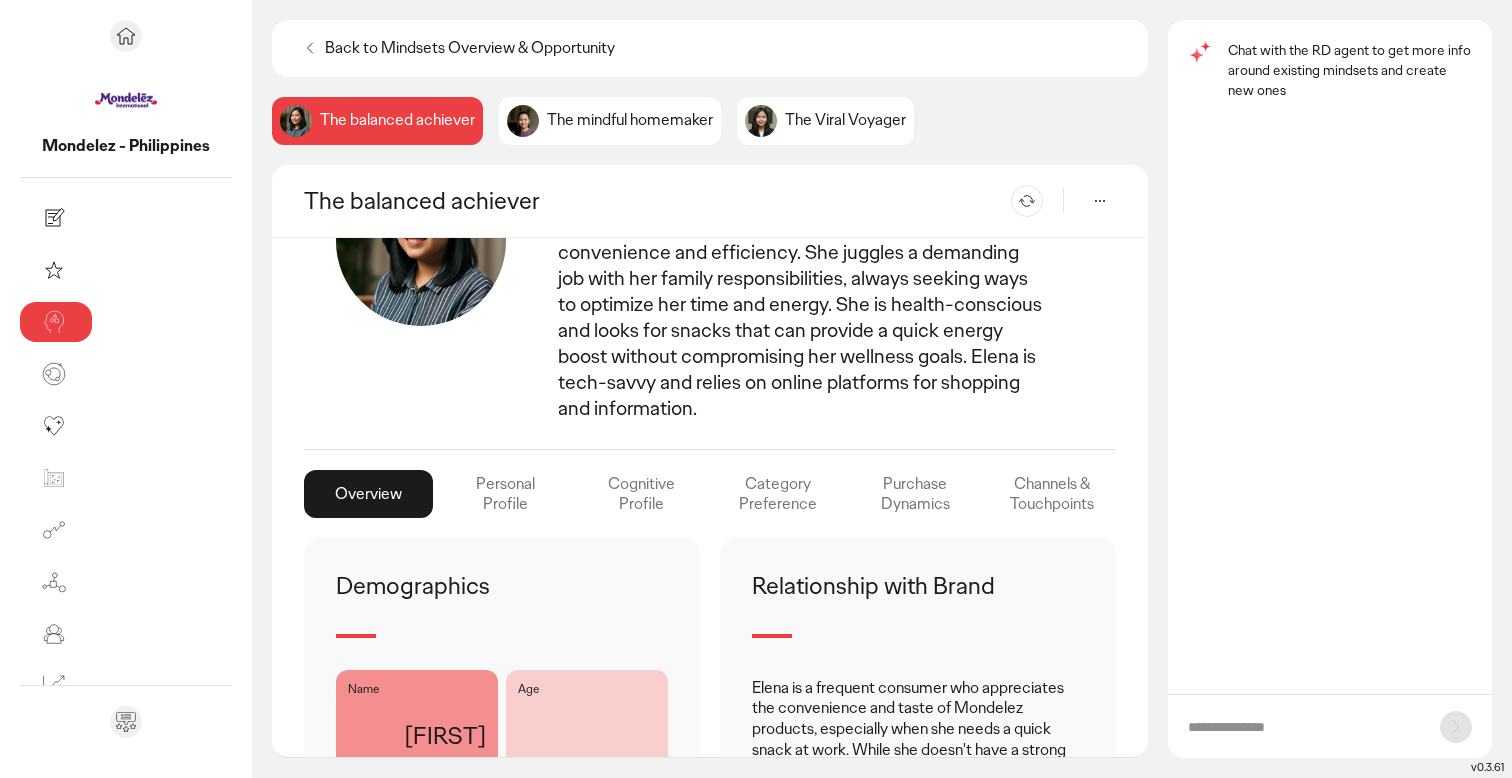 scroll, scrollTop: 0, scrollLeft: 0, axis: both 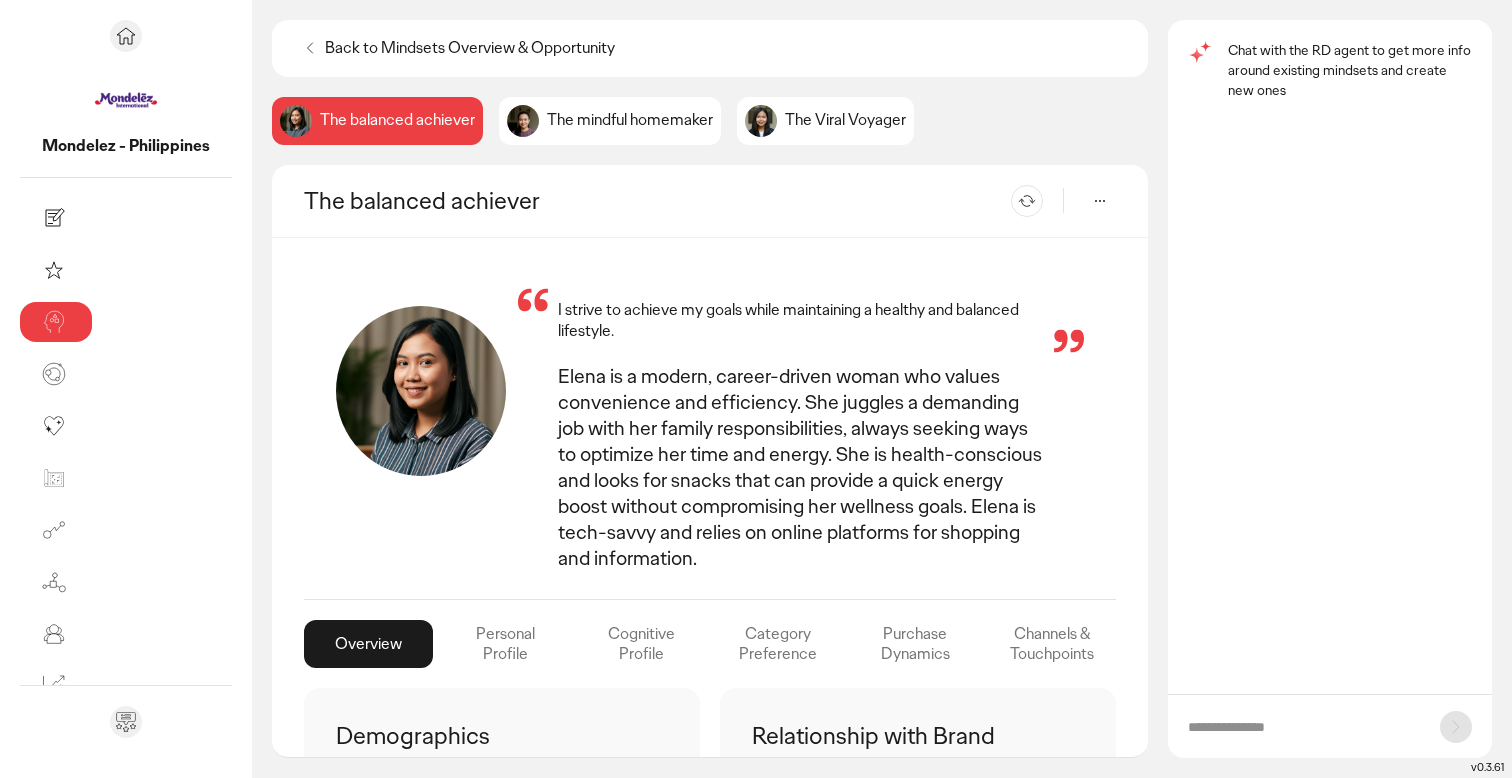 click 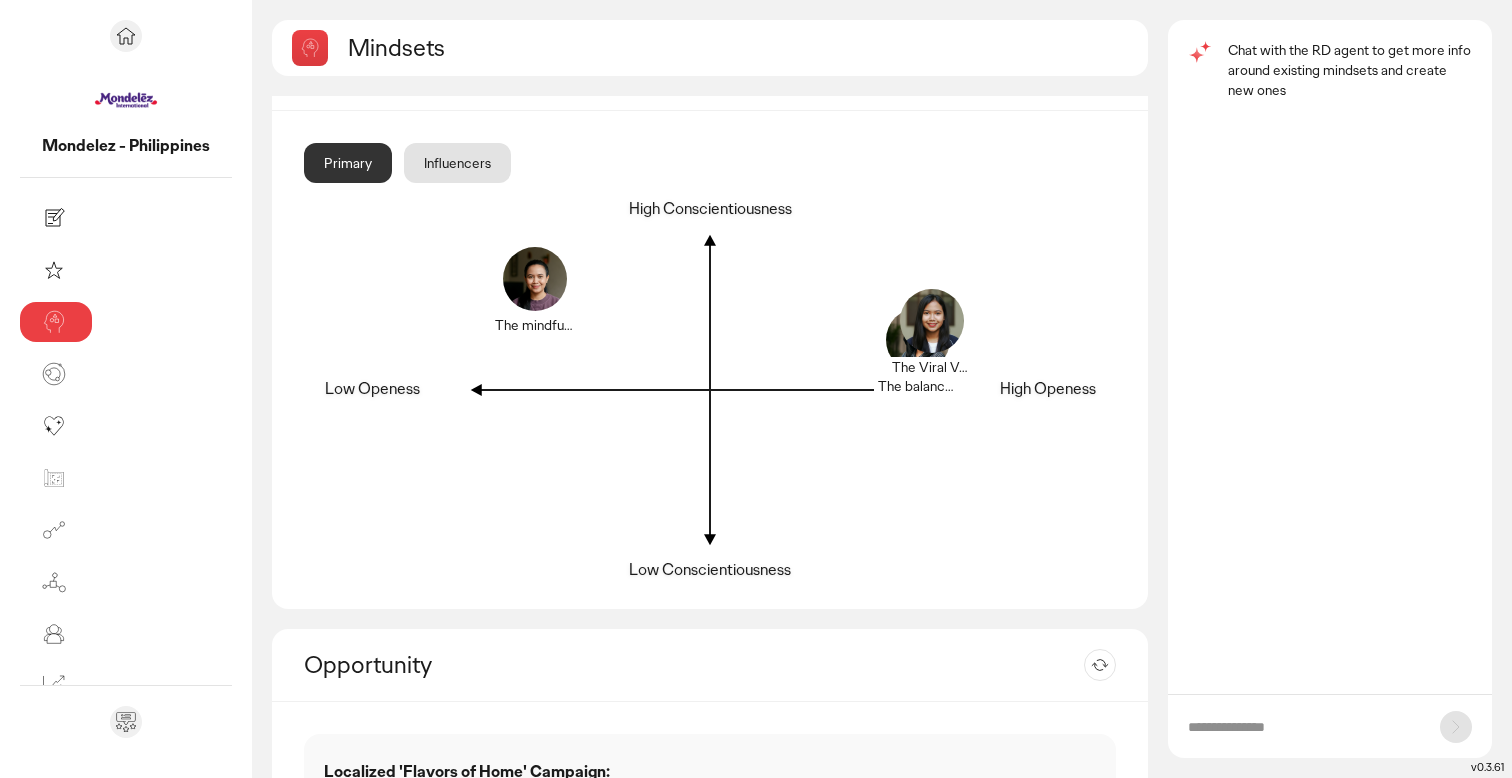 scroll, scrollTop: 0, scrollLeft: 0, axis: both 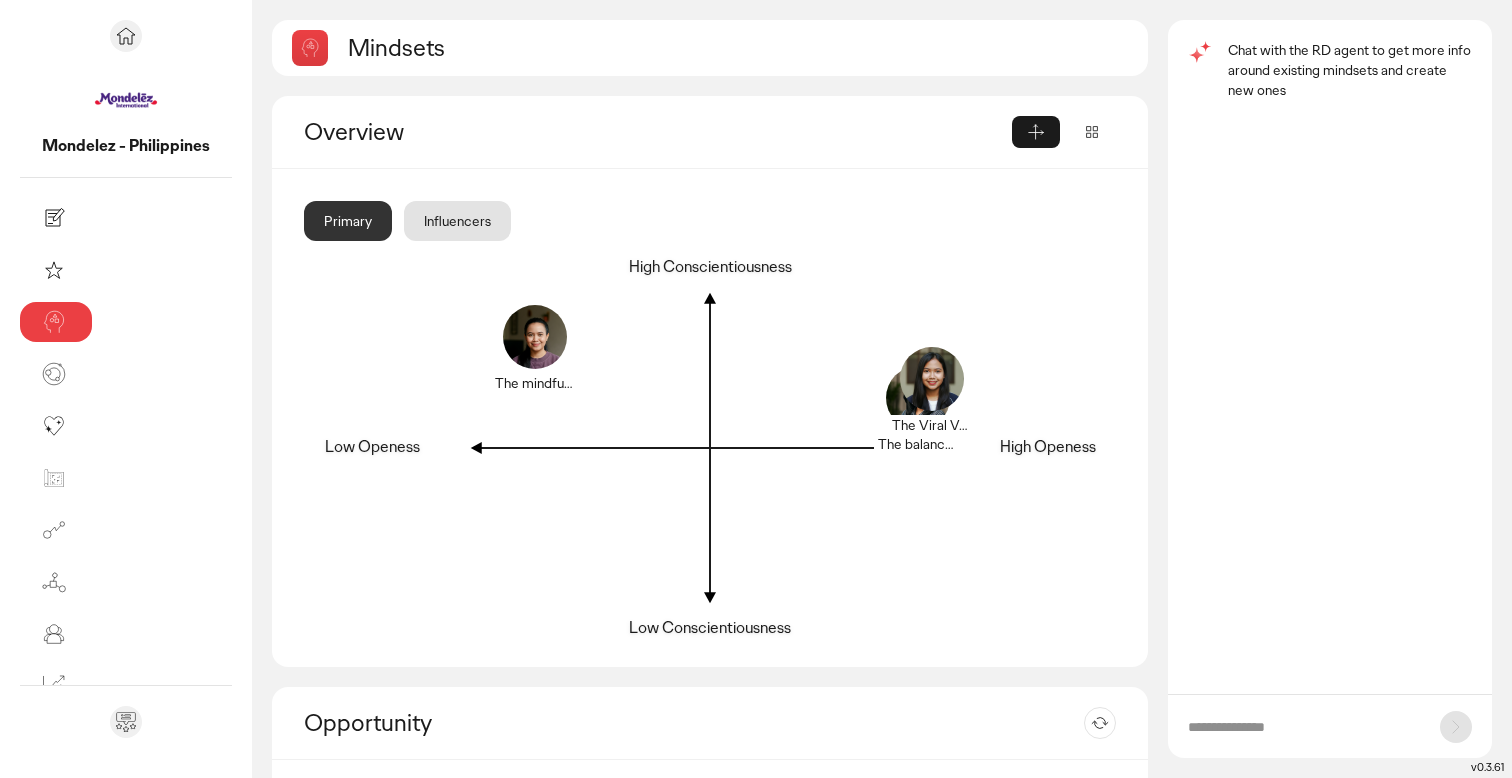 click on "Influencers" 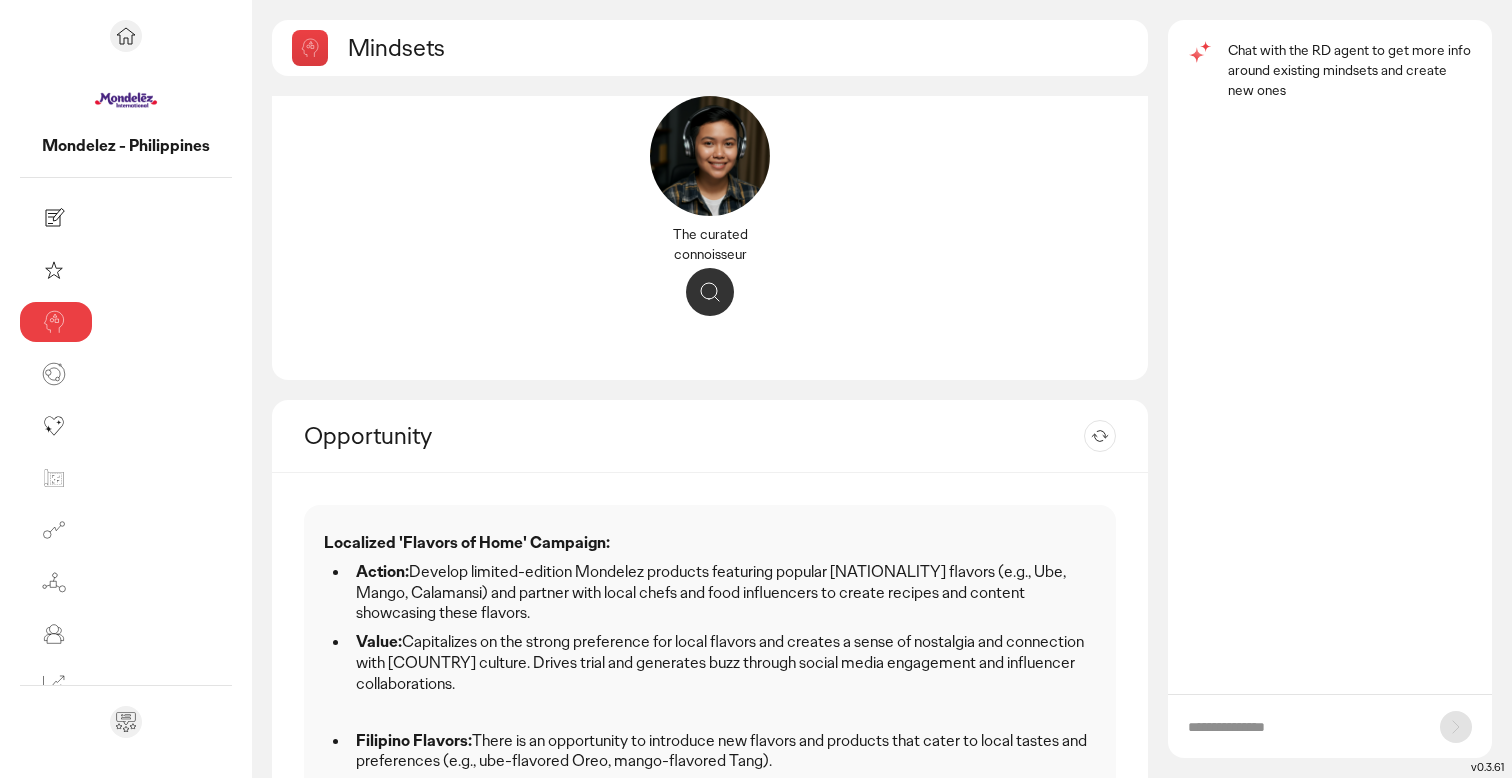 scroll, scrollTop: 0, scrollLeft: 0, axis: both 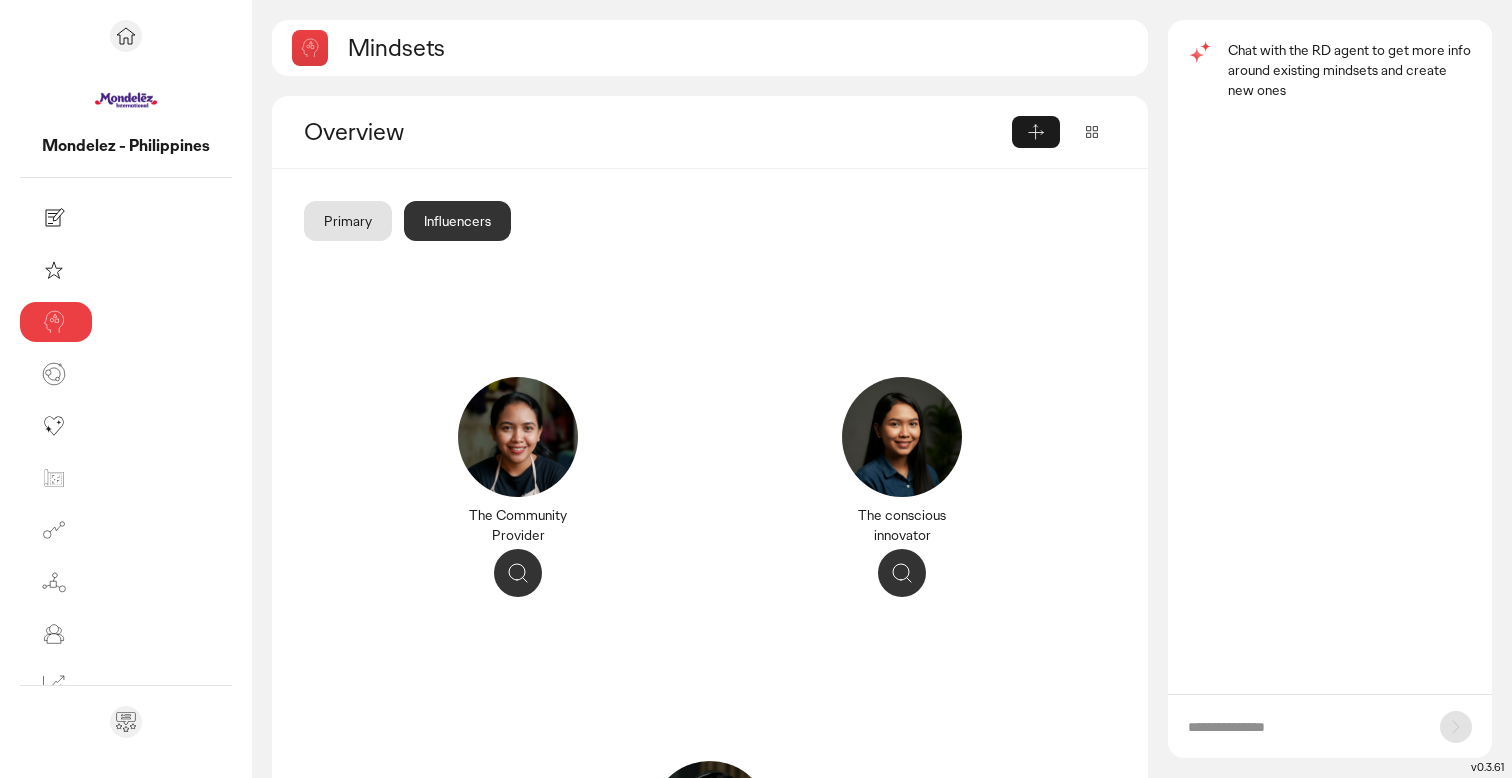 click 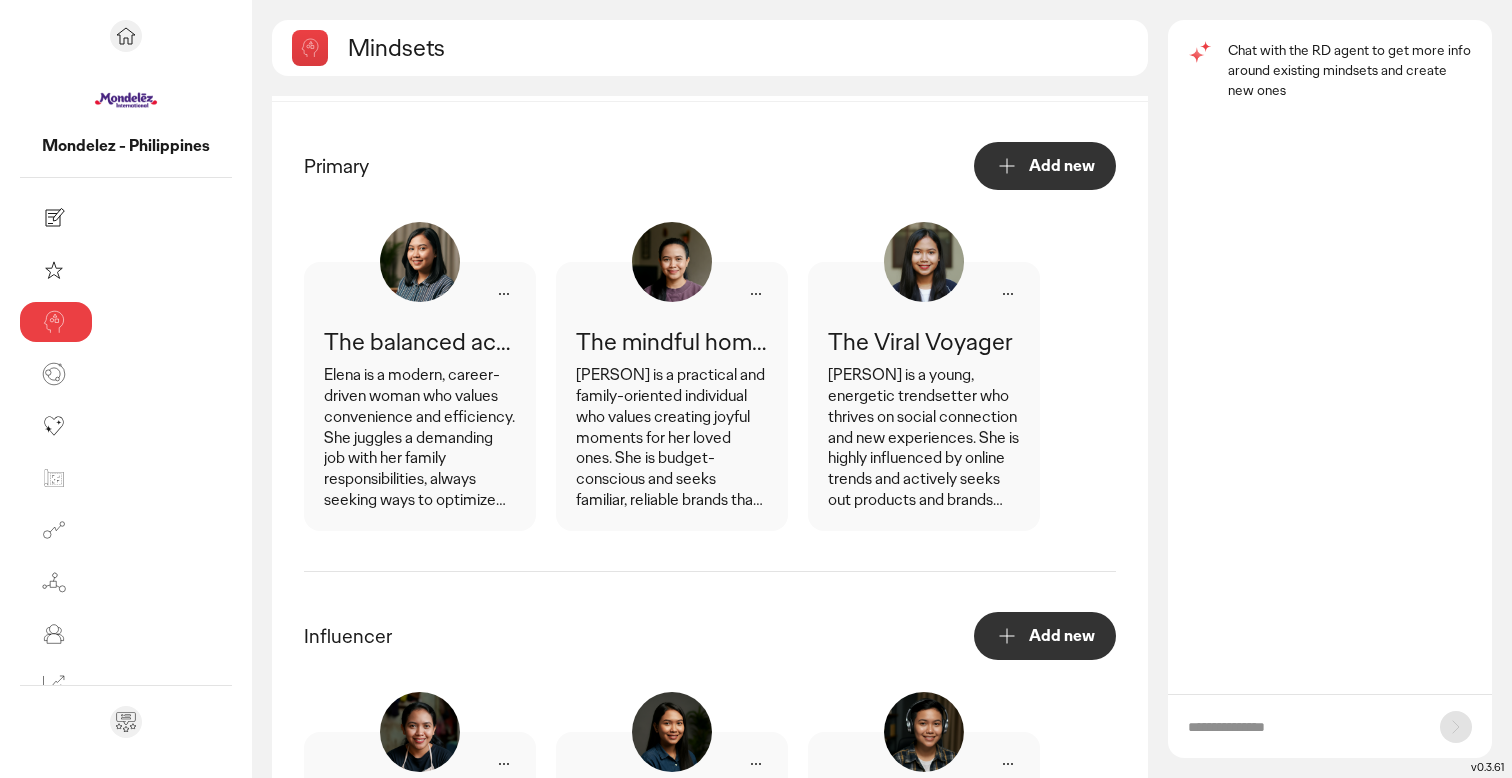 scroll, scrollTop: 68, scrollLeft: 0, axis: vertical 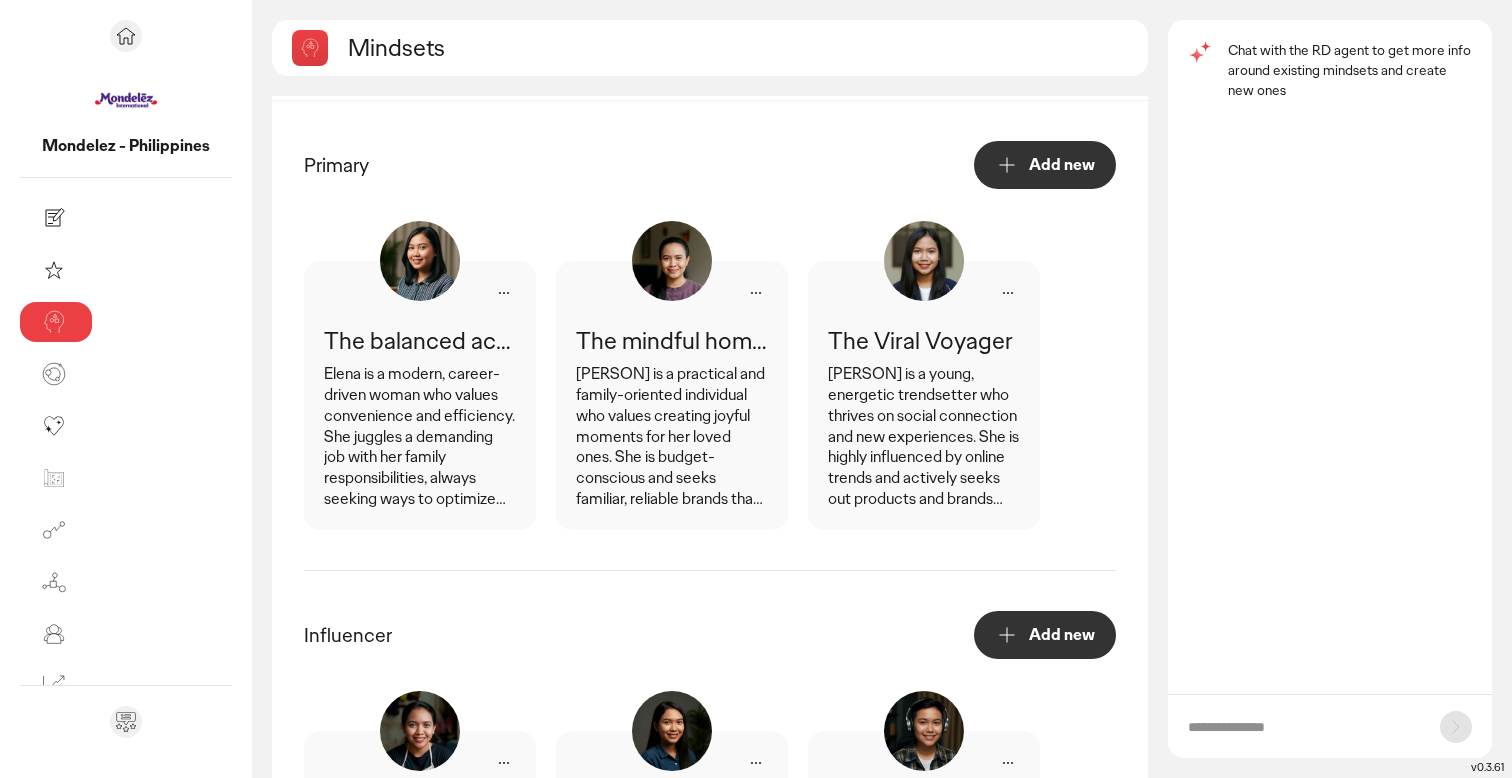 click 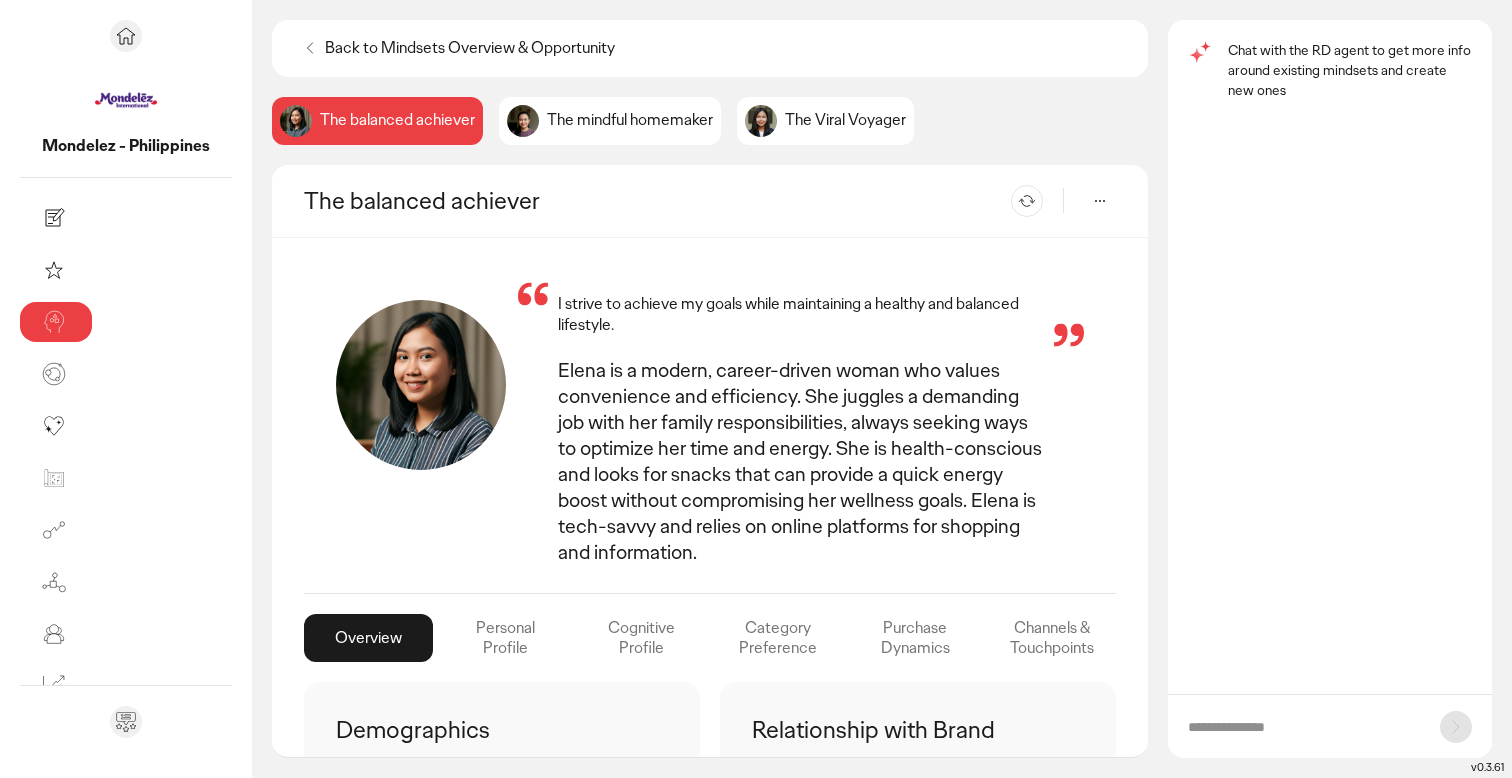 scroll, scrollTop: 0, scrollLeft: 0, axis: both 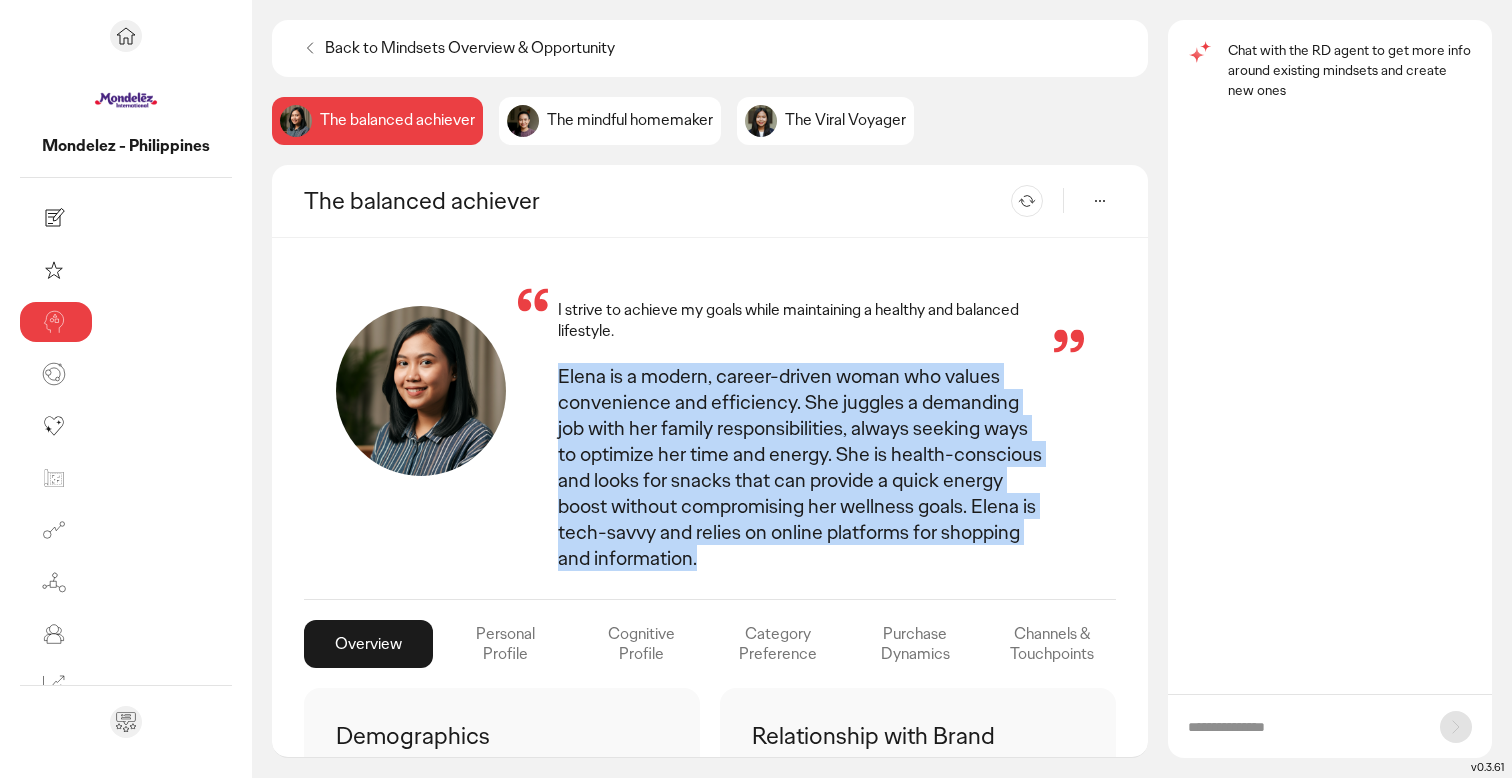 drag, startPoint x: 415, startPoint y: 354, endPoint x: 859, endPoint y: 502, distance: 468.0171 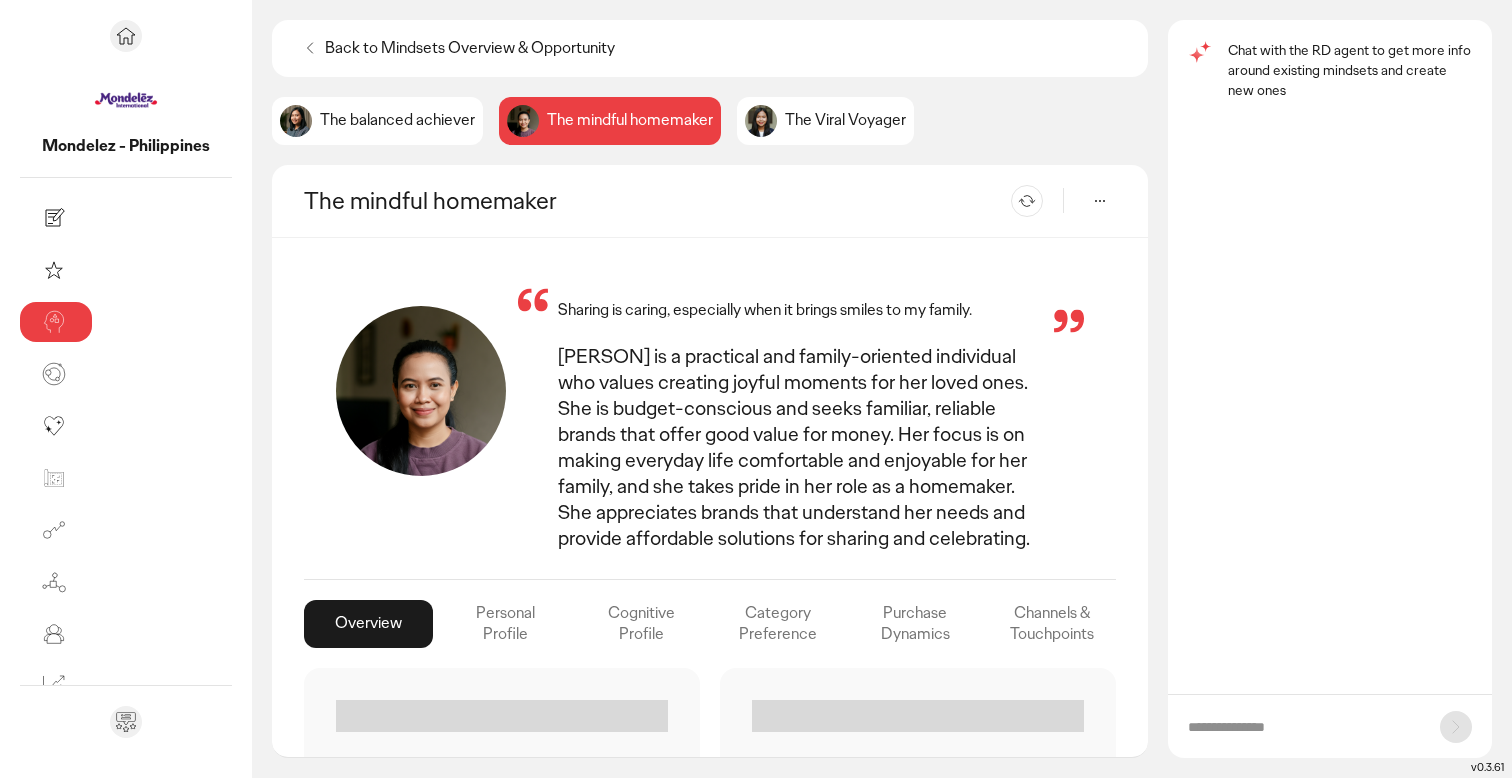 scroll, scrollTop: 62, scrollLeft: 0, axis: vertical 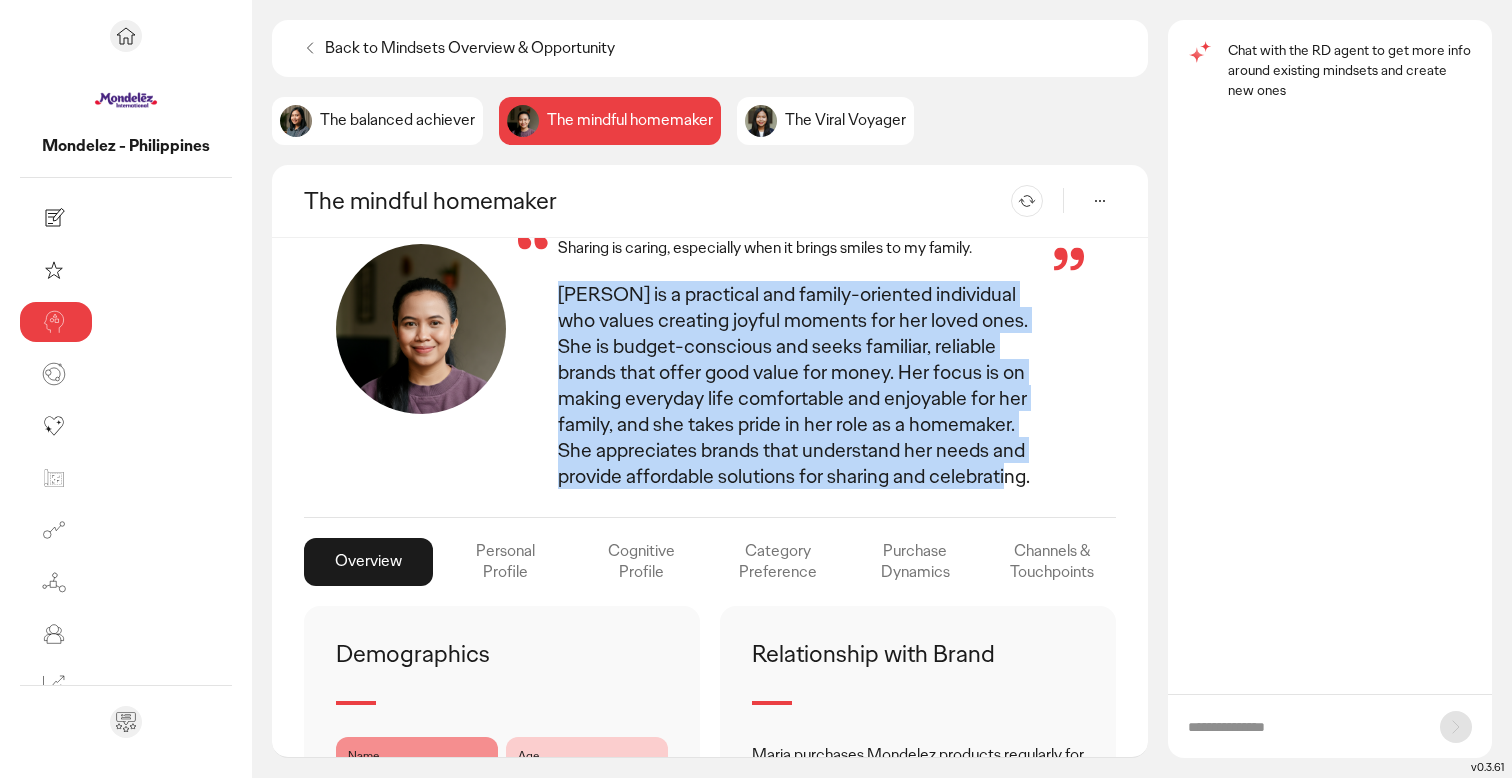 drag, startPoint x: 419, startPoint y: 289, endPoint x: 576, endPoint y: 448, distance: 223.45021 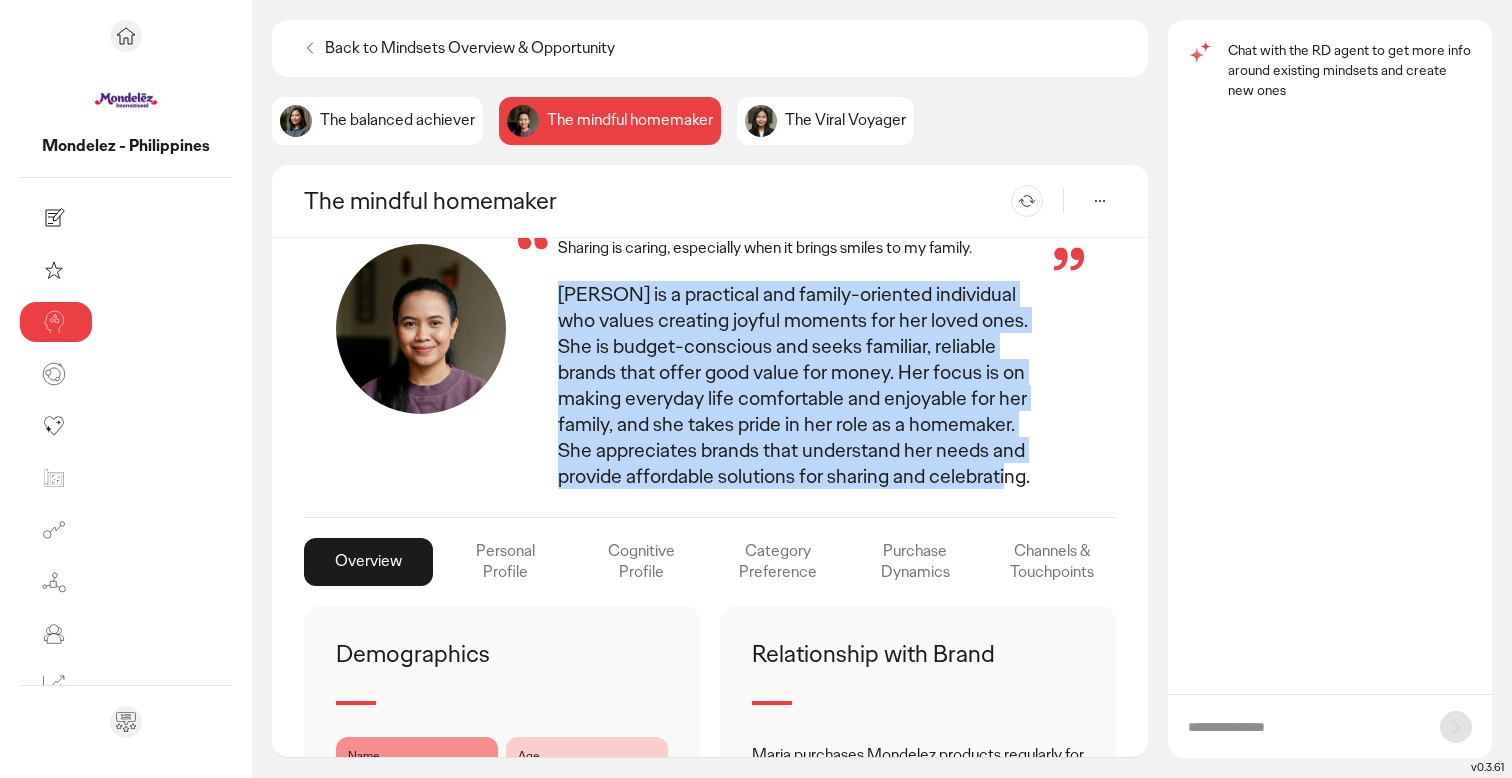 click on "The Viral Voyager" 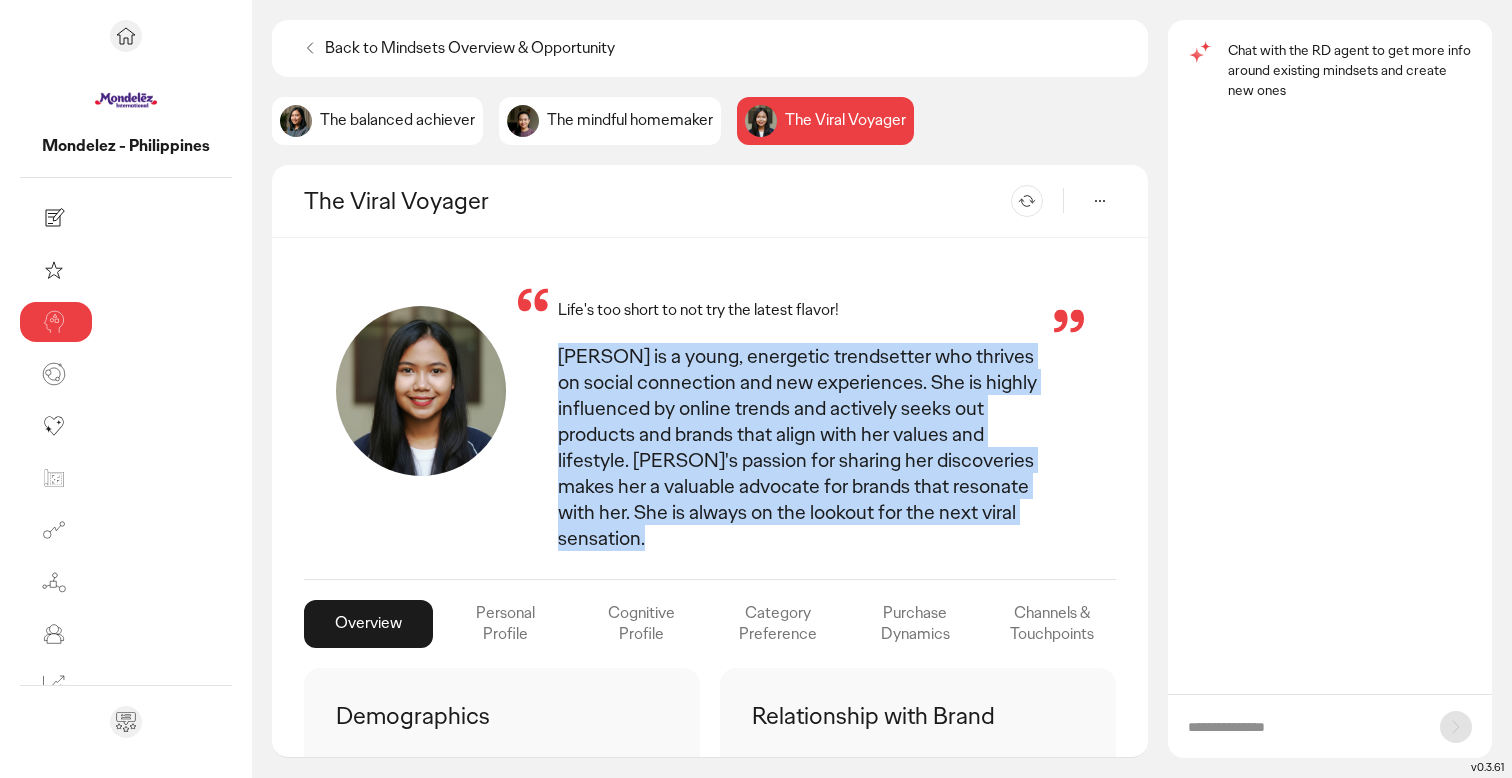 drag, startPoint x: 414, startPoint y: 353, endPoint x: 959, endPoint y: 487, distance: 561.2317 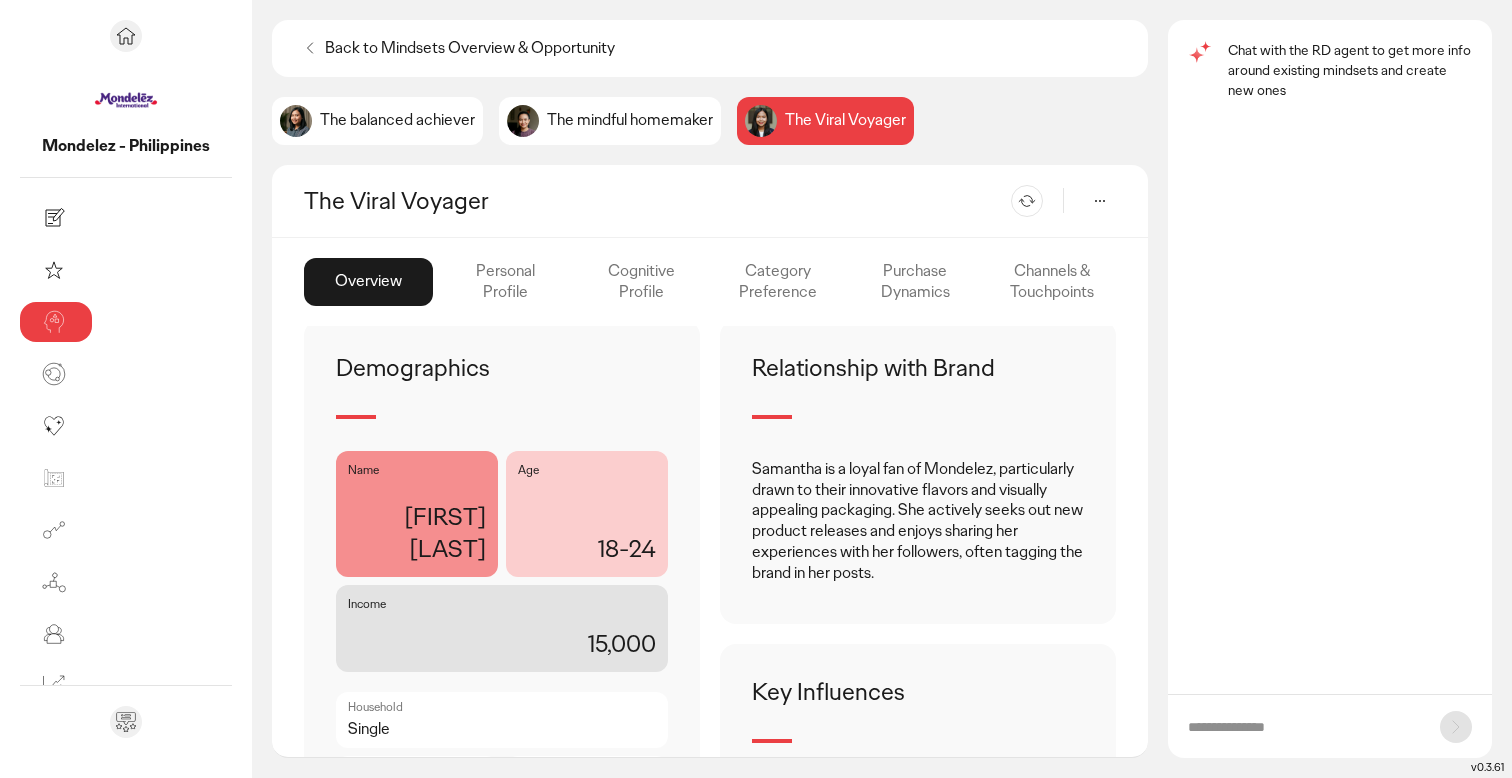 scroll, scrollTop: 0, scrollLeft: 0, axis: both 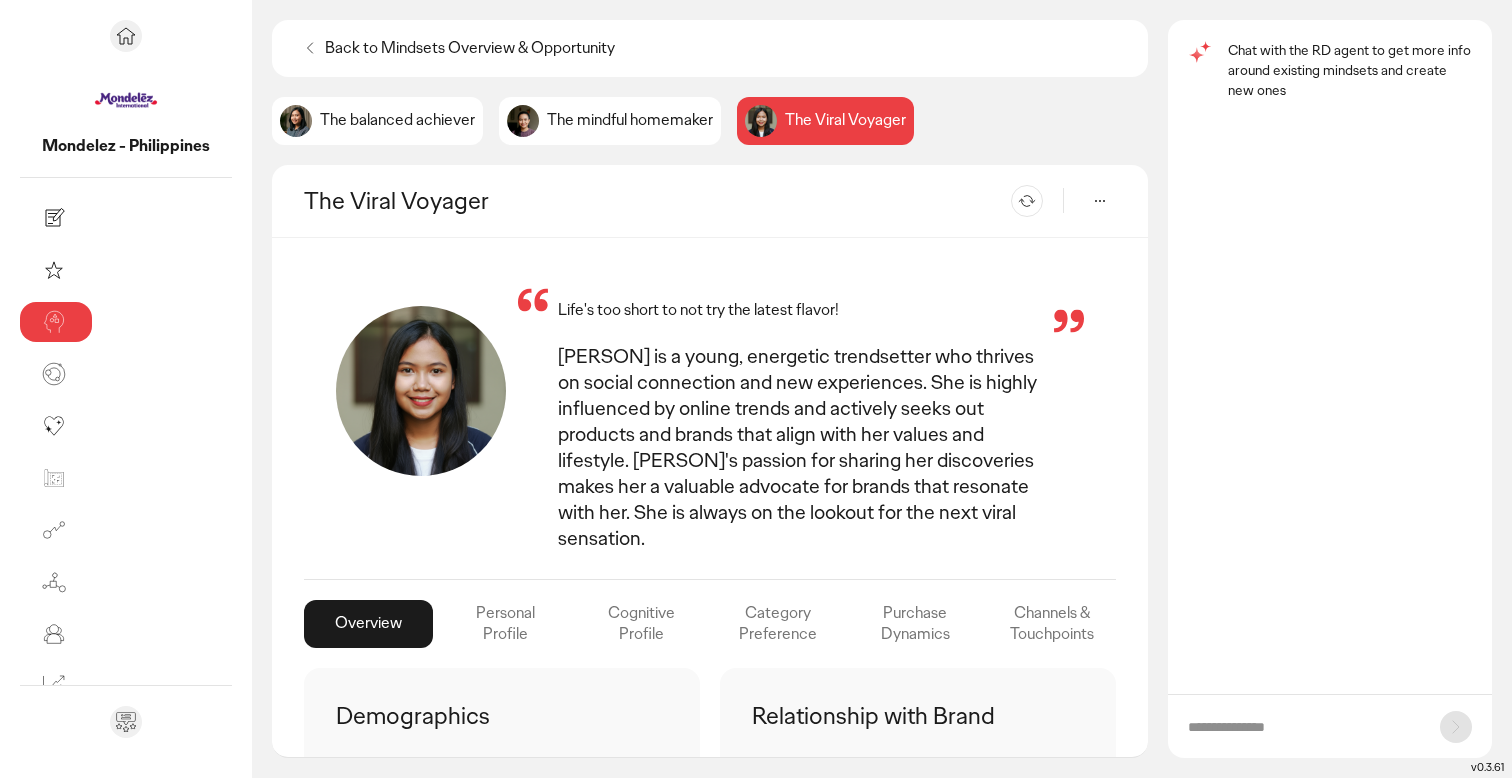 click 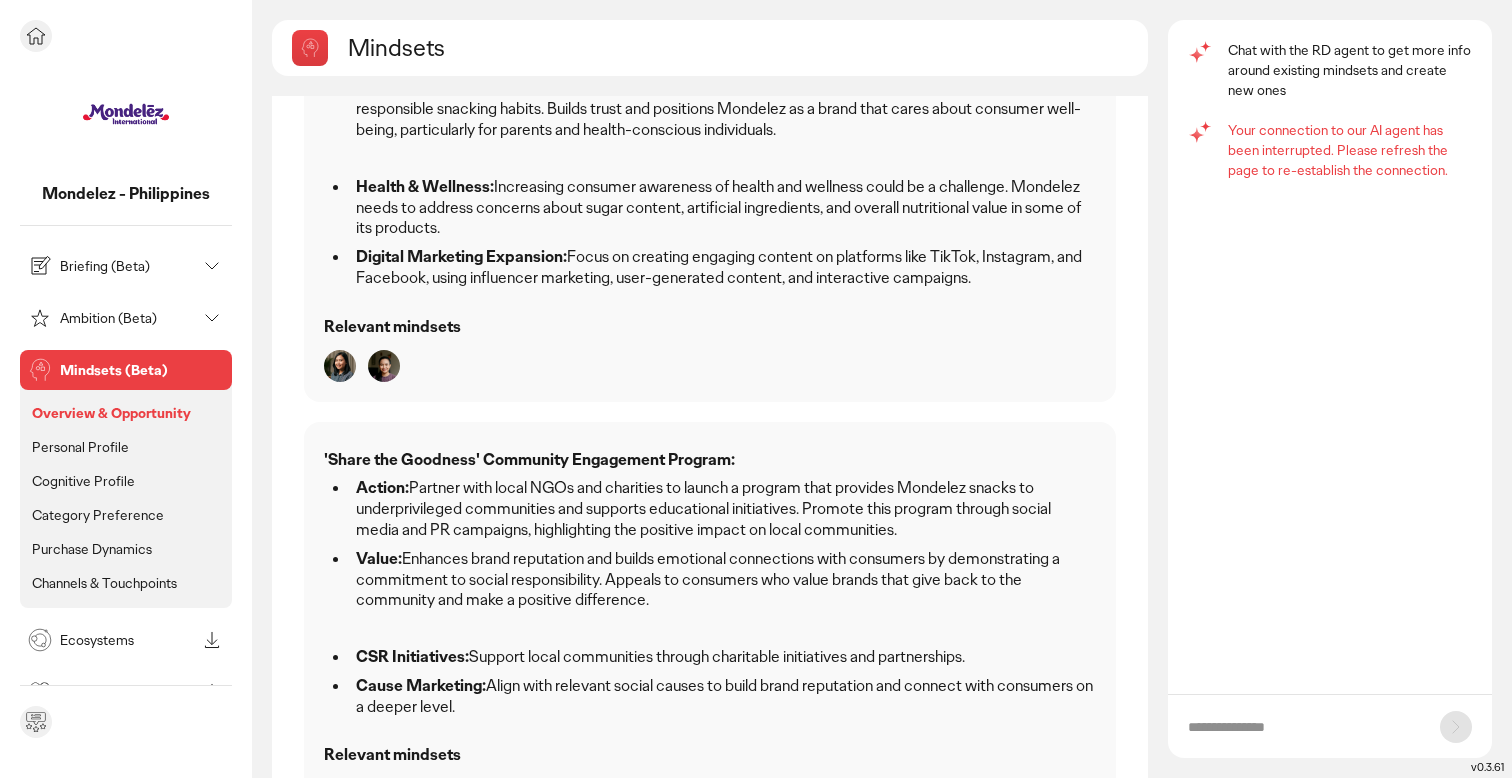 scroll, scrollTop: 1332, scrollLeft: 0, axis: vertical 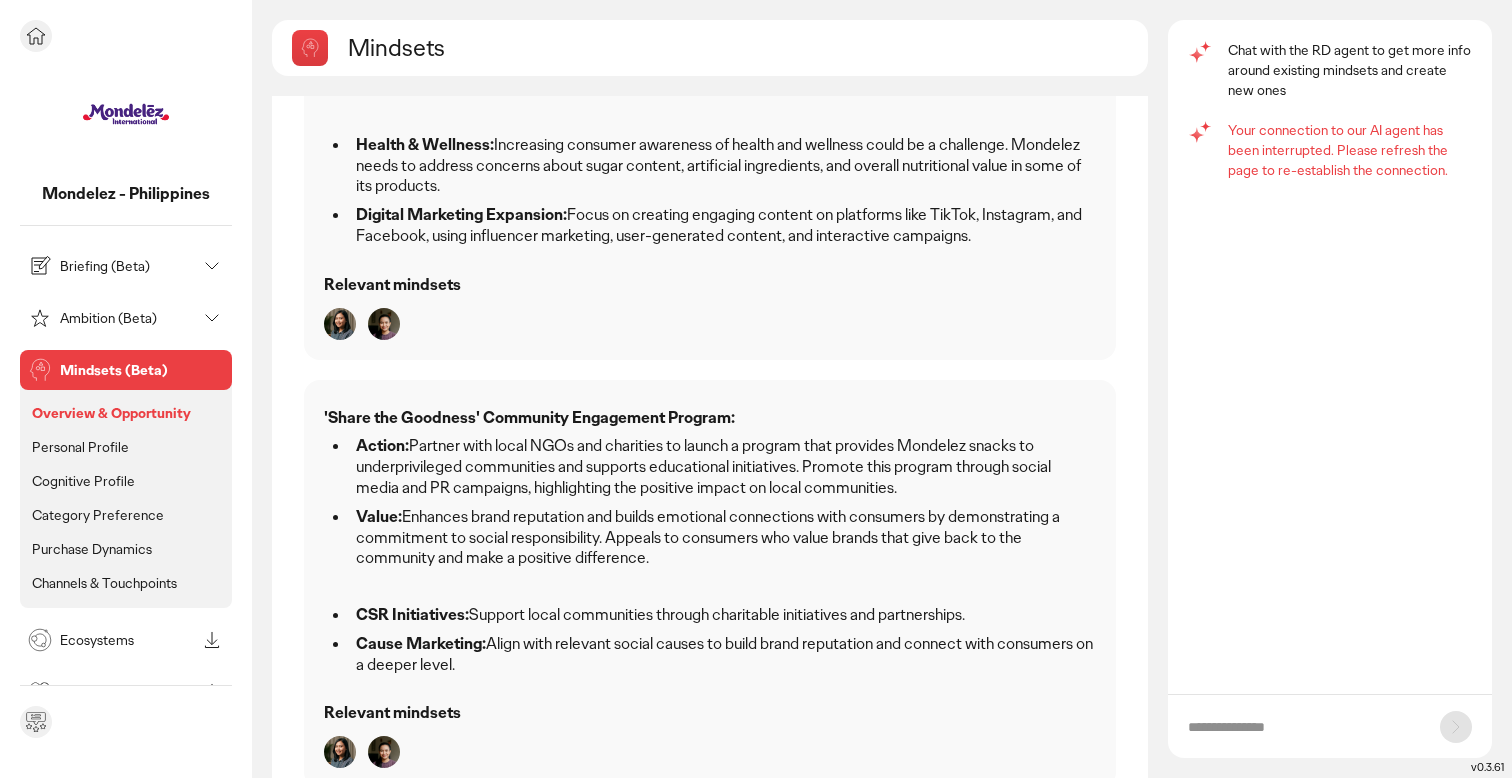 click on "Category Preference" at bounding box center [98, 515] 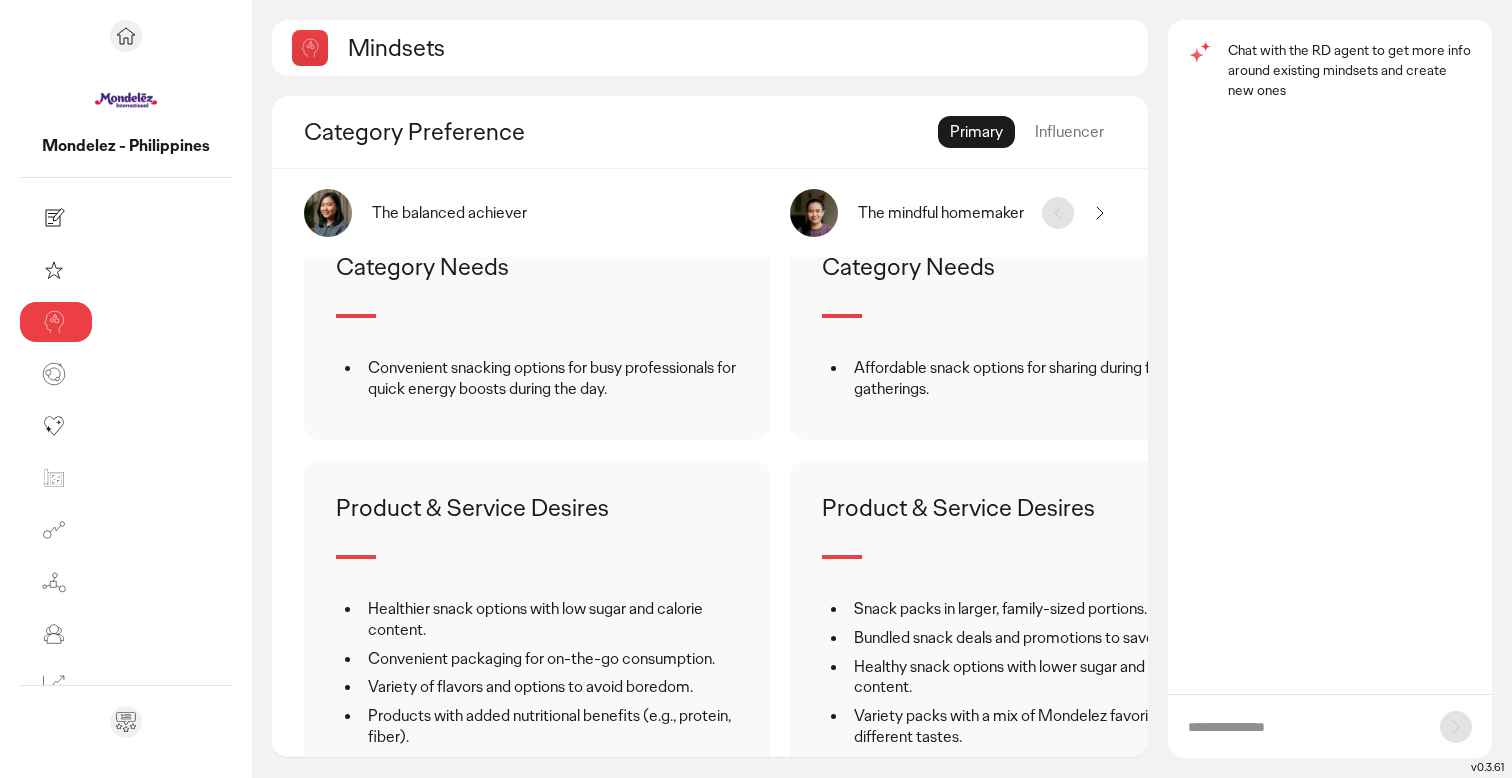 scroll, scrollTop: 0, scrollLeft: 0, axis: both 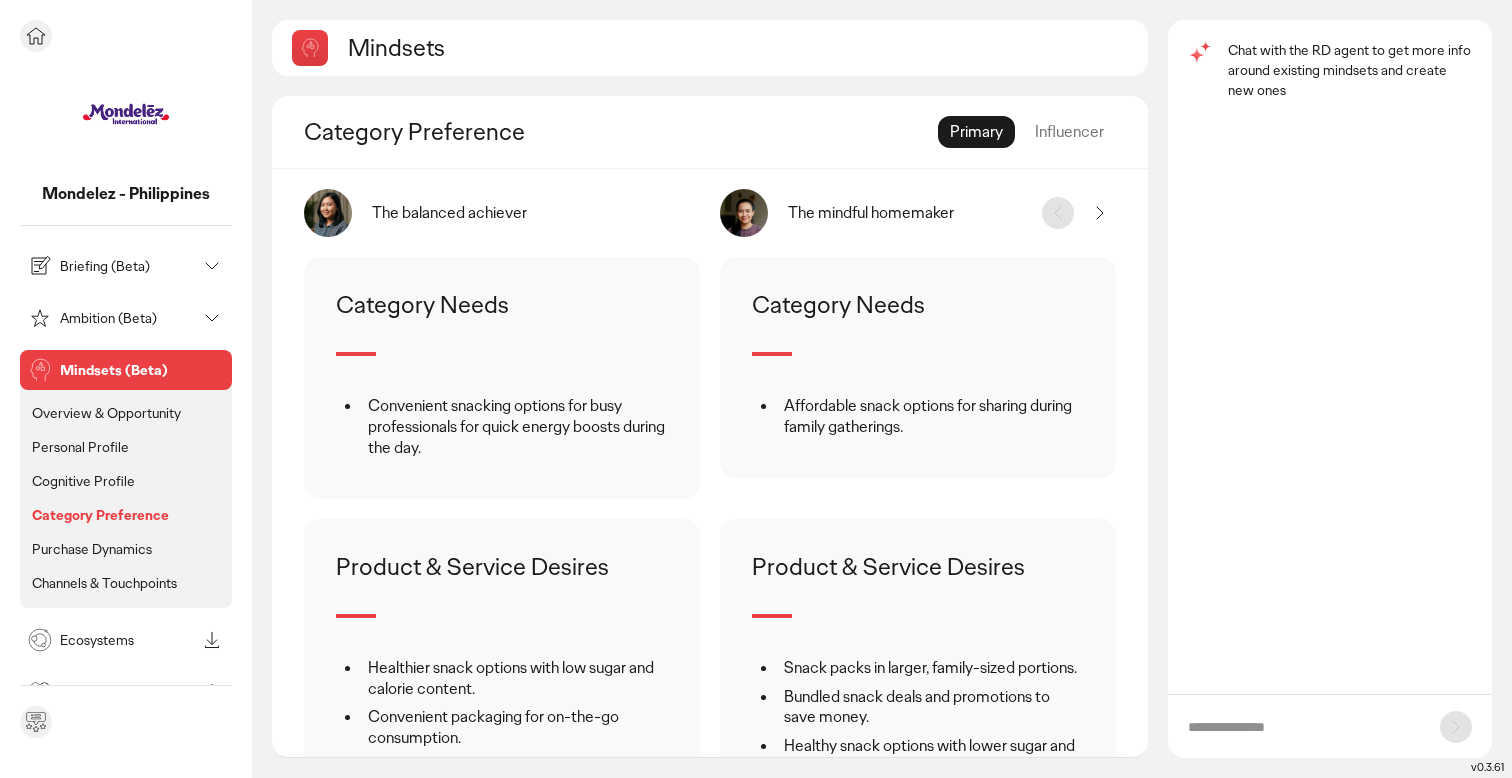 click on "Purchase Dynamics" at bounding box center [92, 549] 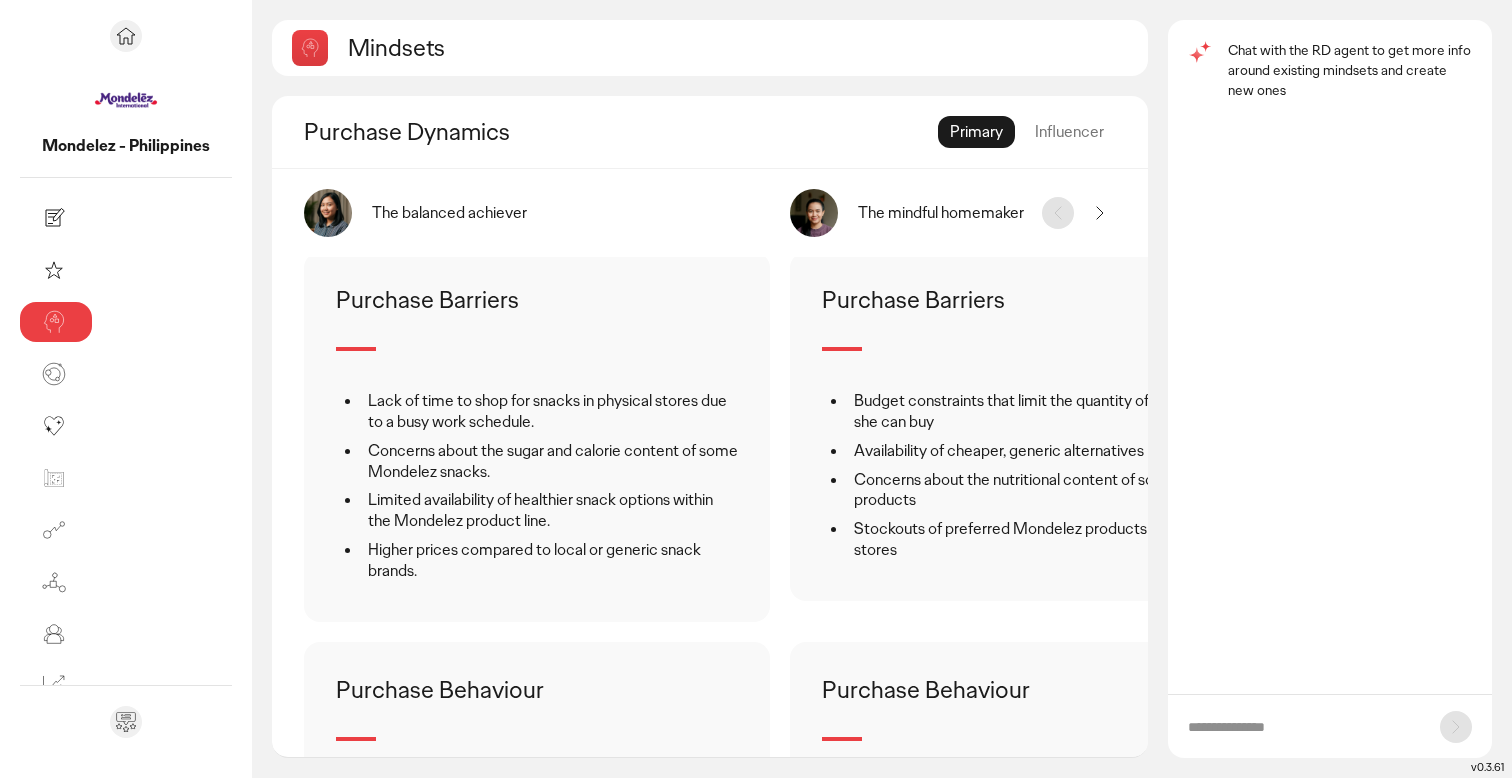 scroll, scrollTop: 0, scrollLeft: 0, axis: both 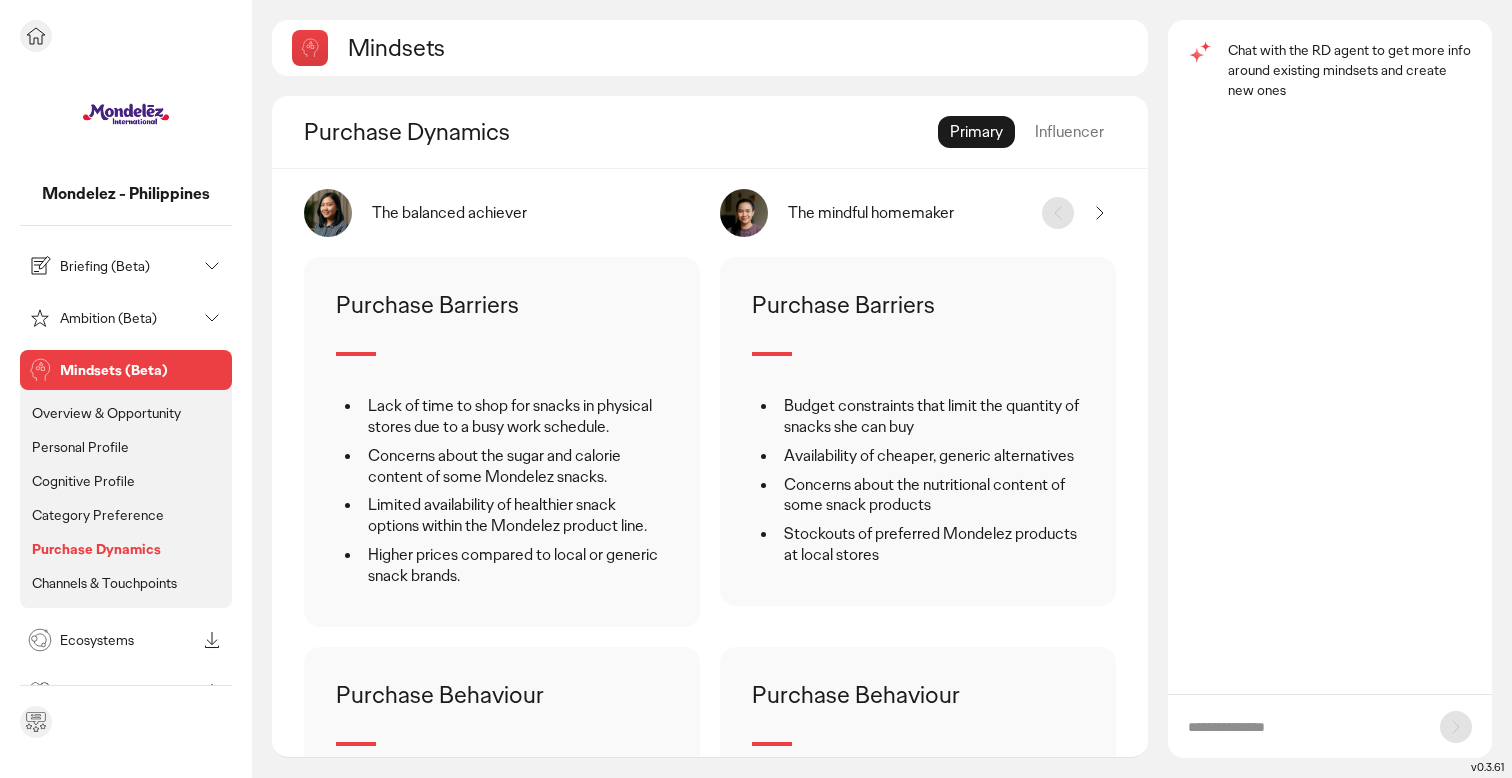 click on "Ambition (Beta)" at bounding box center [128, 318] 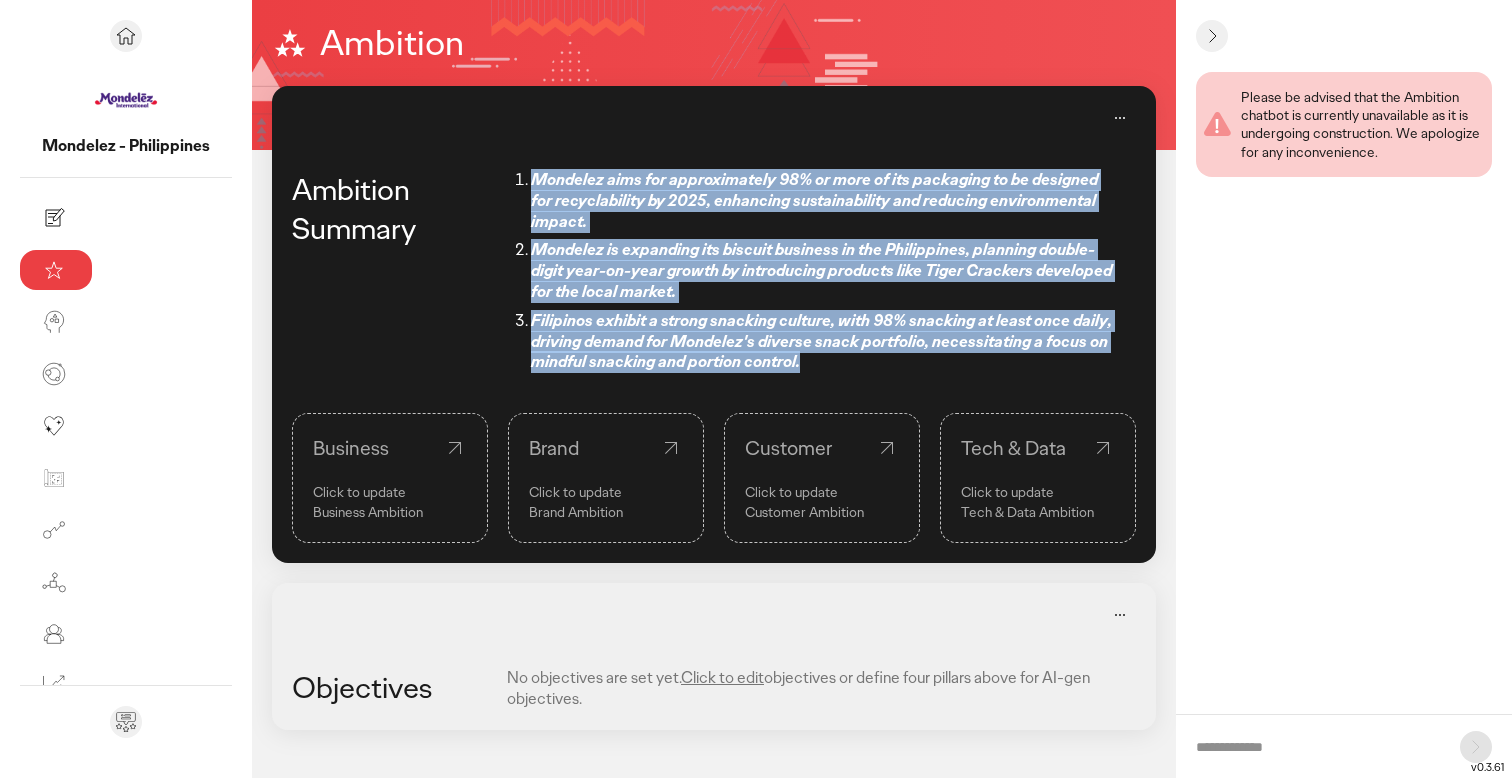 drag, startPoint x: 373, startPoint y: 176, endPoint x: 488, endPoint y: 329, distance: 191.4001 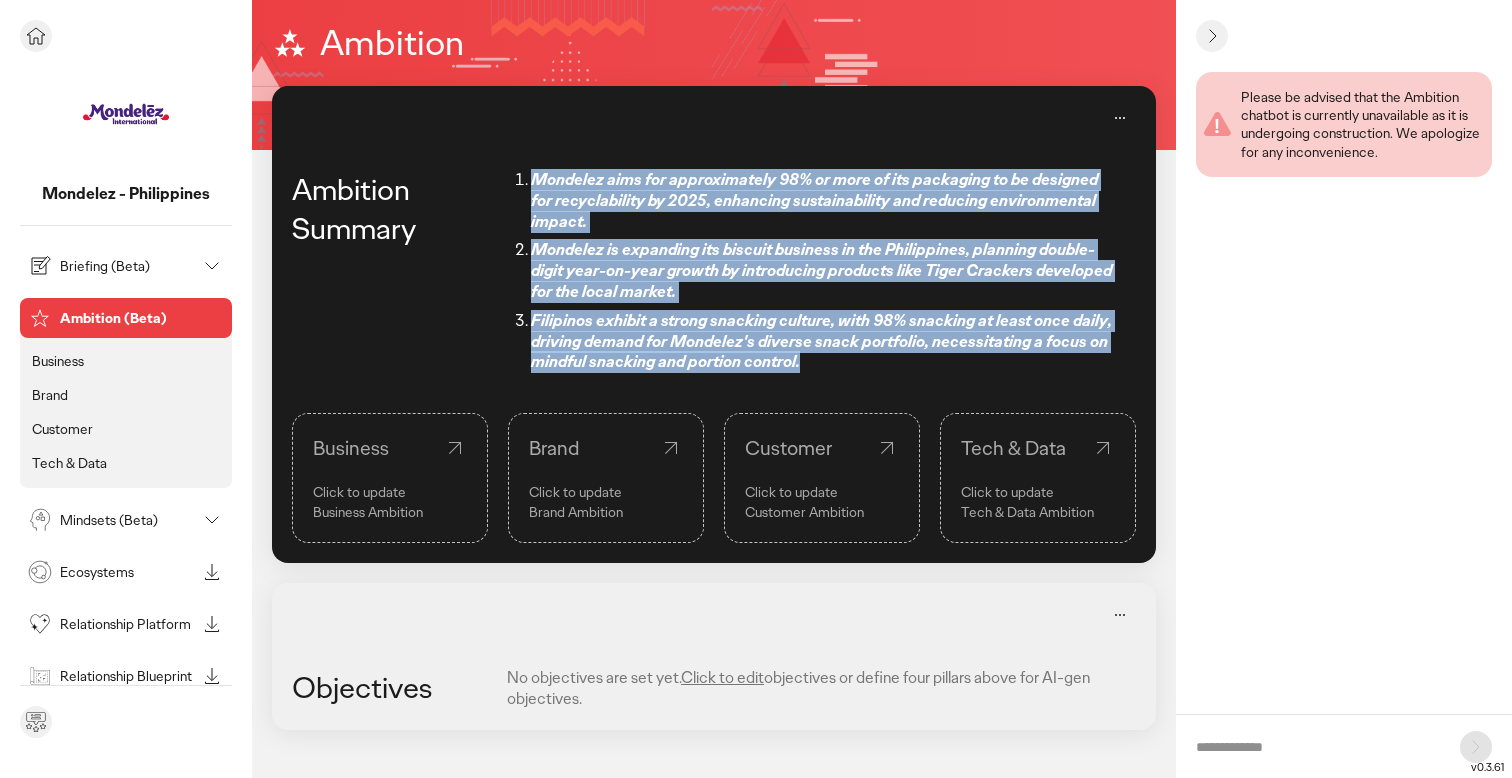 click on "Mindsets (Beta)" at bounding box center [128, 520] 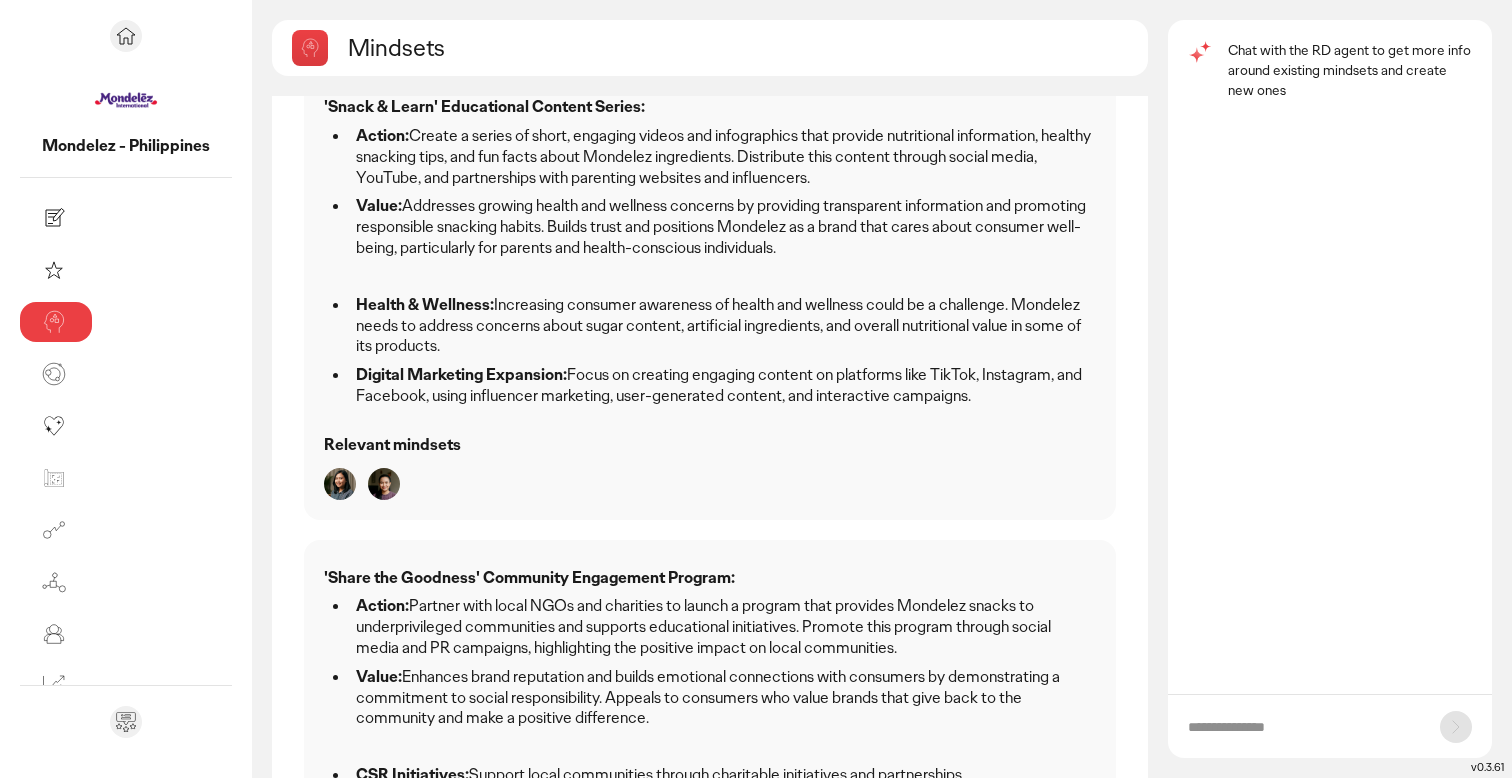 scroll, scrollTop: 1290, scrollLeft: 0, axis: vertical 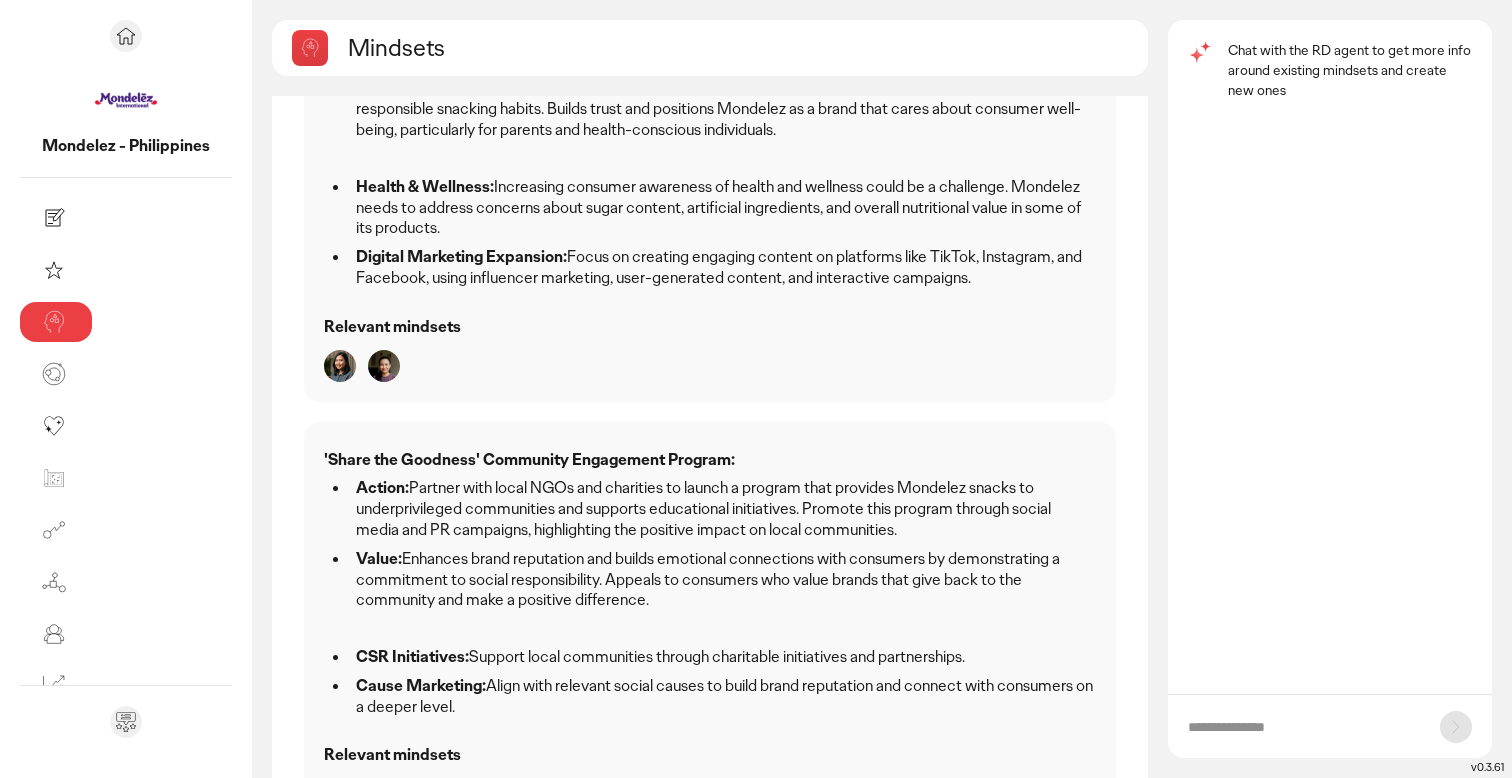 click at bounding box center [1304, 727] 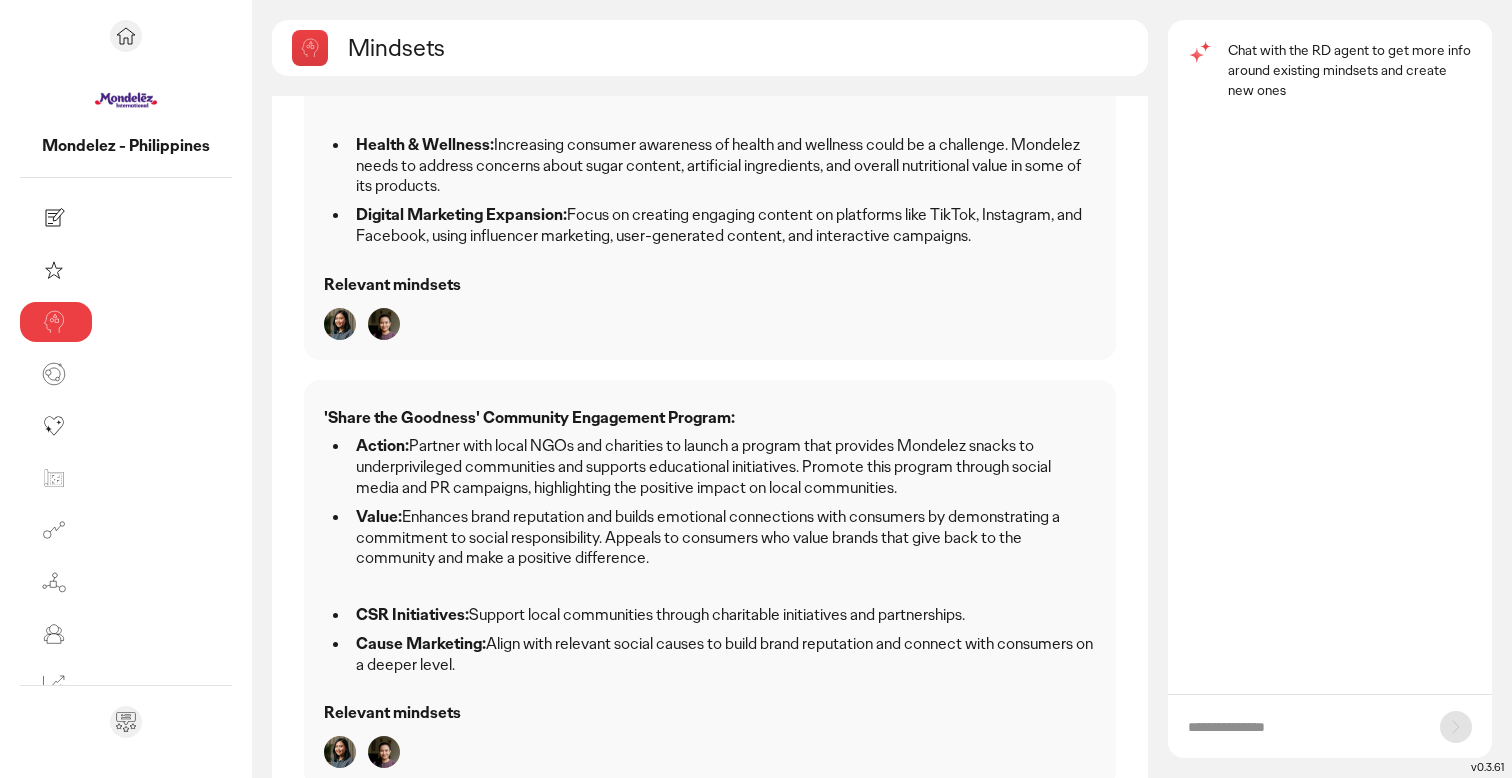 scroll, scrollTop: 1290, scrollLeft: 0, axis: vertical 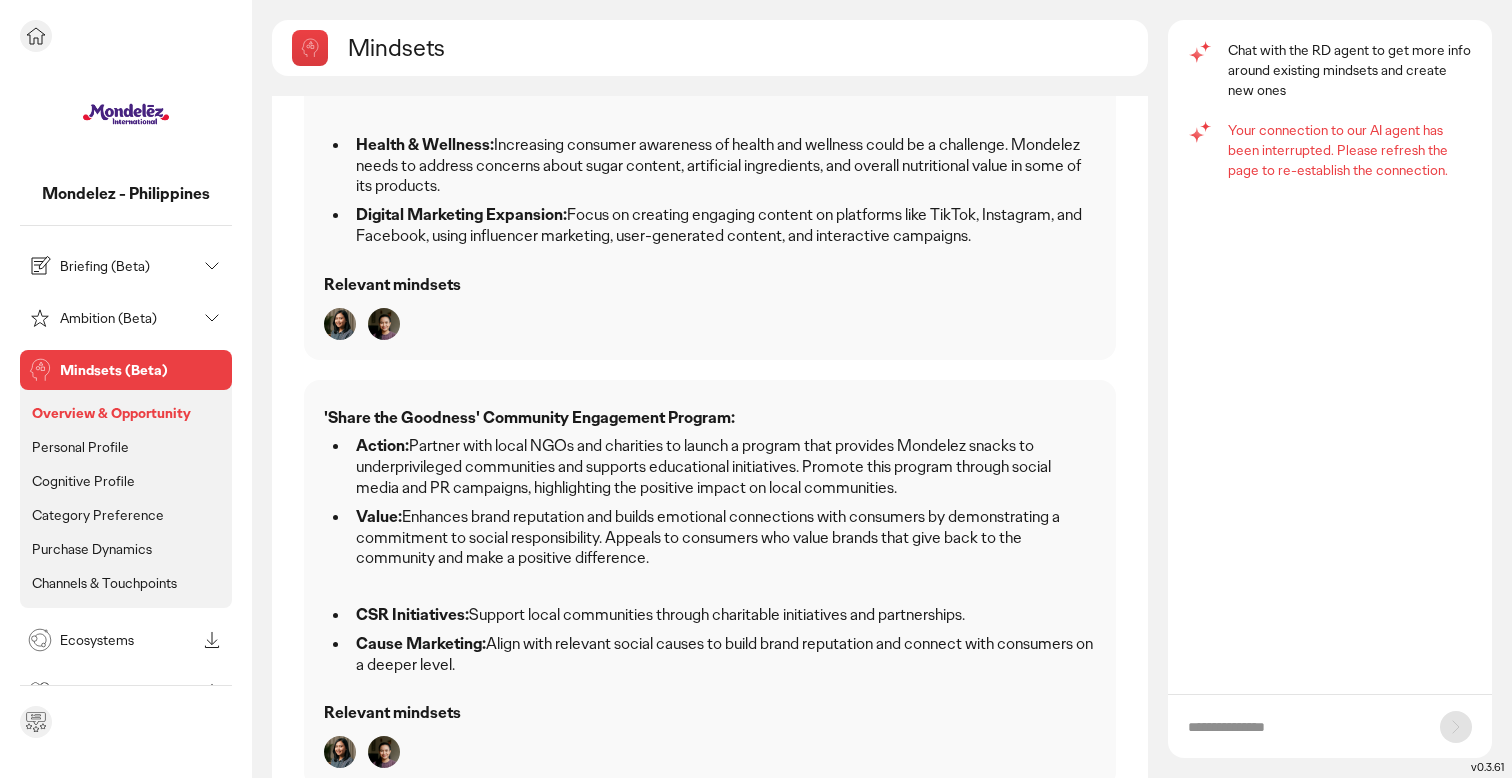 click on "Briefing (Beta)" at bounding box center (128, 266) 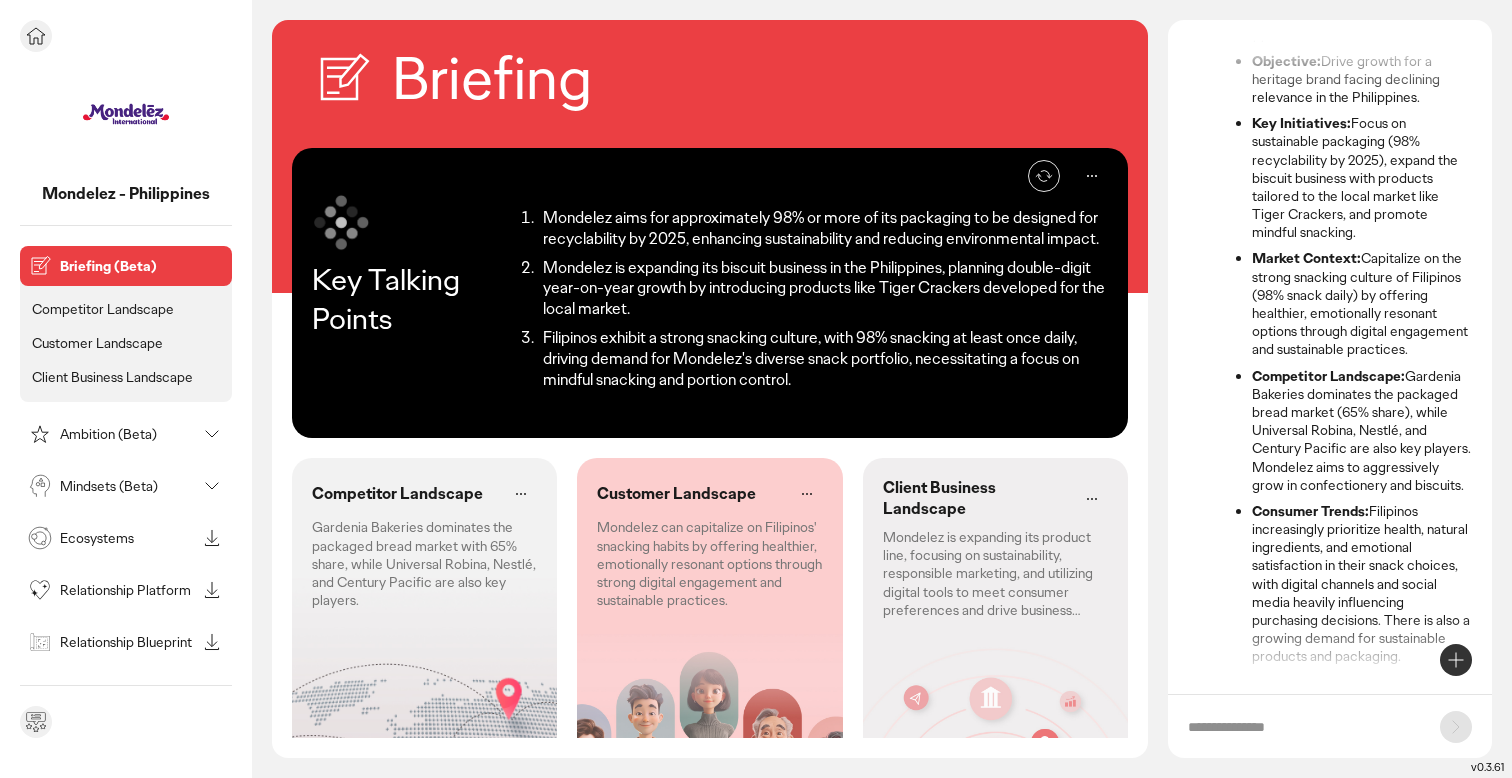 scroll, scrollTop: 187, scrollLeft: 0, axis: vertical 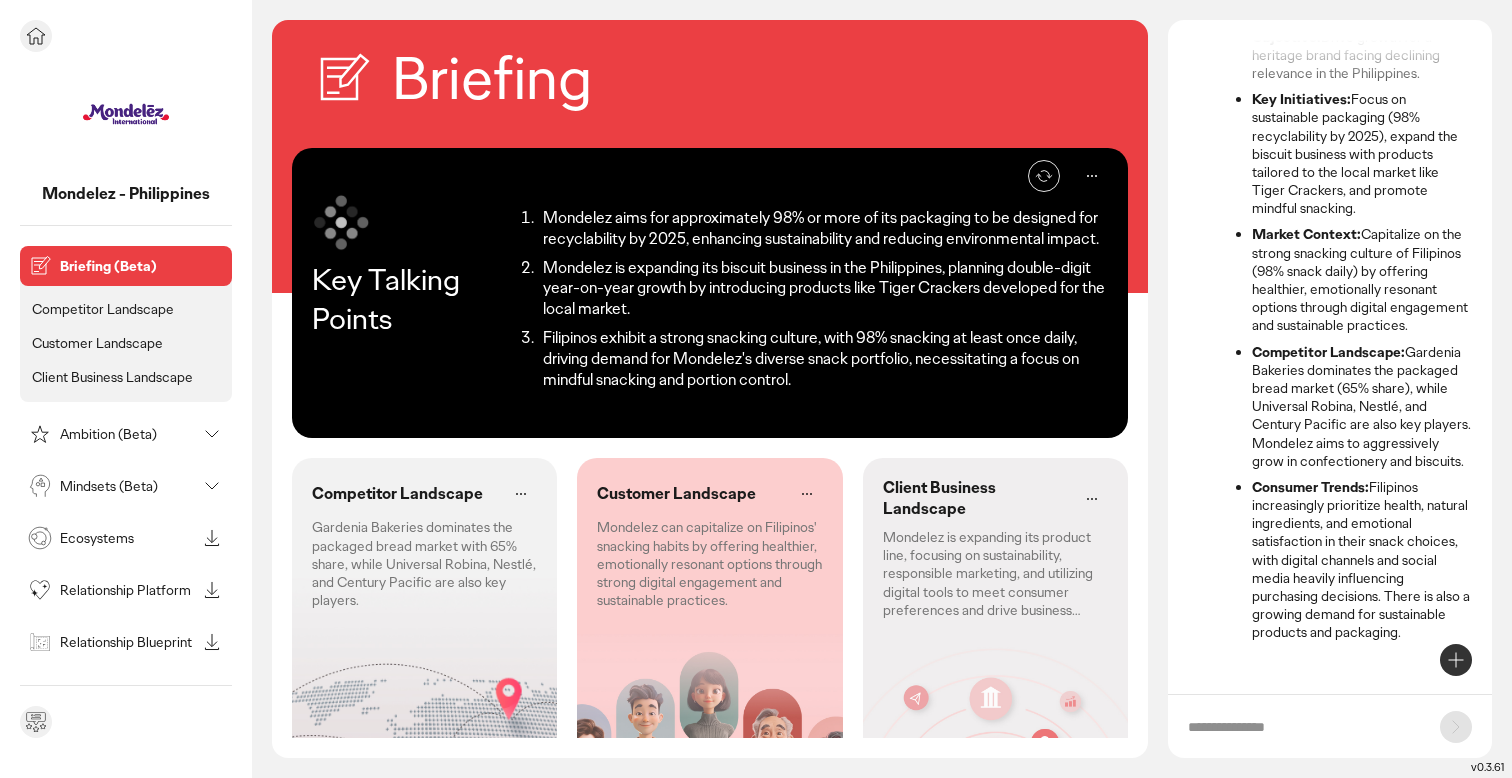 click on "Ambition (Beta)" at bounding box center (128, 434) 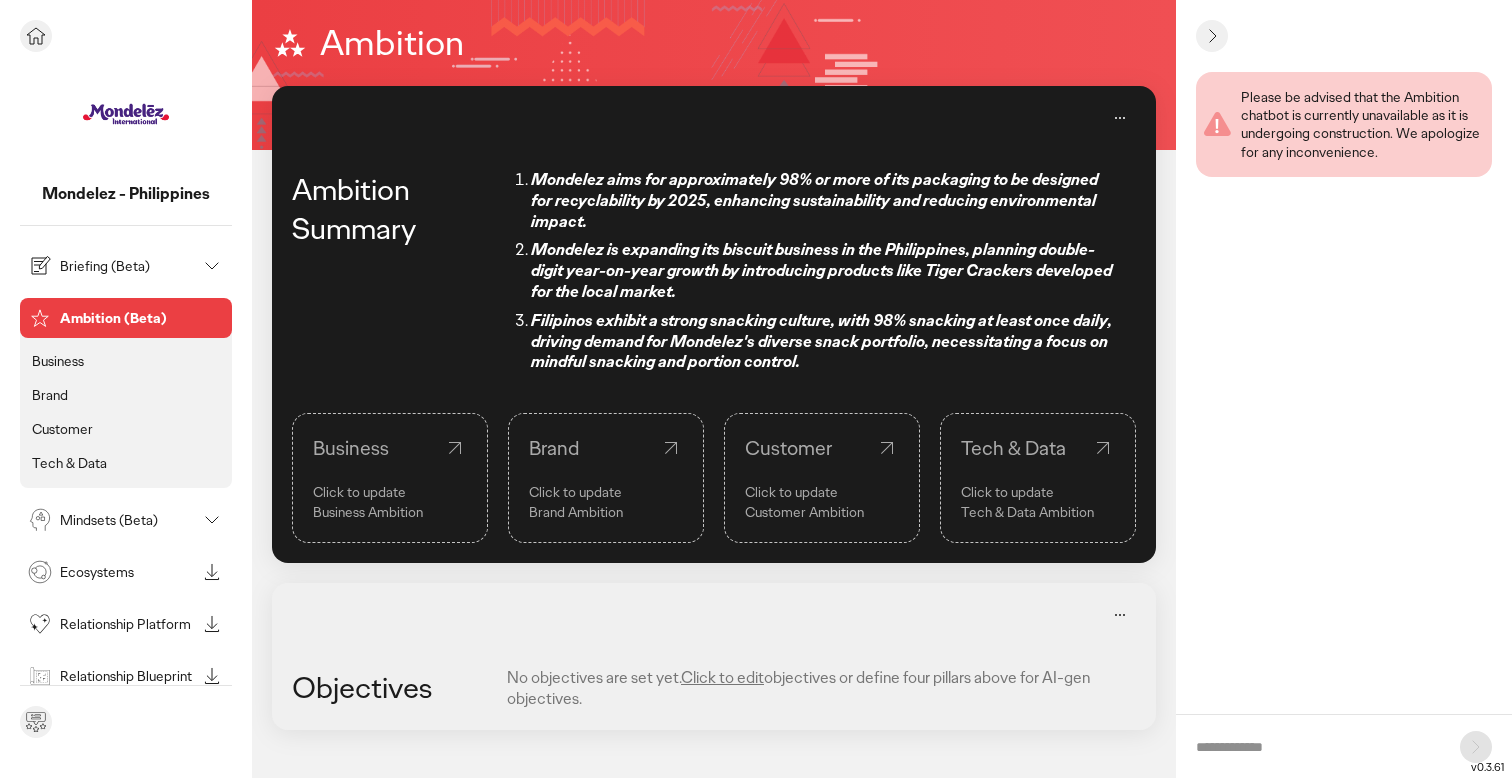 click on "Briefing (Beta)" at bounding box center [128, 266] 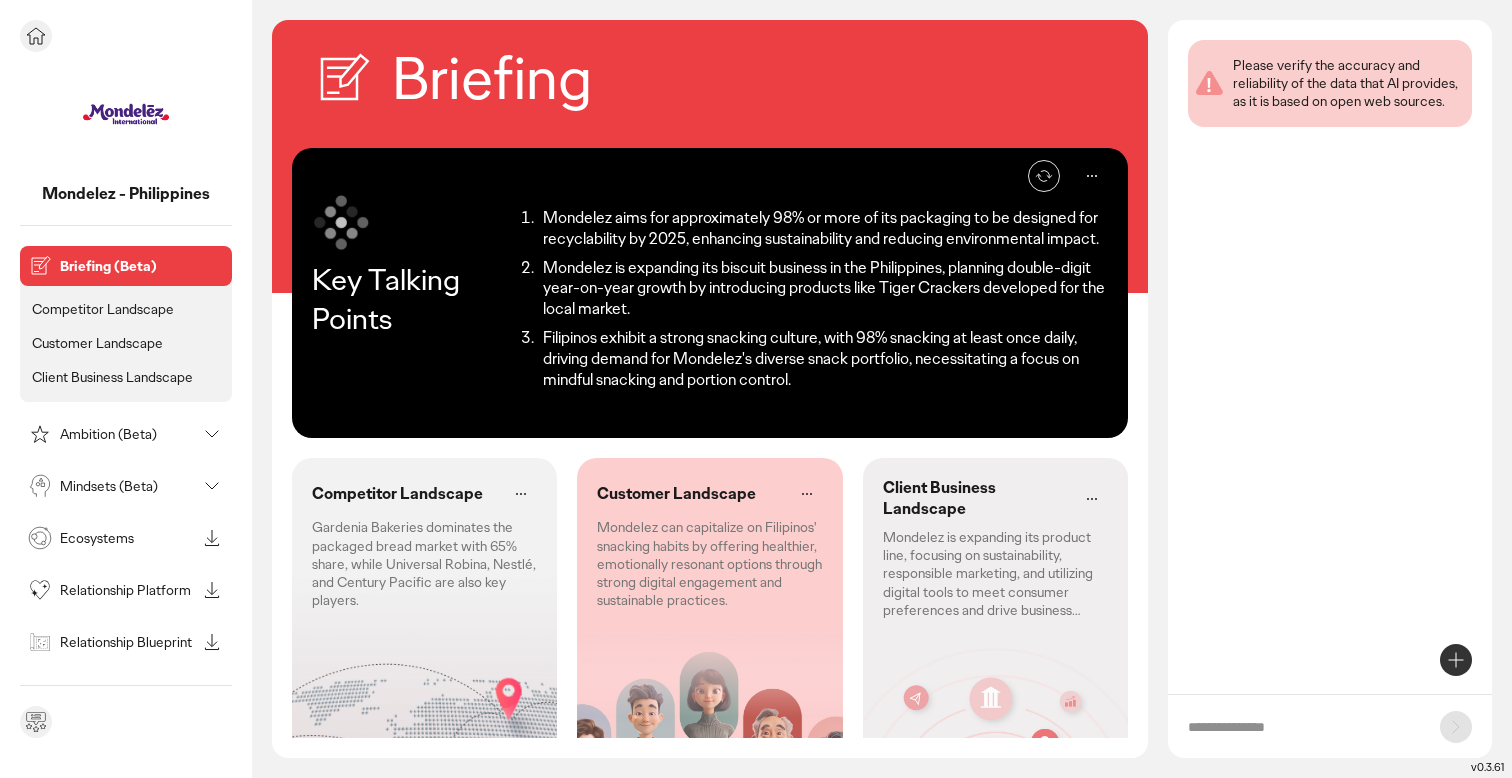 click on "Customer Landscape" at bounding box center [97, 343] 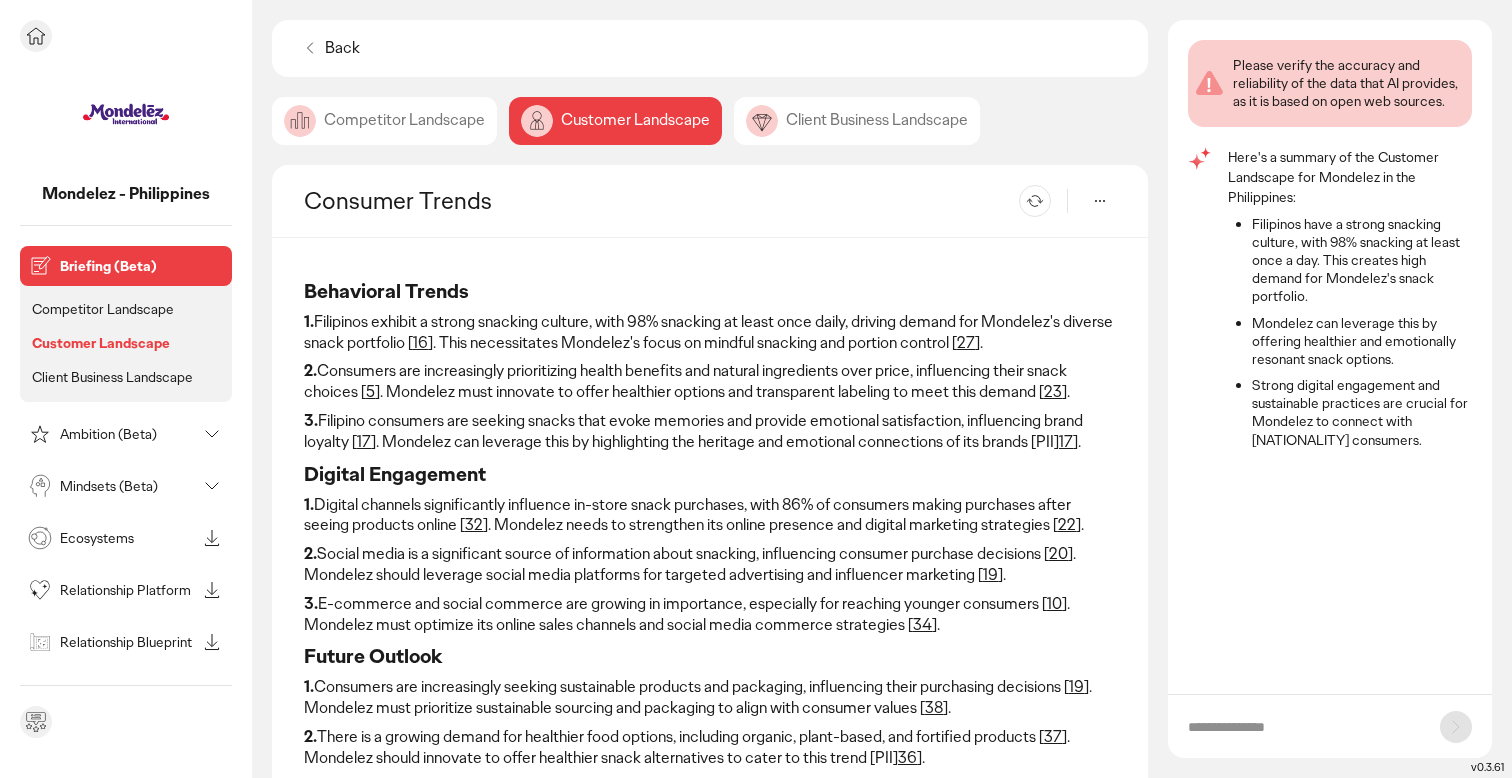 click on "Mindsets (Beta)" at bounding box center (128, 486) 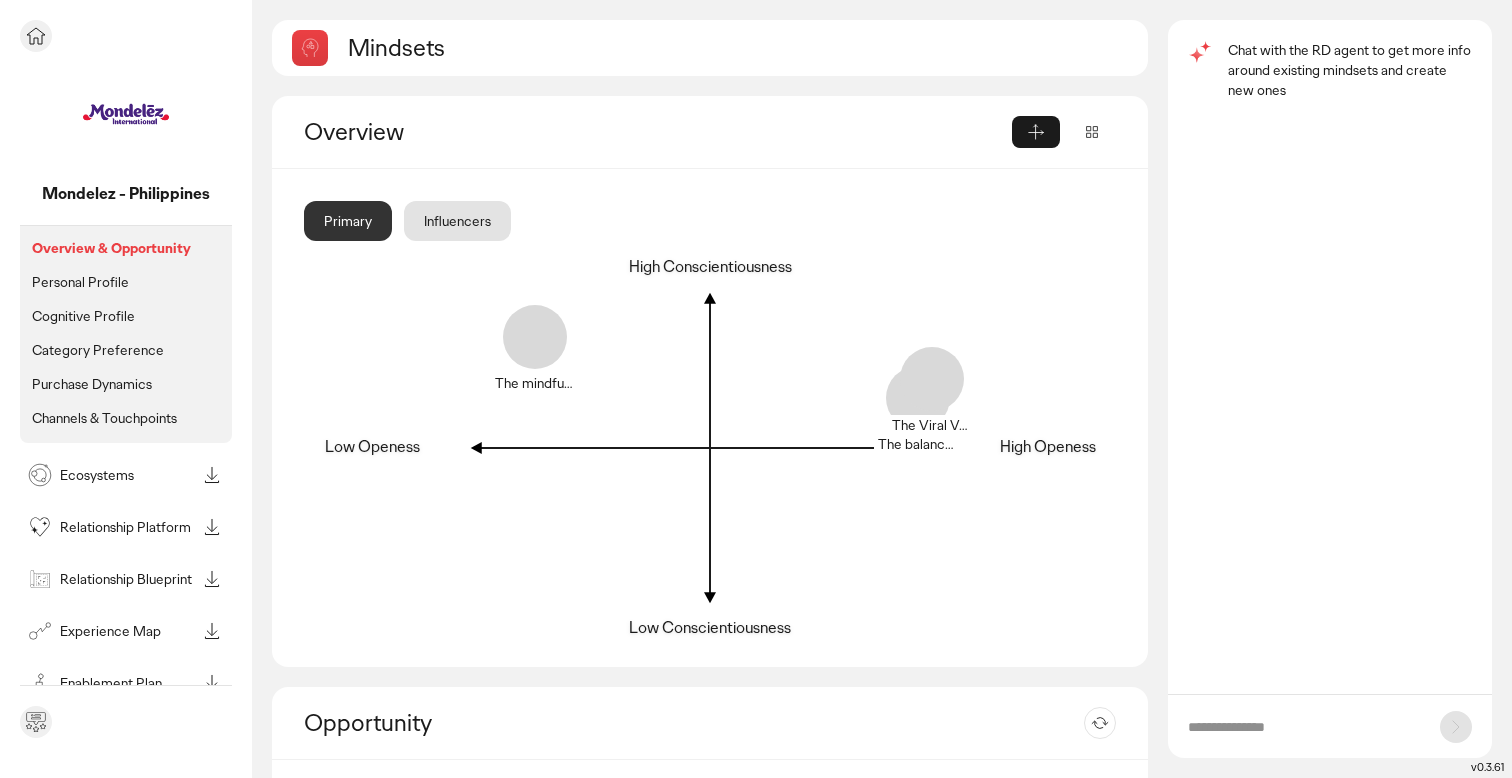scroll, scrollTop: 323, scrollLeft: 0, axis: vertical 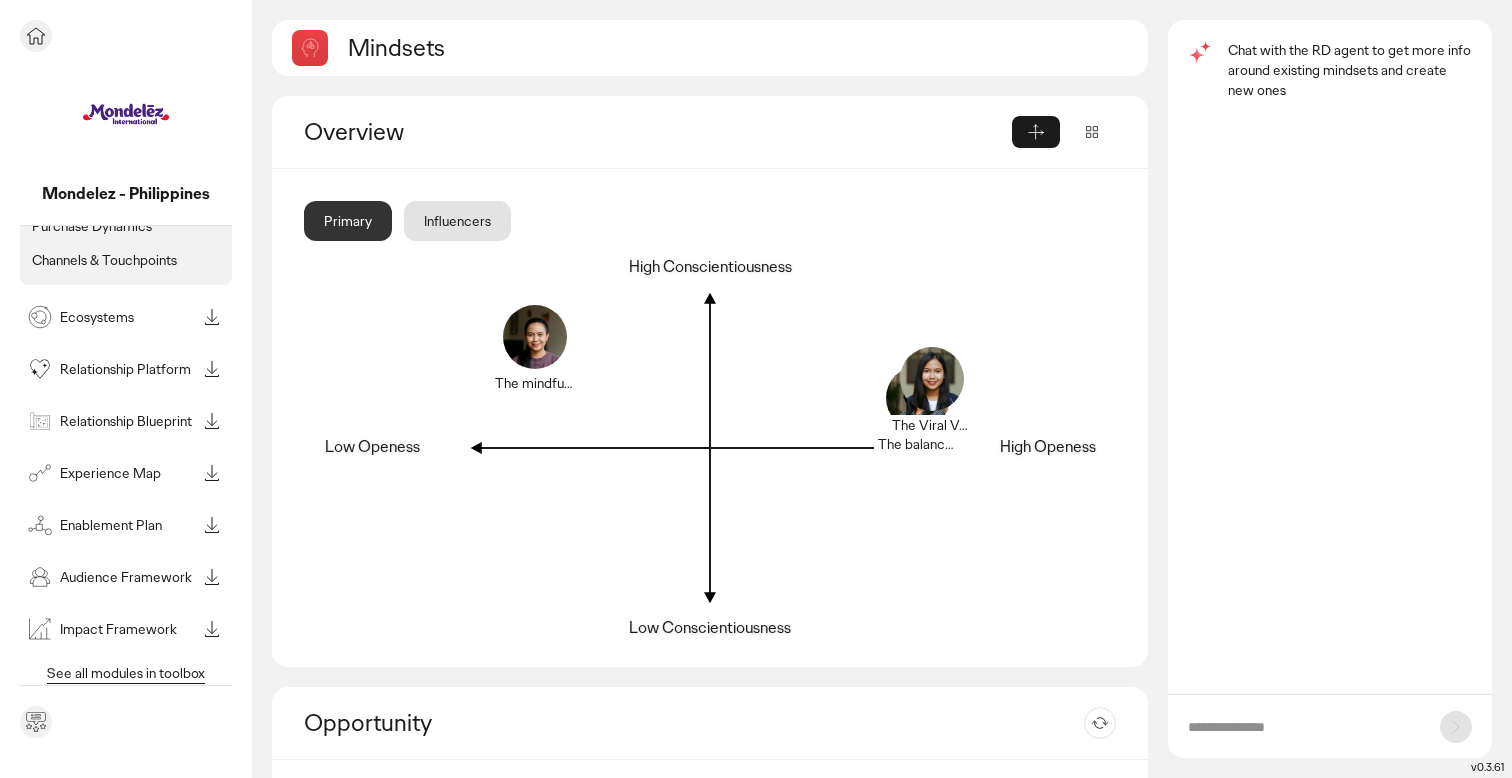 click on "Ecosystems" at bounding box center [110, 317] 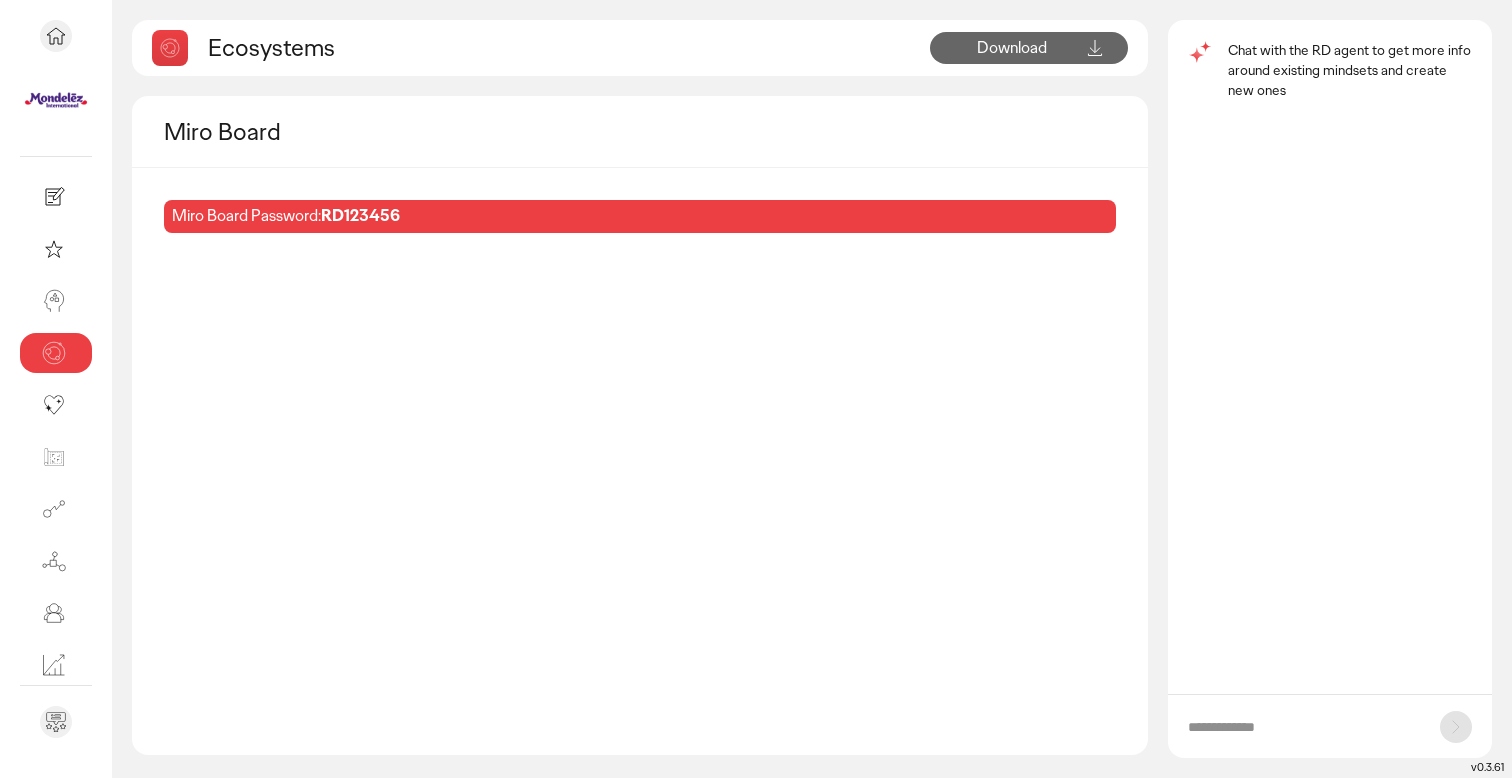 scroll, scrollTop: 0, scrollLeft: 0, axis: both 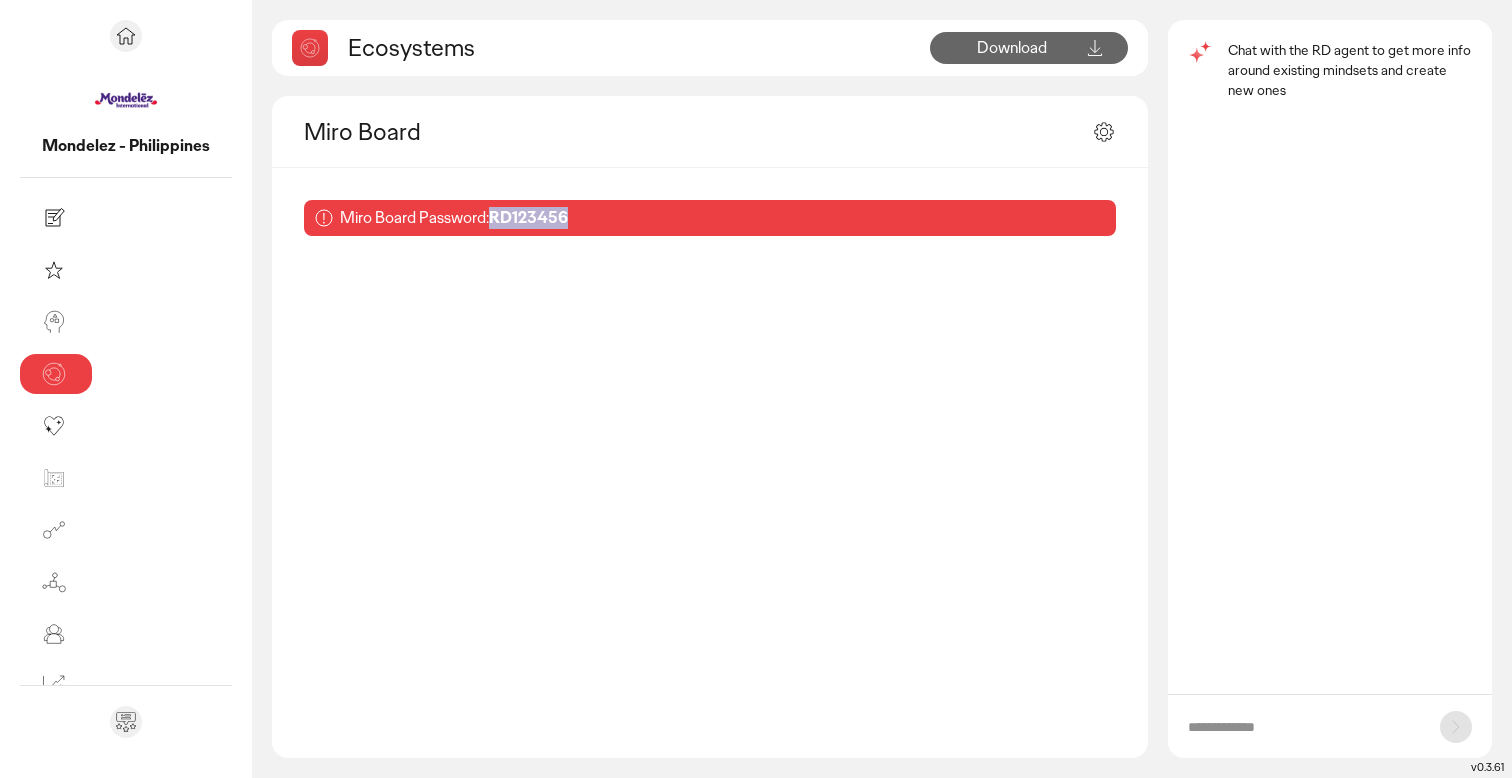 drag, startPoint x: 355, startPoint y: 215, endPoint x: 431, endPoint y: 214, distance: 76.00658 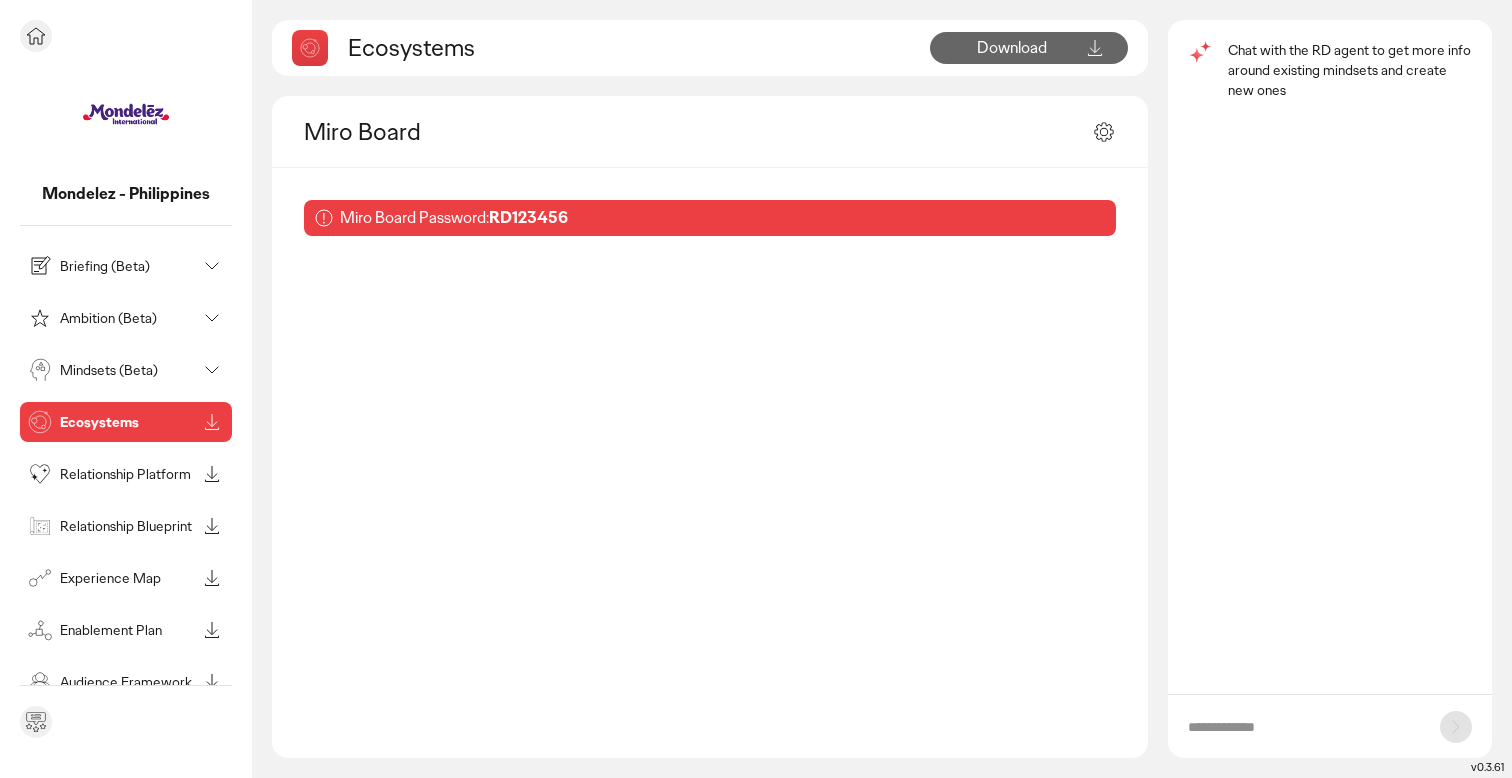 click on "Ecosystems" at bounding box center (128, 422) 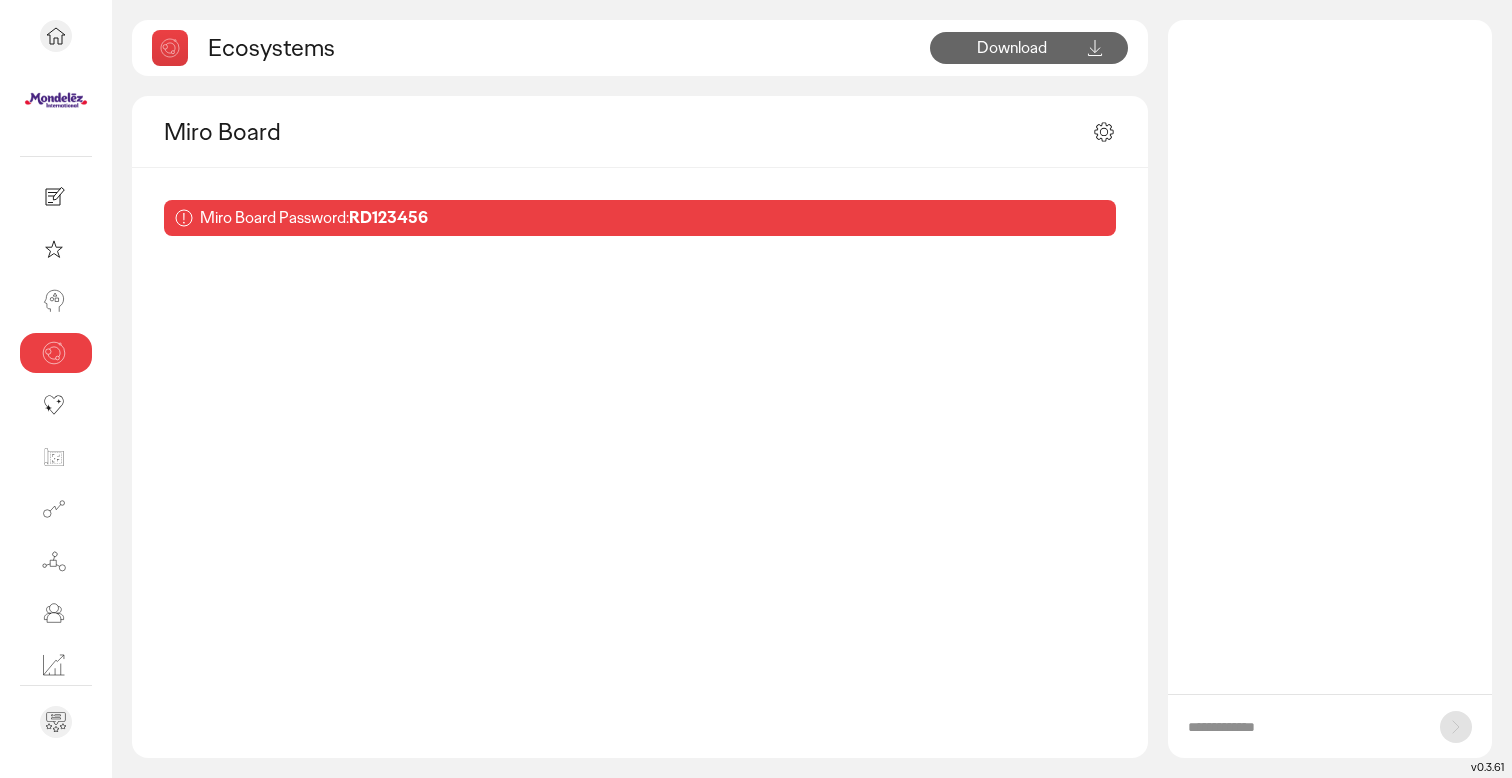scroll, scrollTop: 0, scrollLeft: 0, axis: both 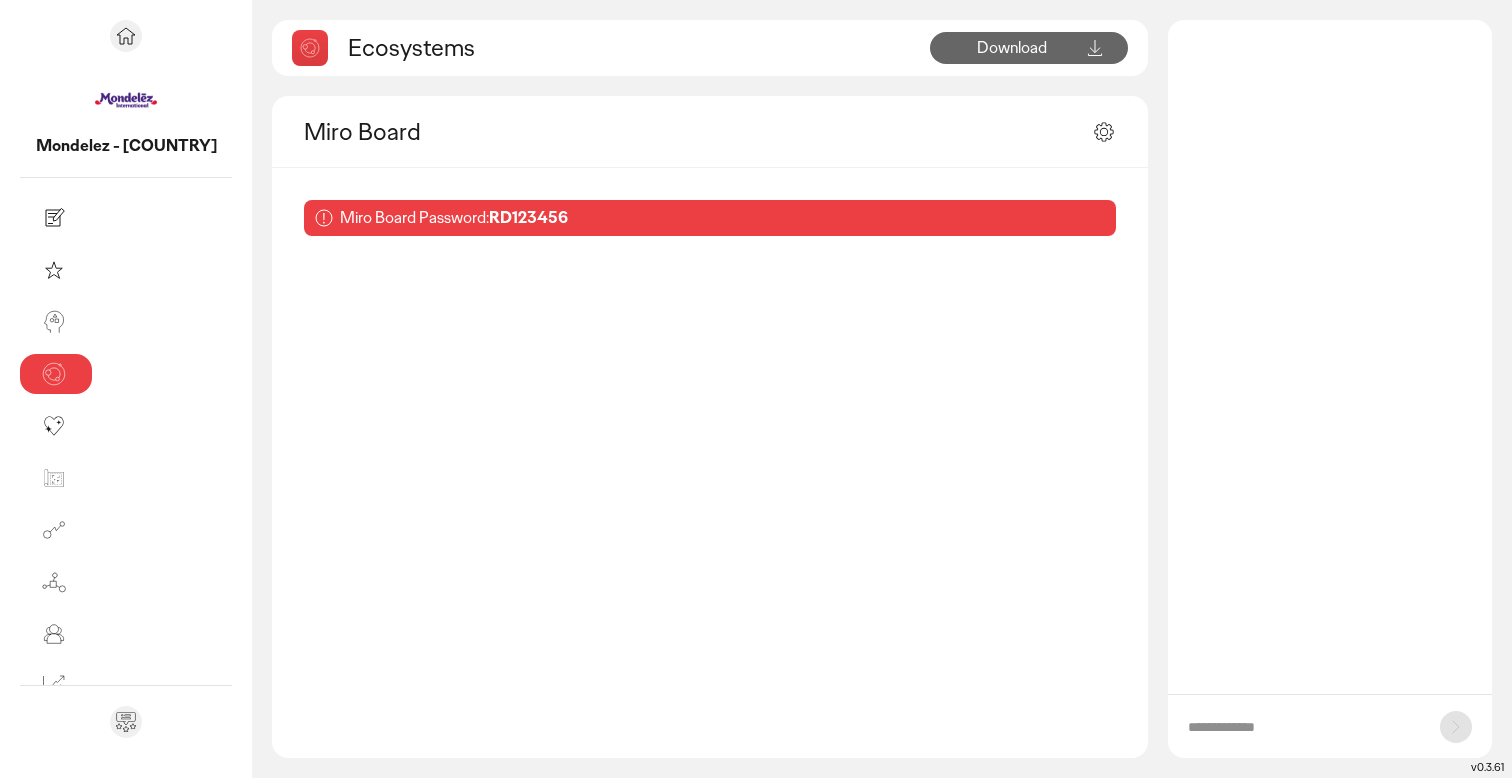 click on "Miro Board Password:  [PASSWORD]" at bounding box center (710, 463) 